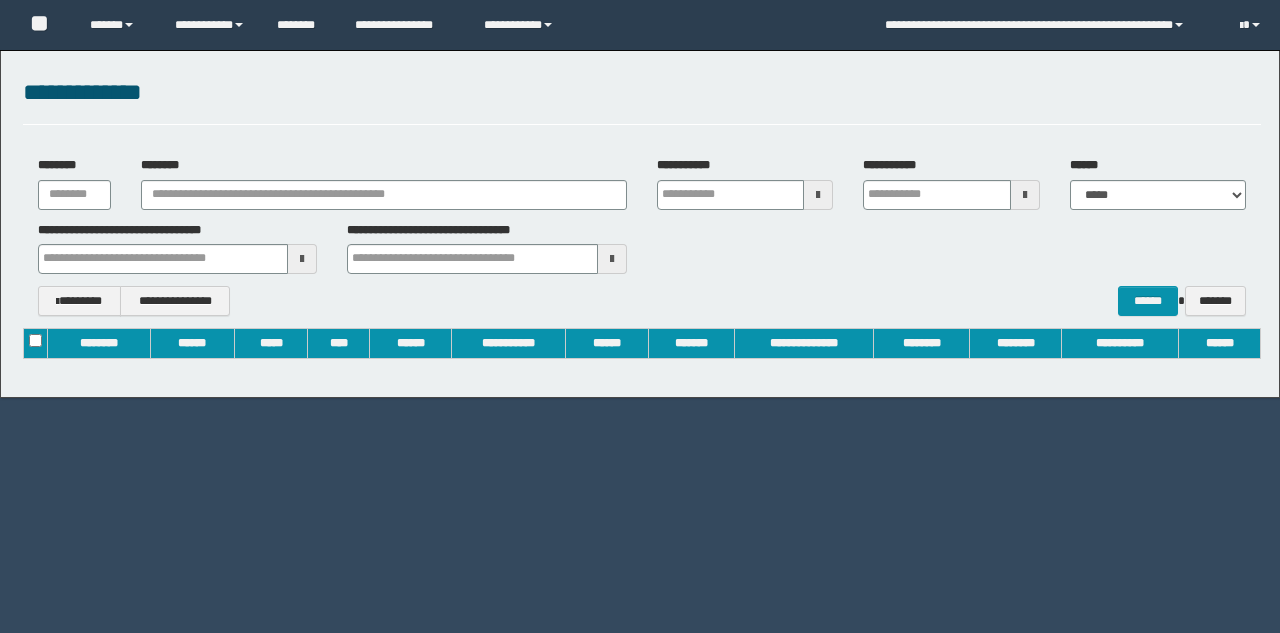 scroll, scrollTop: 0, scrollLeft: 0, axis: both 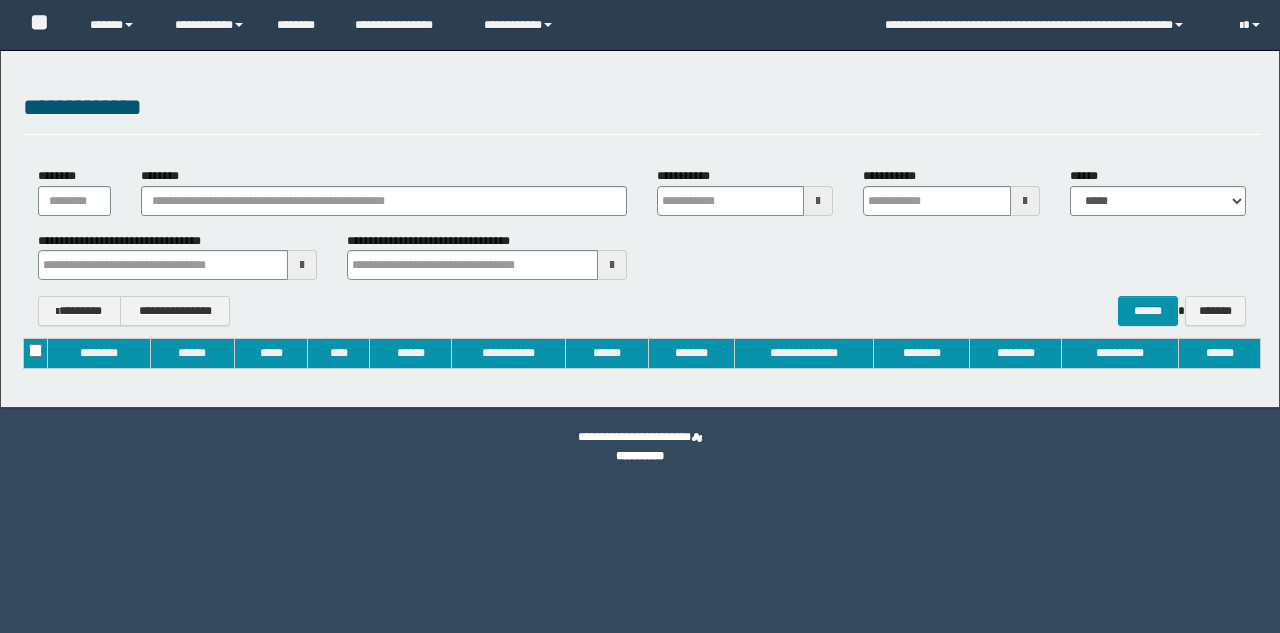 type on "**********" 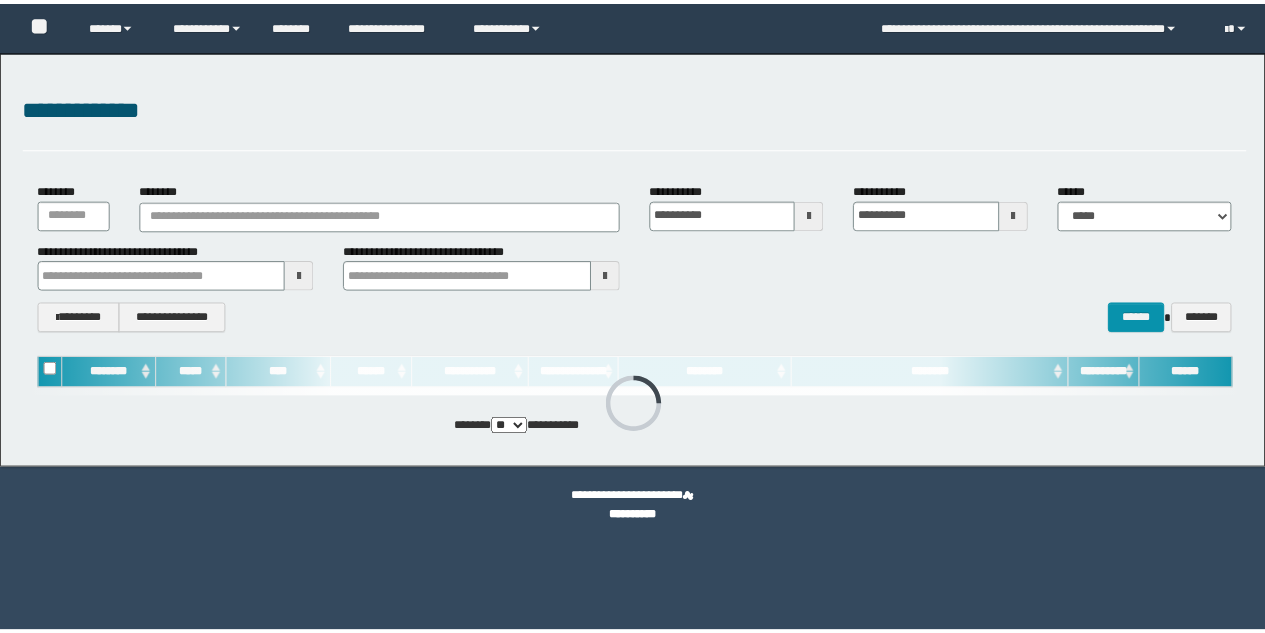 scroll, scrollTop: 0, scrollLeft: 0, axis: both 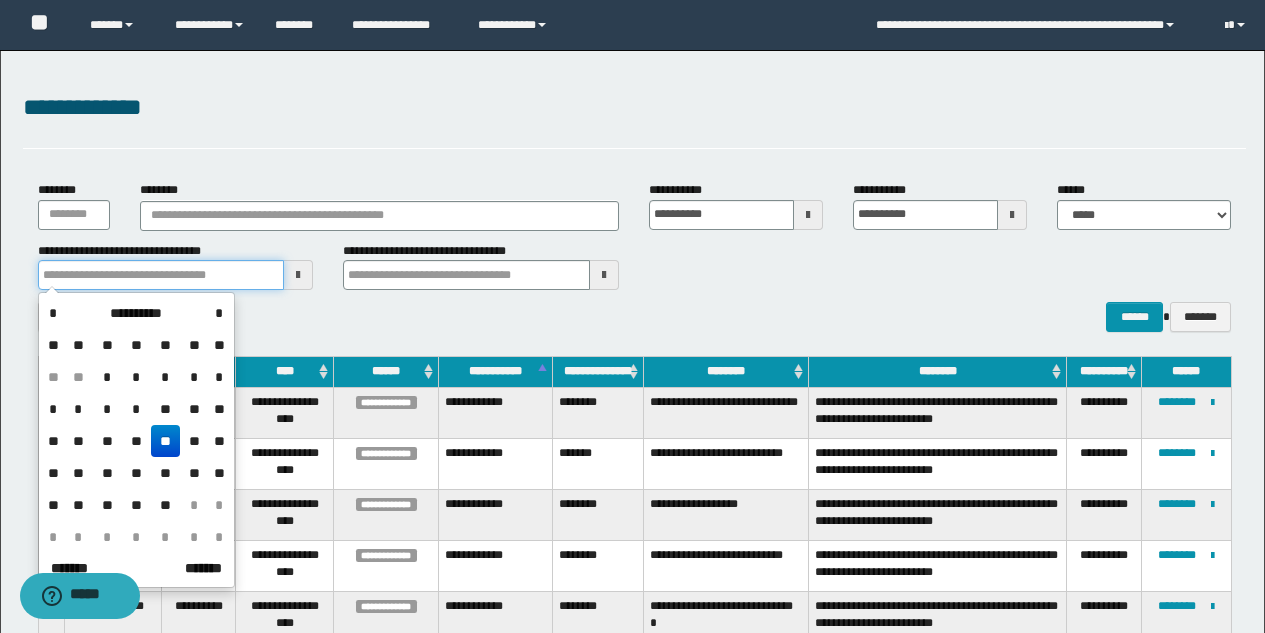 click at bounding box center (161, 275) 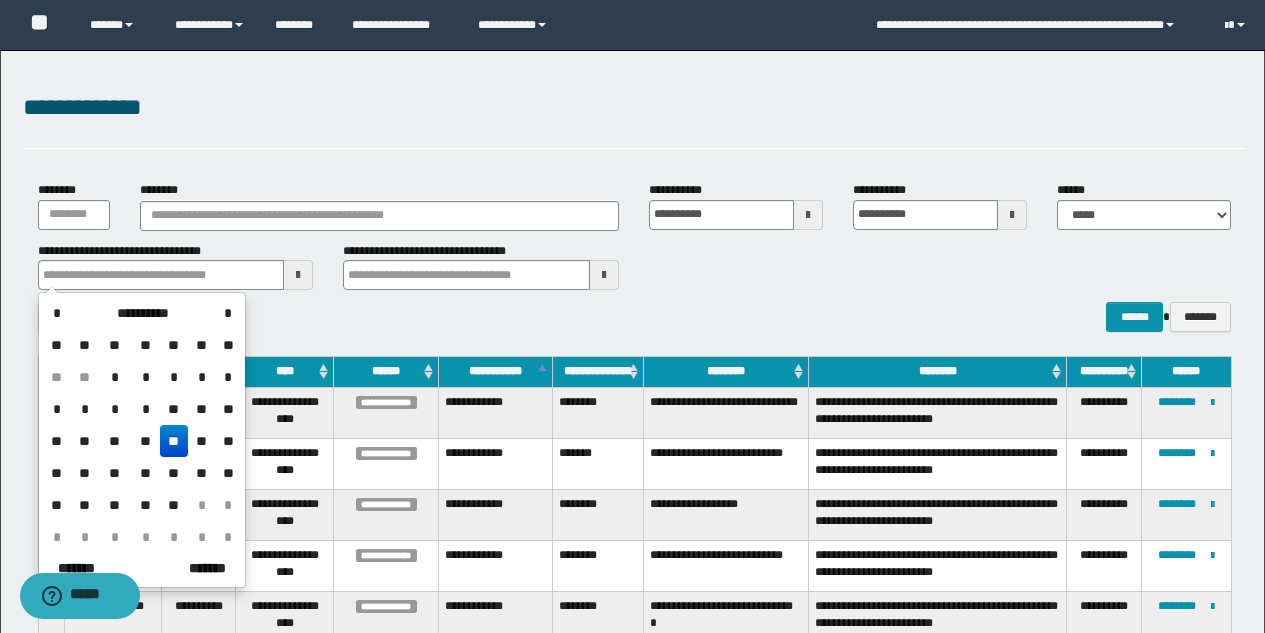 click on "**" at bounding box center [174, 441] 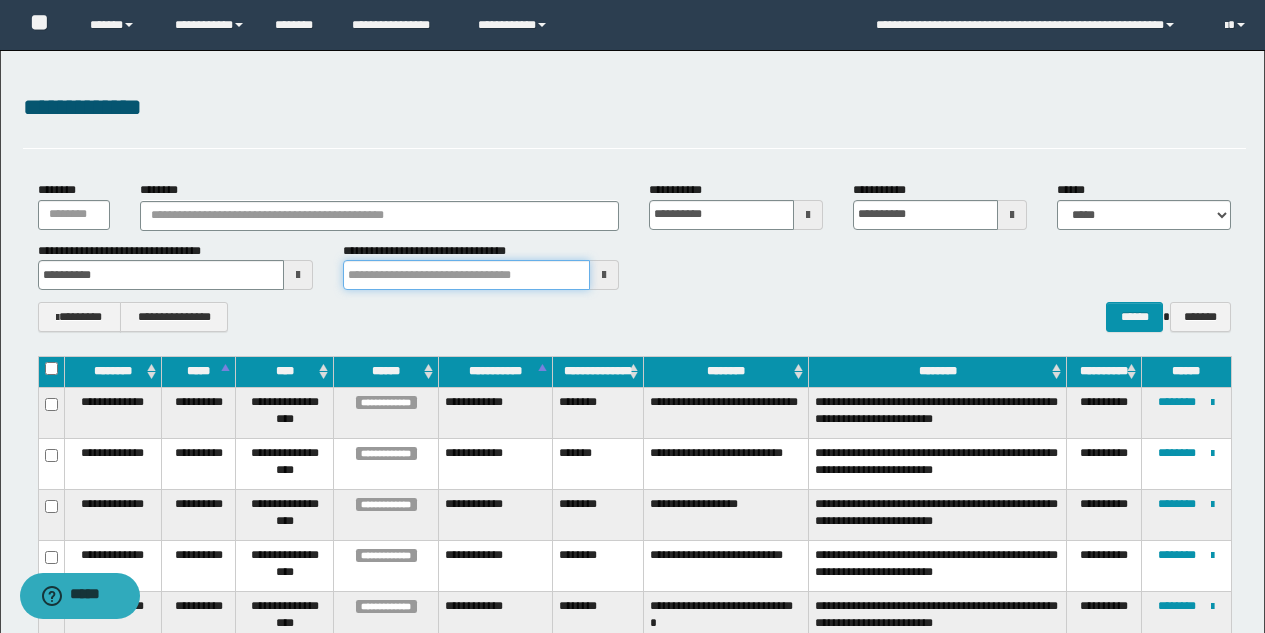 click at bounding box center (466, 275) 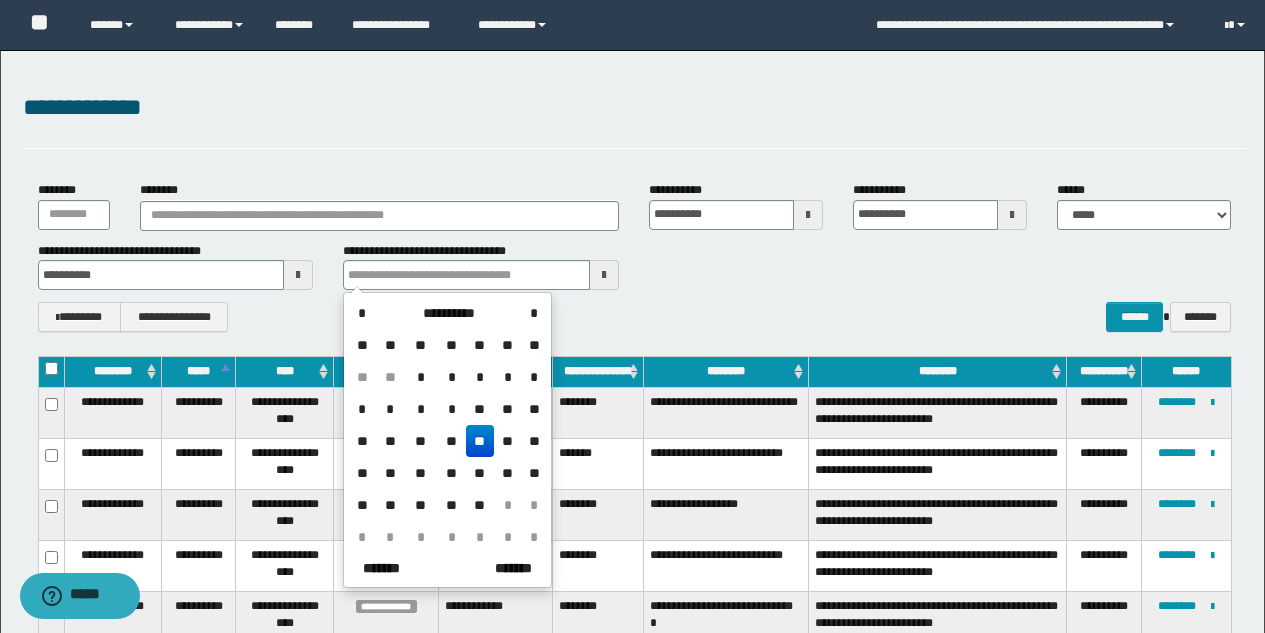 click on "**" at bounding box center (480, 441) 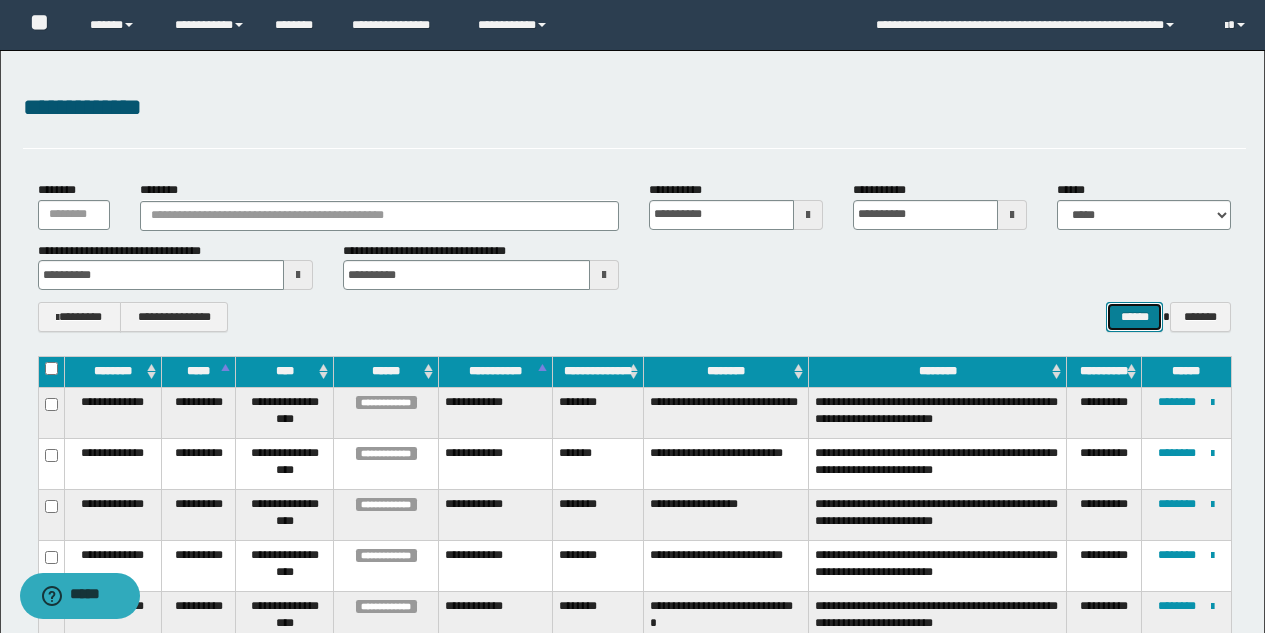 click on "******" at bounding box center [1134, 317] 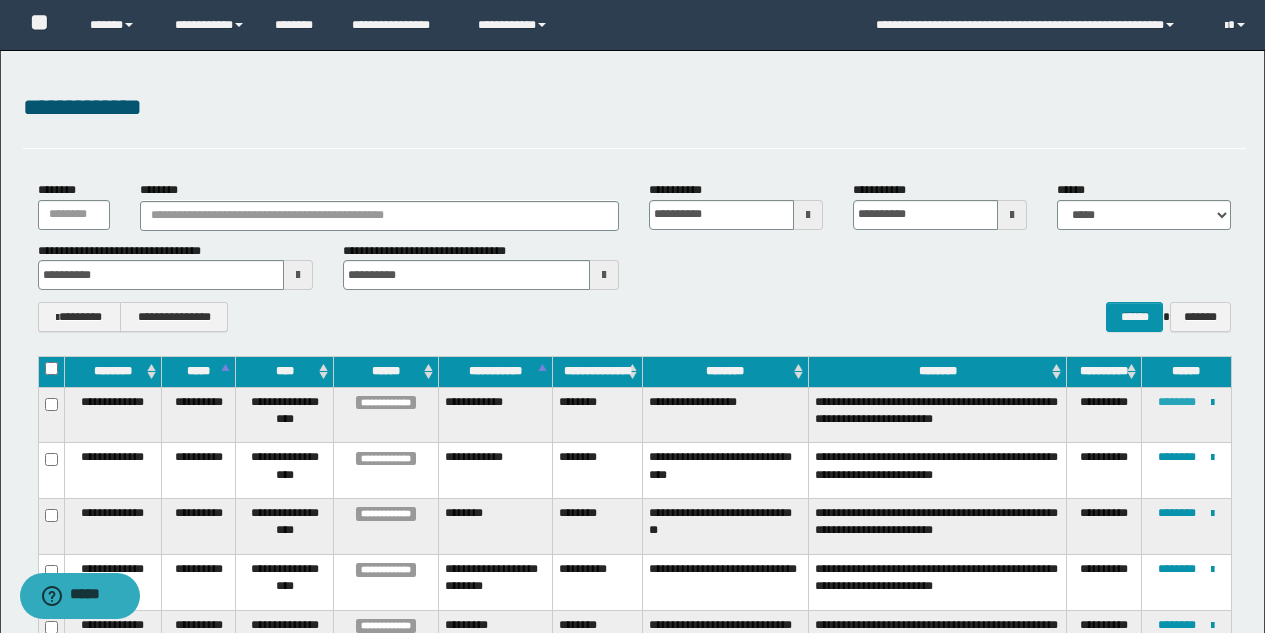 click on "********" at bounding box center (1177, 402) 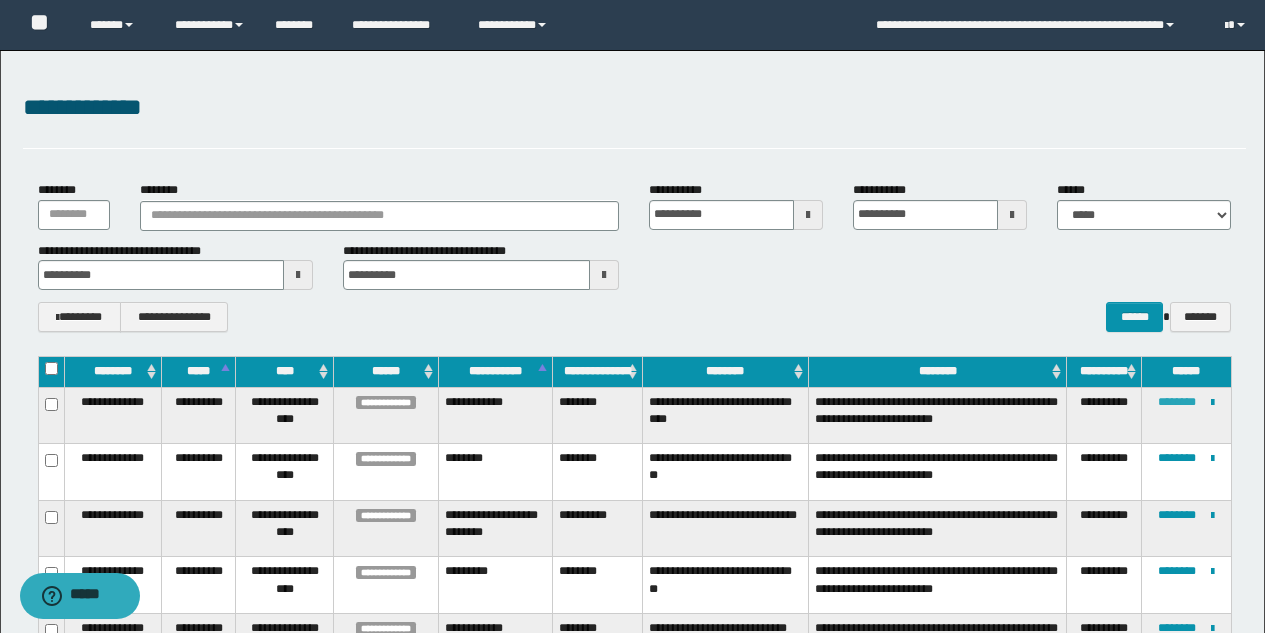 click on "********" at bounding box center (1177, 402) 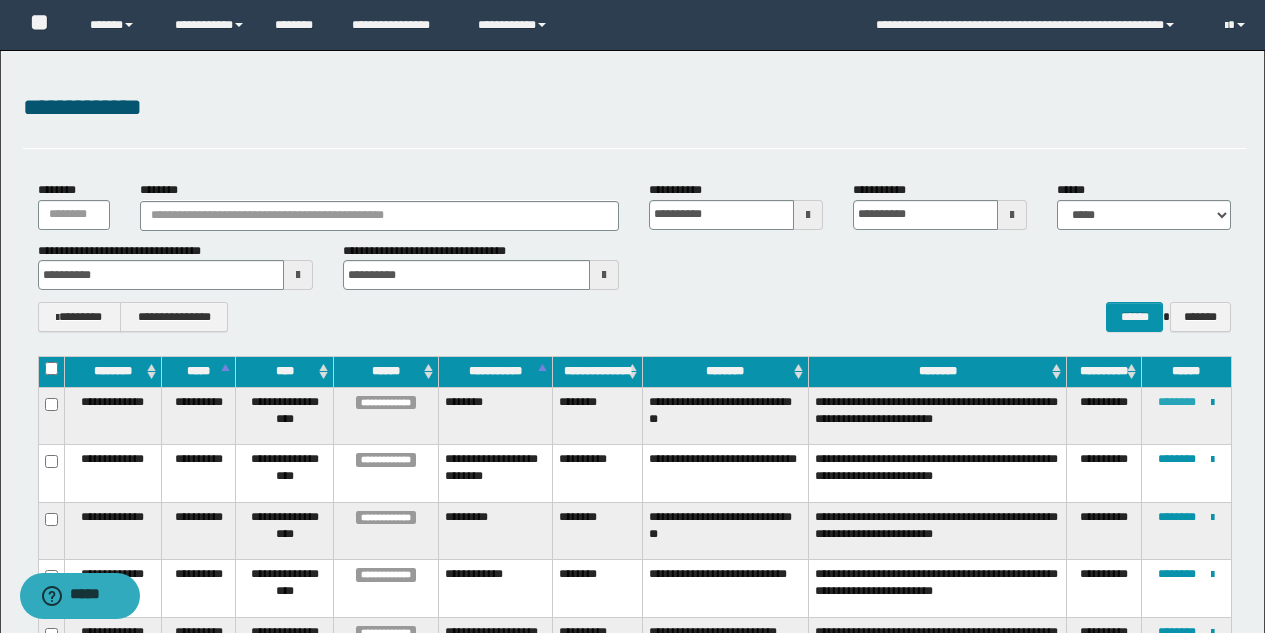 click on "********" at bounding box center (1177, 402) 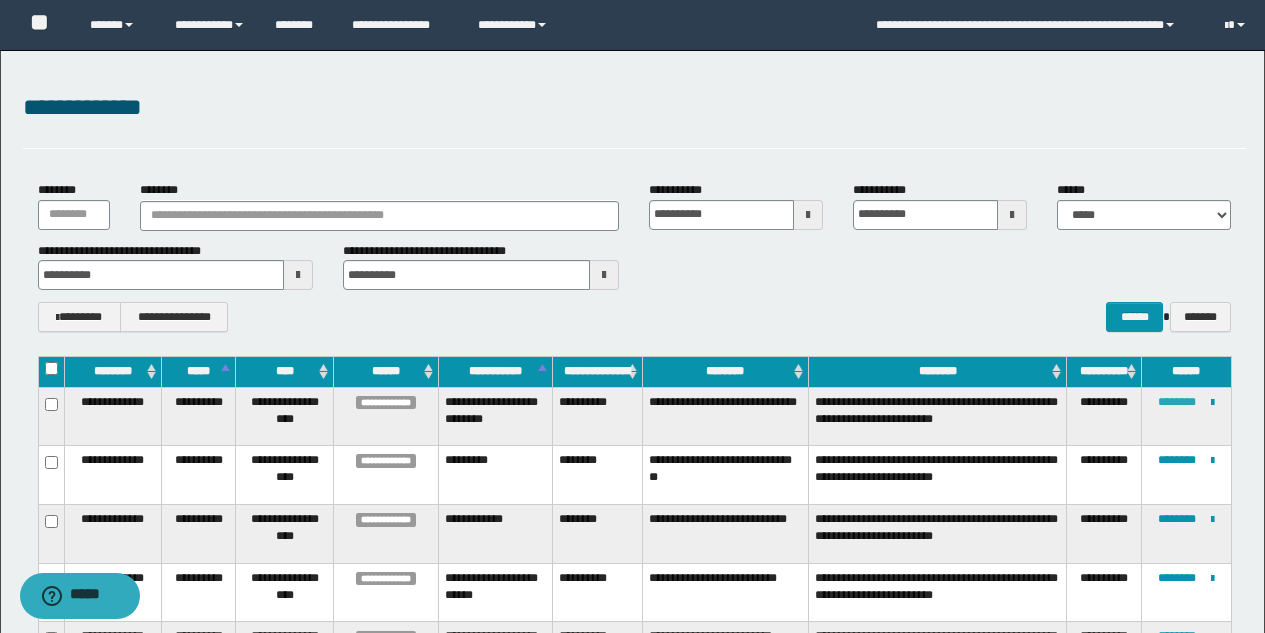 click on "********" at bounding box center [1177, 402] 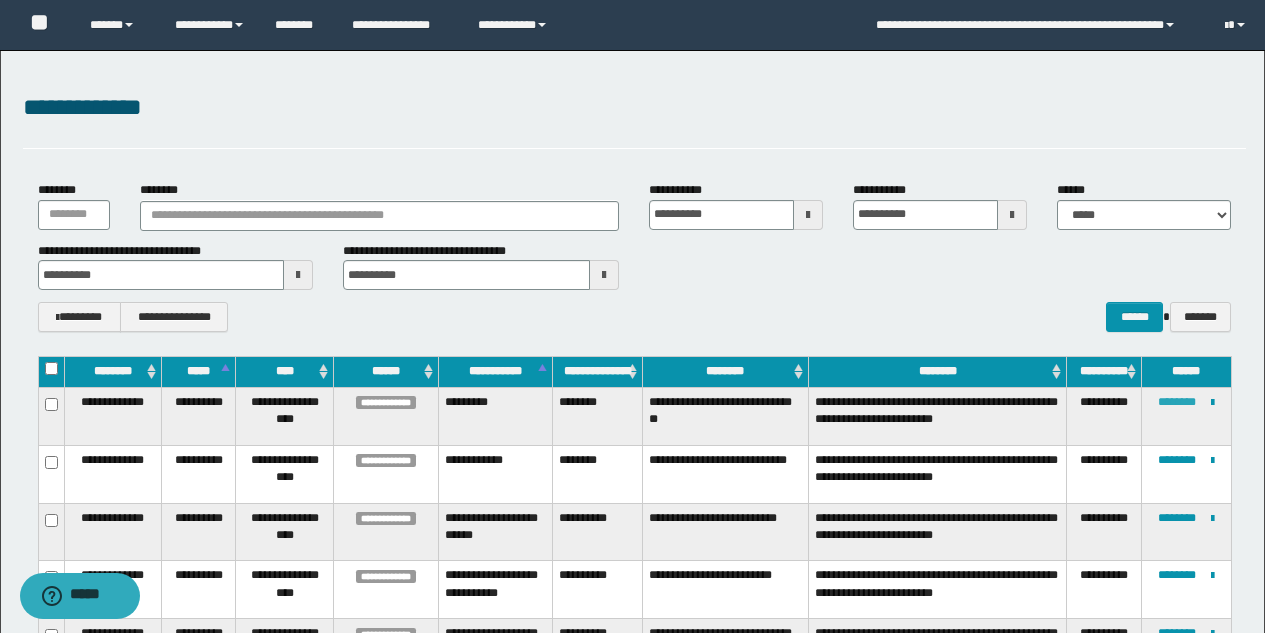 click on "********" at bounding box center [1177, 402] 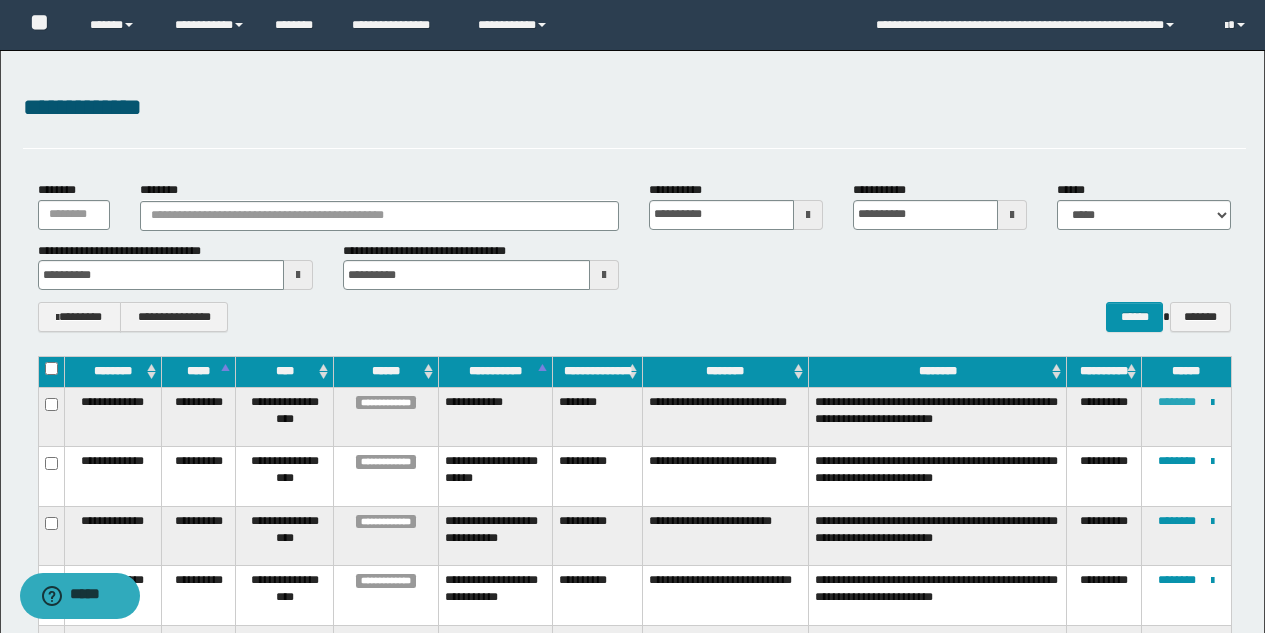 click on "********" at bounding box center [1177, 402] 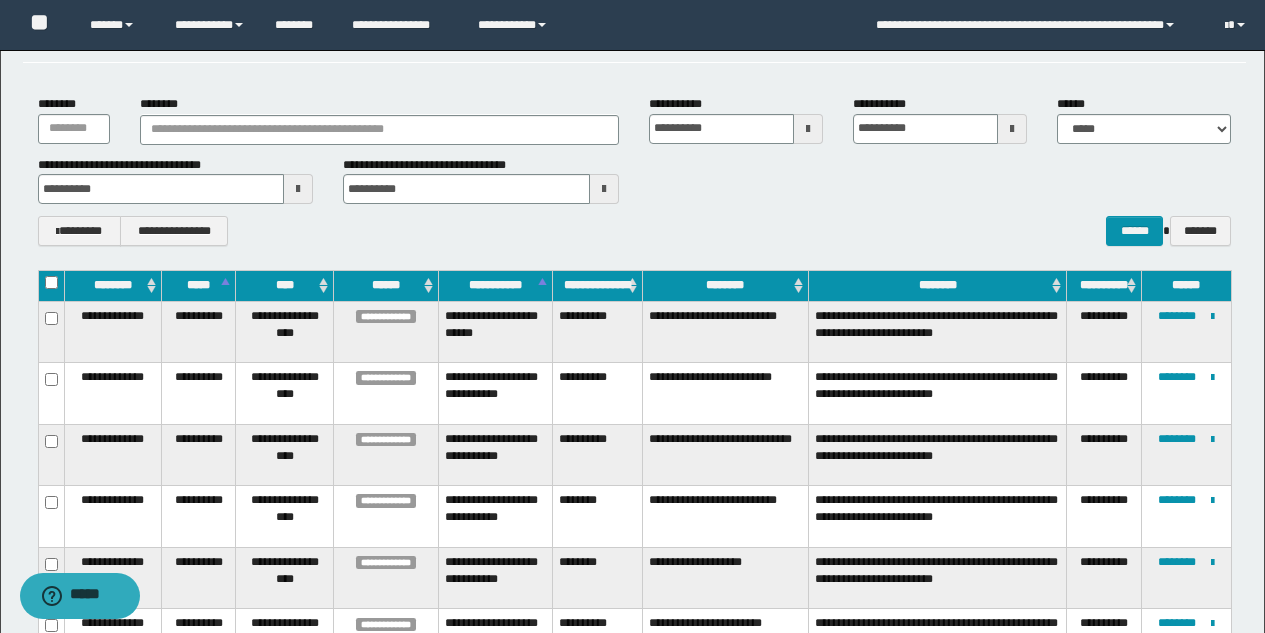 scroll, scrollTop: 63, scrollLeft: 0, axis: vertical 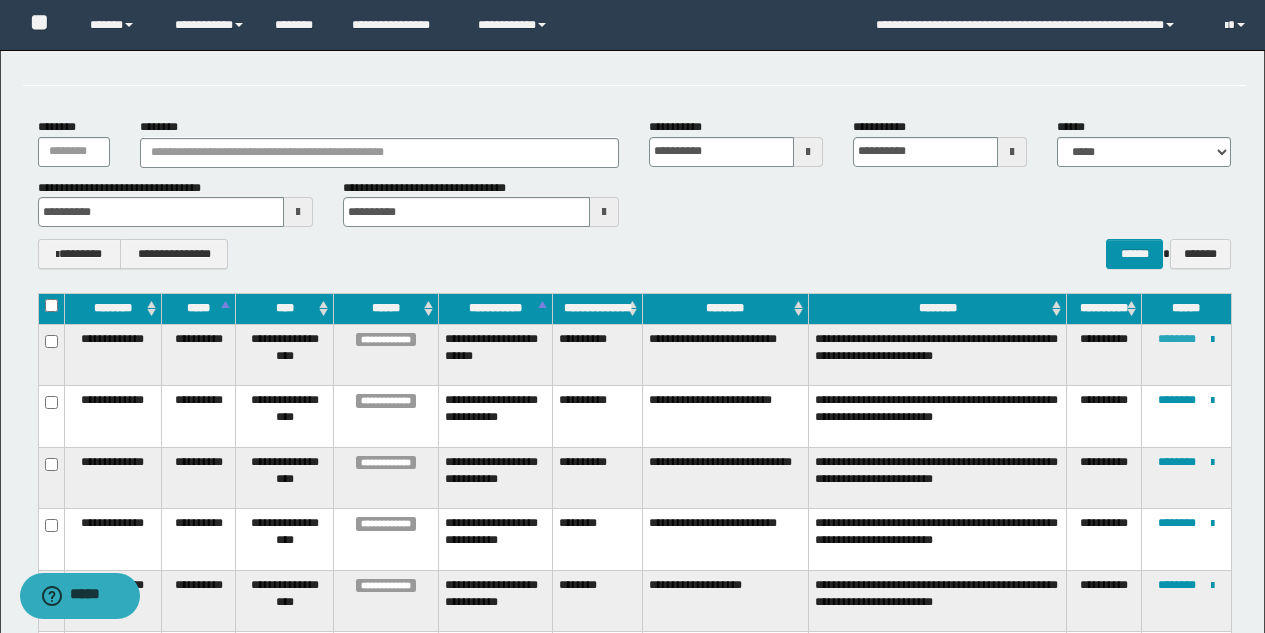 click on "********" at bounding box center [1177, 339] 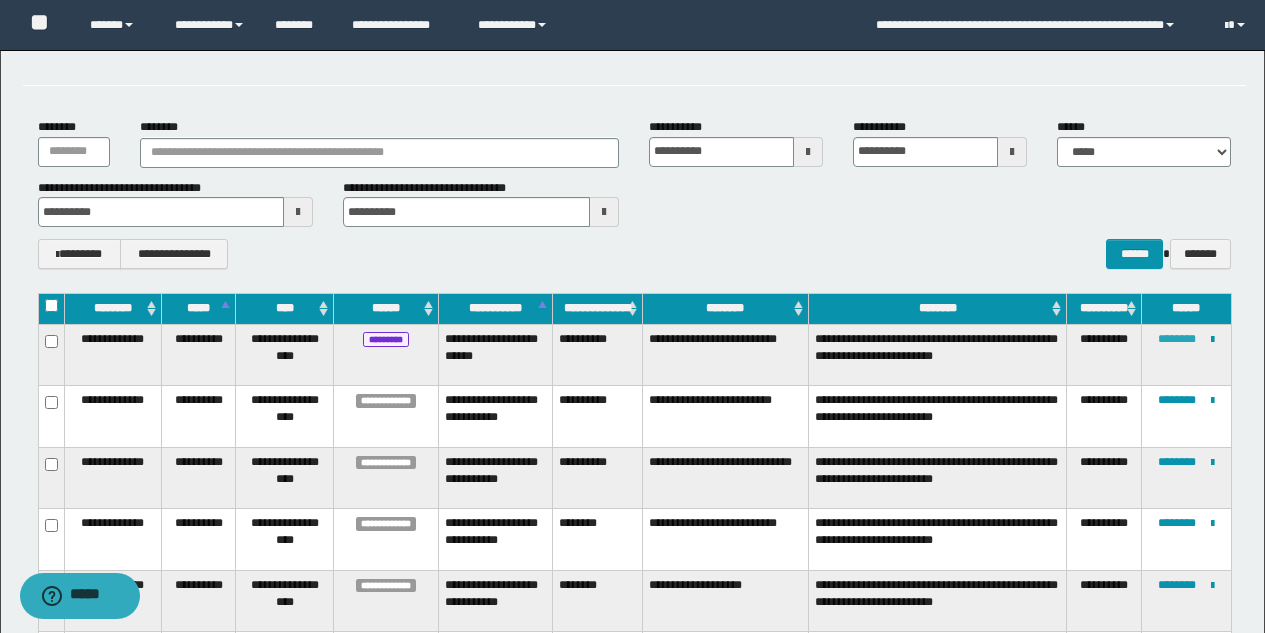 click on "********" at bounding box center [1177, 339] 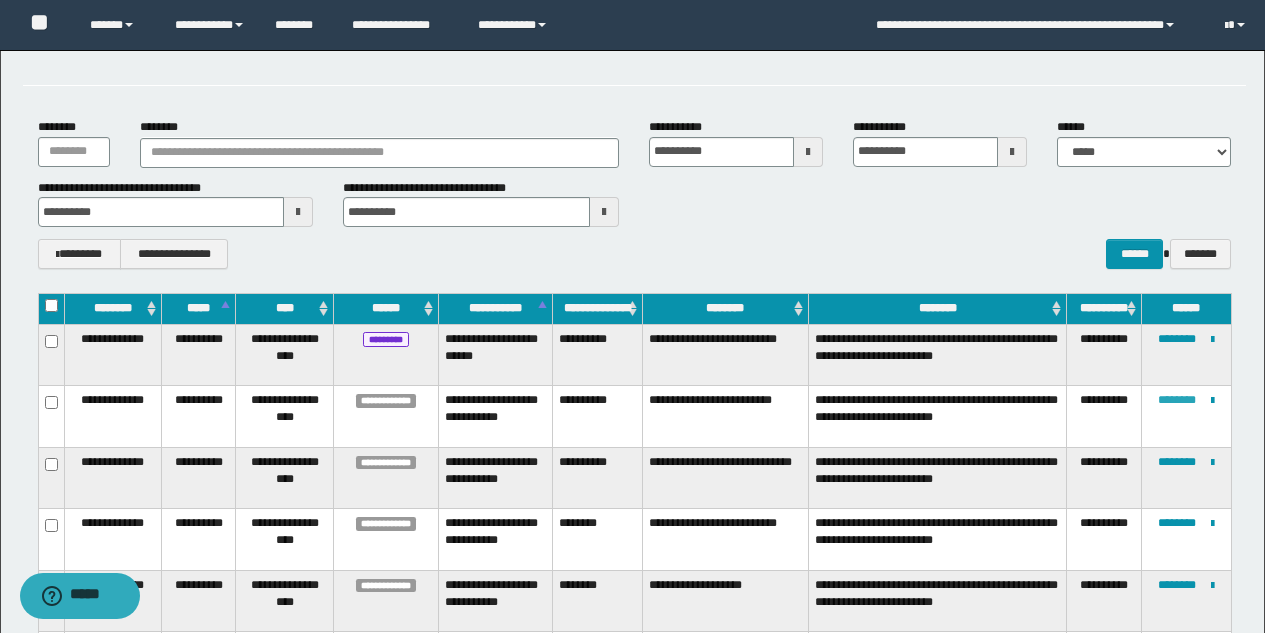 click on "********" at bounding box center [1177, 400] 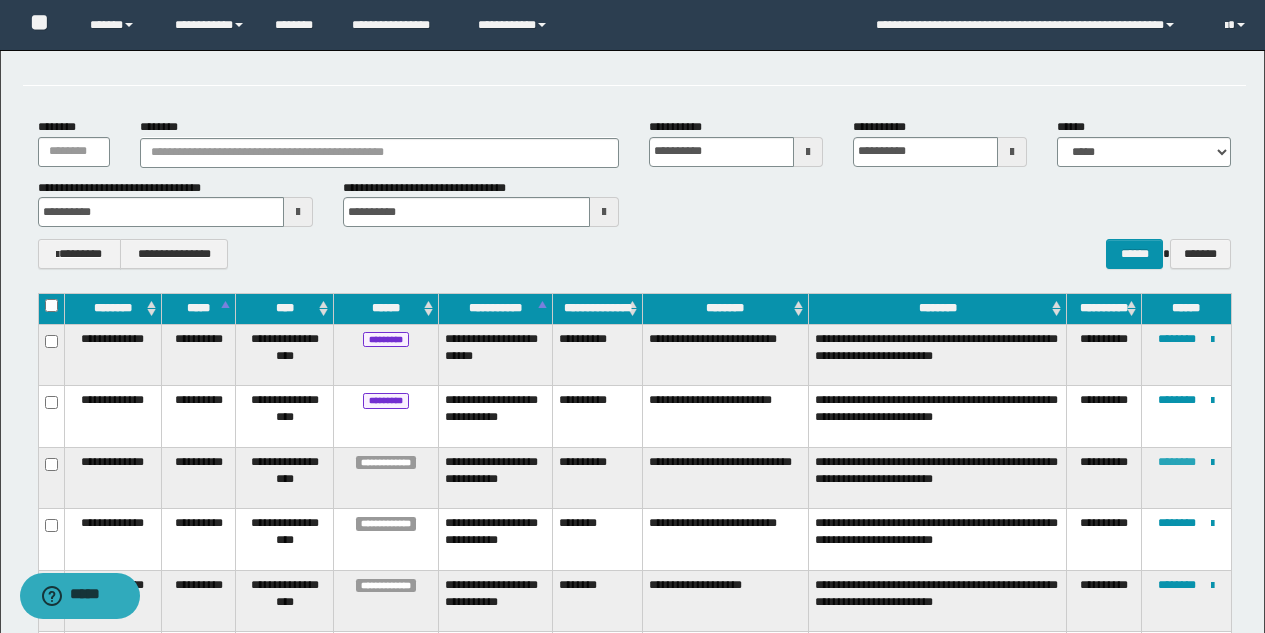 click on "********" at bounding box center (1177, 462) 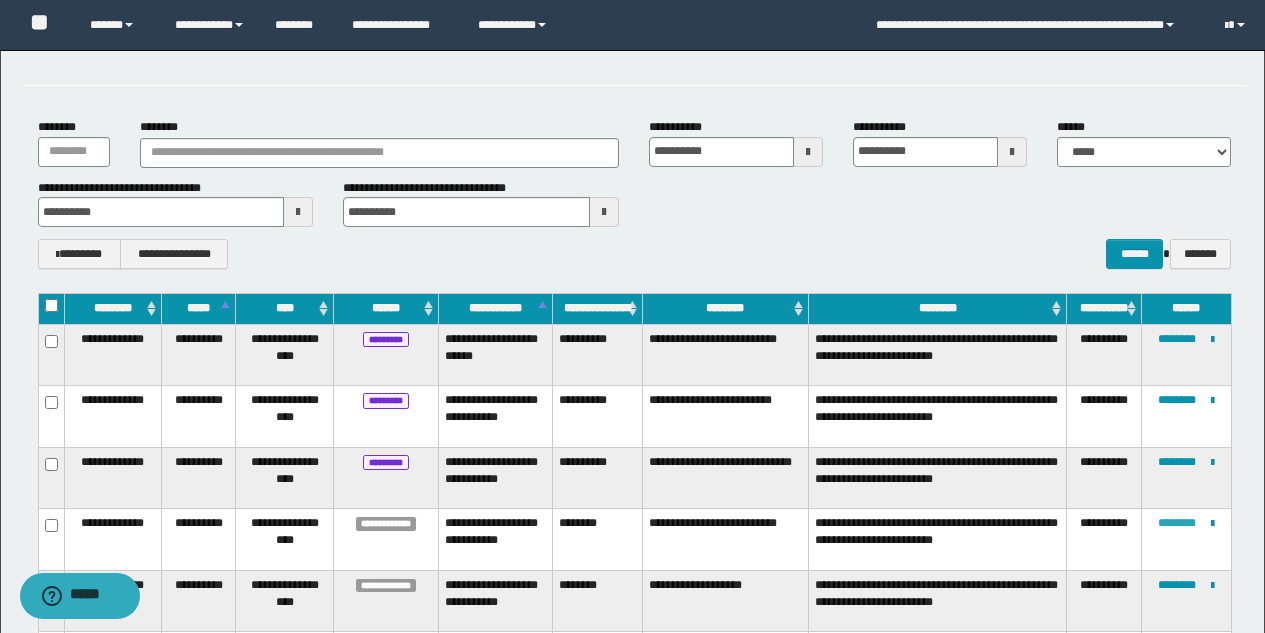click on "********" at bounding box center (1177, 523) 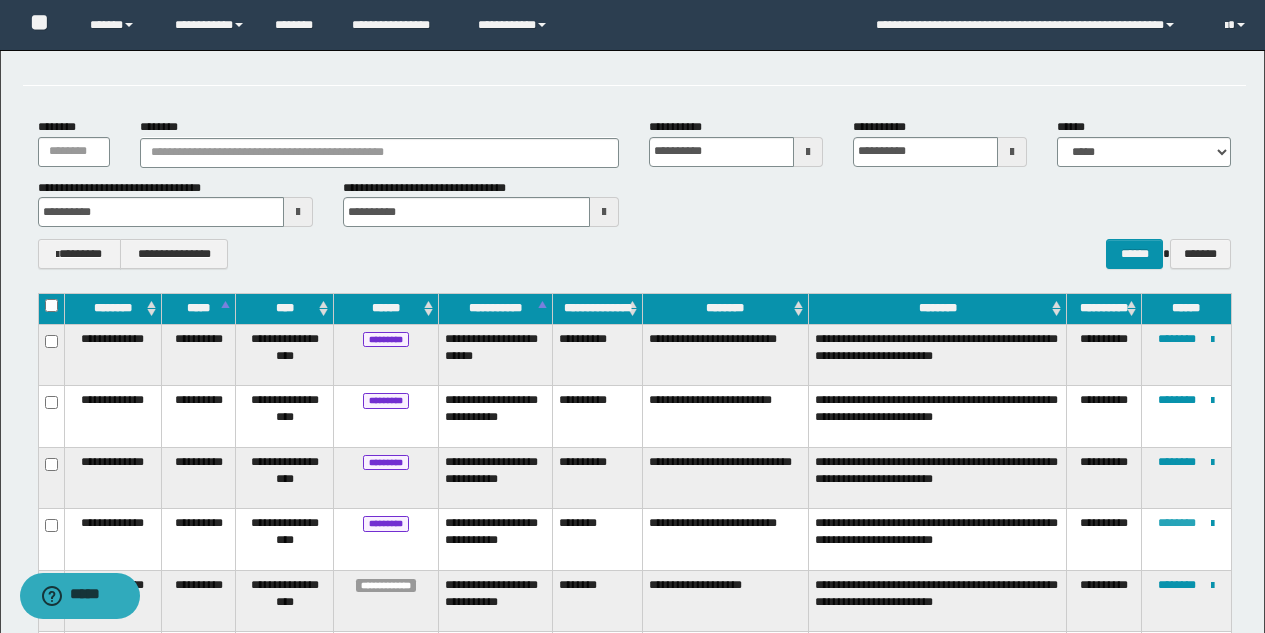 click on "********" at bounding box center (1177, 523) 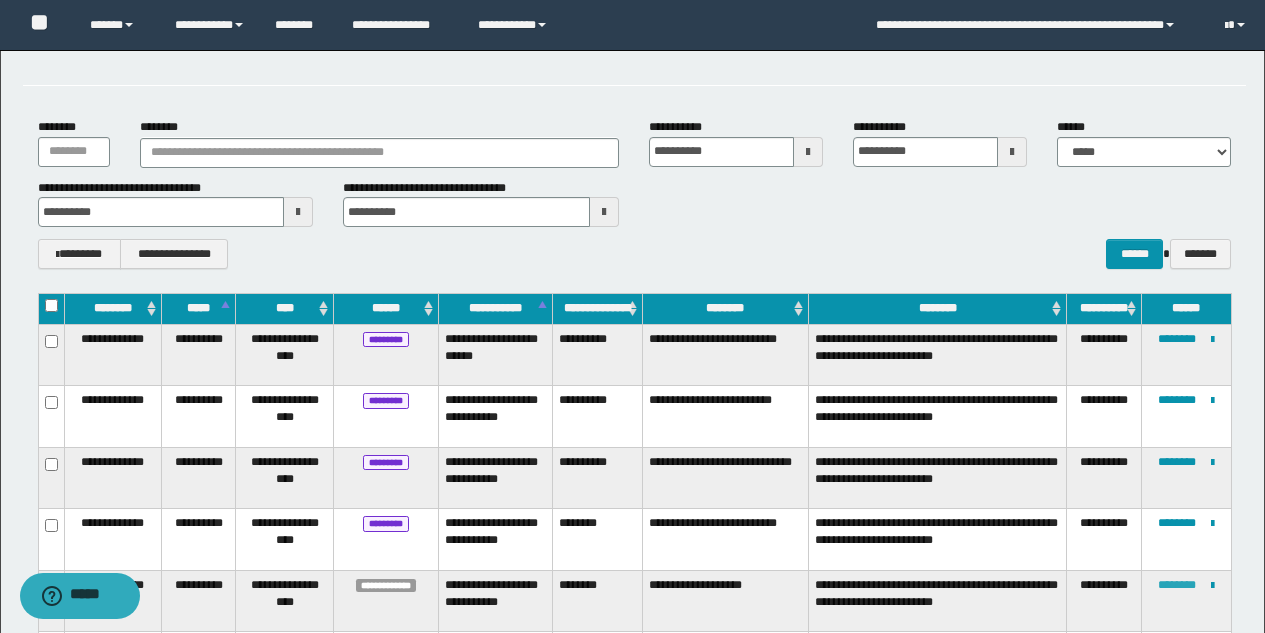 click on "********" at bounding box center [1177, 585] 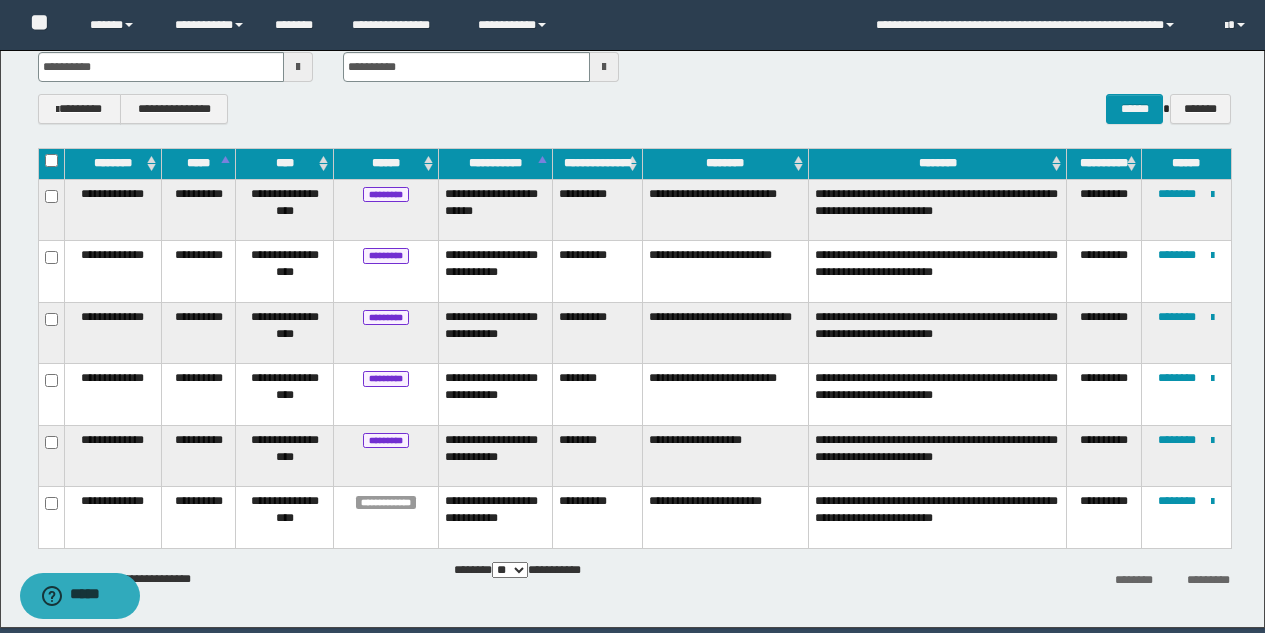 scroll, scrollTop: 280, scrollLeft: 0, axis: vertical 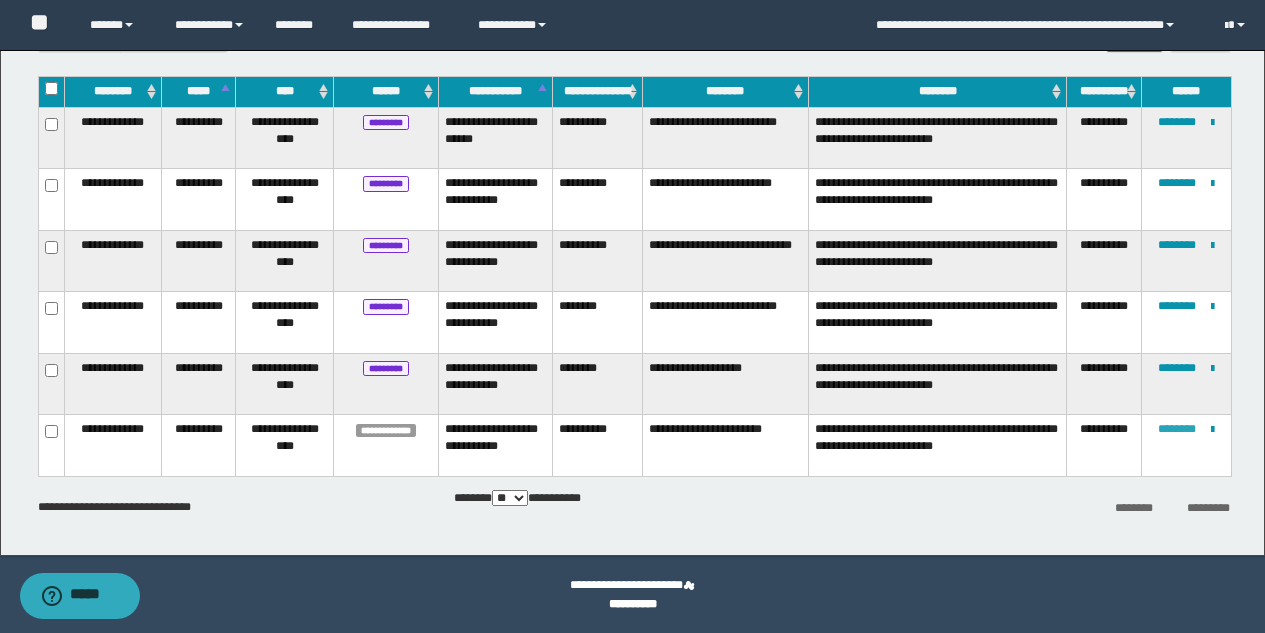 click on "********" at bounding box center (1177, 429) 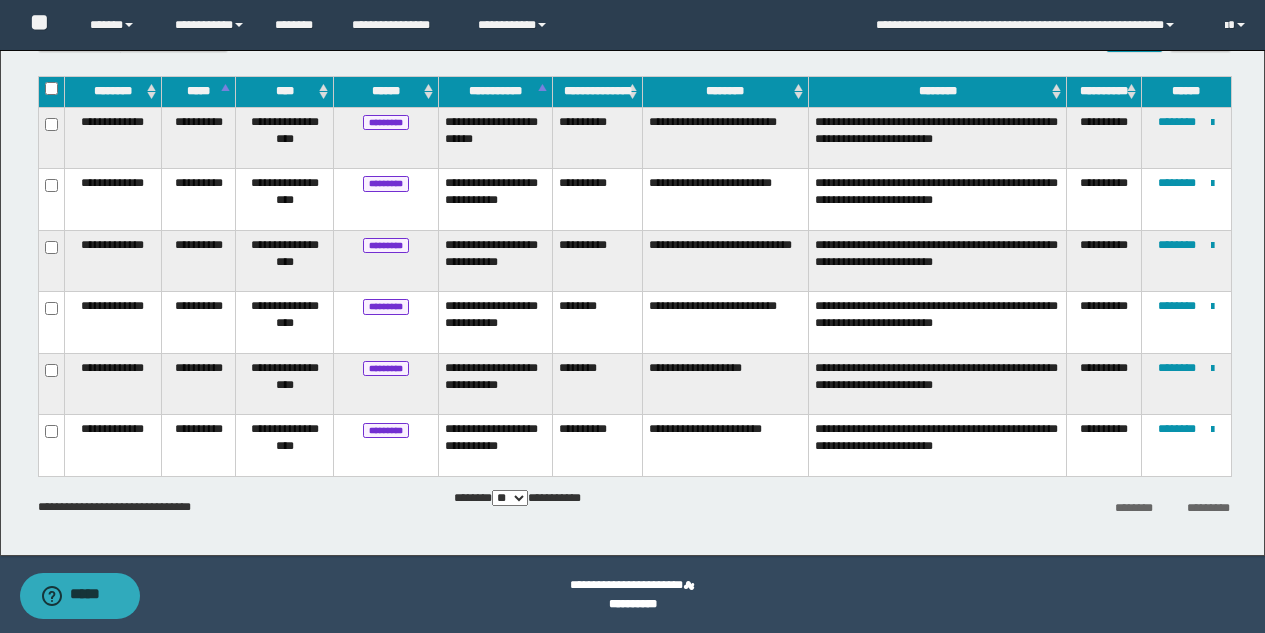 scroll, scrollTop: 0, scrollLeft: 0, axis: both 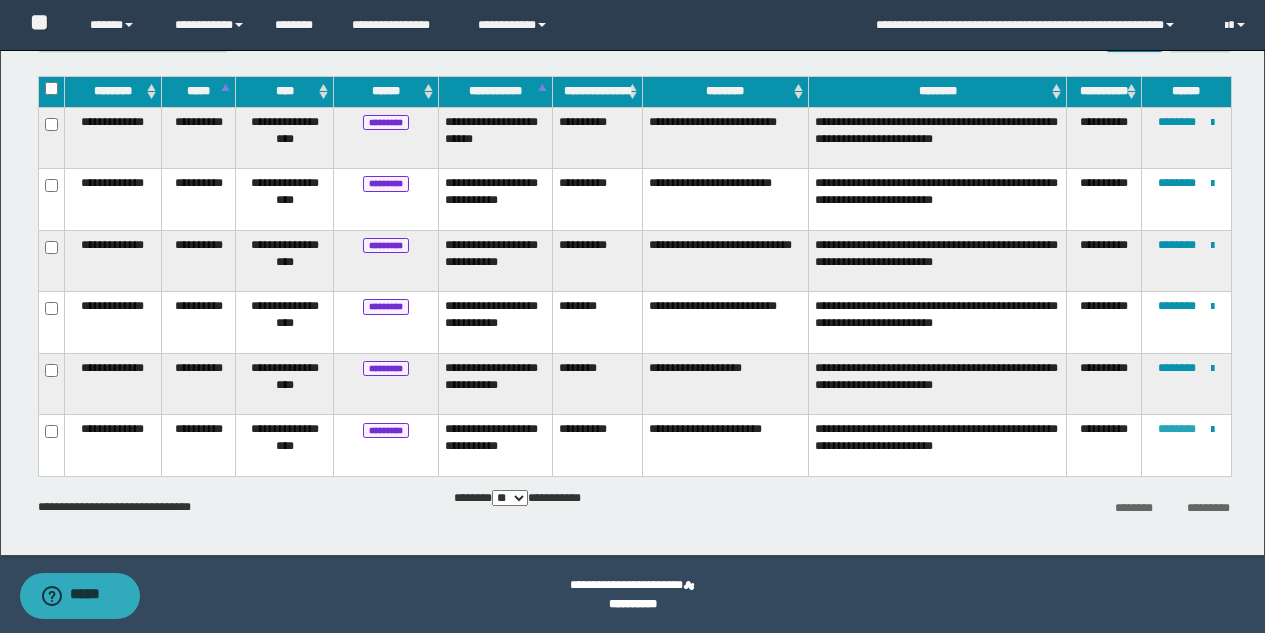 click on "********" at bounding box center [1177, 429] 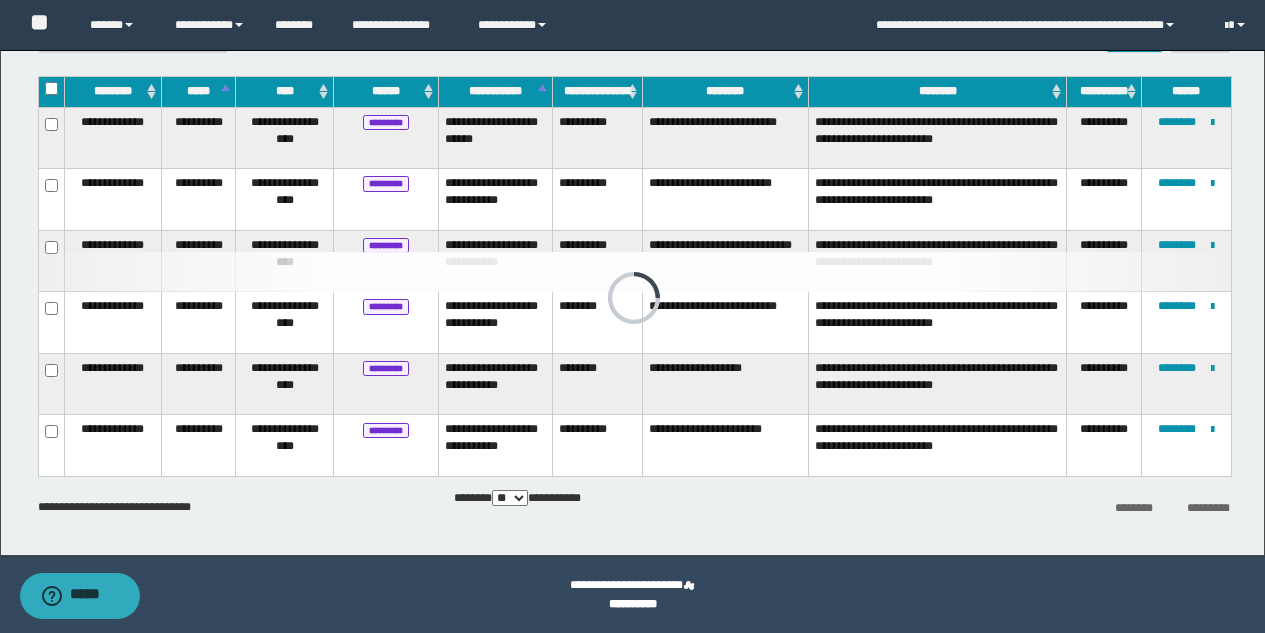 scroll, scrollTop: 0, scrollLeft: 0, axis: both 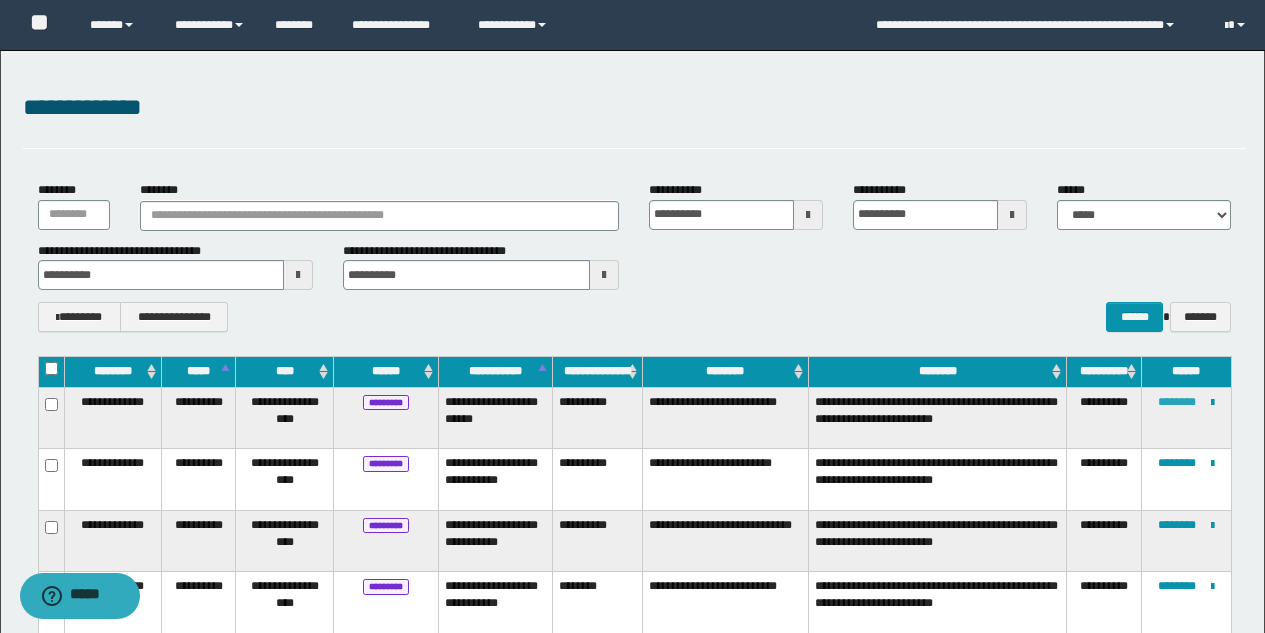 click on "********" at bounding box center (1177, 402) 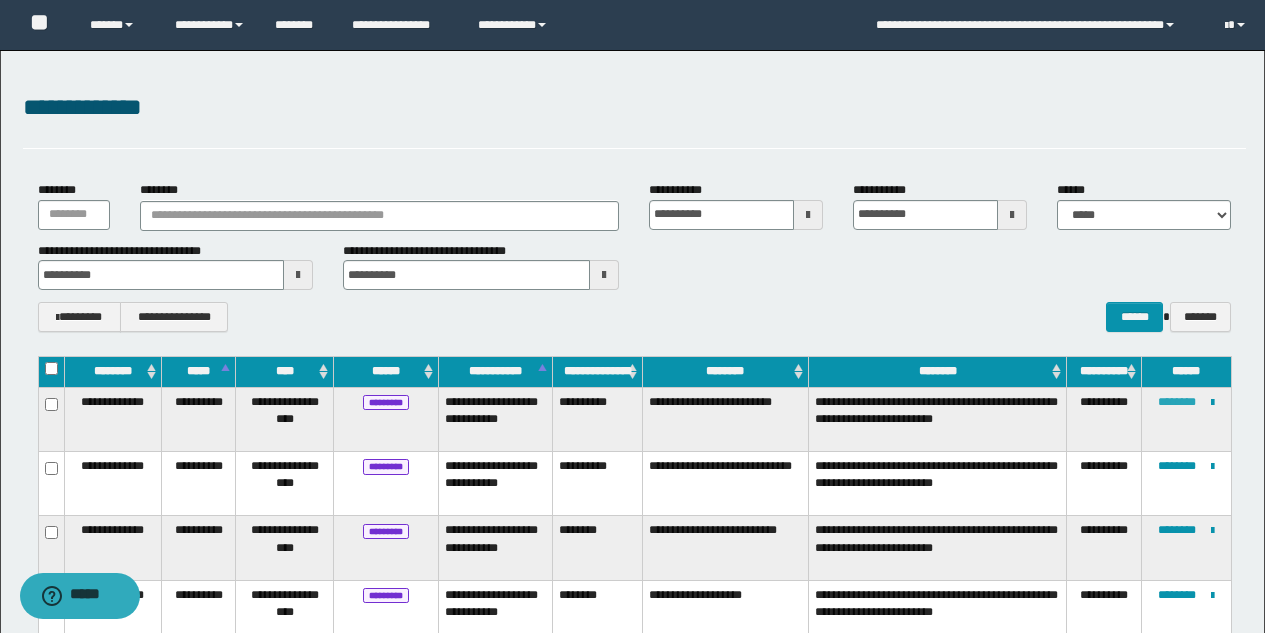 click on "********" at bounding box center (1177, 402) 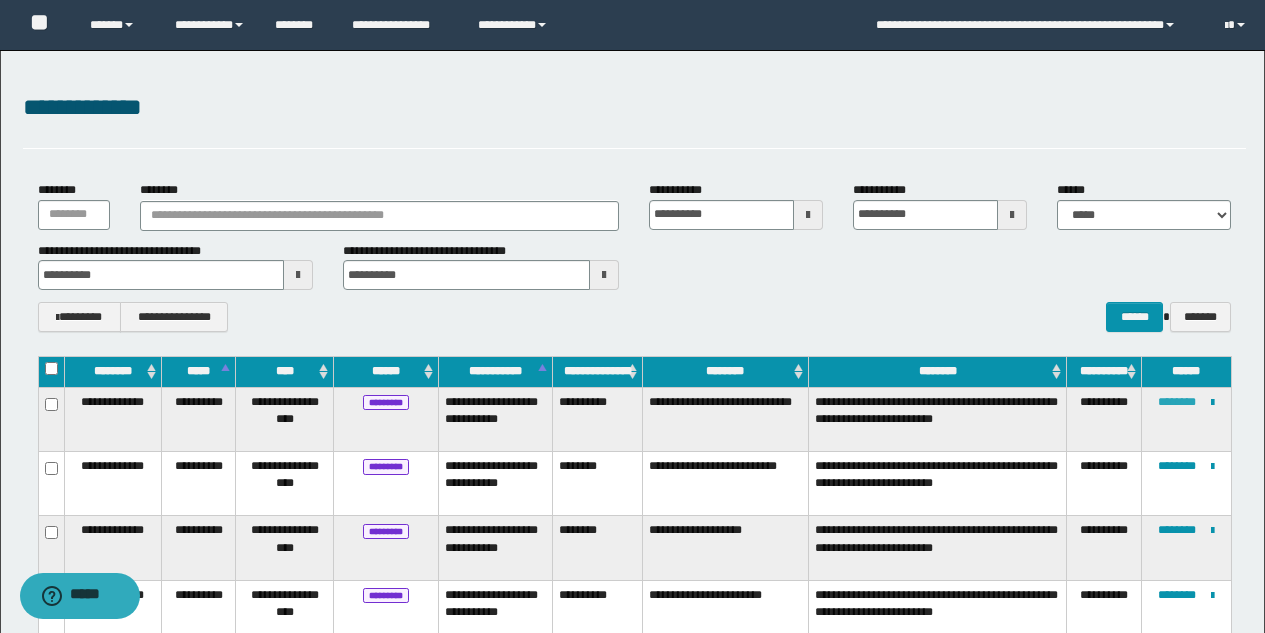 click on "********" at bounding box center [1177, 402] 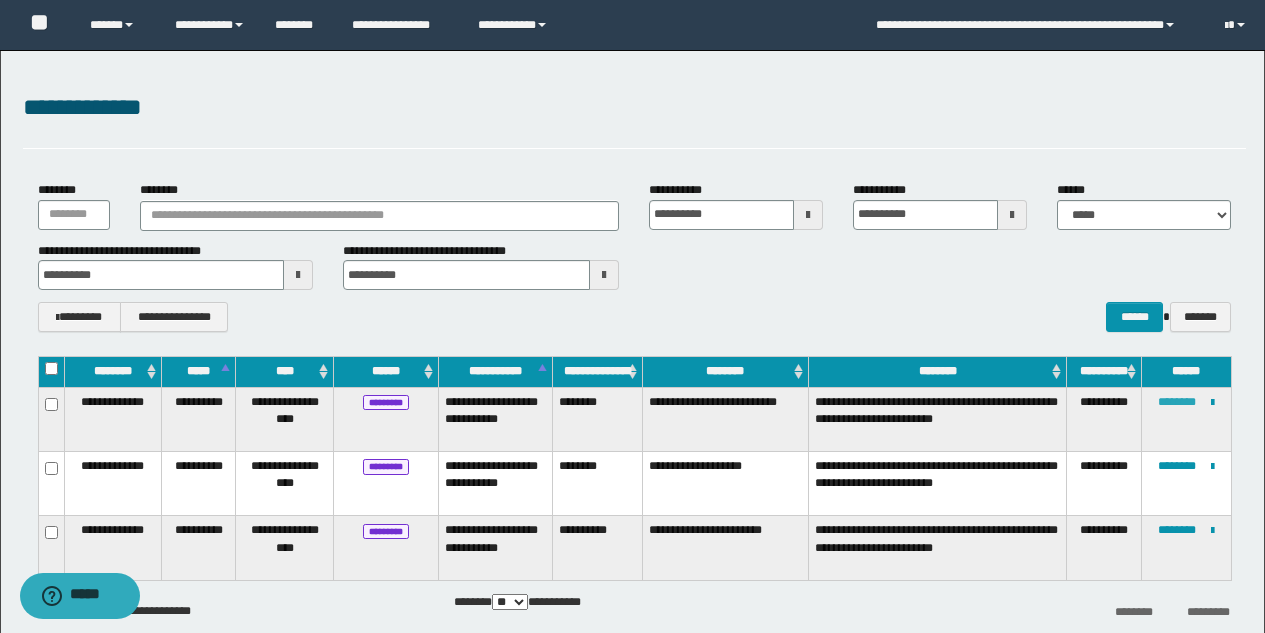 click on "********" at bounding box center [1177, 402] 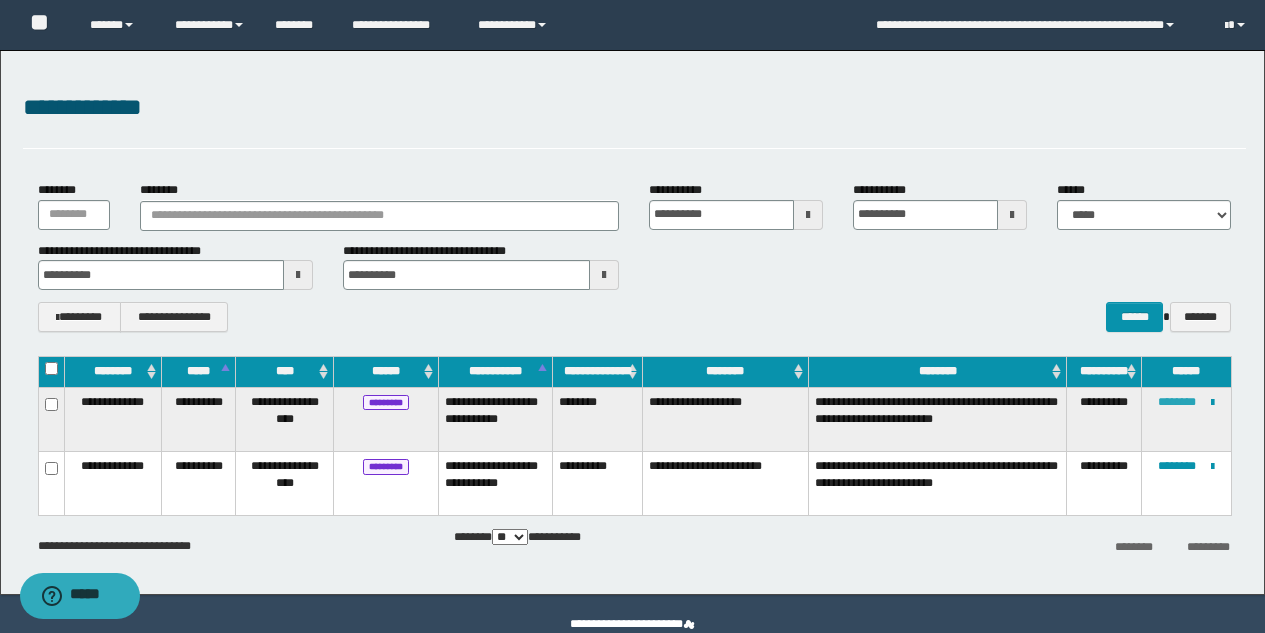 click on "********" at bounding box center (1177, 402) 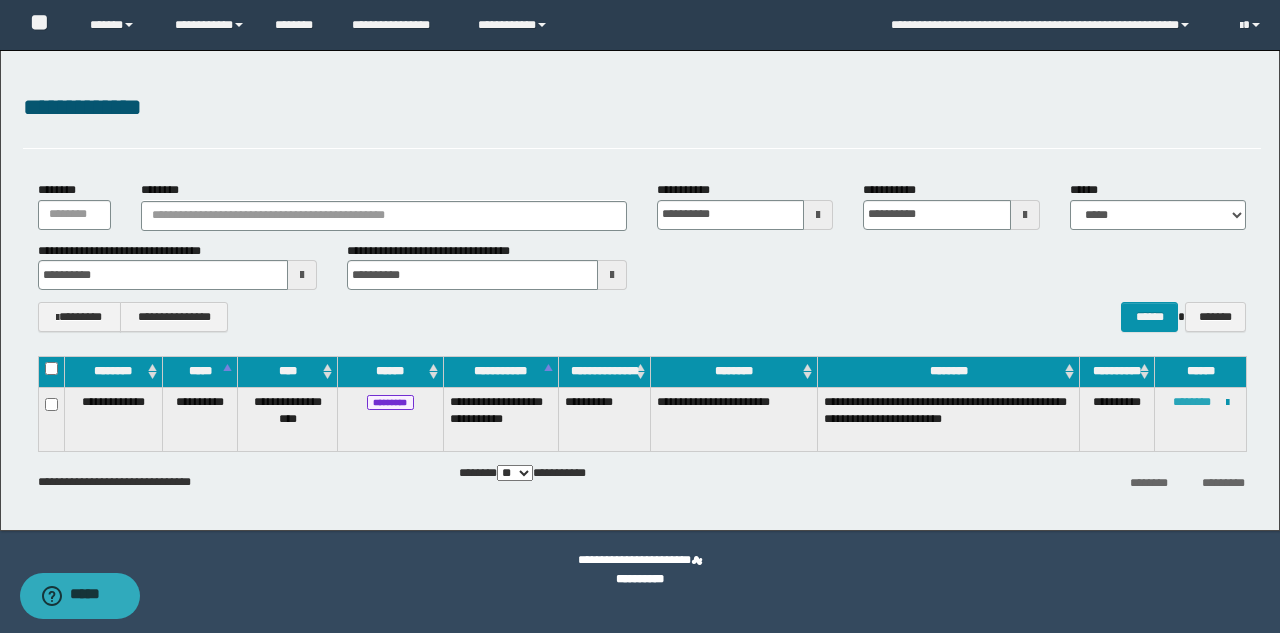 click on "********" at bounding box center (1192, 402) 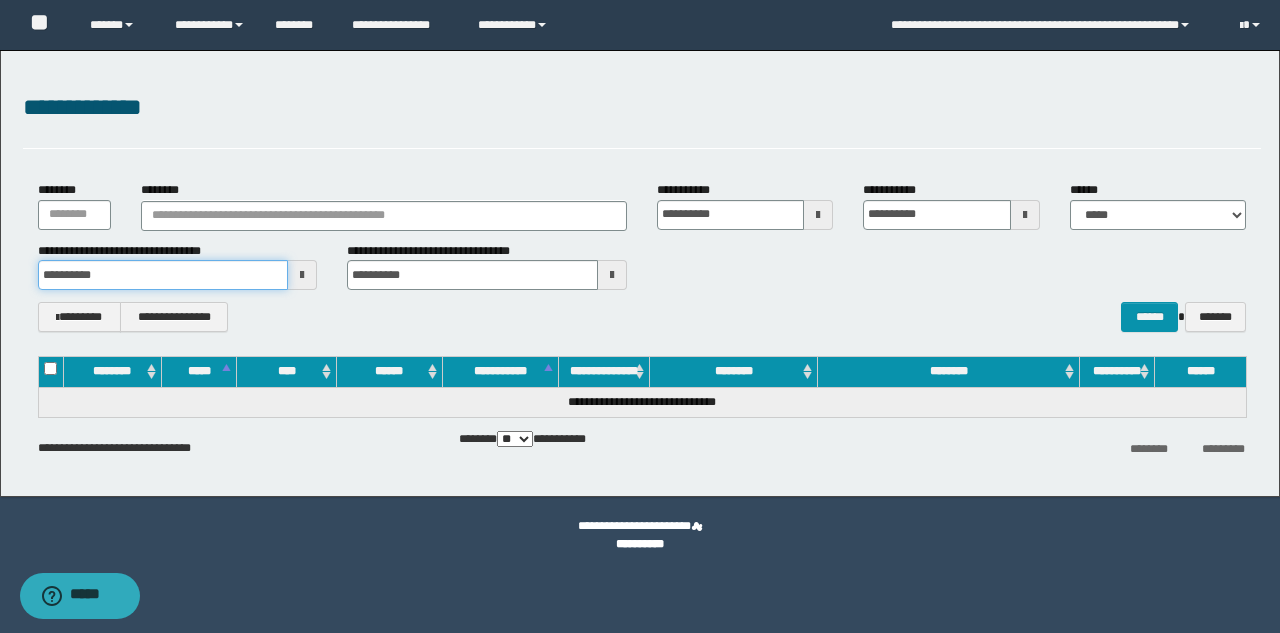 click on "**********" at bounding box center [163, 275] 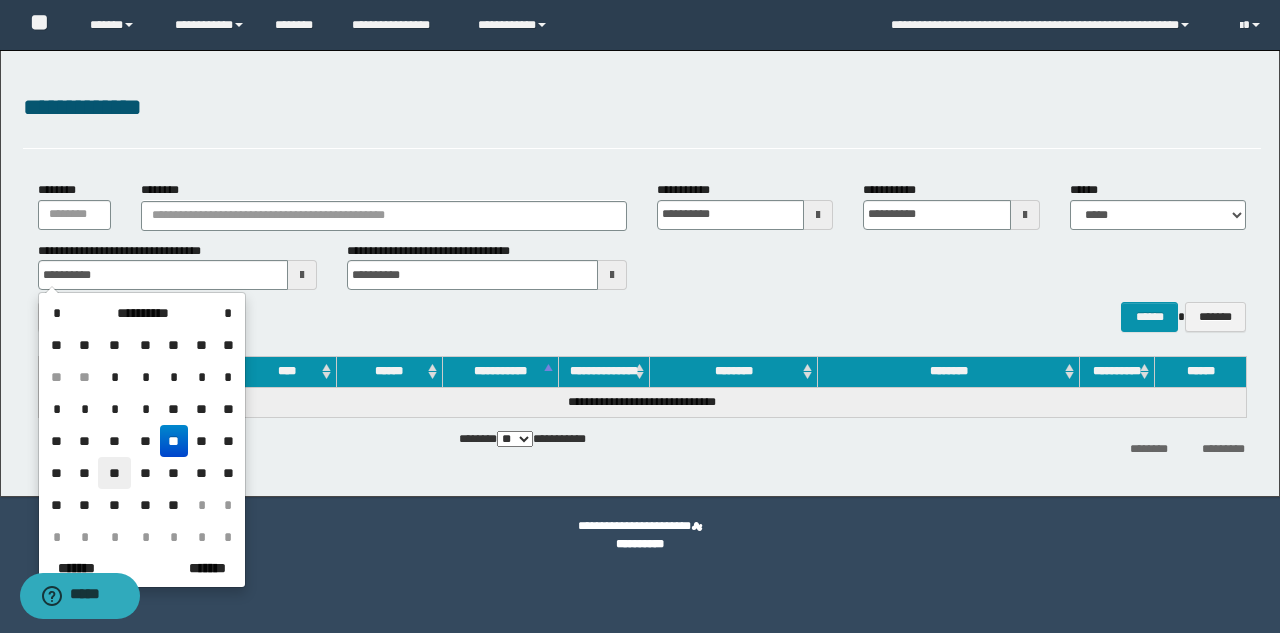 click on "**" at bounding box center [114, 473] 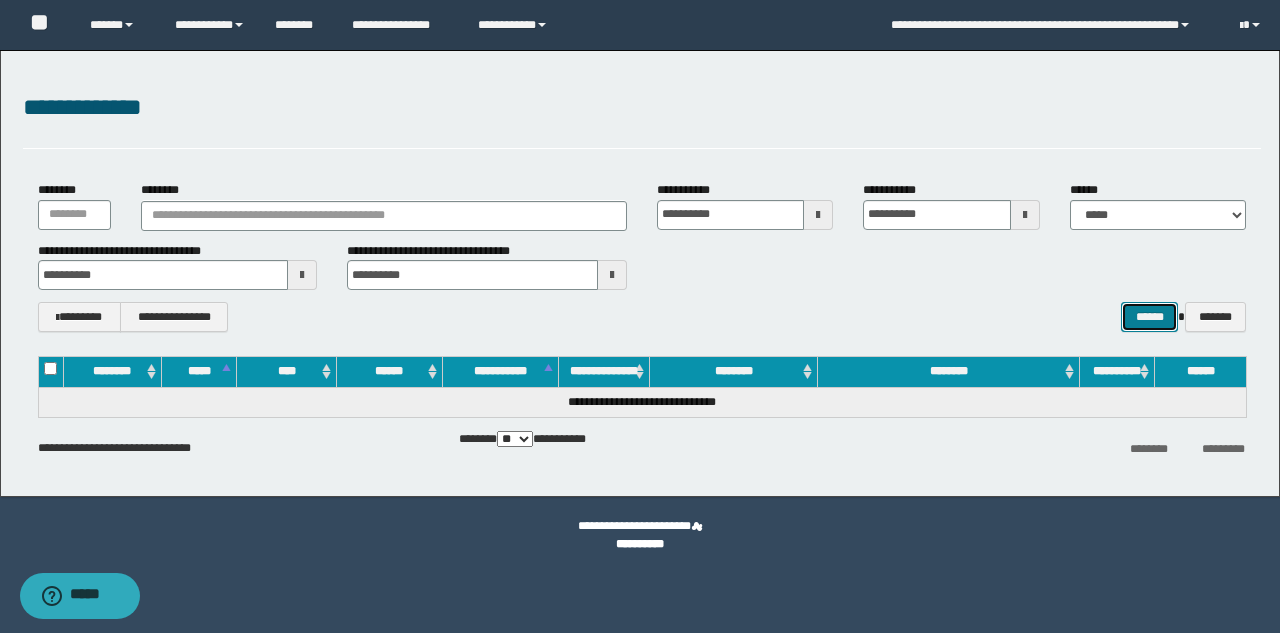 click on "******" at bounding box center [1149, 317] 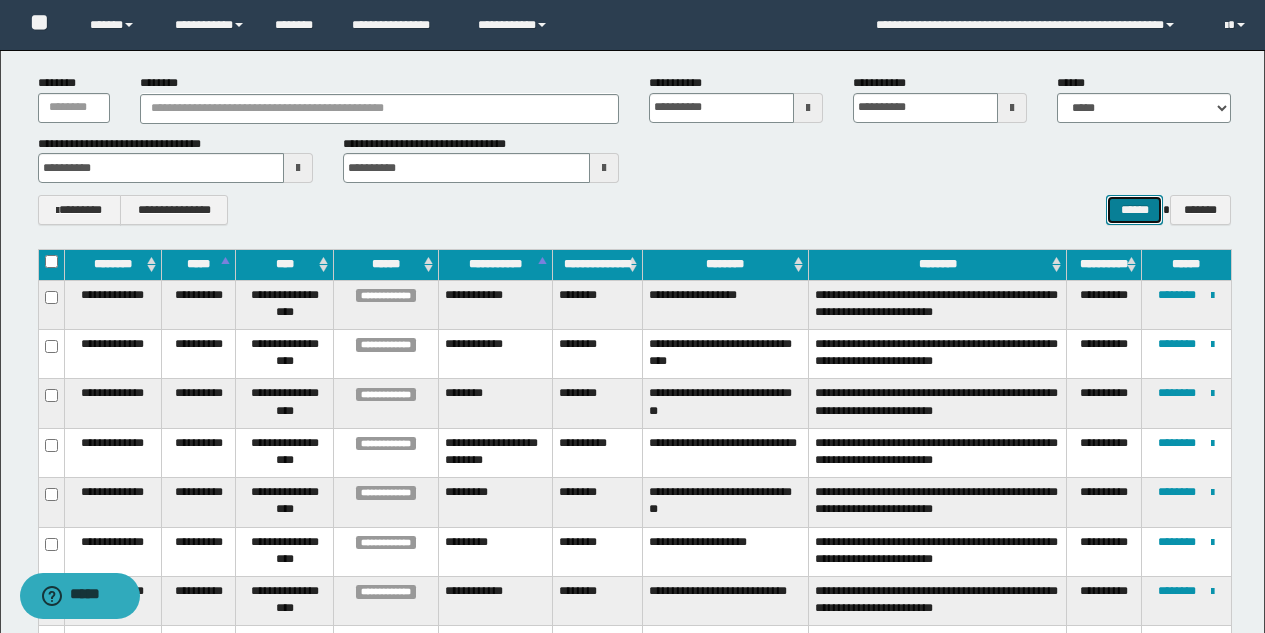 scroll, scrollTop: 0, scrollLeft: 0, axis: both 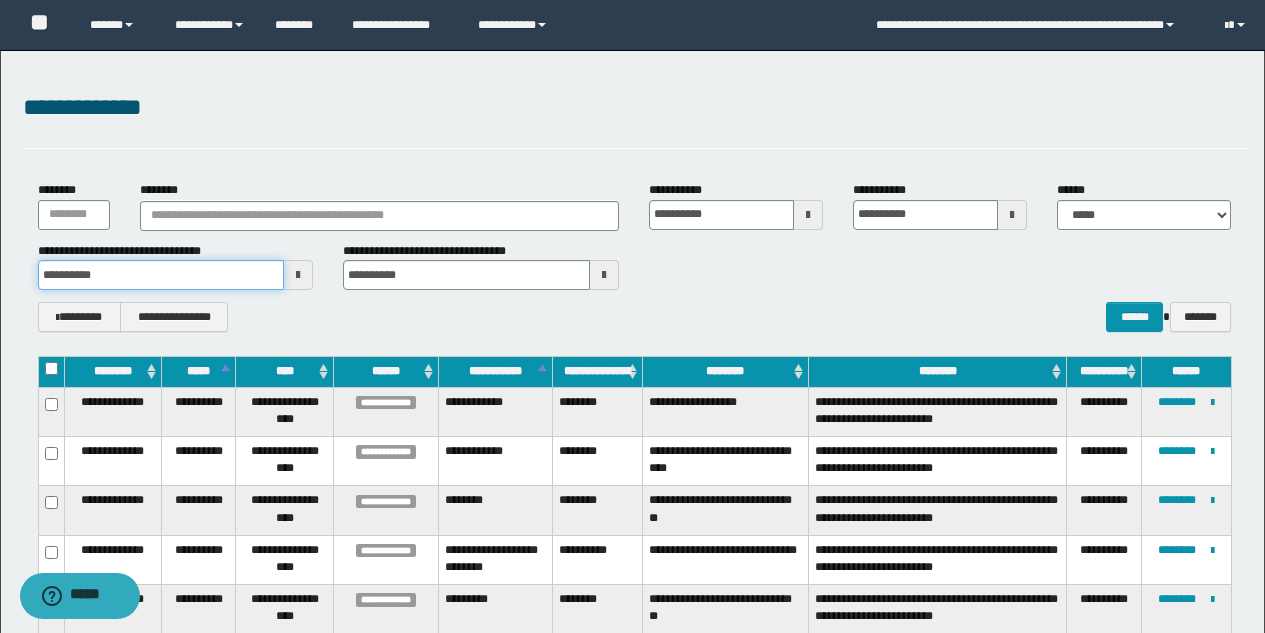 click on "**********" at bounding box center (161, 275) 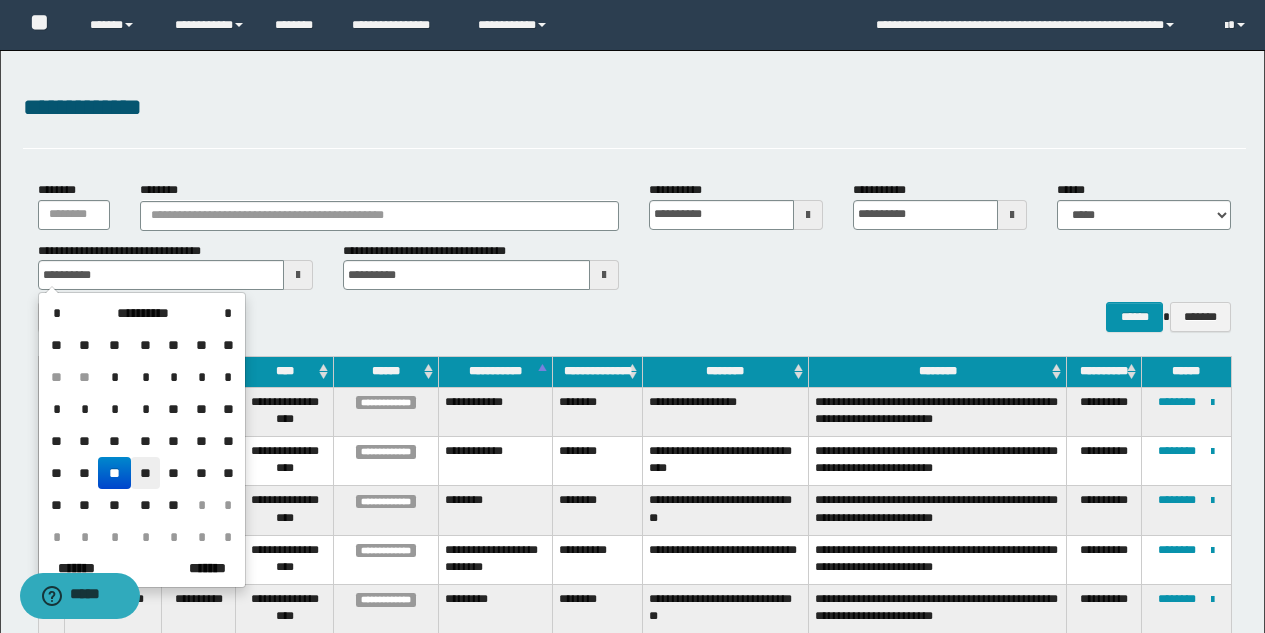 click on "**" at bounding box center [145, 473] 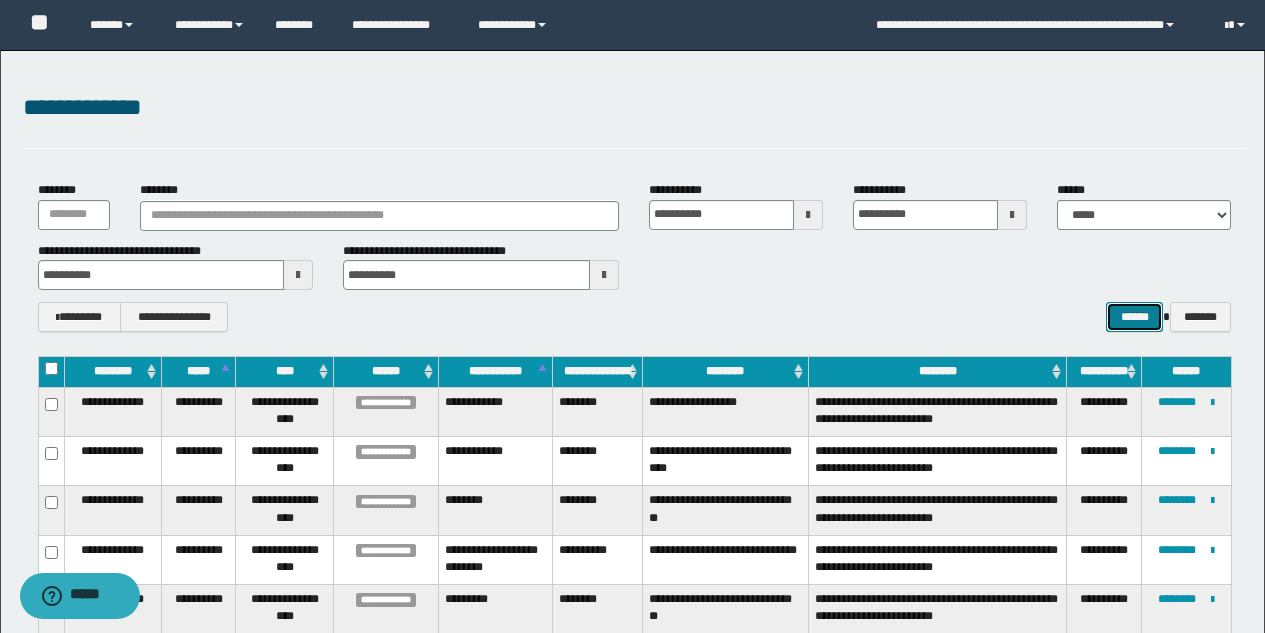 click on "******" at bounding box center [1134, 317] 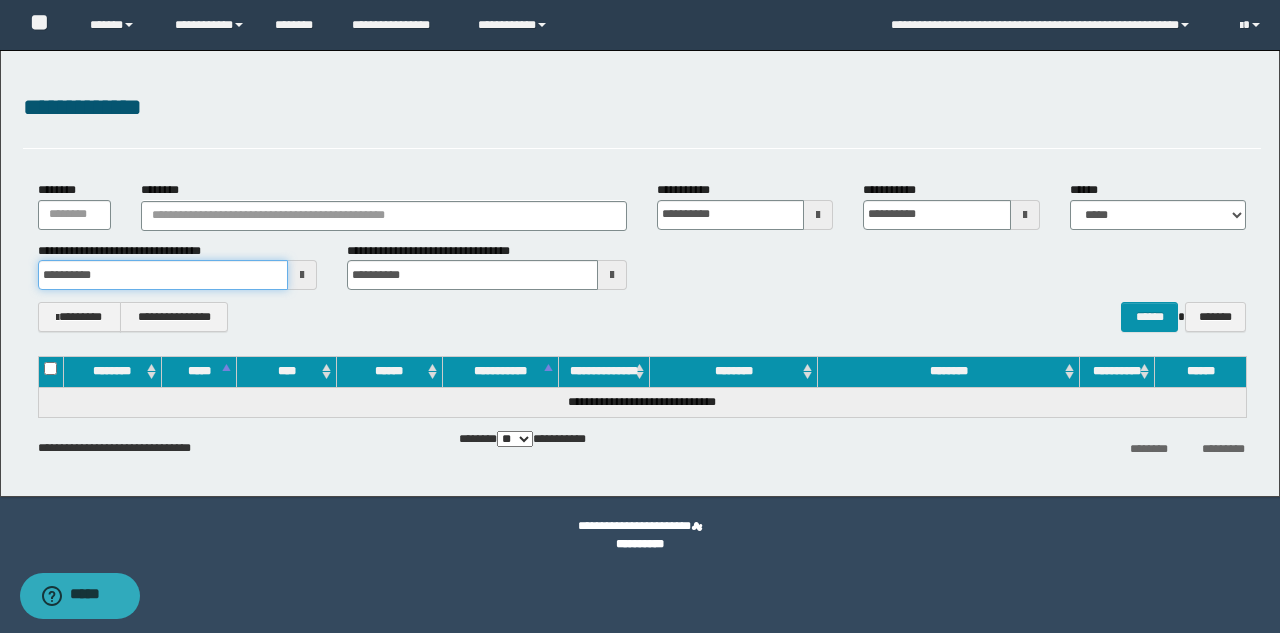 click on "**********" at bounding box center [163, 275] 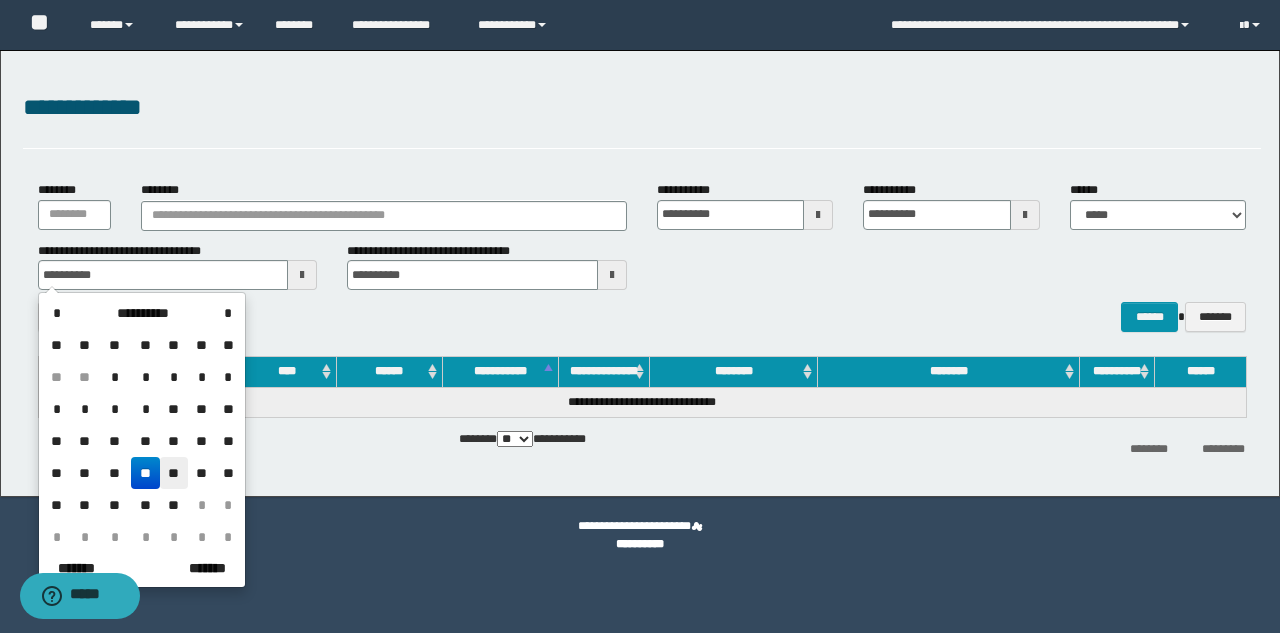 click on "**" at bounding box center [174, 473] 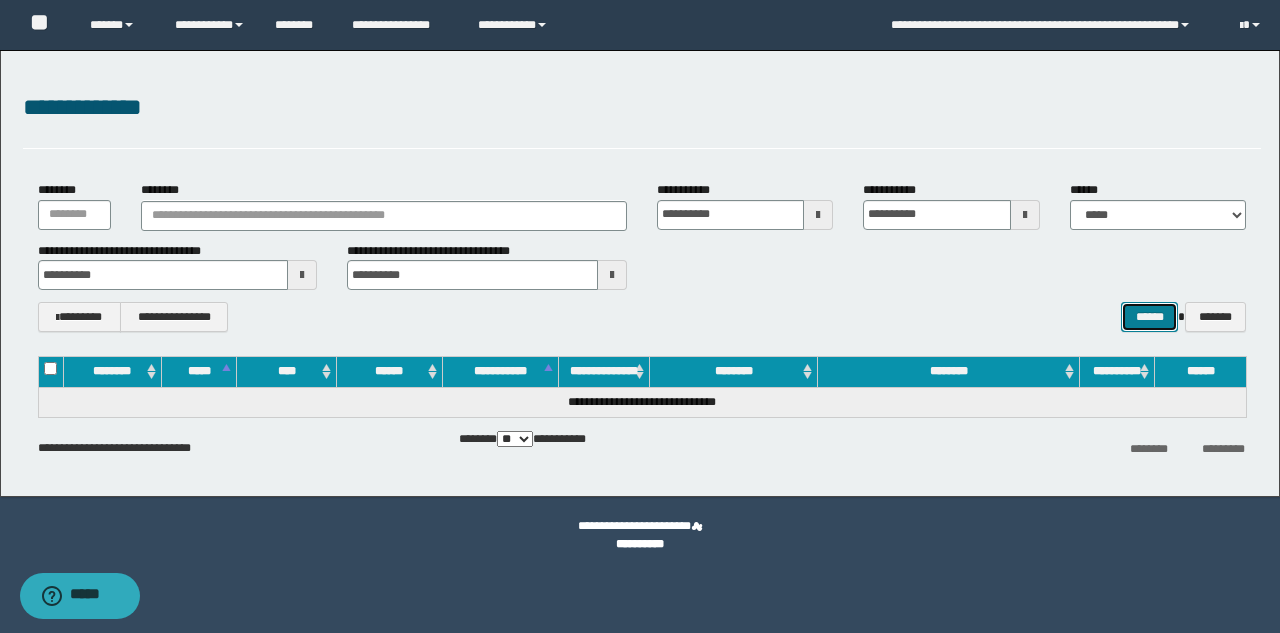 click on "******" at bounding box center [1149, 317] 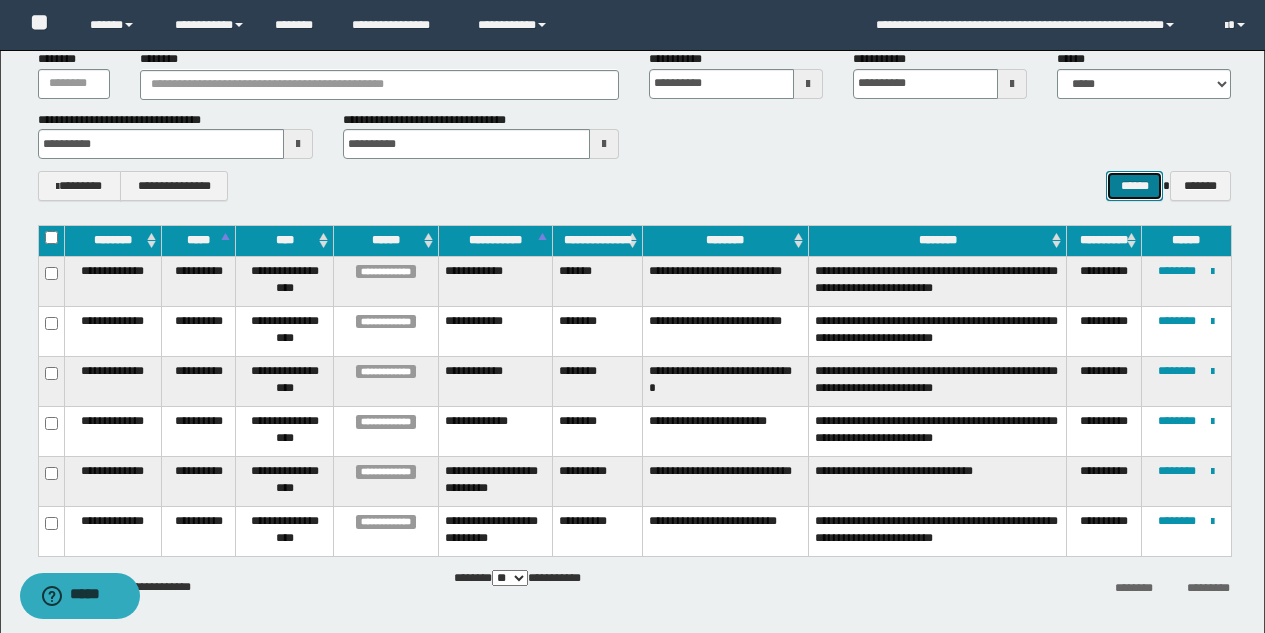scroll, scrollTop: 134, scrollLeft: 0, axis: vertical 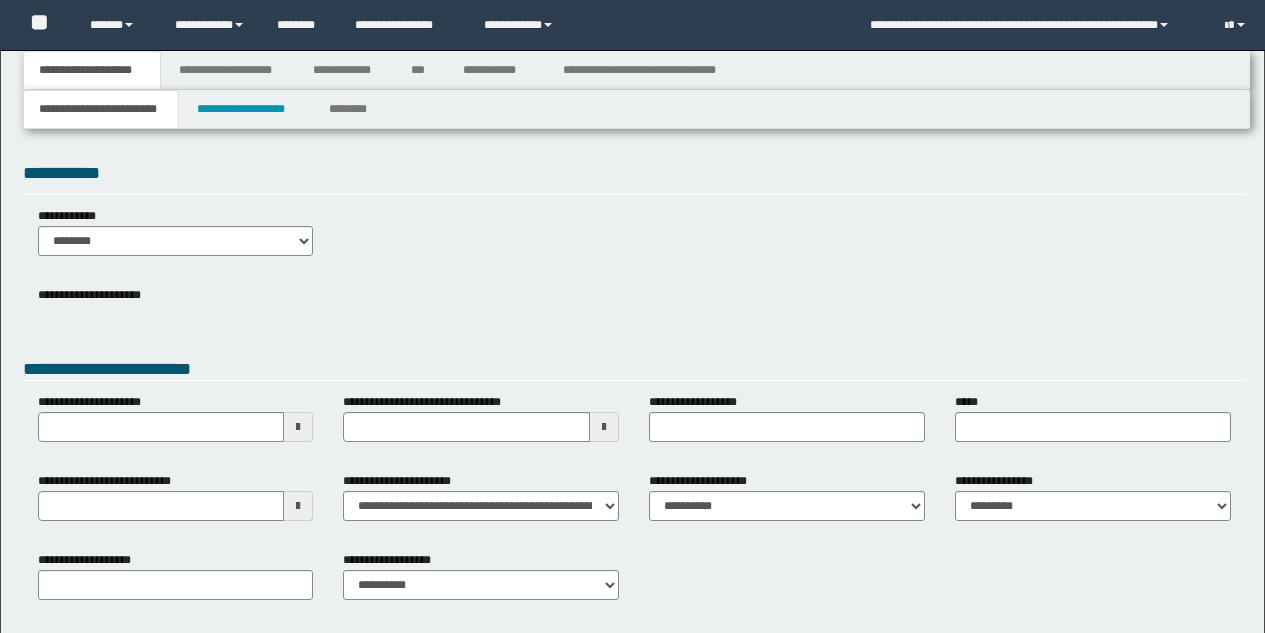 type 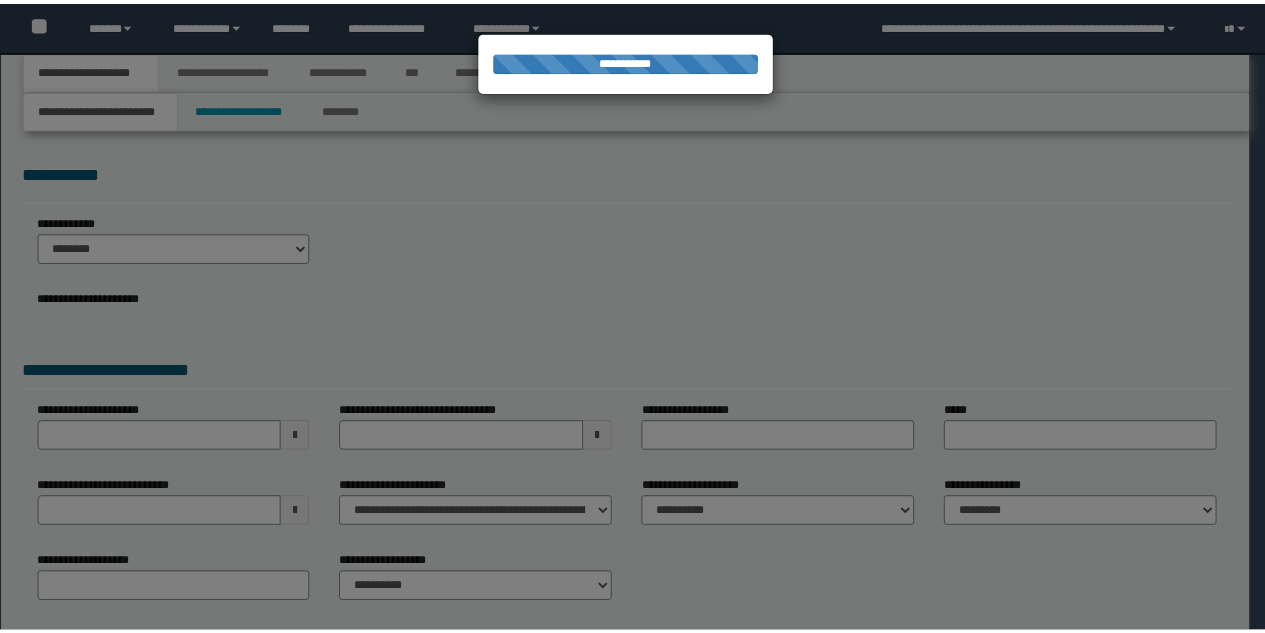 scroll, scrollTop: 0, scrollLeft: 0, axis: both 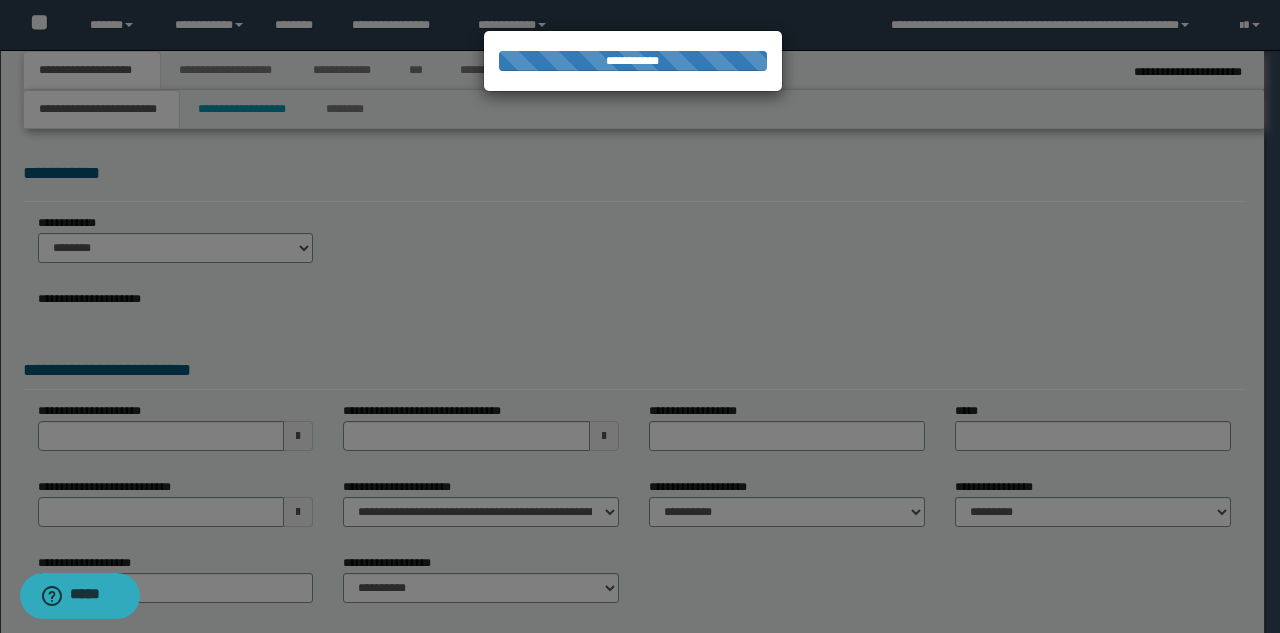 type on "**********" 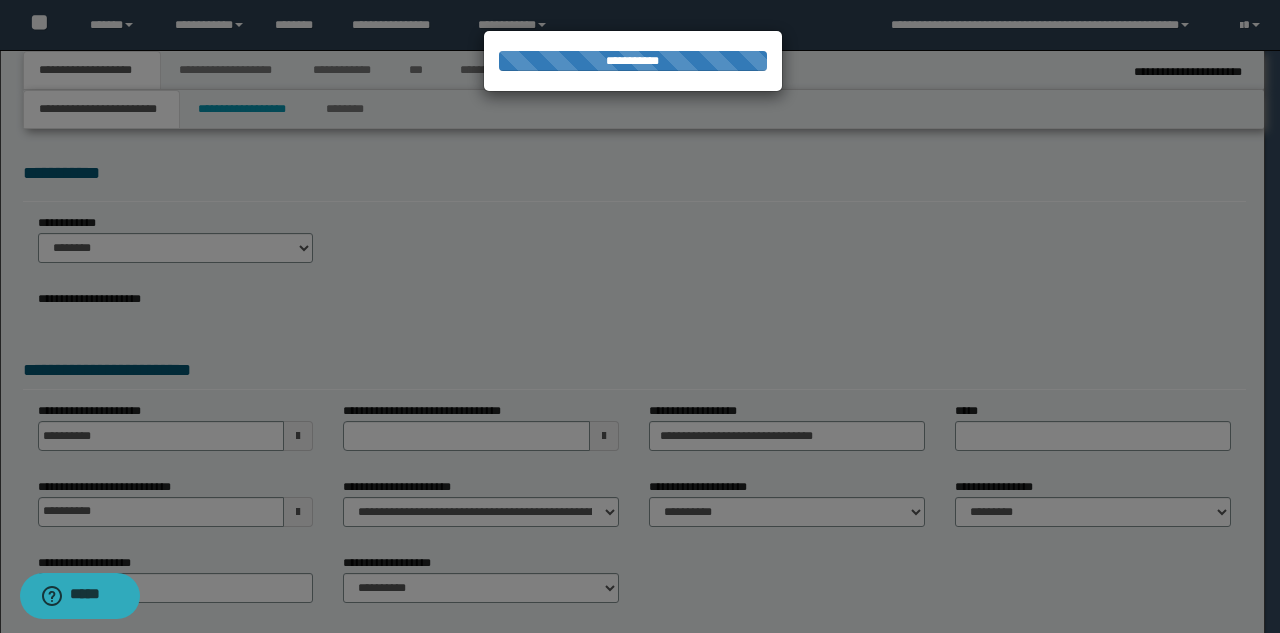 select on "*" 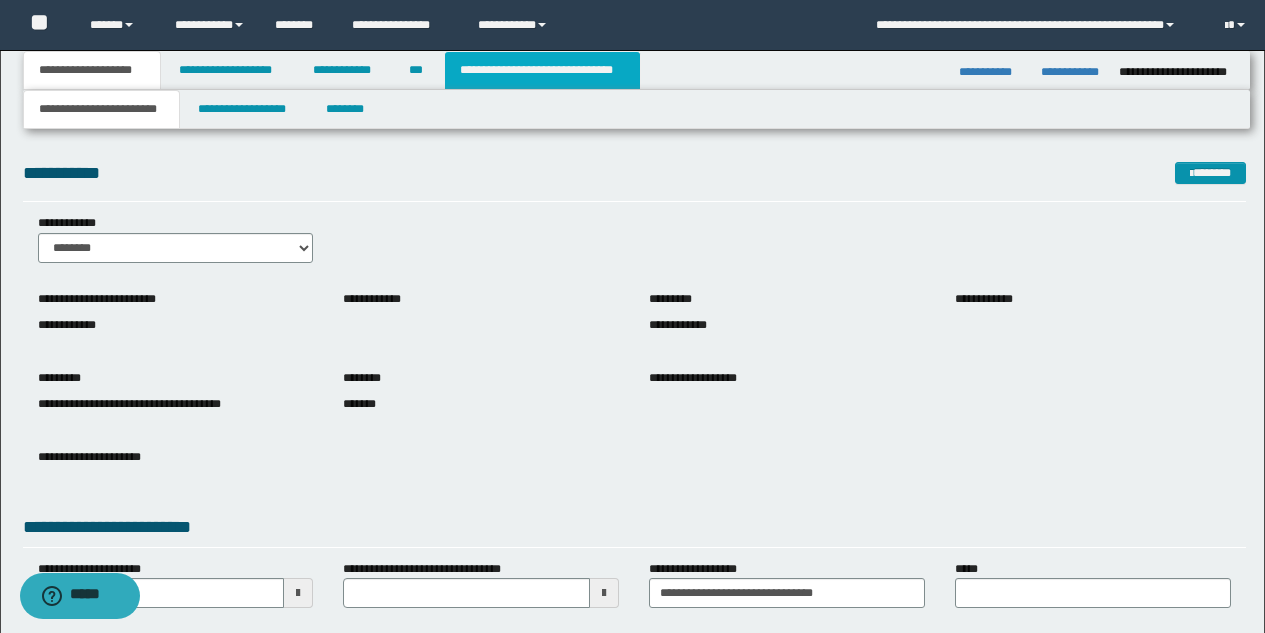 click on "**********" at bounding box center [542, 70] 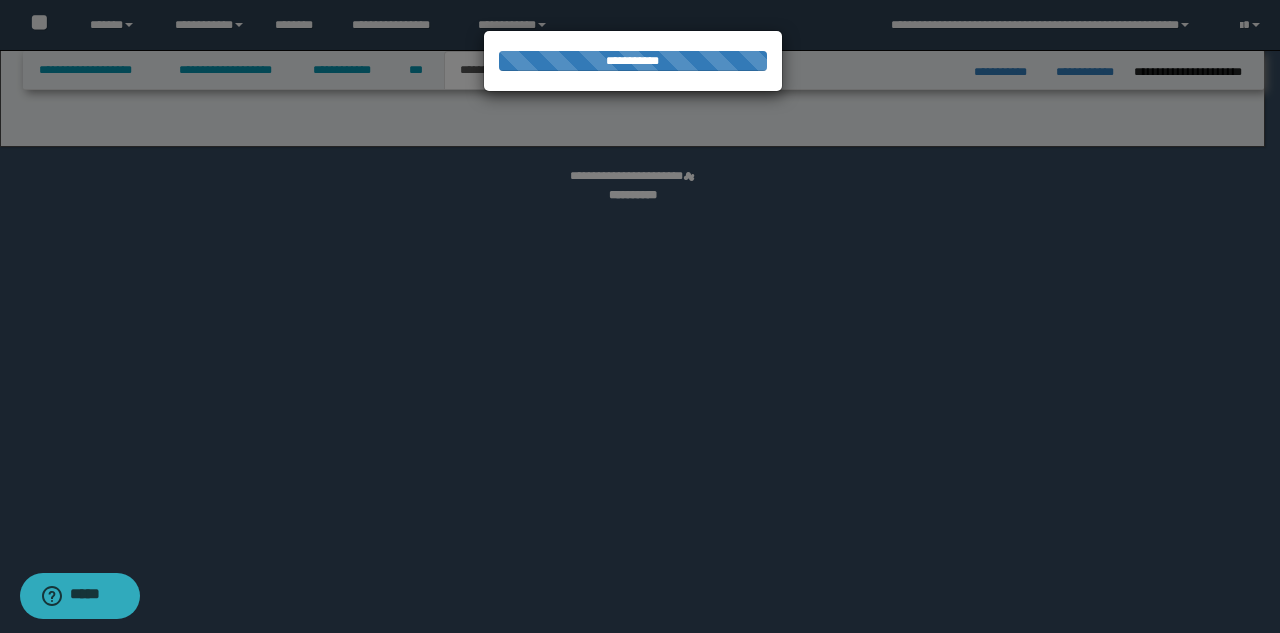 select on "*" 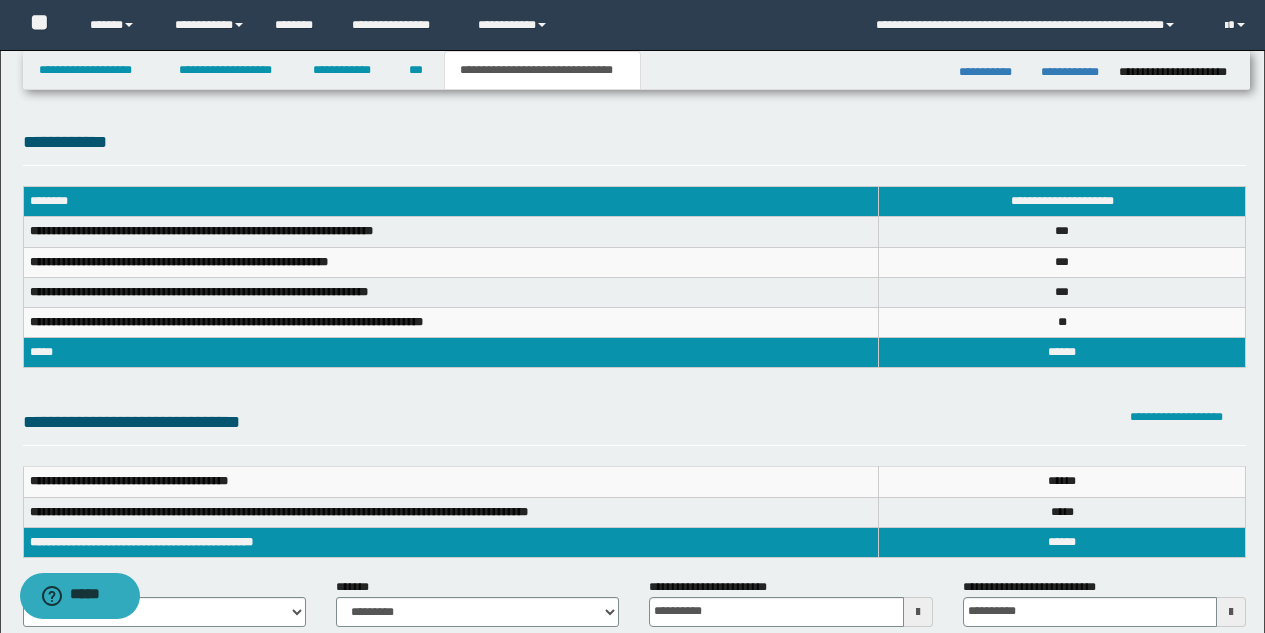 scroll, scrollTop: 0, scrollLeft: 0, axis: both 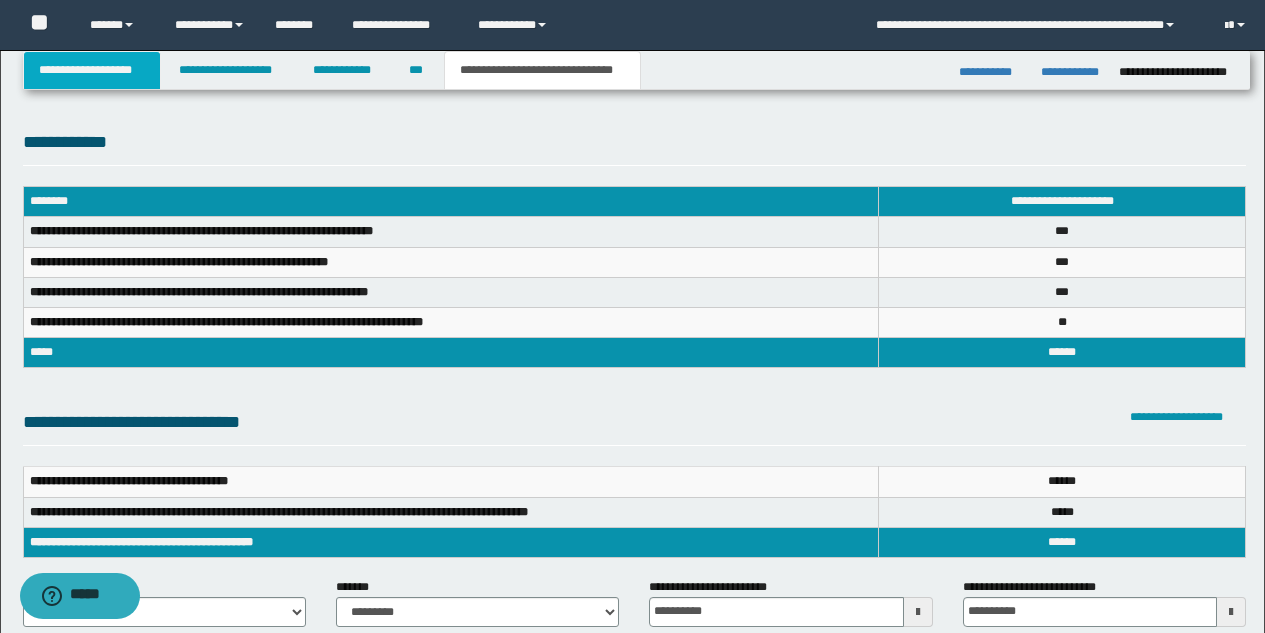 click on "**********" at bounding box center (92, 70) 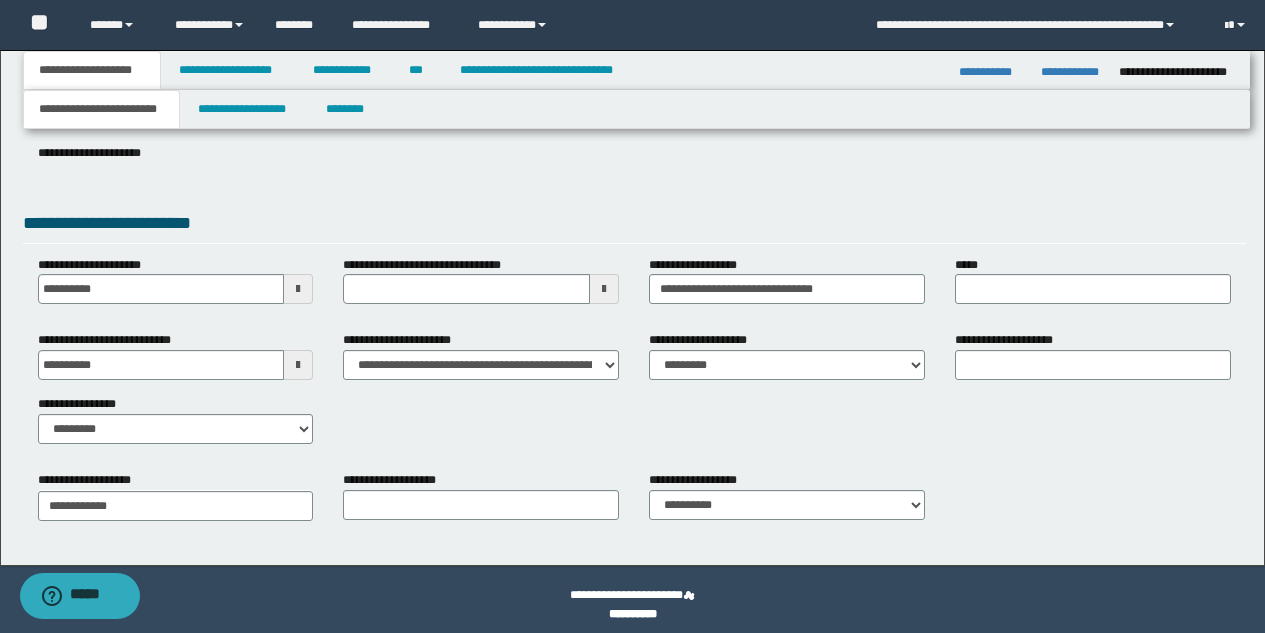 scroll, scrollTop: 315, scrollLeft: 0, axis: vertical 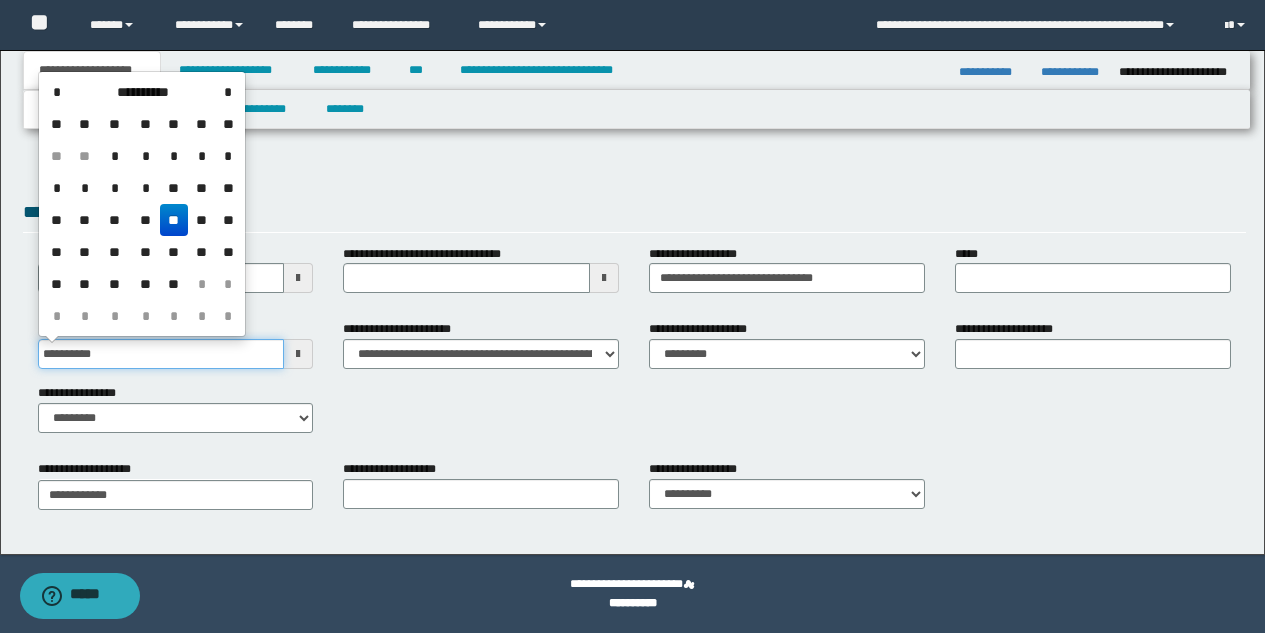 click on "**********" at bounding box center (161, 354) 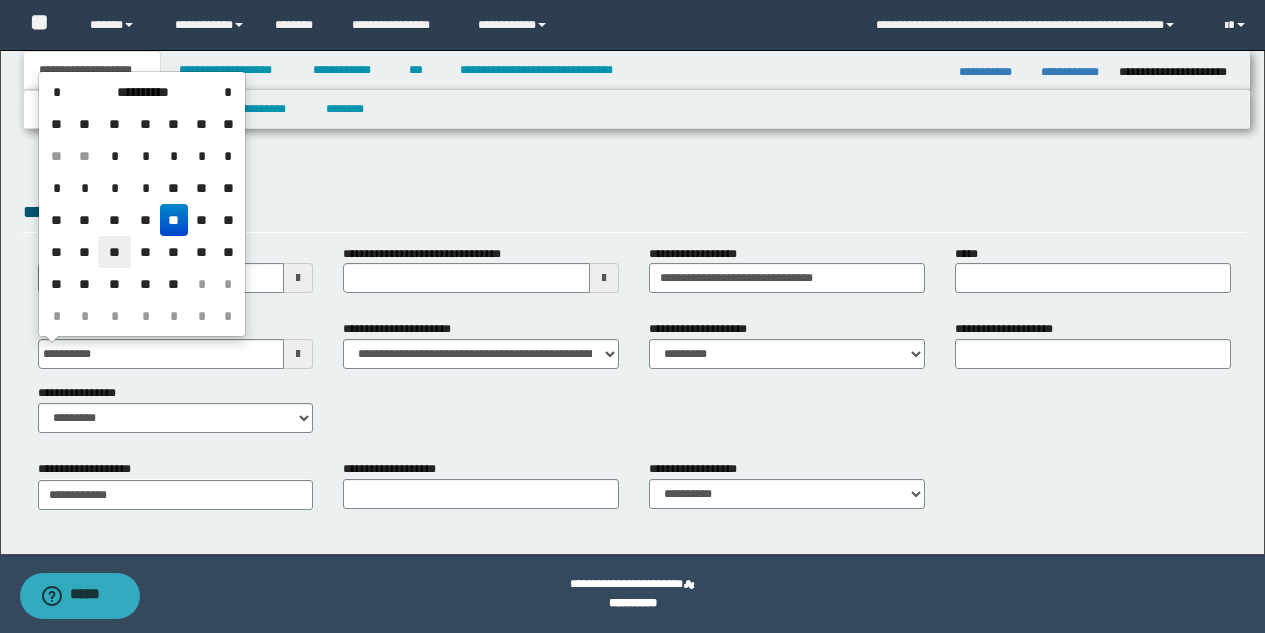 click on "**" at bounding box center (114, 252) 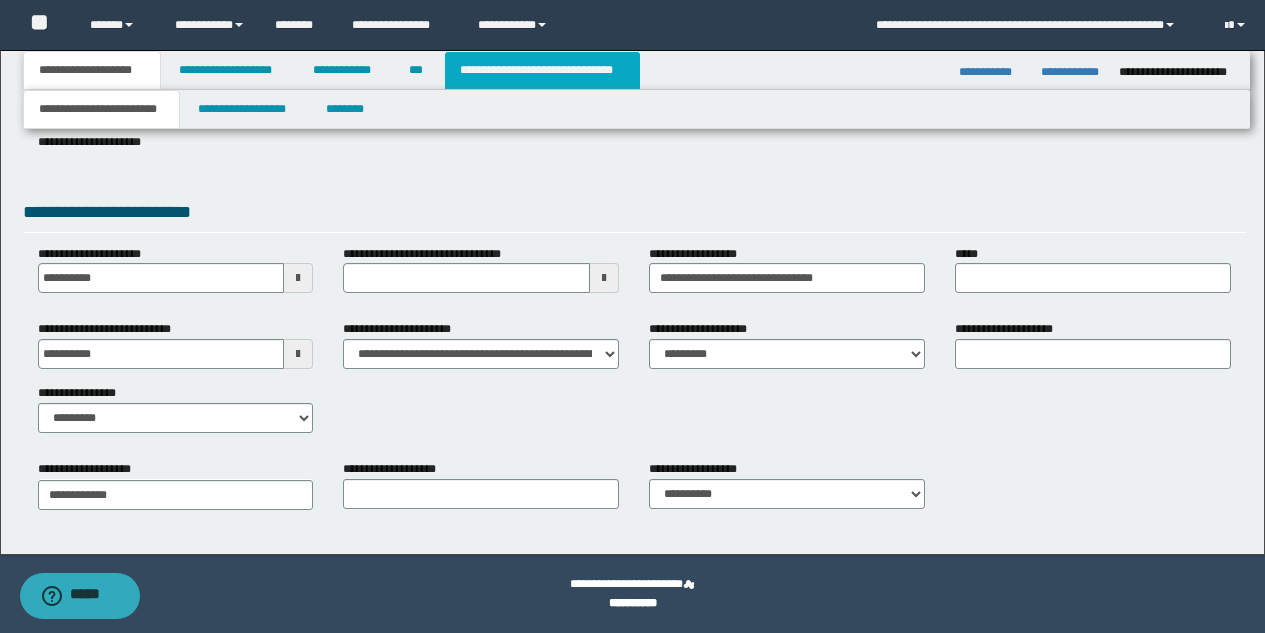 click on "**********" at bounding box center [542, 70] 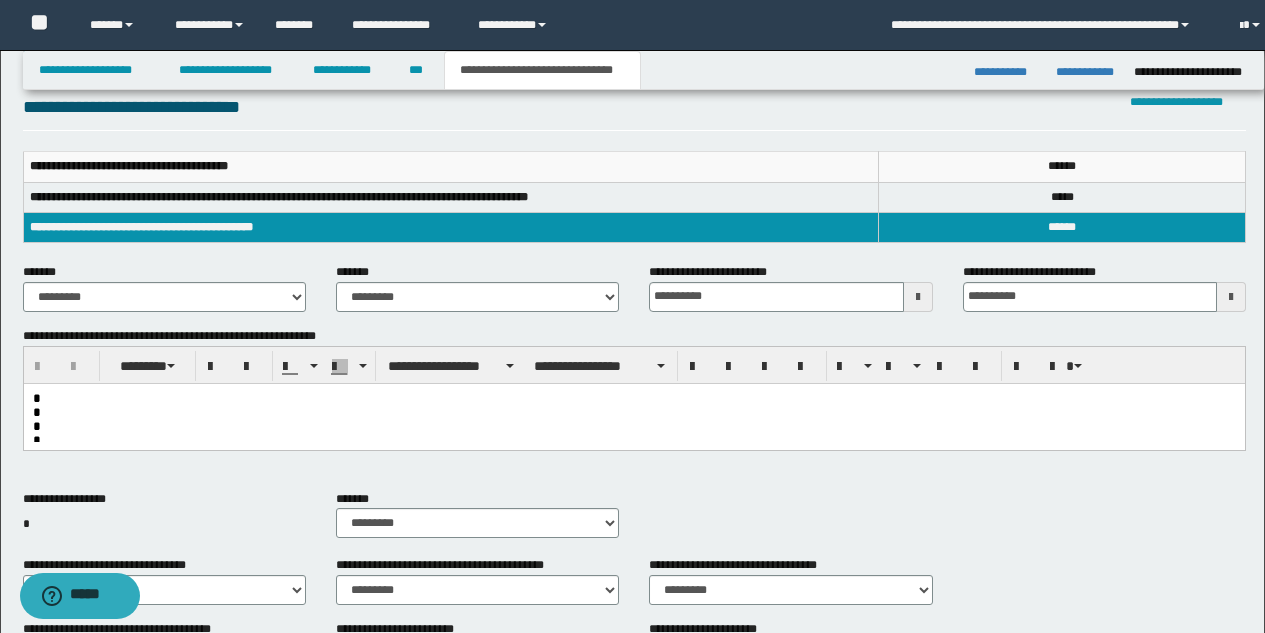 scroll, scrollTop: 284, scrollLeft: 0, axis: vertical 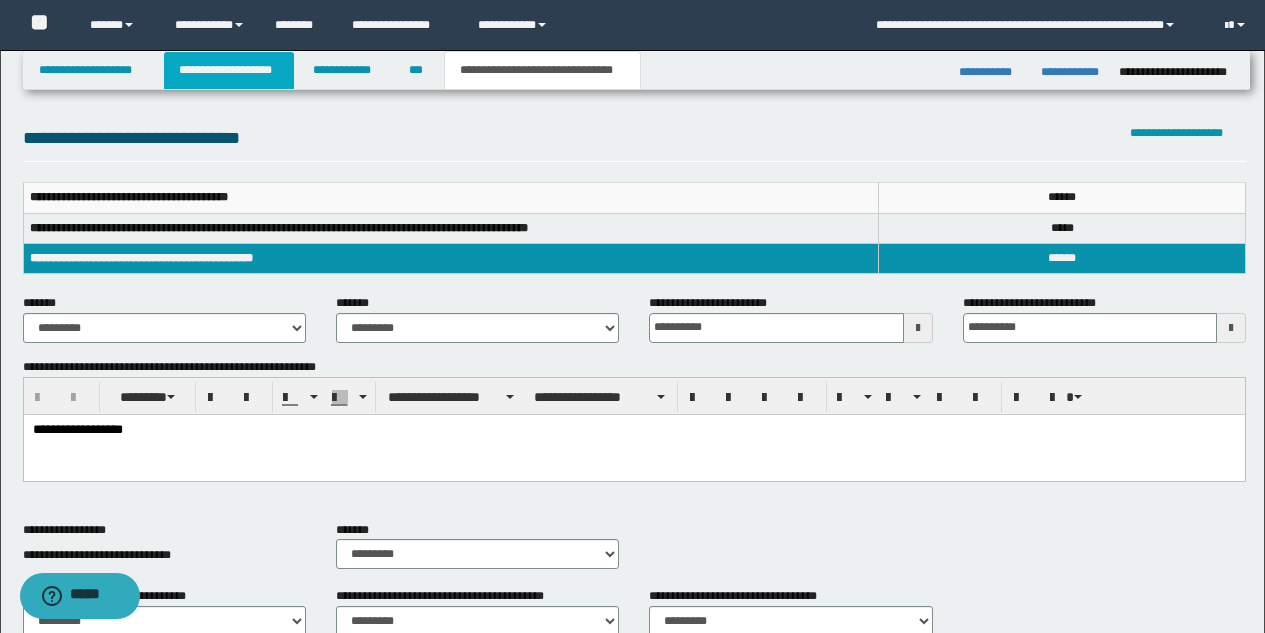 click on "**********" at bounding box center (229, 70) 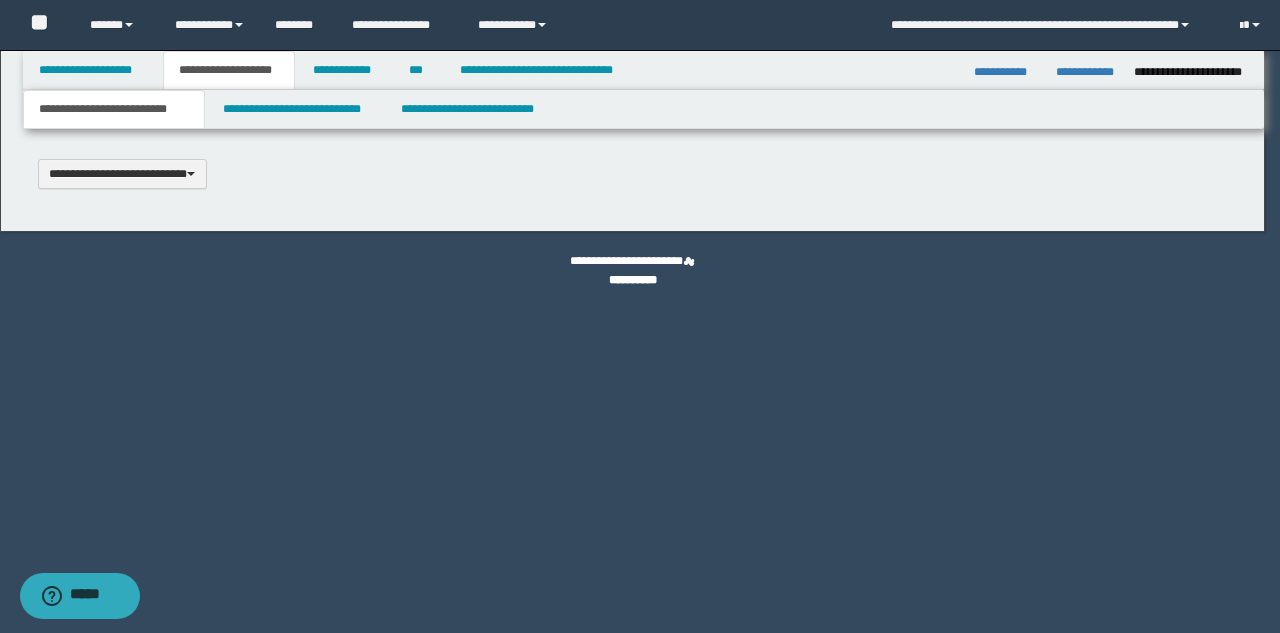 scroll, scrollTop: 0, scrollLeft: 0, axis: both 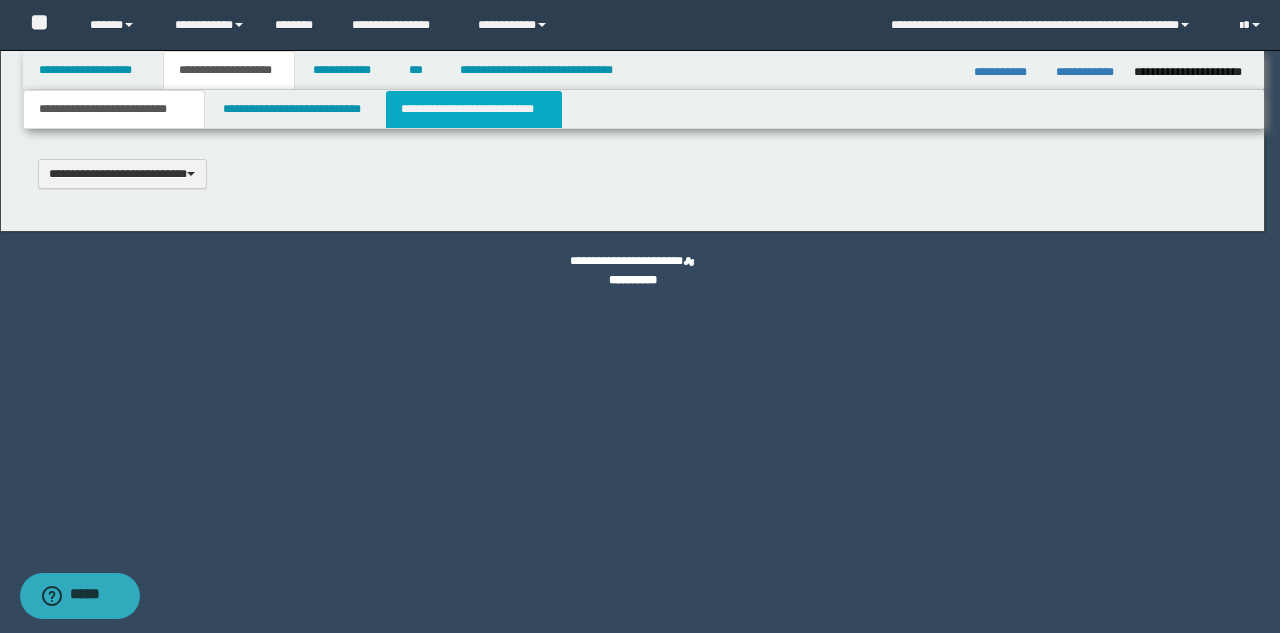 type 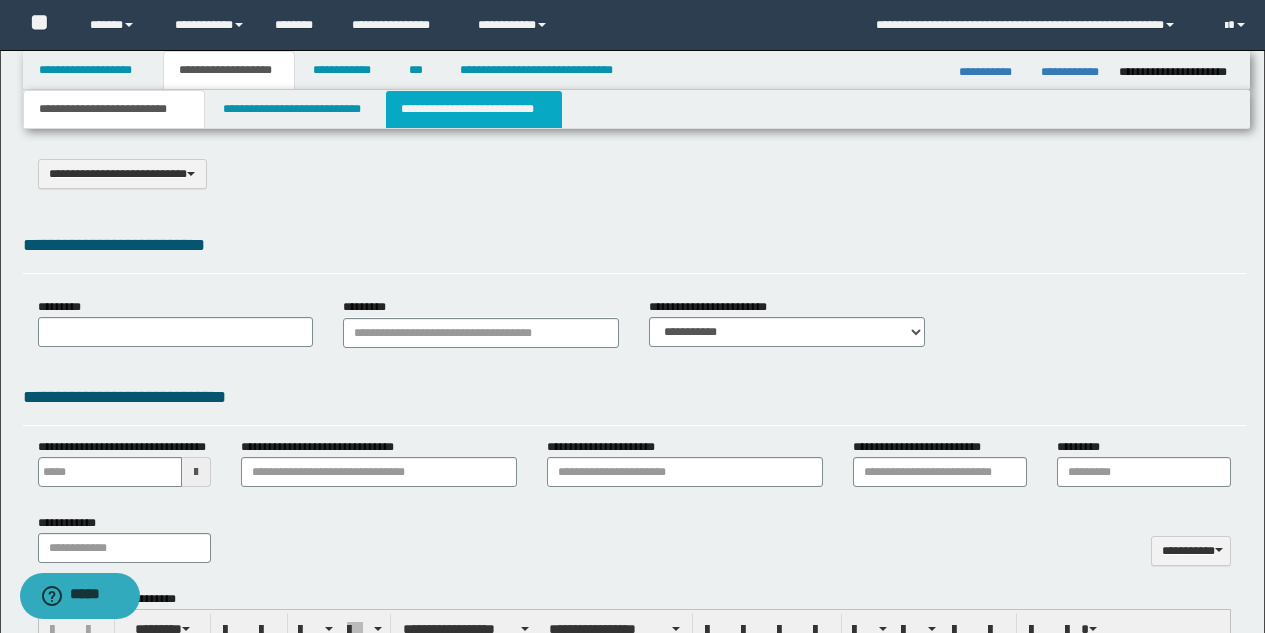 click on "**********" at bounding box center [474, 109] 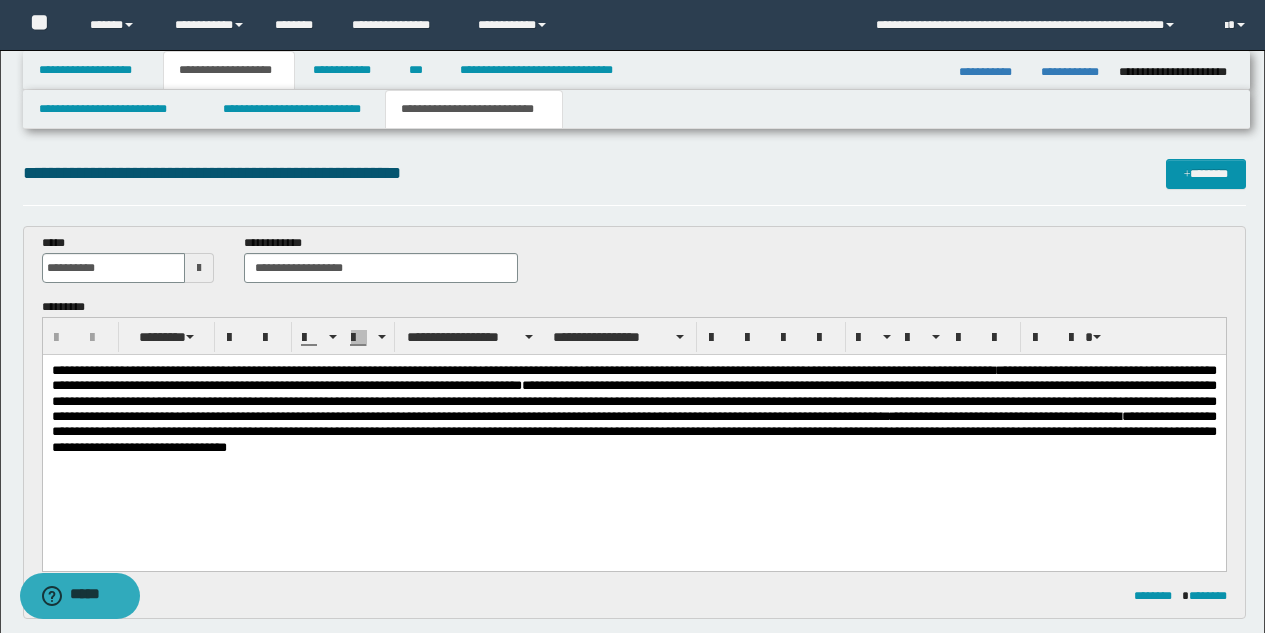 scroll, scrollTop: 0, scrollLeft: 0, axis: both 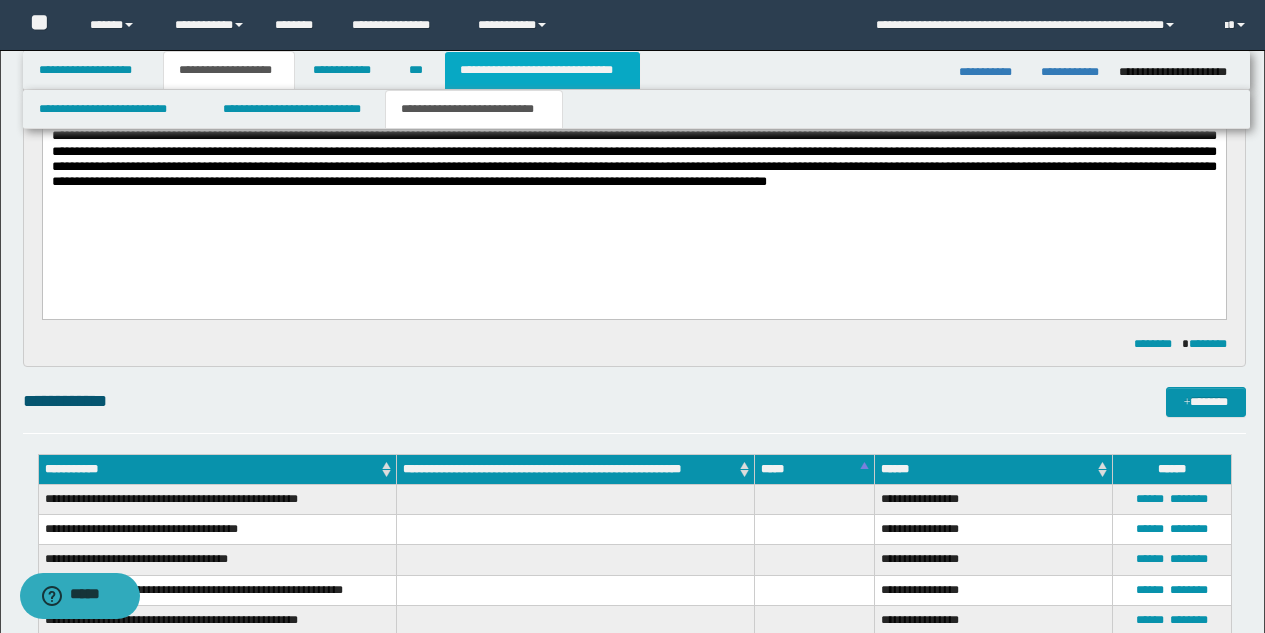 click on "**********" at bounding box center (542, 70) 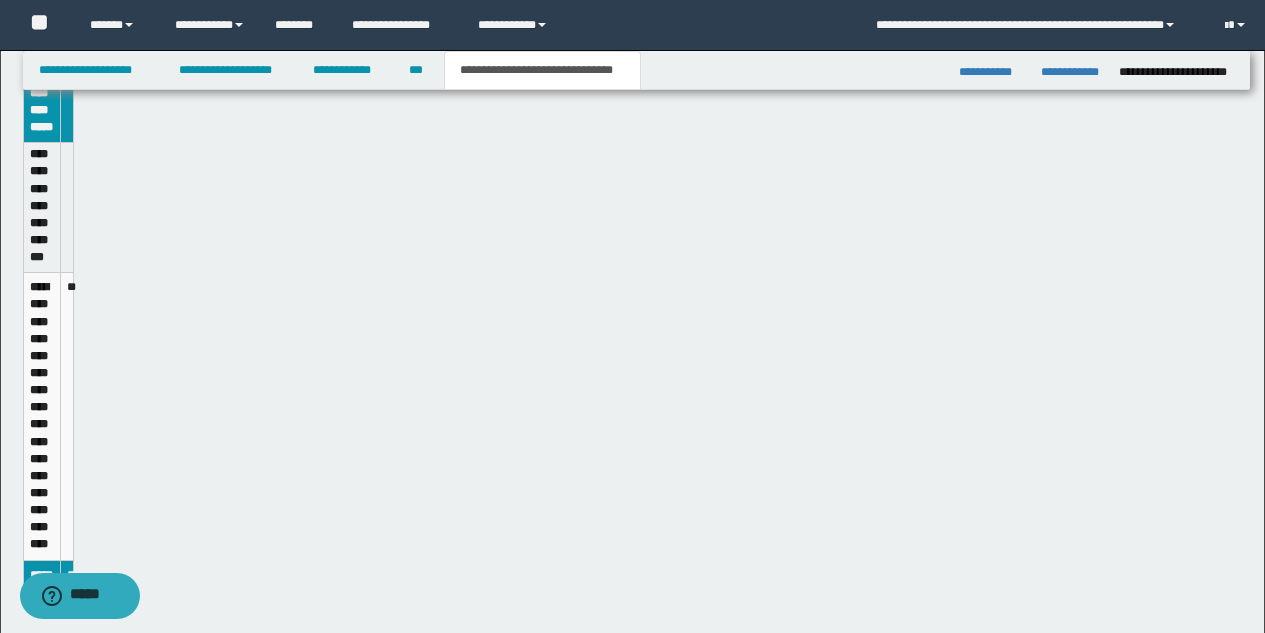 scroll, scrollTop: 678, scrollLeft: 0, axis: vertical 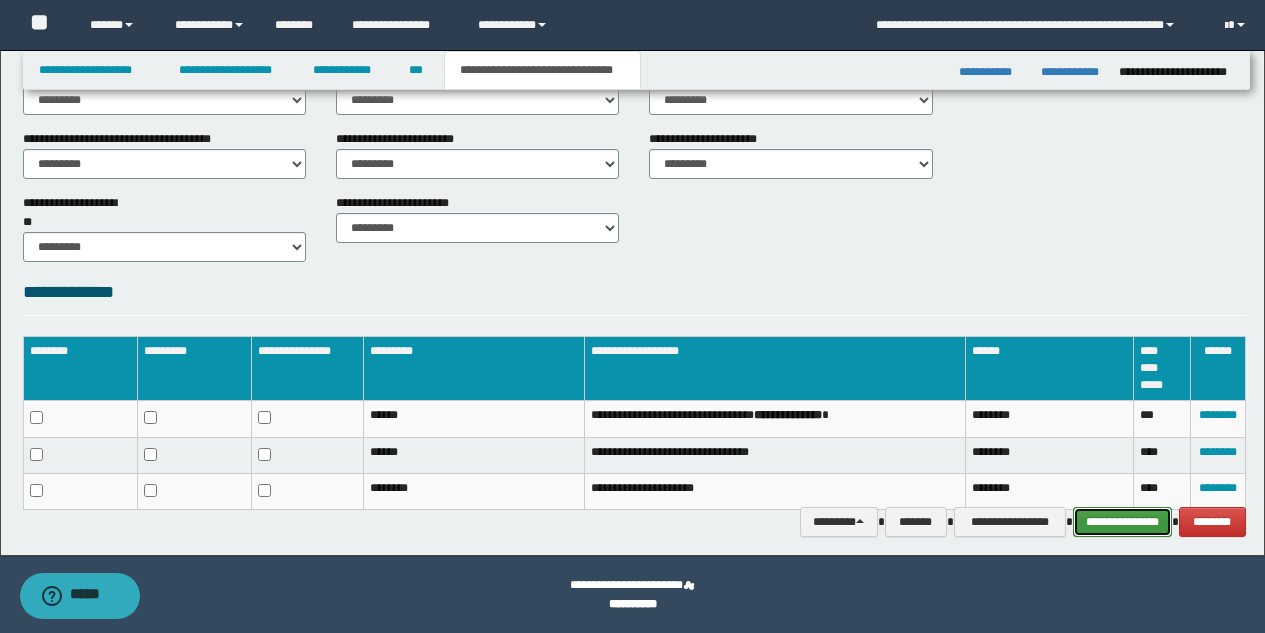 click on "**********" at bounding box center (1122, 522) 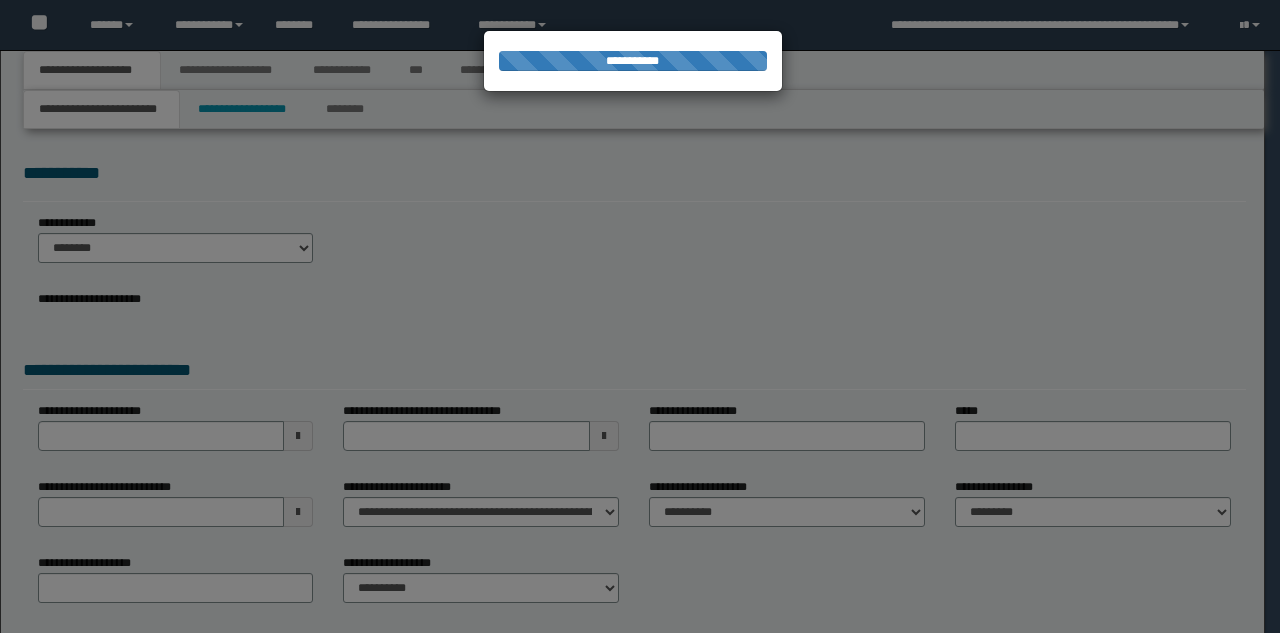 scroll, scrollTop: 0, scrollLeft: 0, axis: both 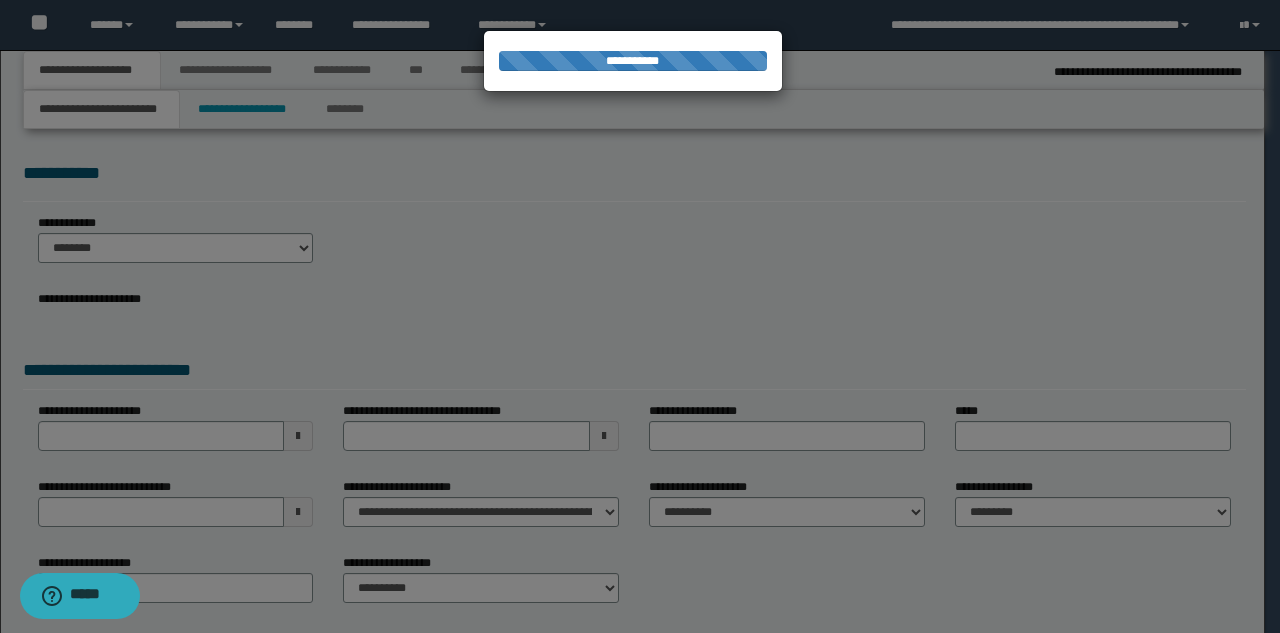 select on "*" 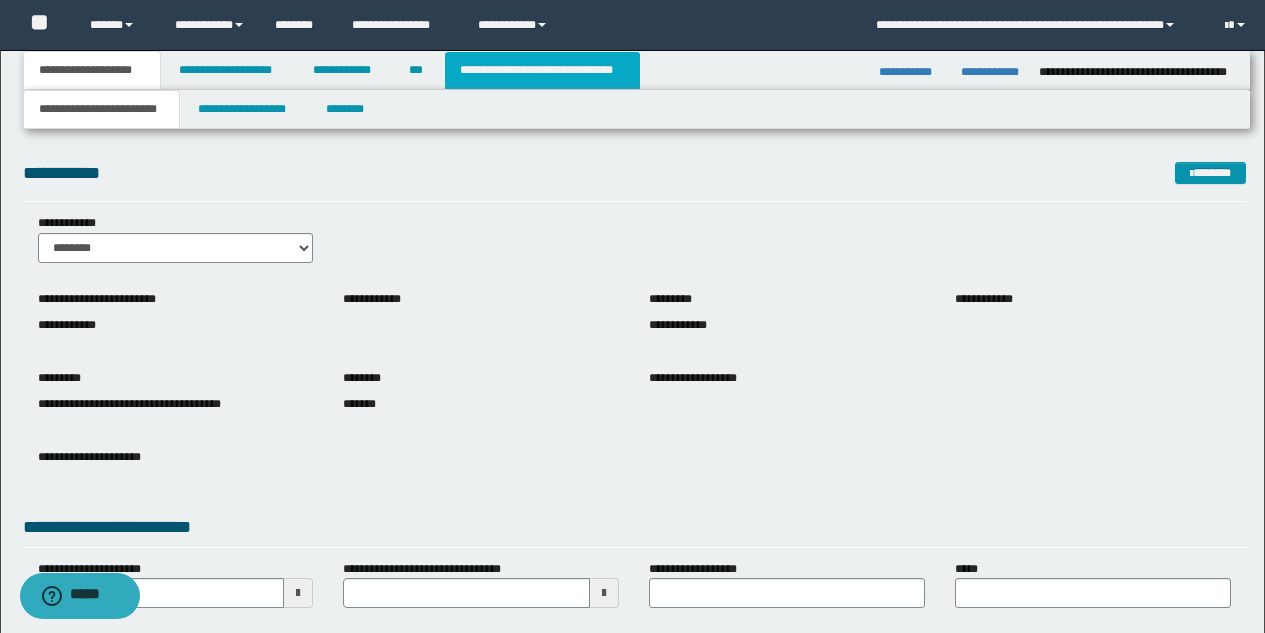 click on "**********" at bounding box center [542, 70] 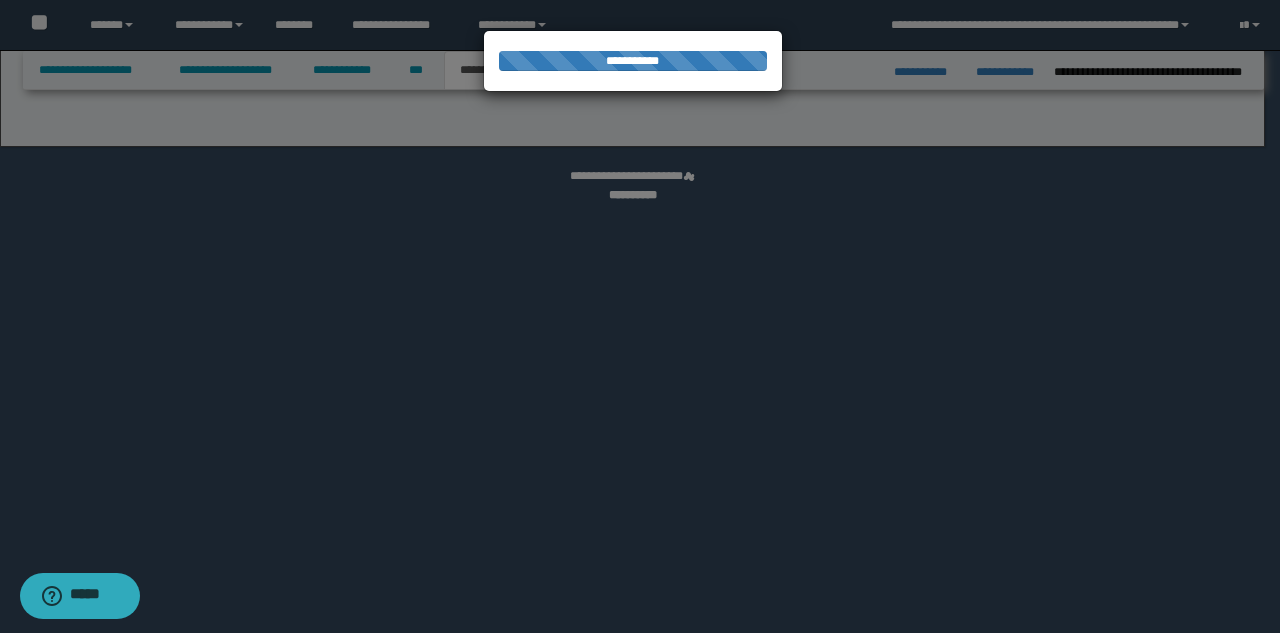 select on "*" 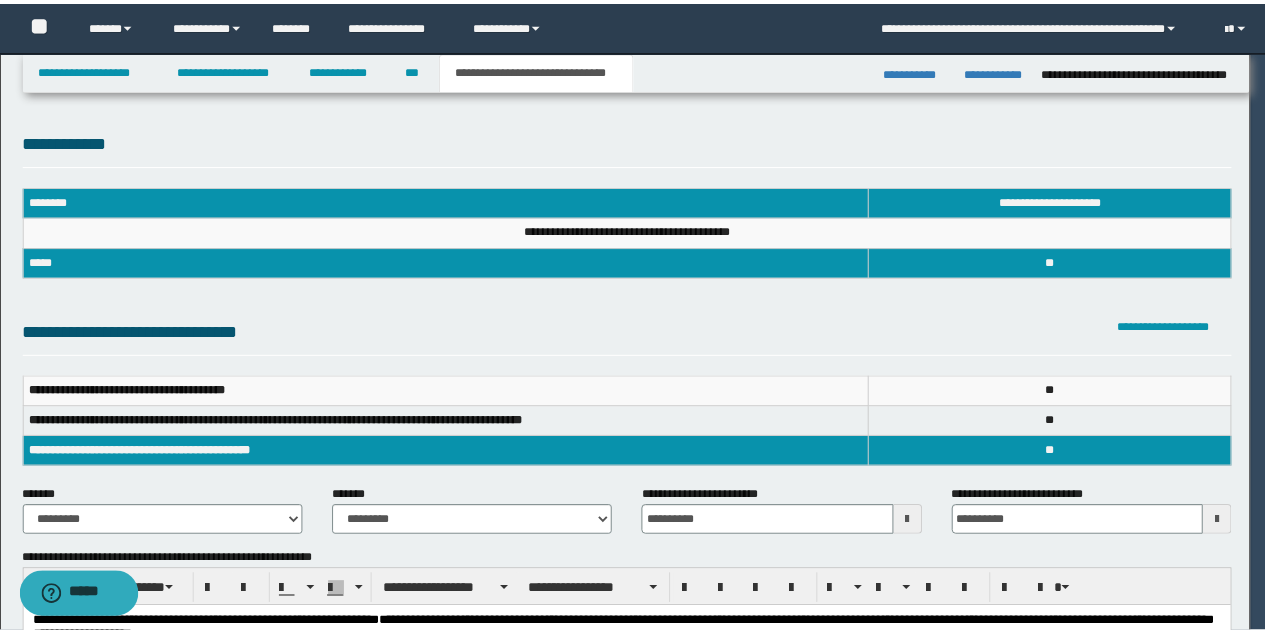 scroll, scrollTop: 0, scrollLeft: 0, axis: both 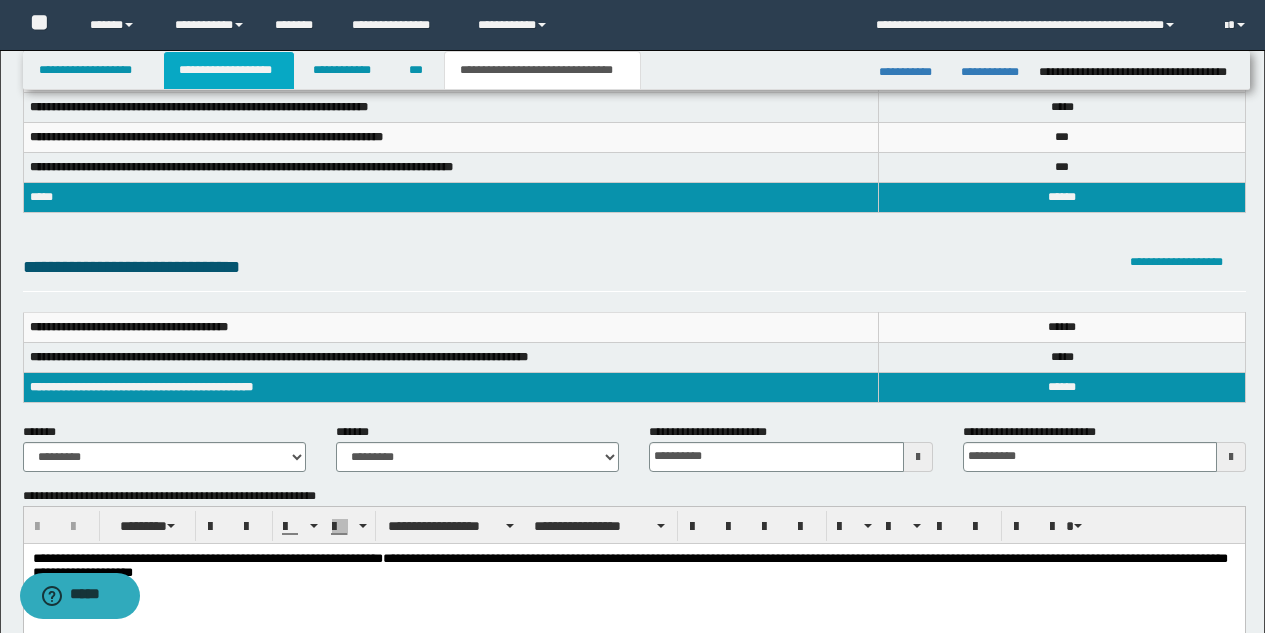 click on "**********" at bounding box center (229, 70) 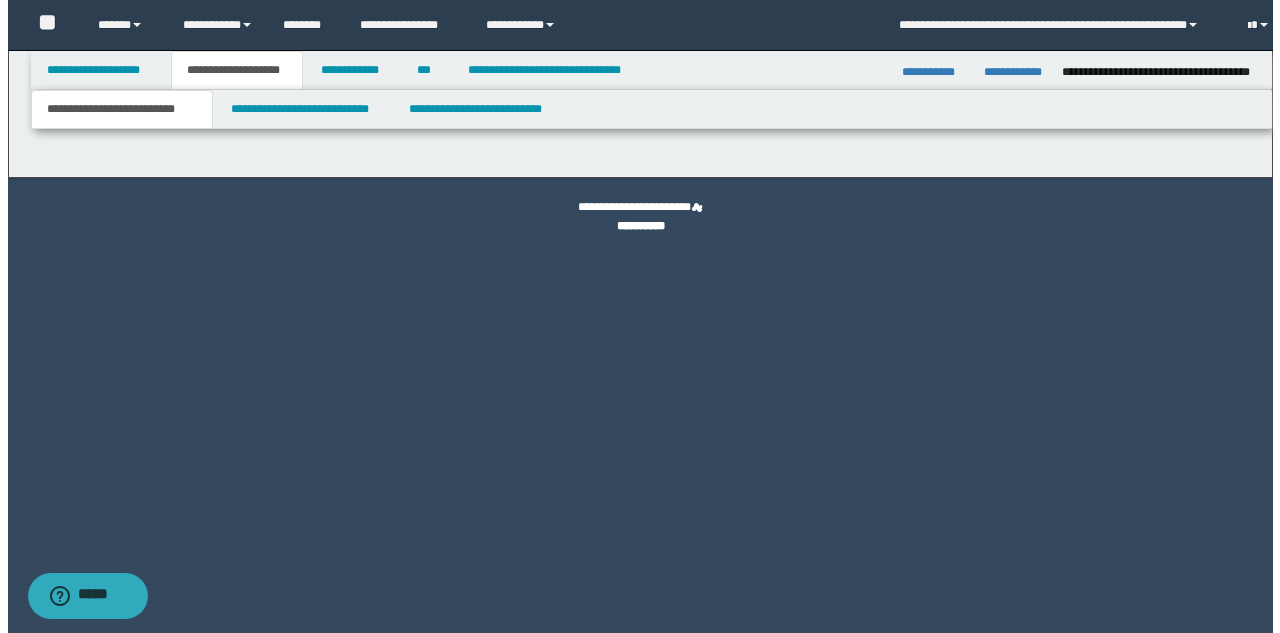 scroll, scrollTop: 0, scrollLeft: 0, axis: both 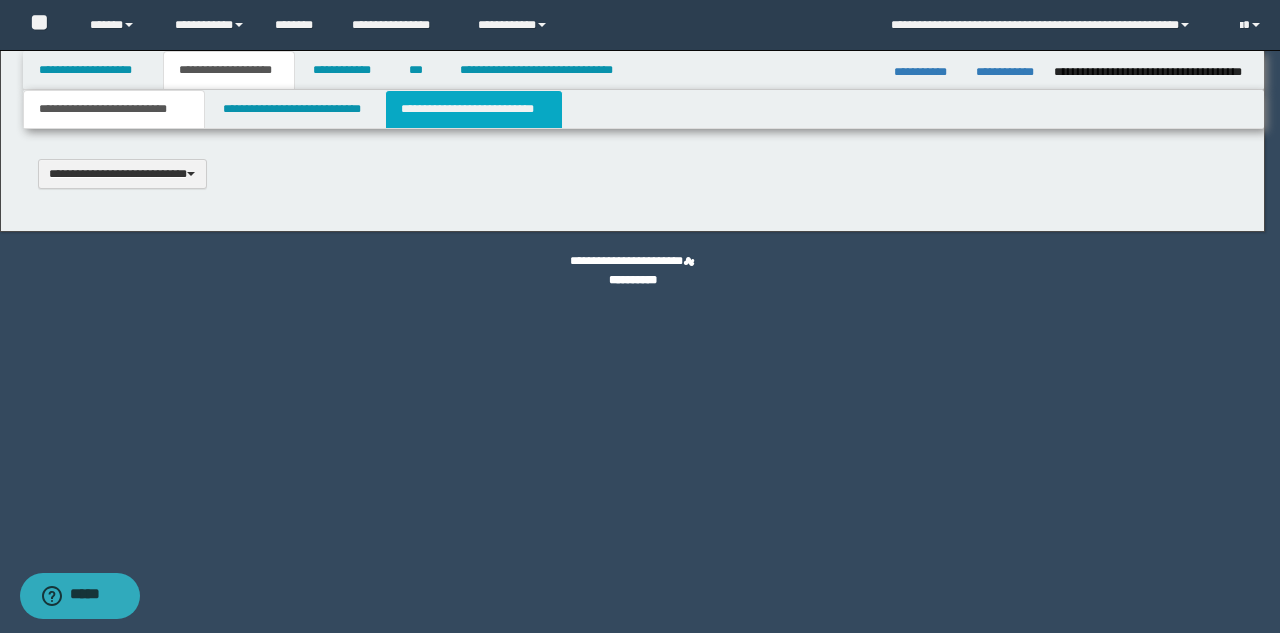 type 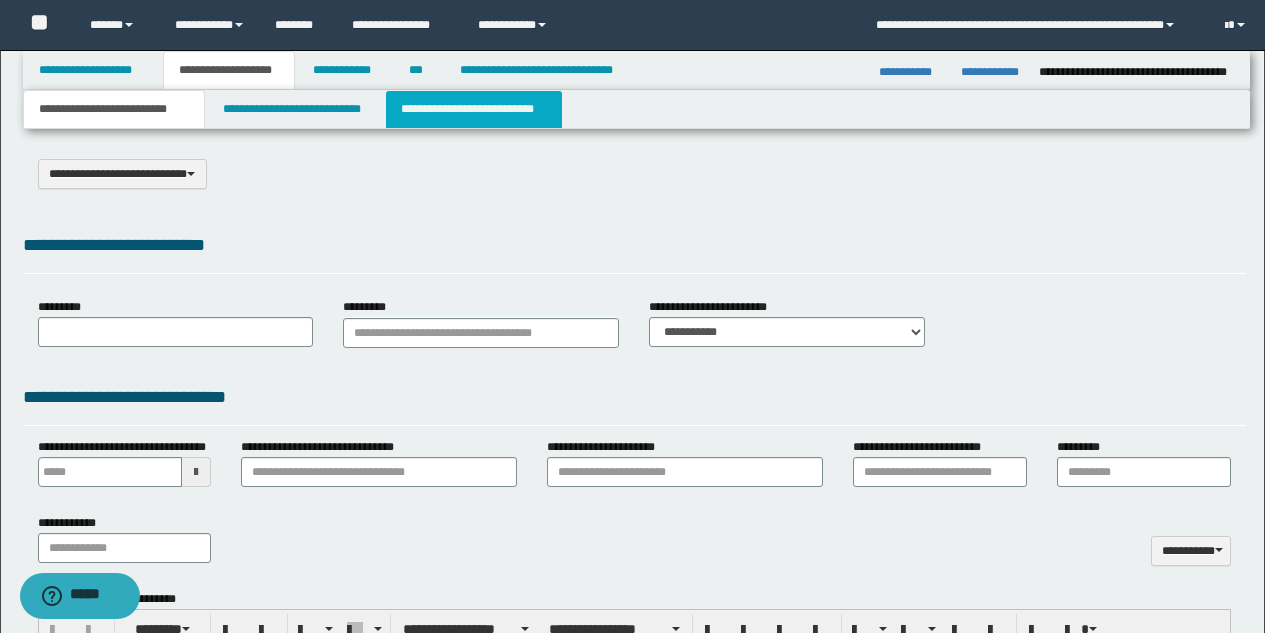select on "*" 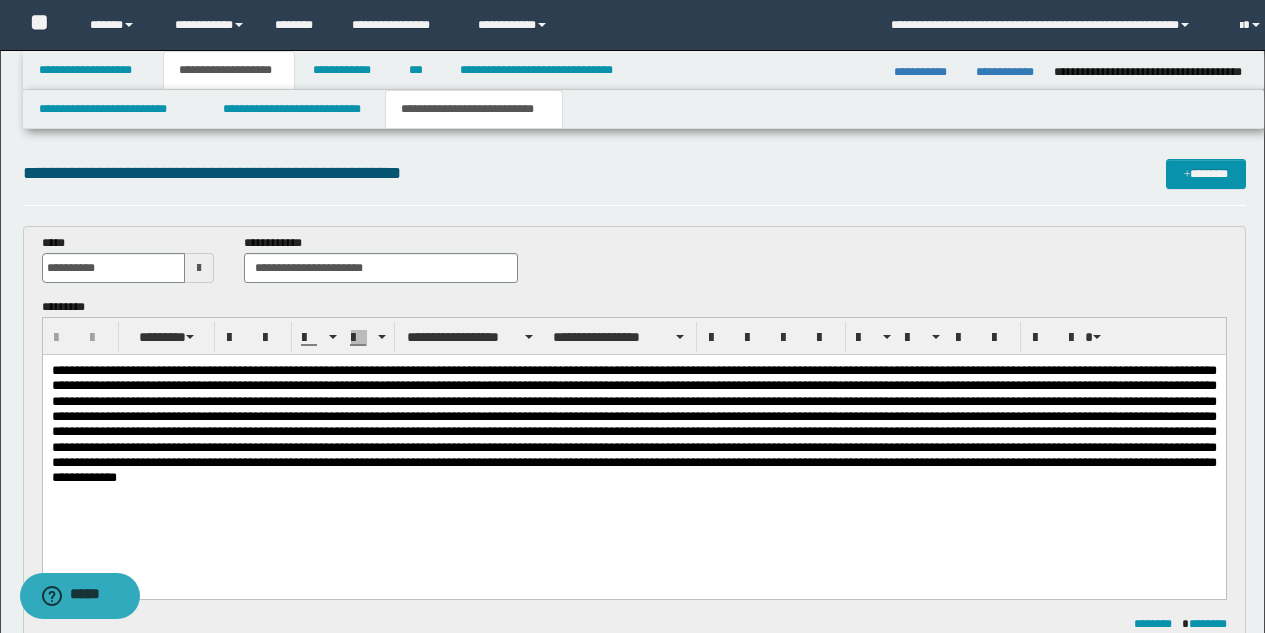 scroll, scrollTop: 0, scrollLeft: 0, axis: both 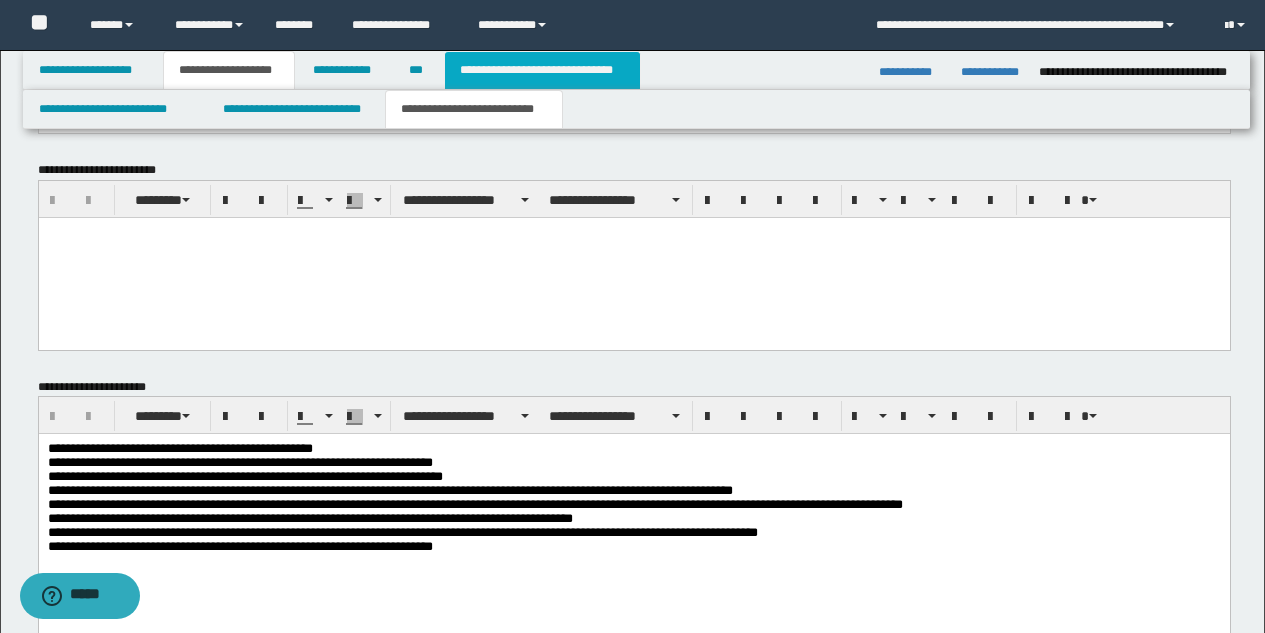 click on "**********" at bounding box center [542, 70] 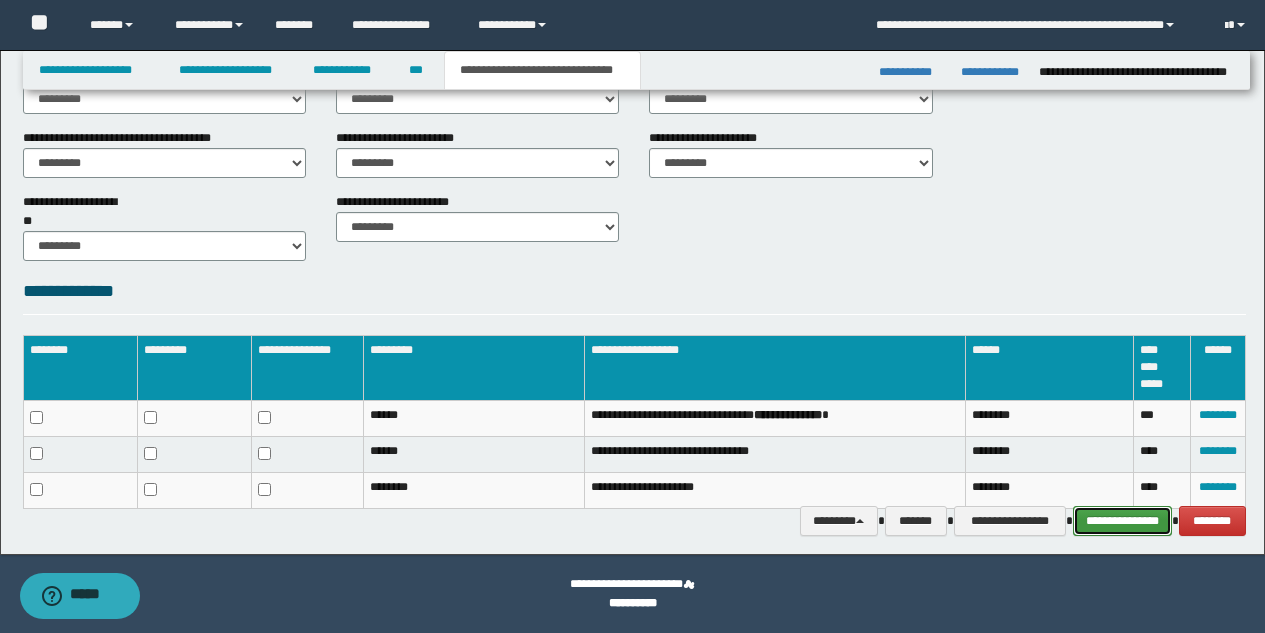click on "**********" at bounding box center (1122, 521) 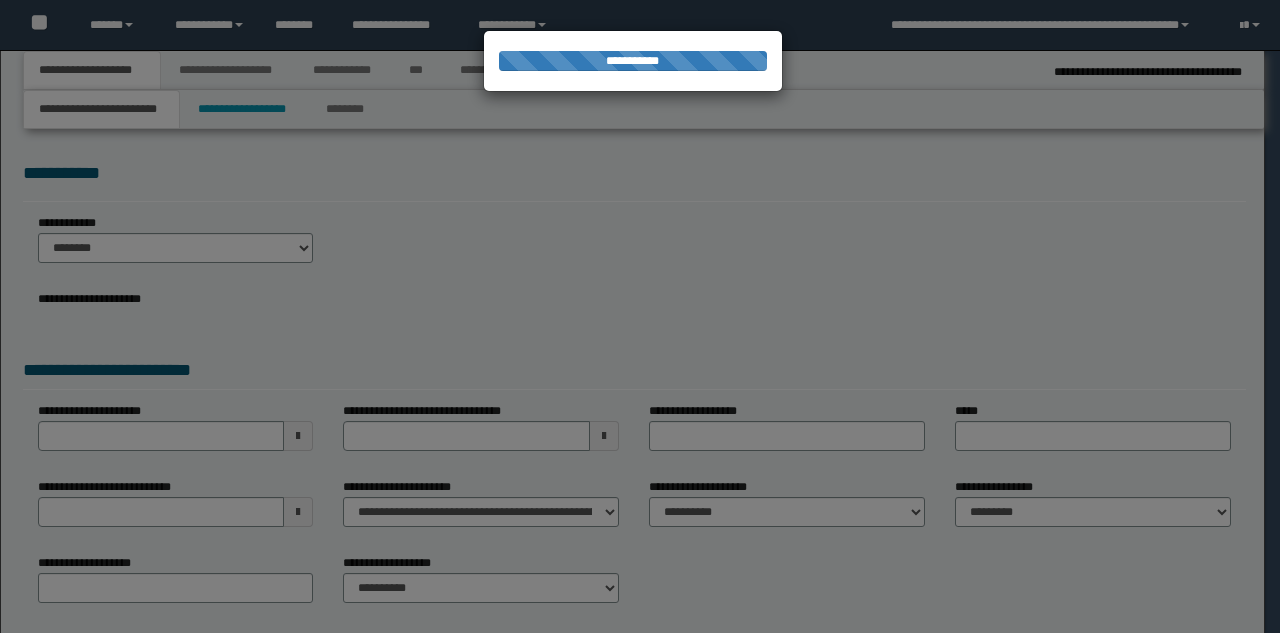 scroll, scrollTop: 0, scrollLeft: 0, axis: both 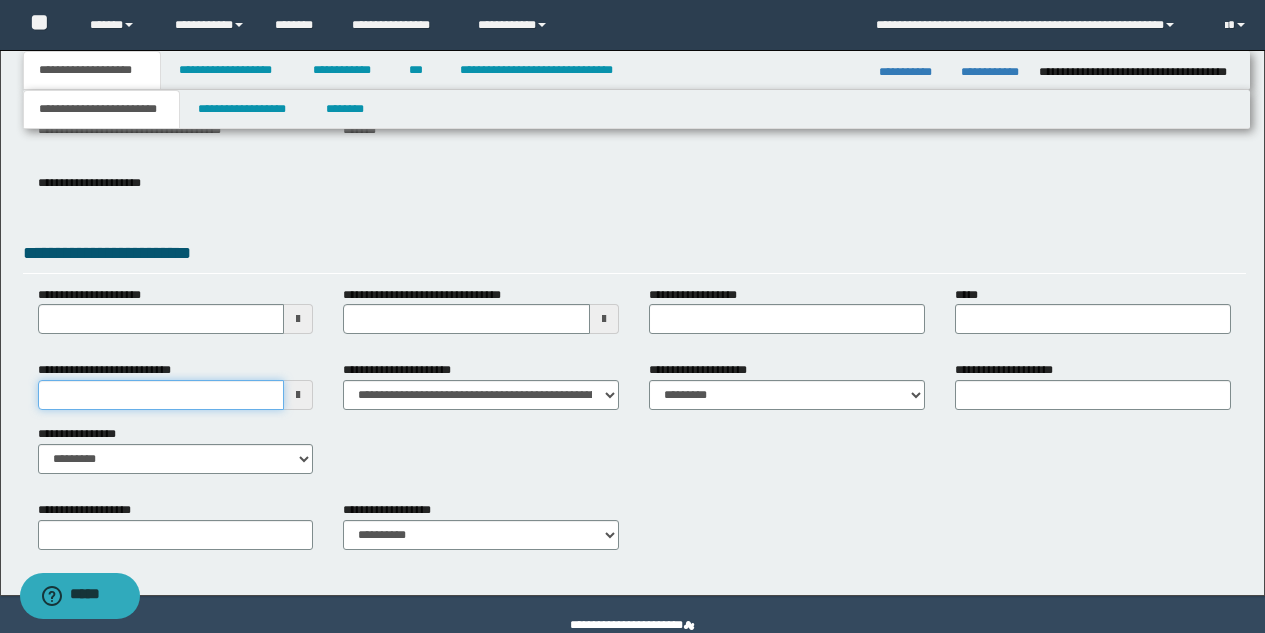click on "**********" at bounding box center (161, 395) 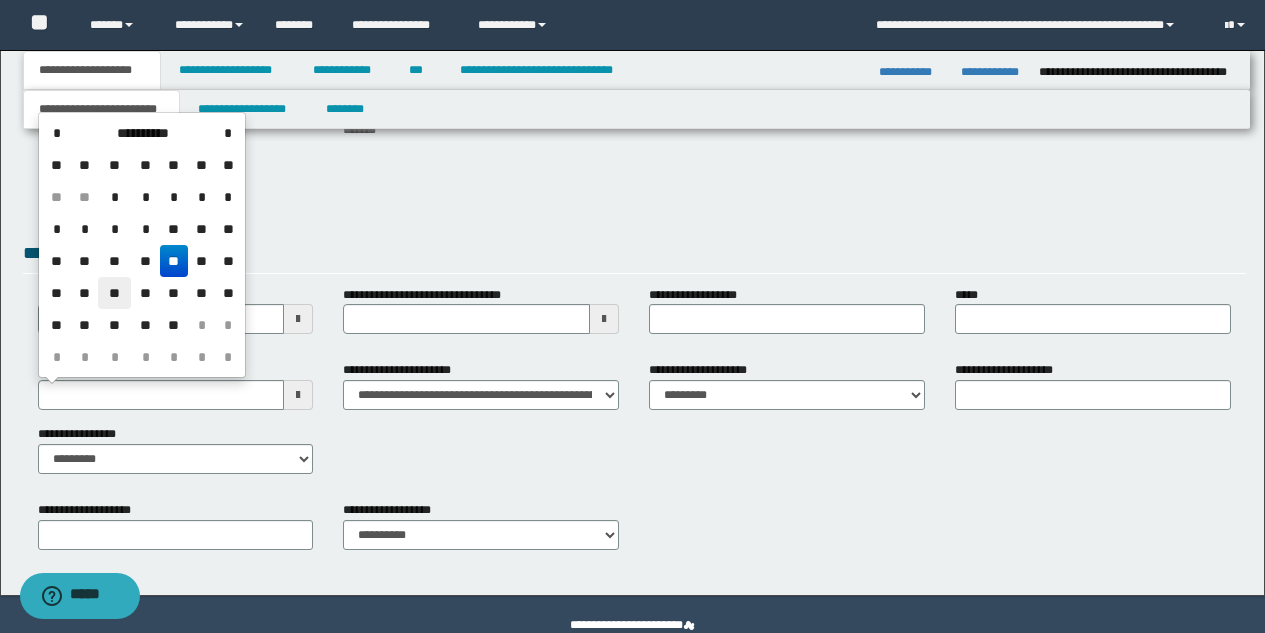 click on "**" at bounding box center (114, 293) 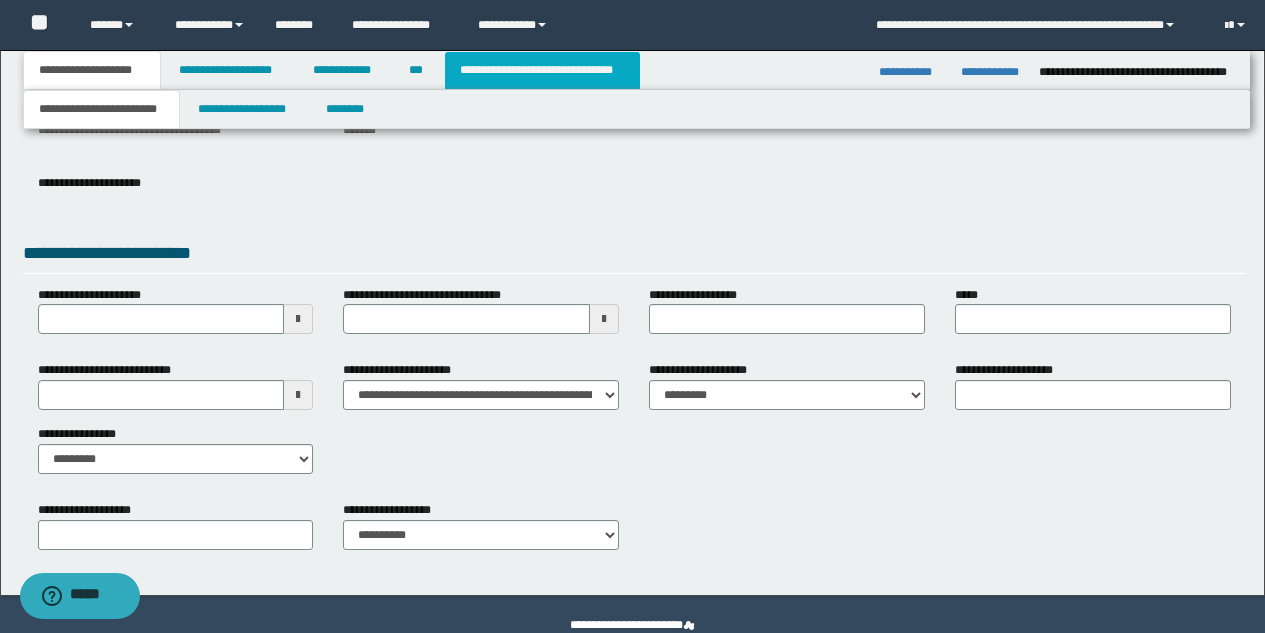 click on "**********" at bounding box center [542, 70] 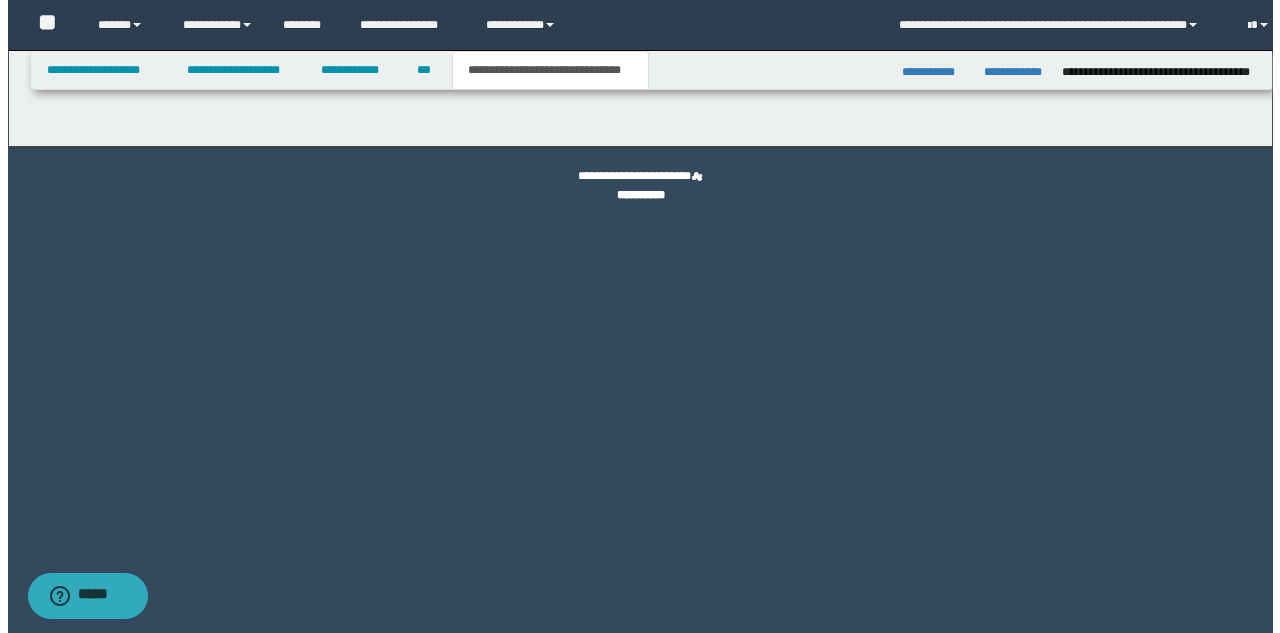 scroll, scrollTop: 0, scrollLeft: 0, axis: both 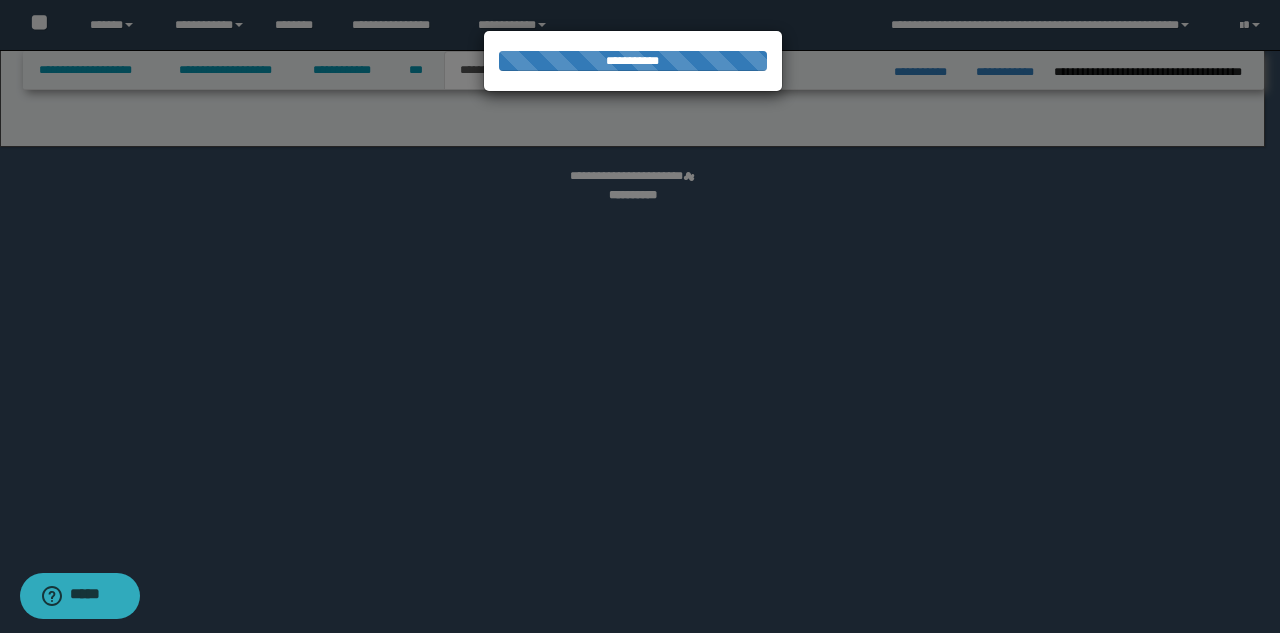 select on "*" 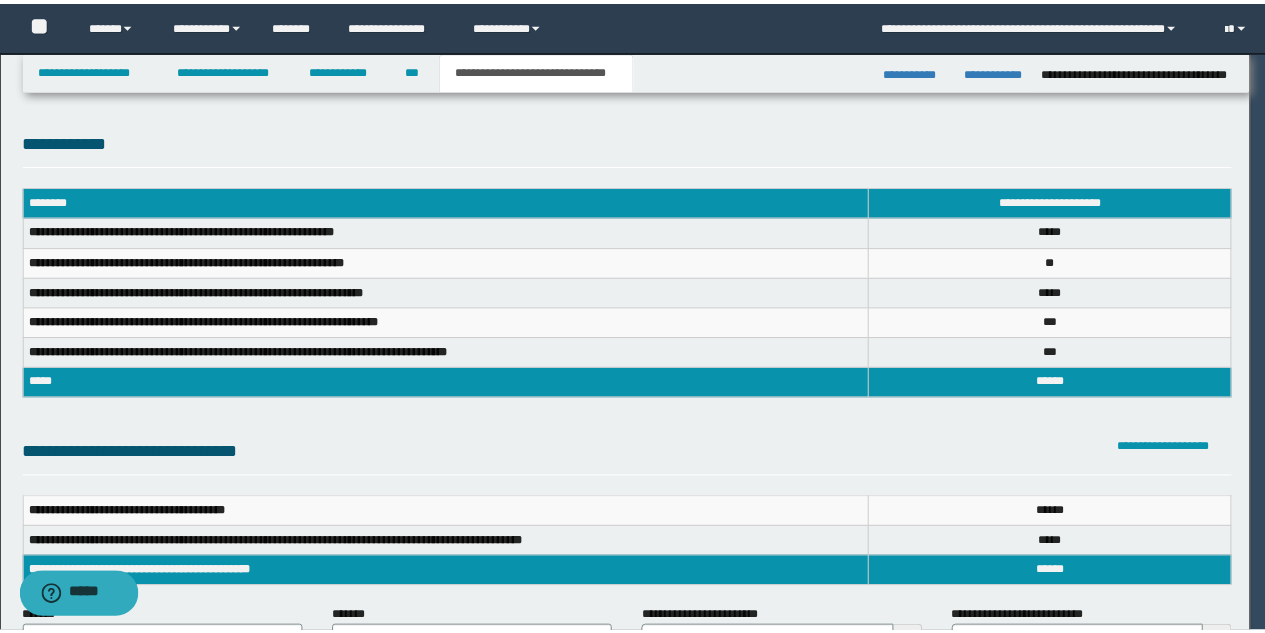 scroll, scrollTop: 0, scrollLeft: 0, axis: both 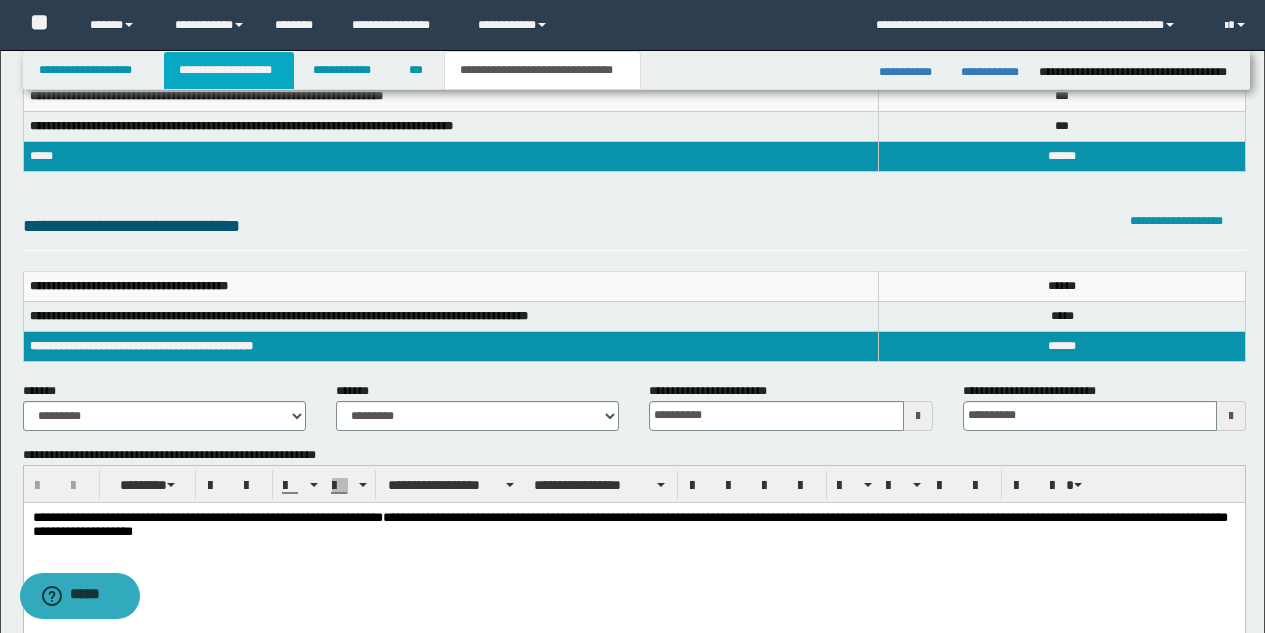 click on "**********" at bounding box center [229, 70] 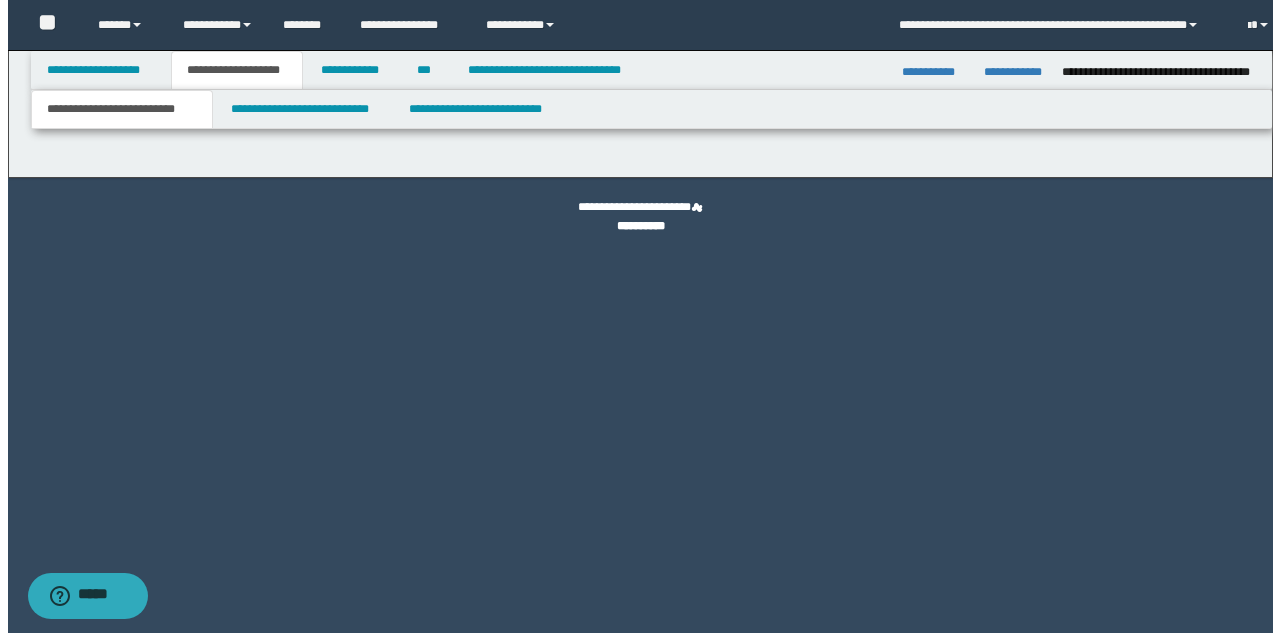 scroll, scrollTop: 0, scrollLeft: 0, axis: both 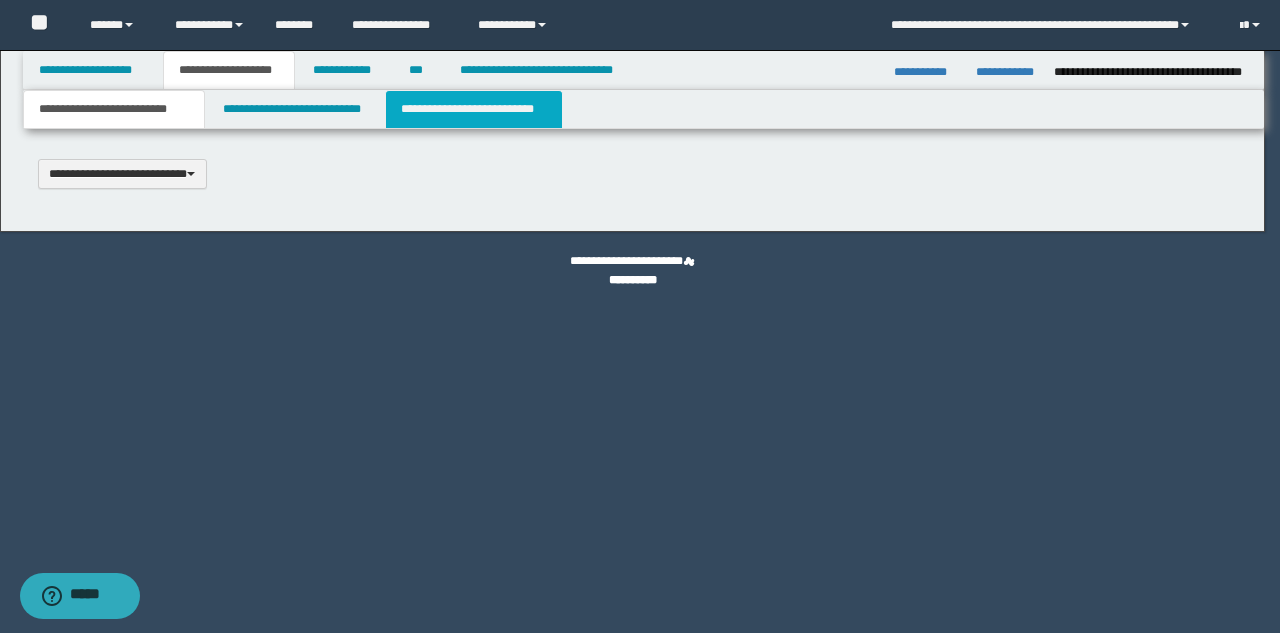 type 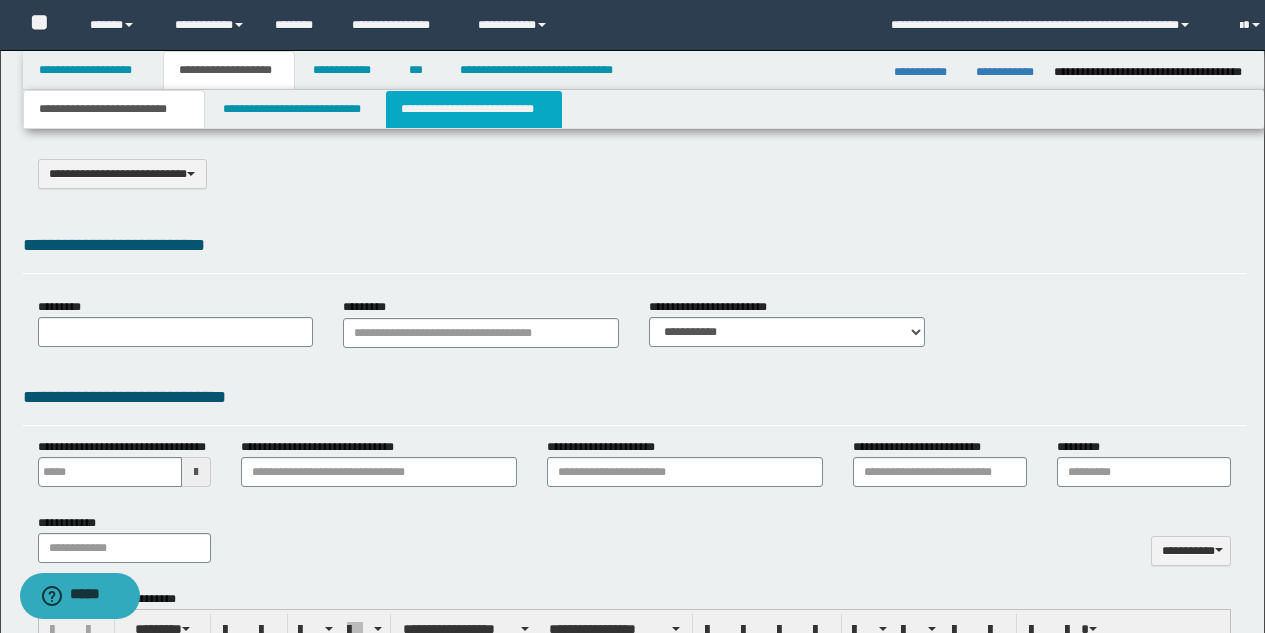 select on "*" 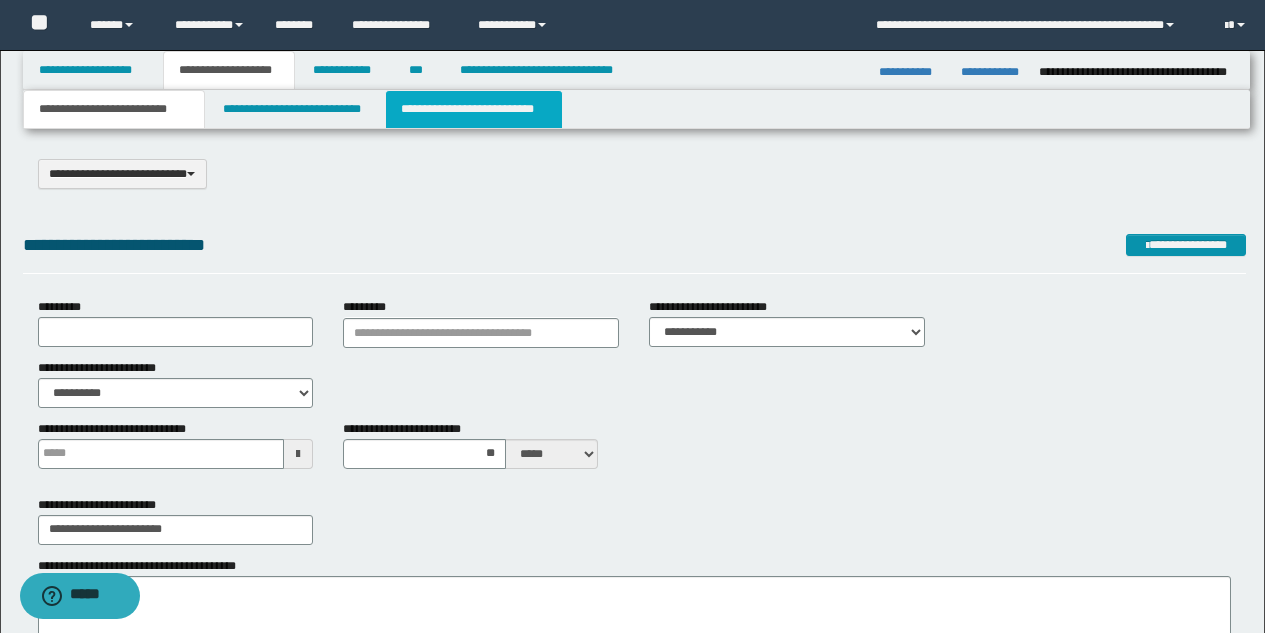 click on "**********" at bounding box center (474, 109) 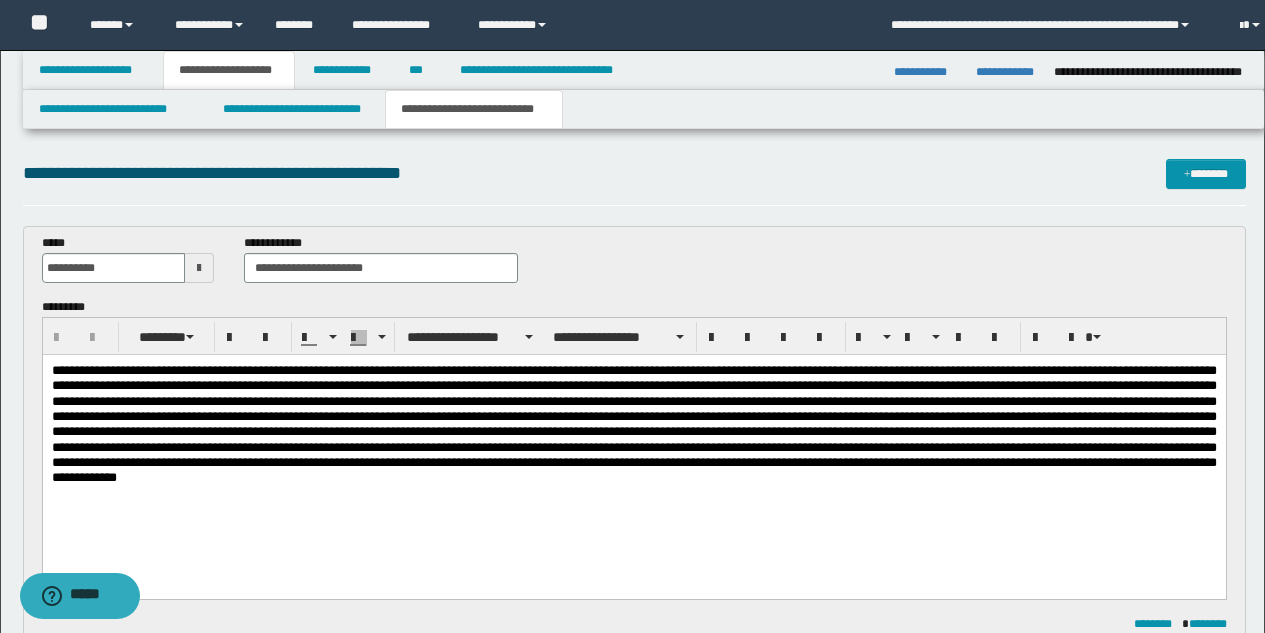 scroll, scrollTop: 0, scrollLeft: 0, axis: both 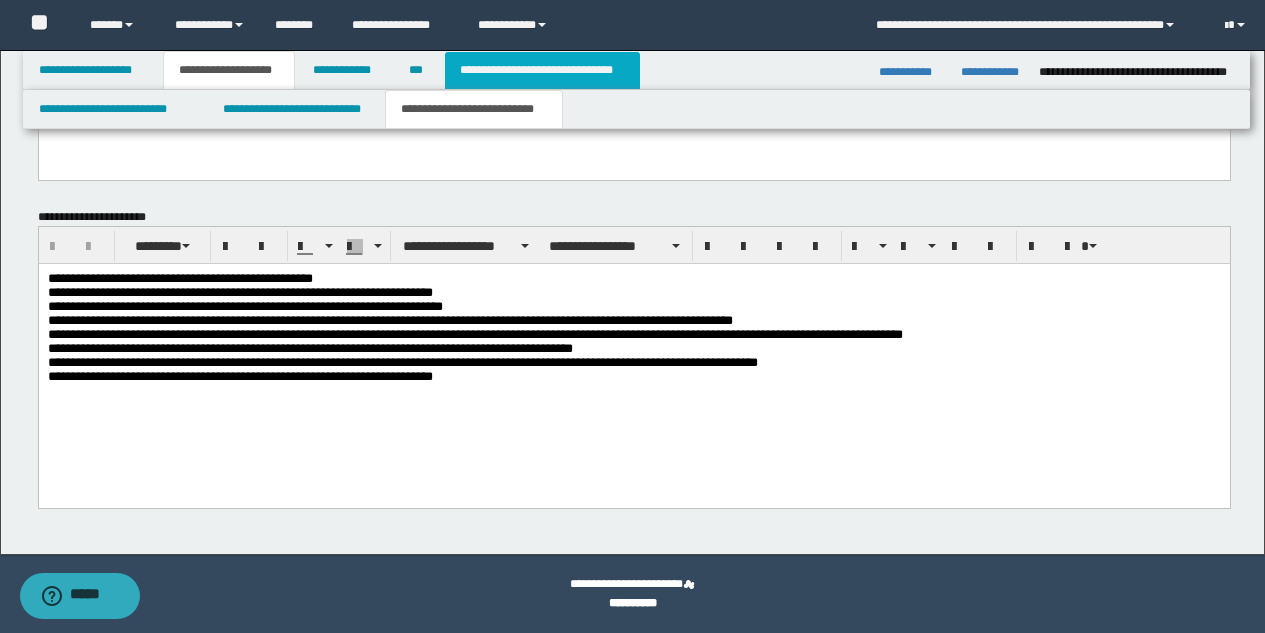 click on "**********" at bounding box center (542, 70) 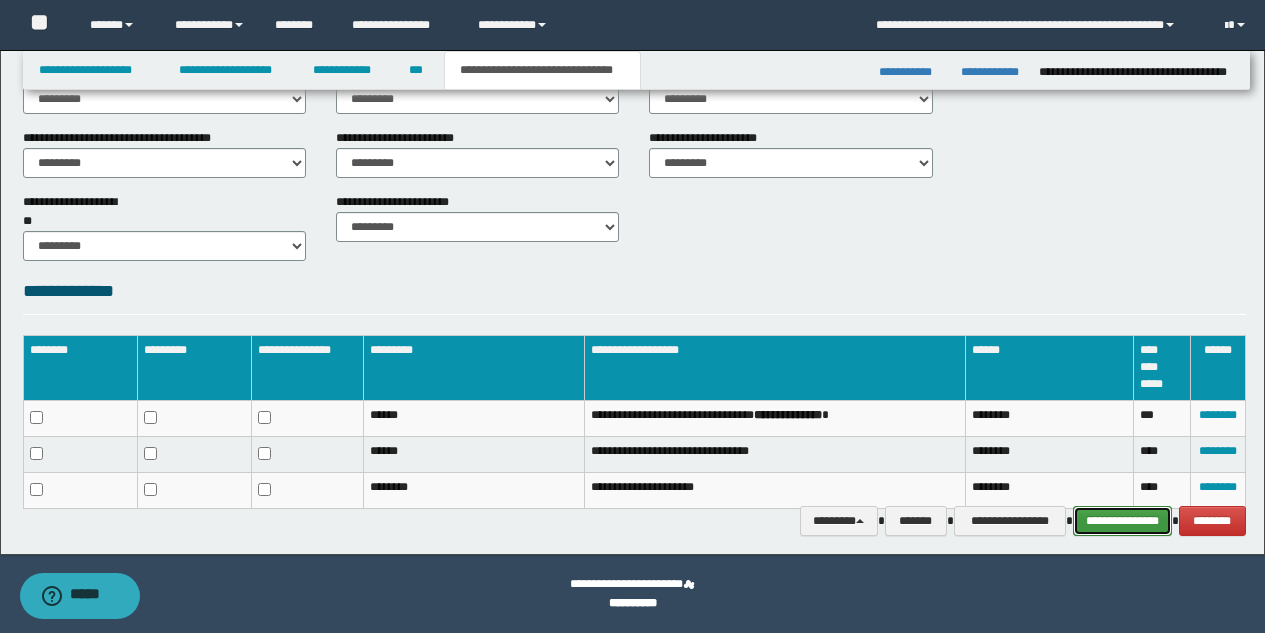 click on "**********" at bounding box center (1122, 521) 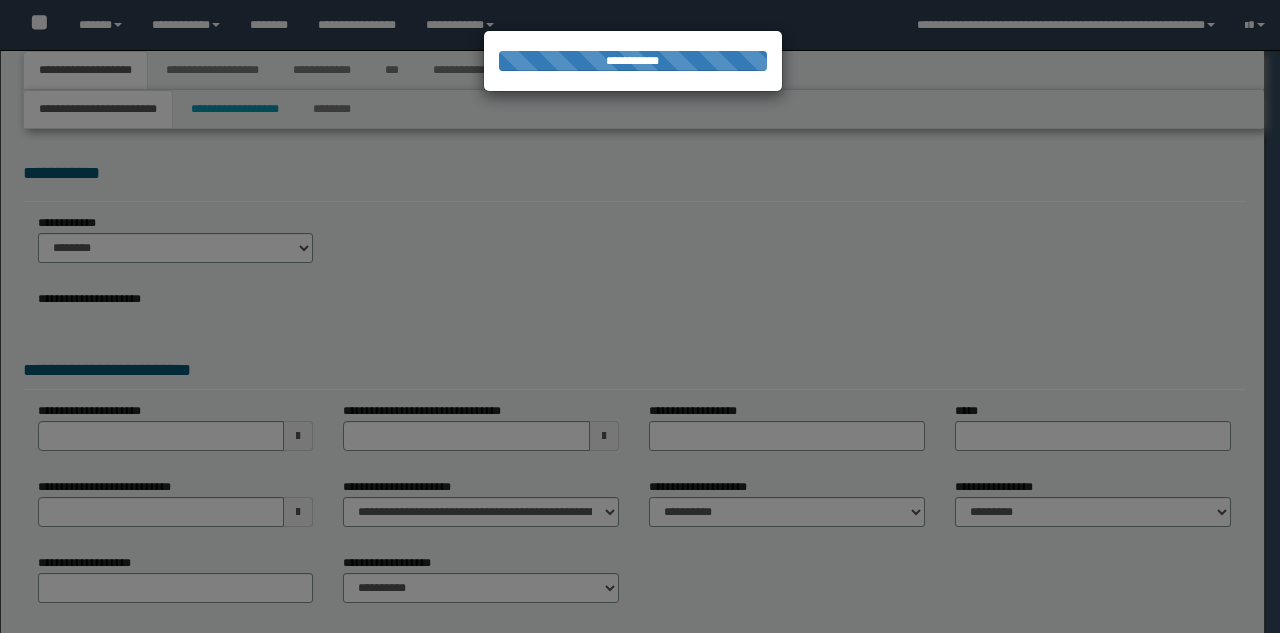 scroll, scrollTop: 0, scrollLeft: 0, axis: both 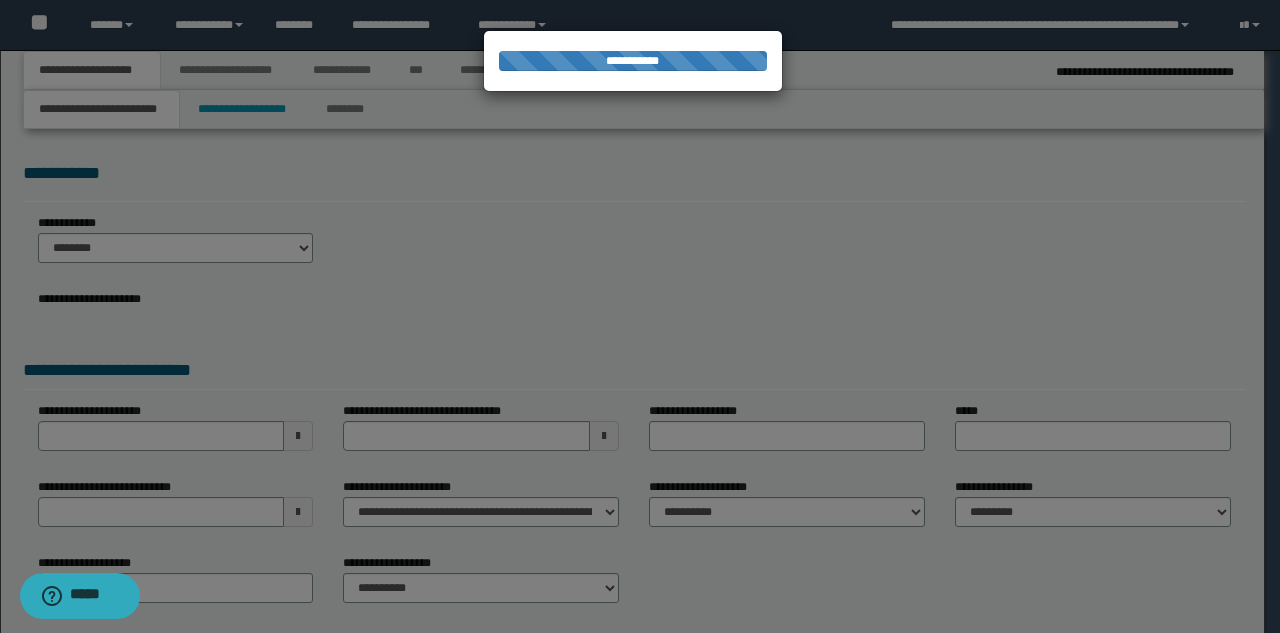 type on "********" 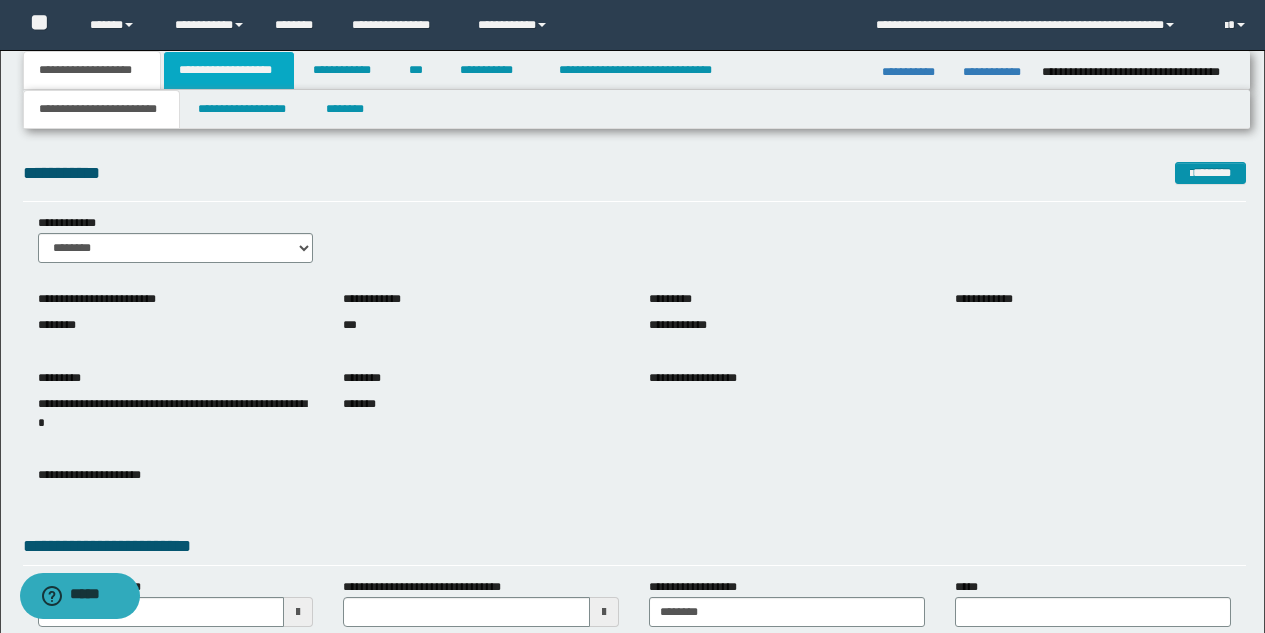 click on "**********" at bounding box center [229, 70] 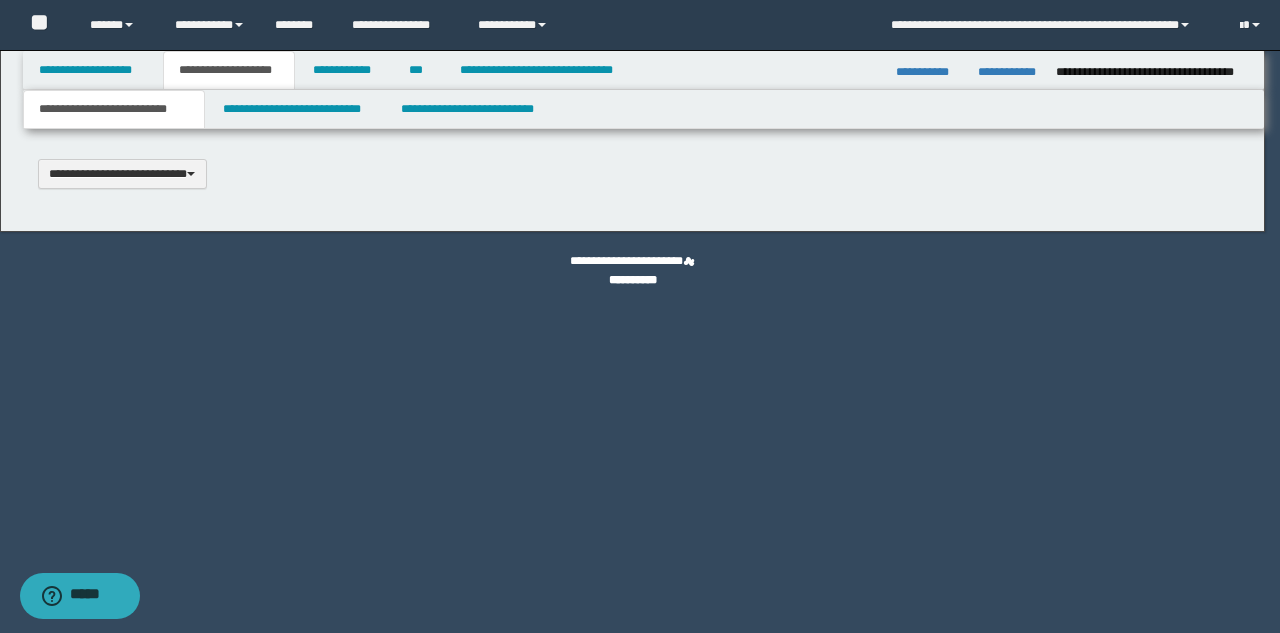 scroll, scrollTop: 0, scrollLeft: 0, axis: both 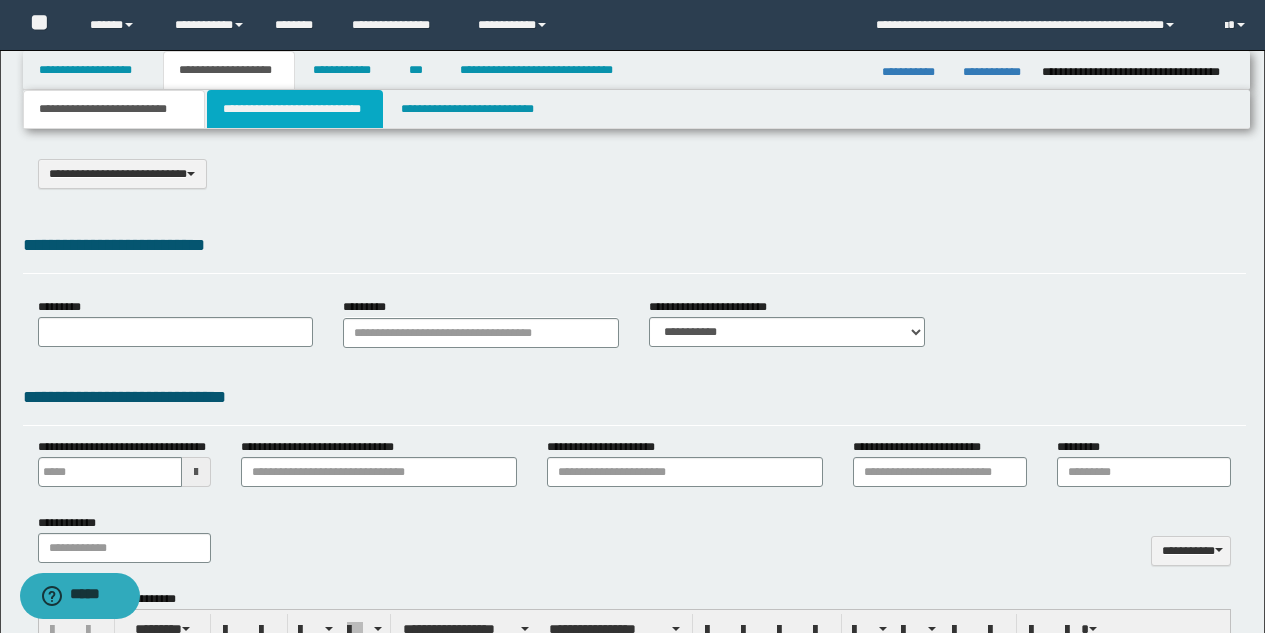 click on "**********" at bounding box center (295, 109) 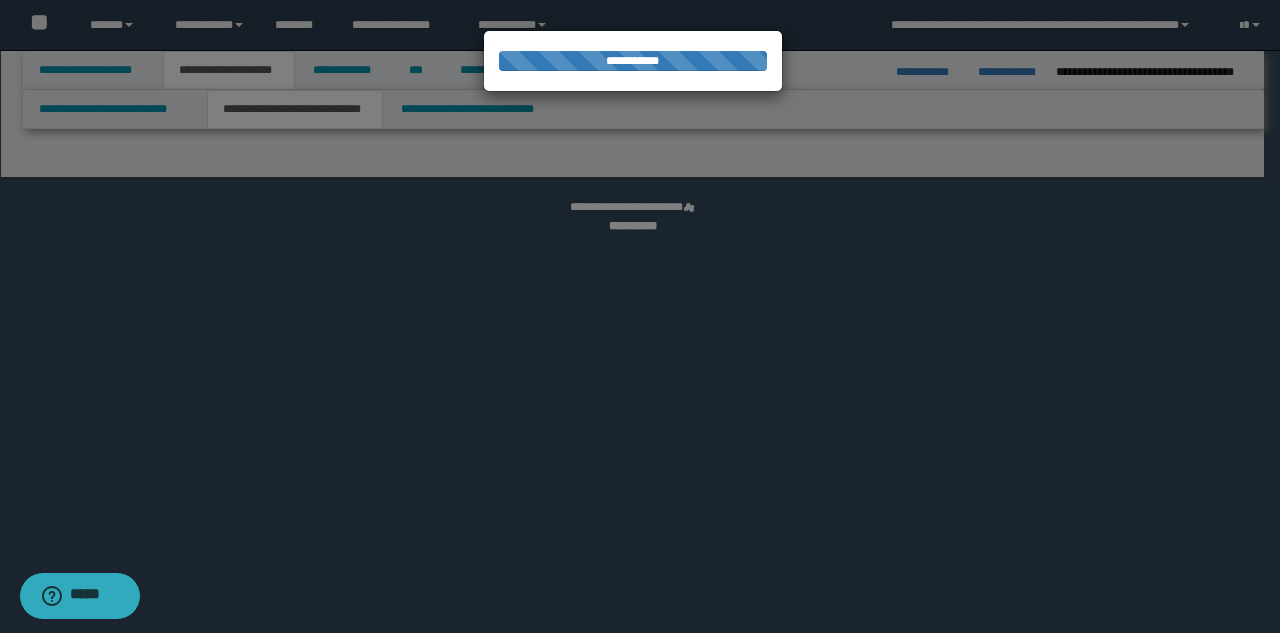 select on "*" 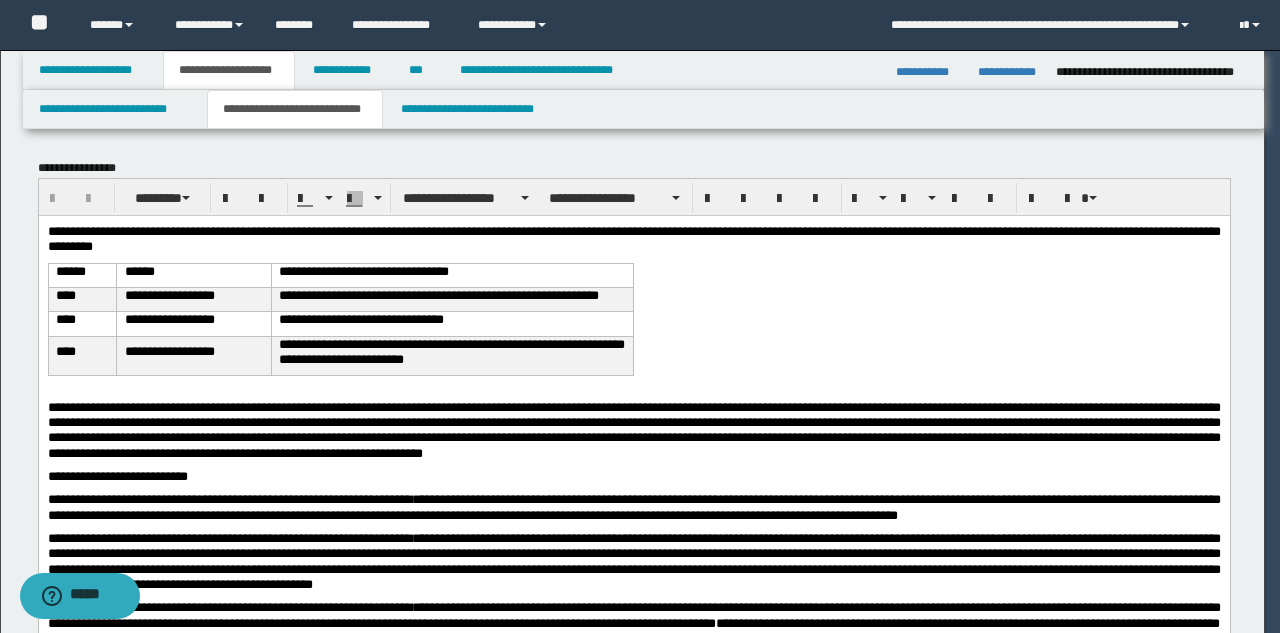 scroll, scrollTop: 0, scrollLeft: 0, axis: both 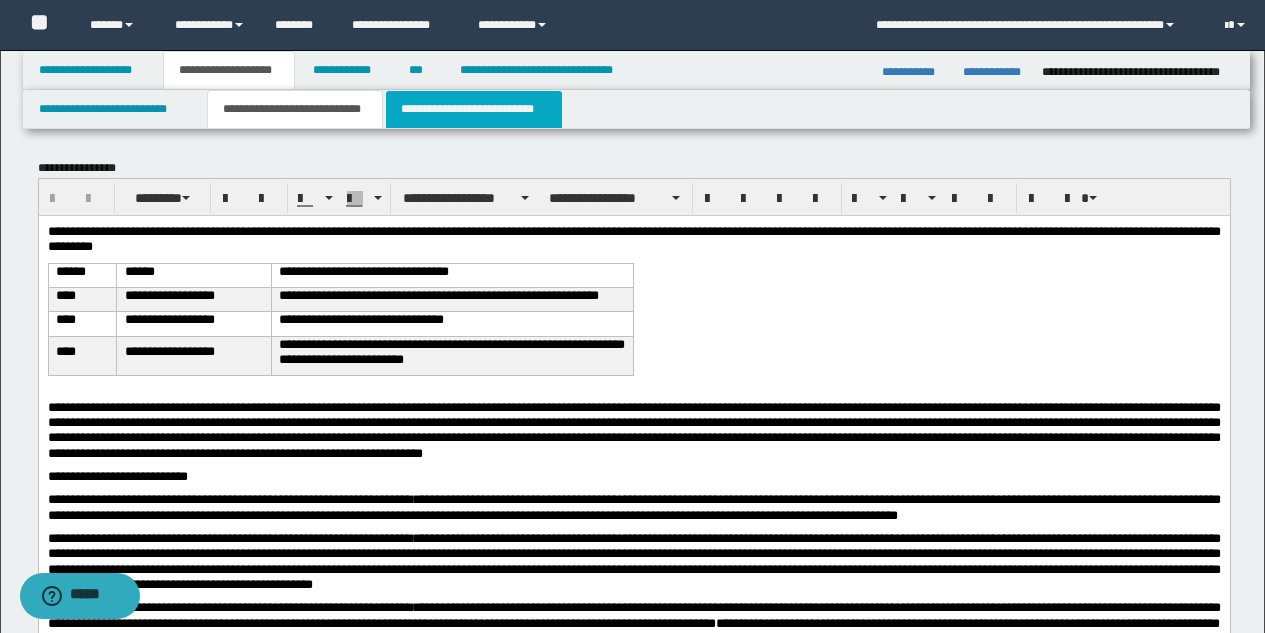click on "**********" at bounding box center [474, 109] 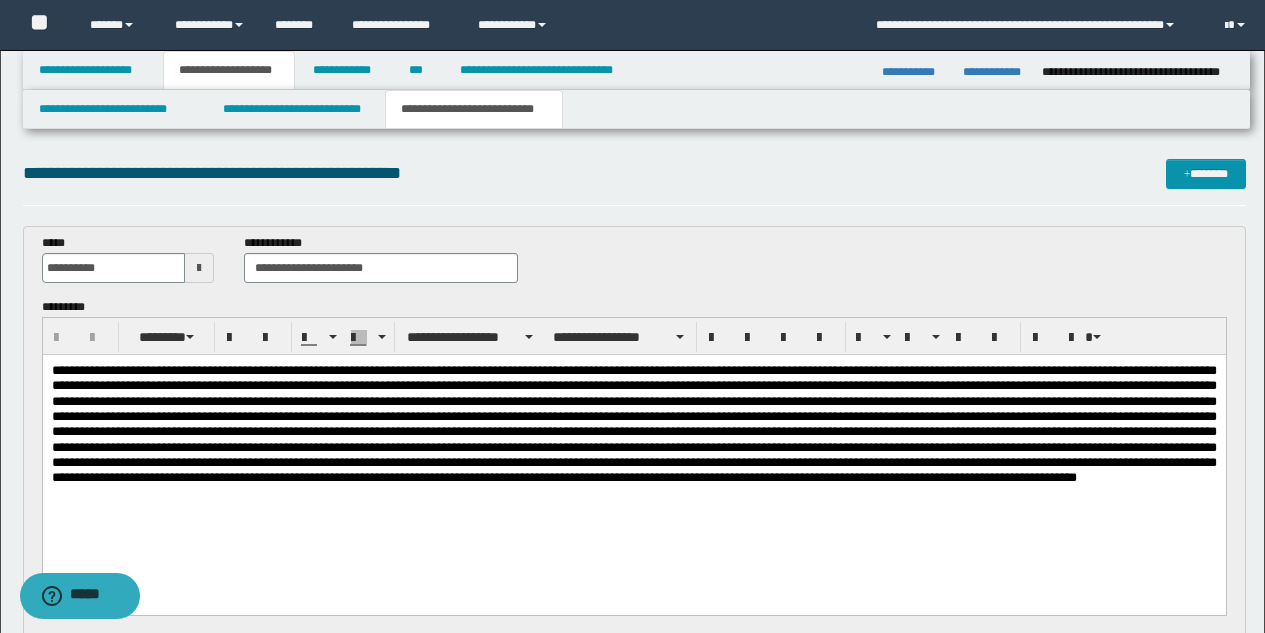 scroll, scrollTop: 0, scrollLeft: 0, axis: both 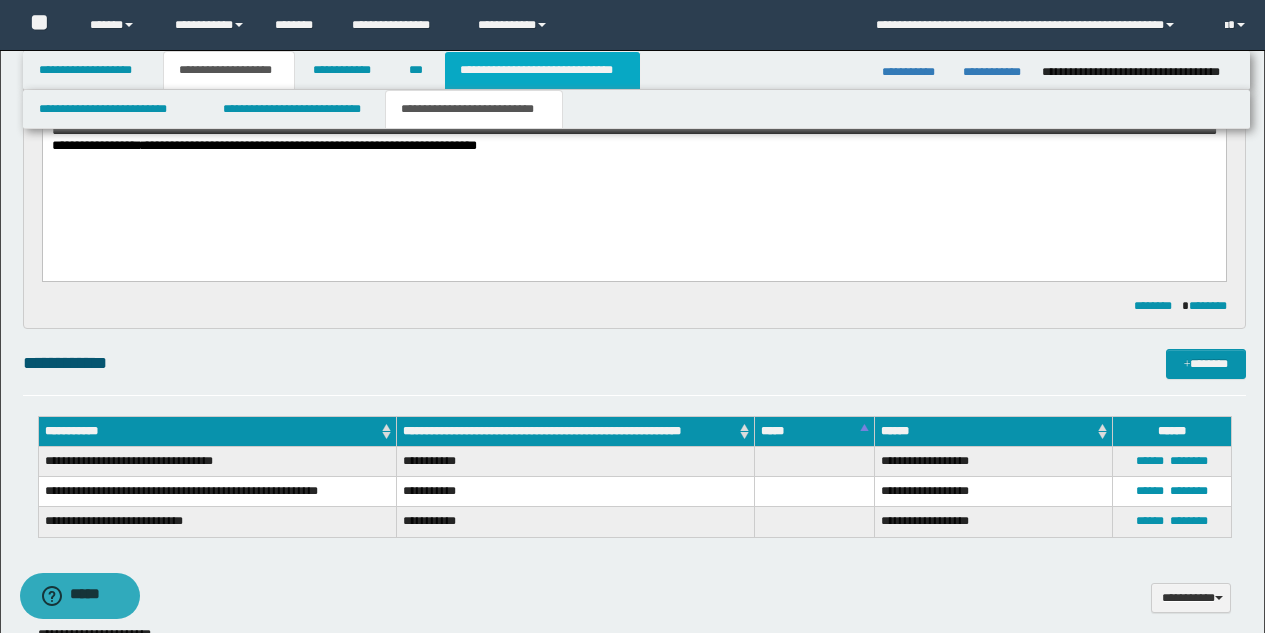 click on "**********" at bounding box center (542, 70) 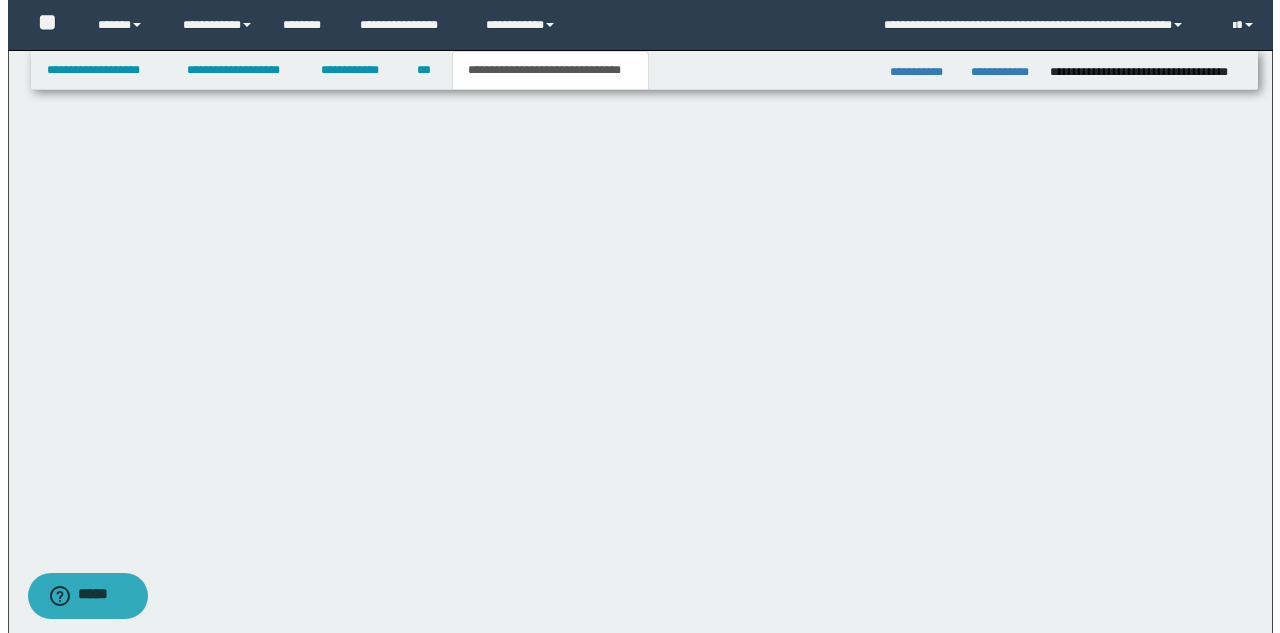 scroll, scrollTop: 0, scrollLeft: 0, axis: both 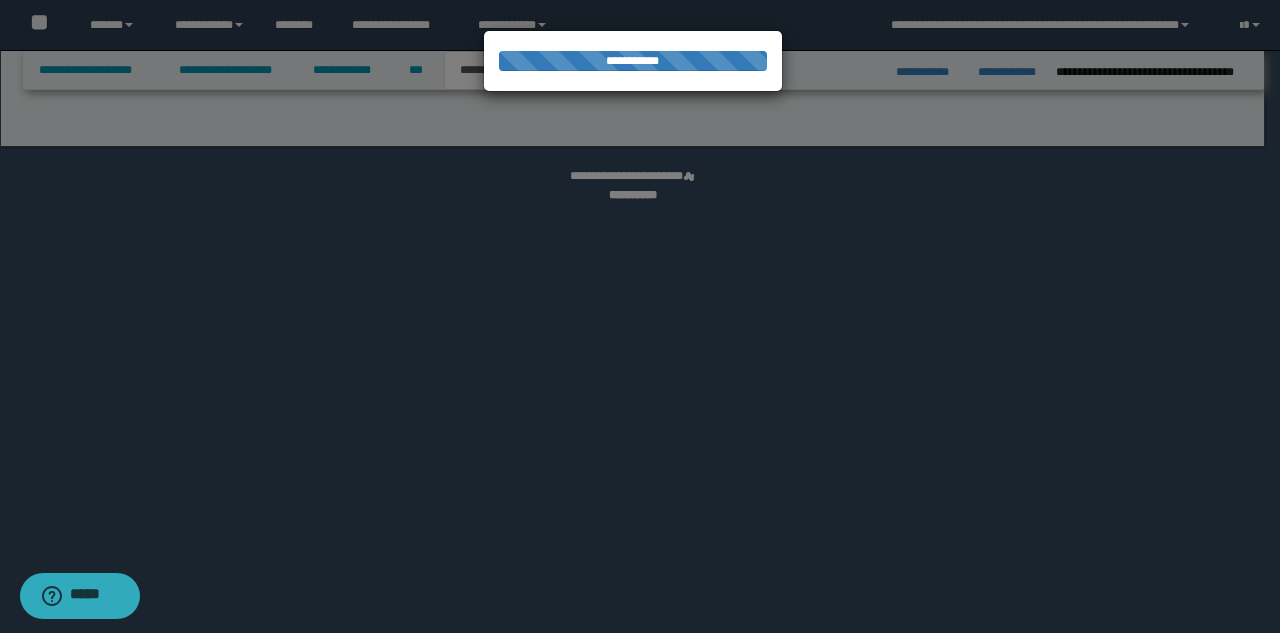 select on "*" 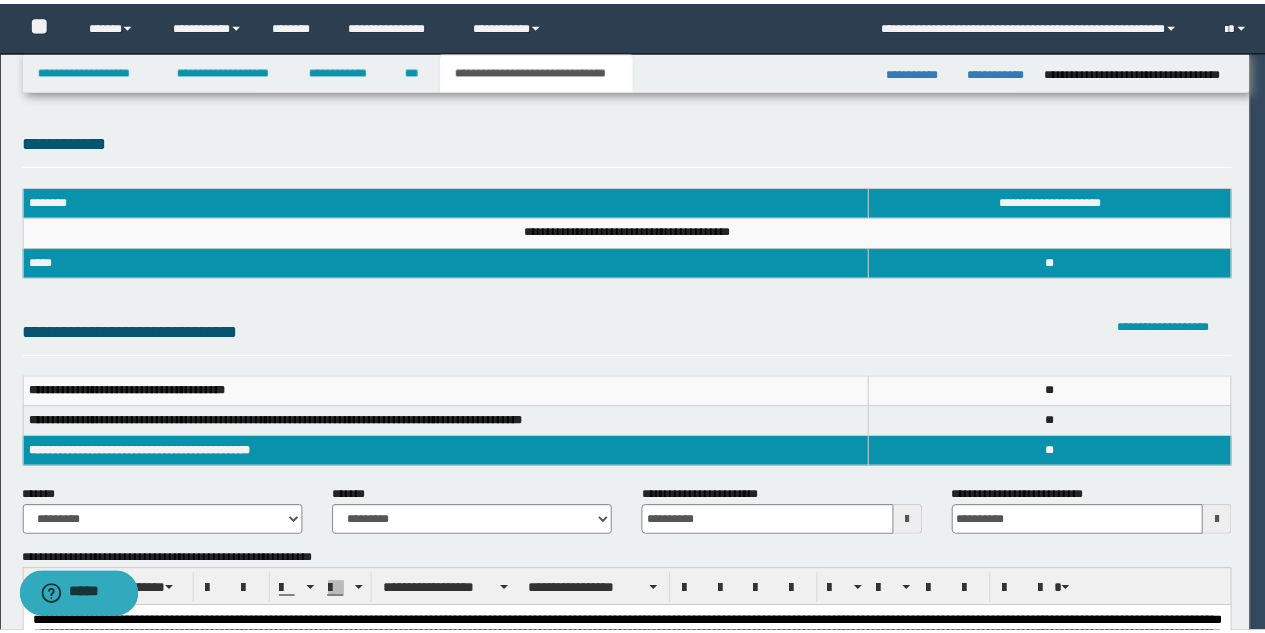 scroll, scrollTop: 0, scrollLeft: 0, axis: both 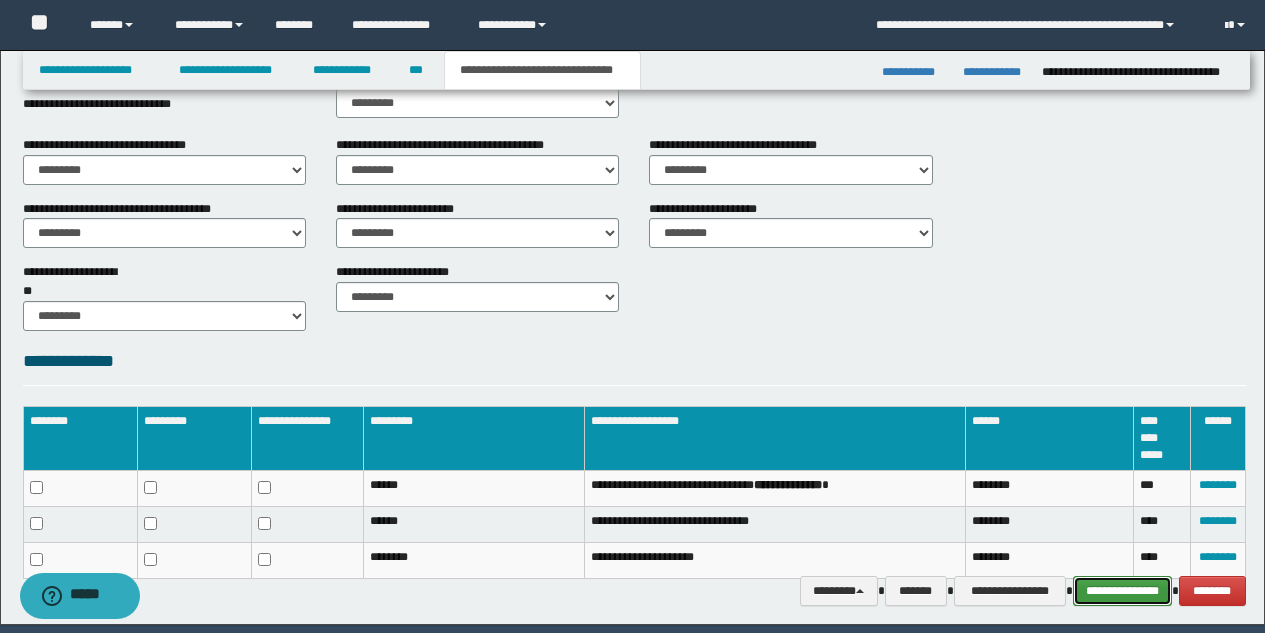 click on "**********" at bounding box center (1122, 591) 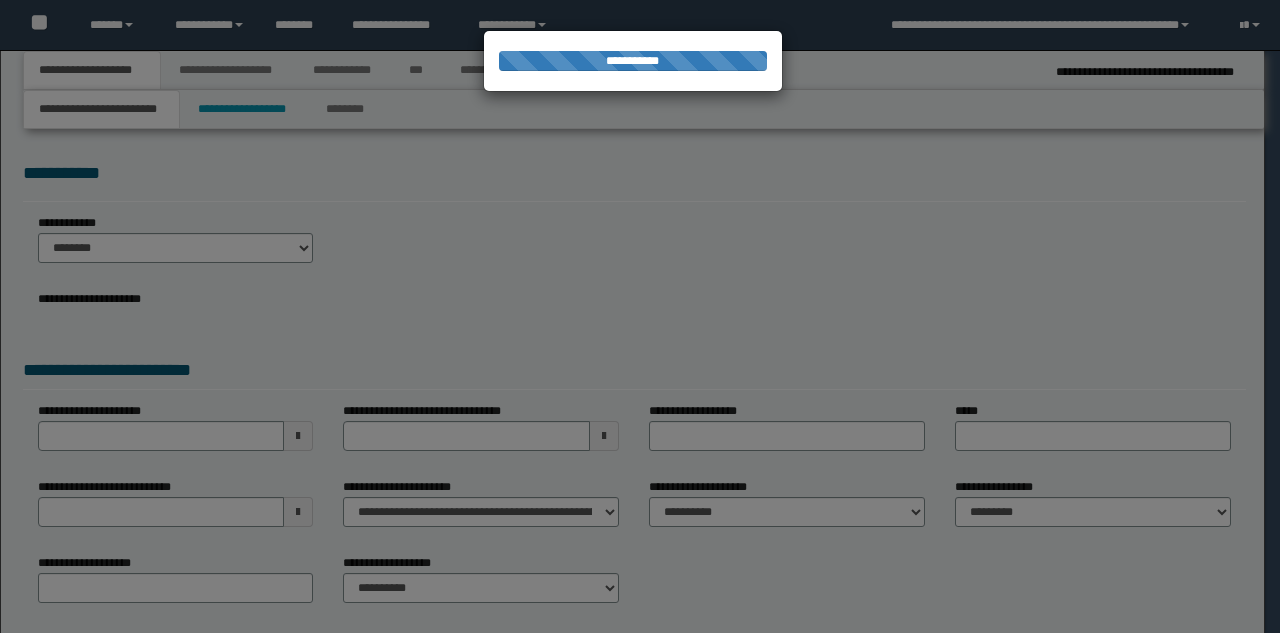 scroll, scrollTop: 0, scrollLeft: 0, axis: both 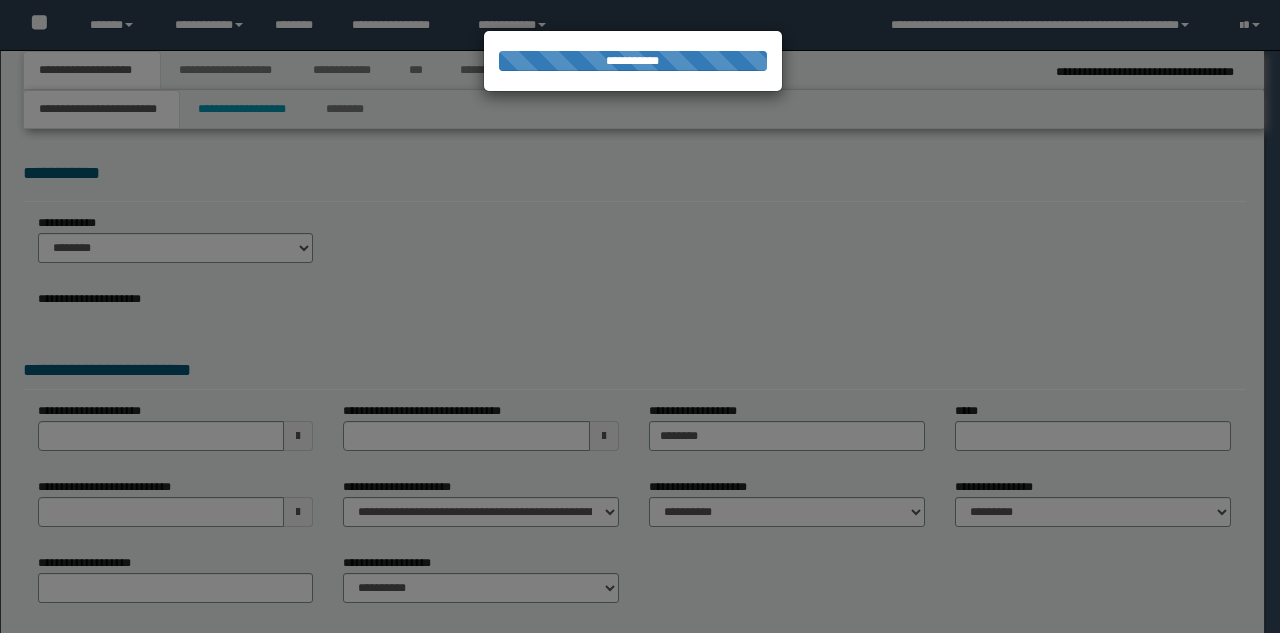 select on "*" 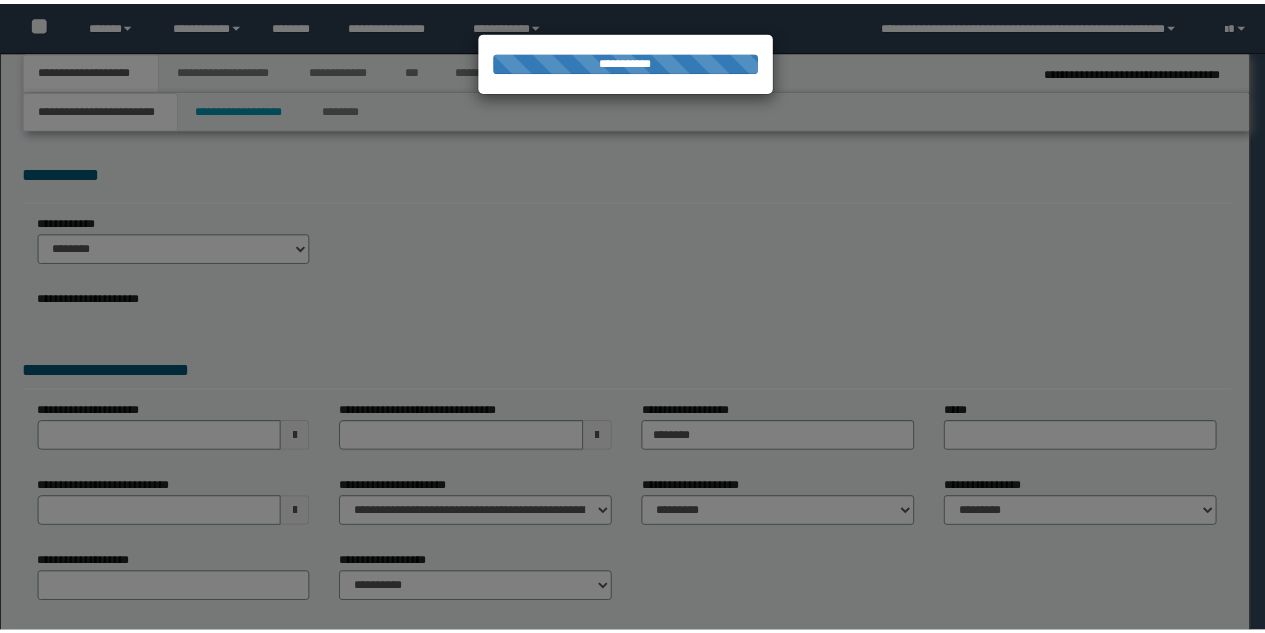 scroll, scrollTop: 0, scrollLeft: 0, axis: both 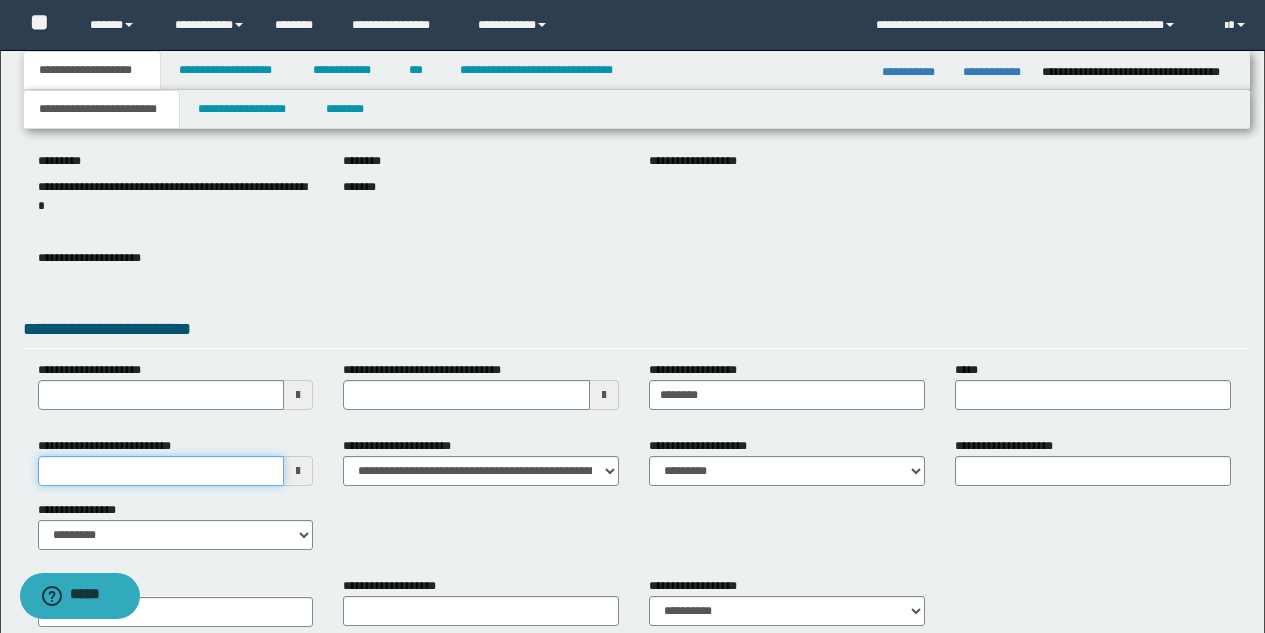 click on "**********" at bounding box center (161, 471) 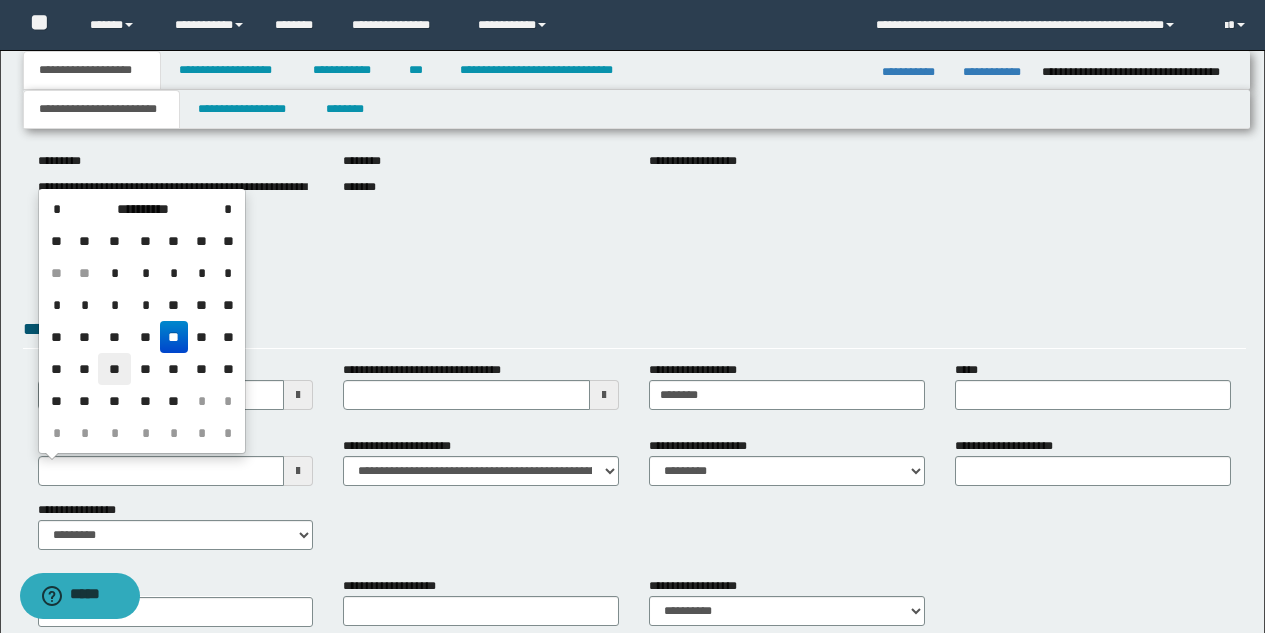 click on "**" at bounding box center (114, 369) 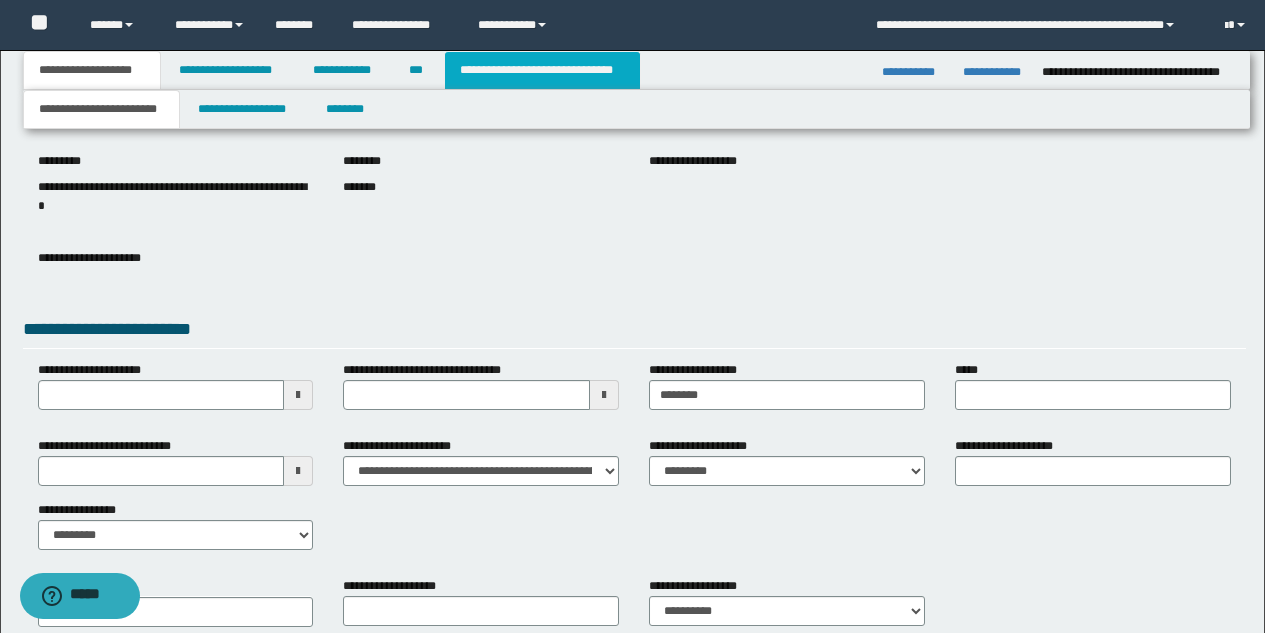 click on "**********" at bounding box center [542, 70] 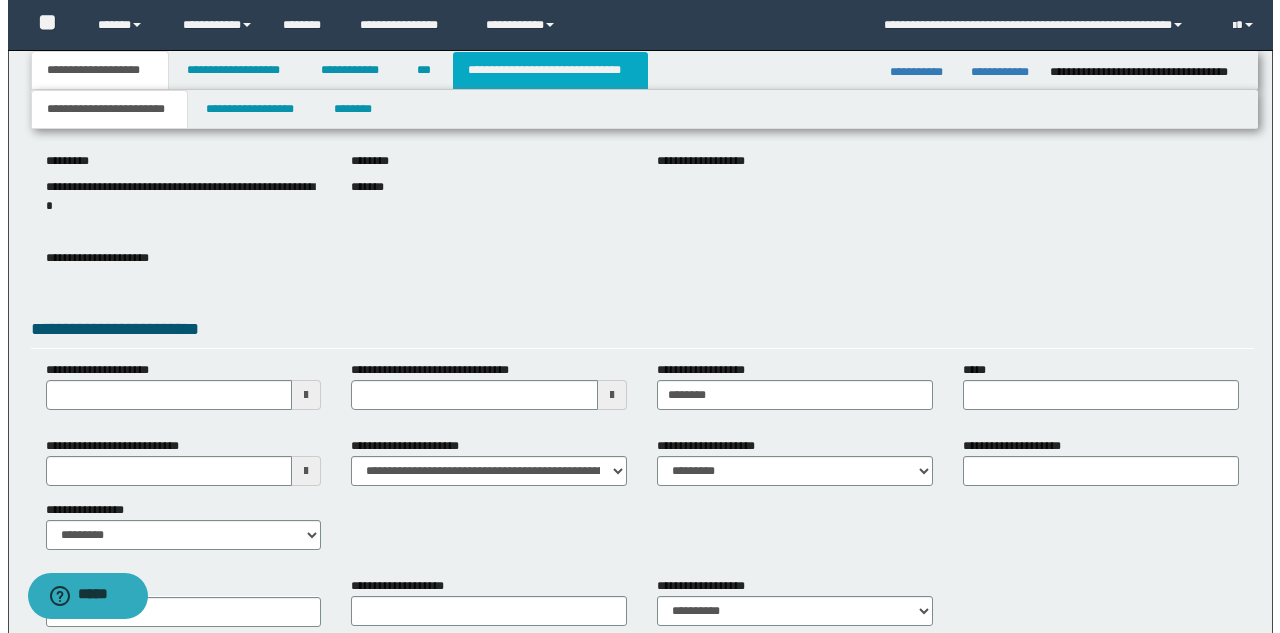 scroll, scrollTop: 0, scrollLeft: 0, axis: both 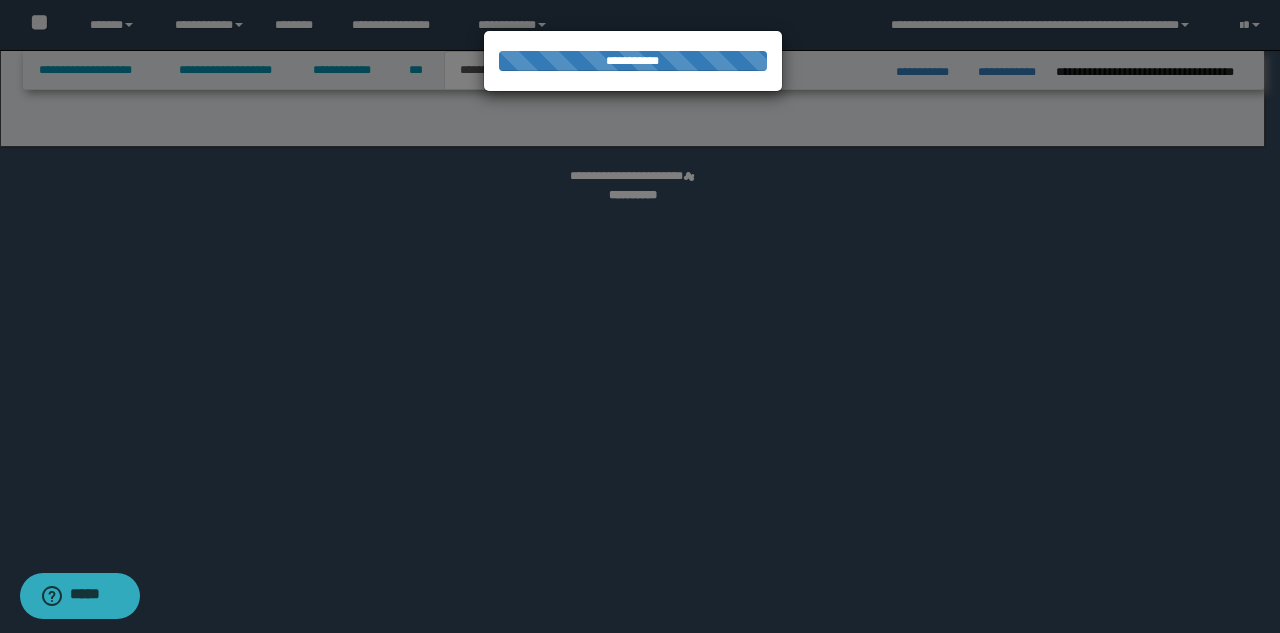 select on "*" 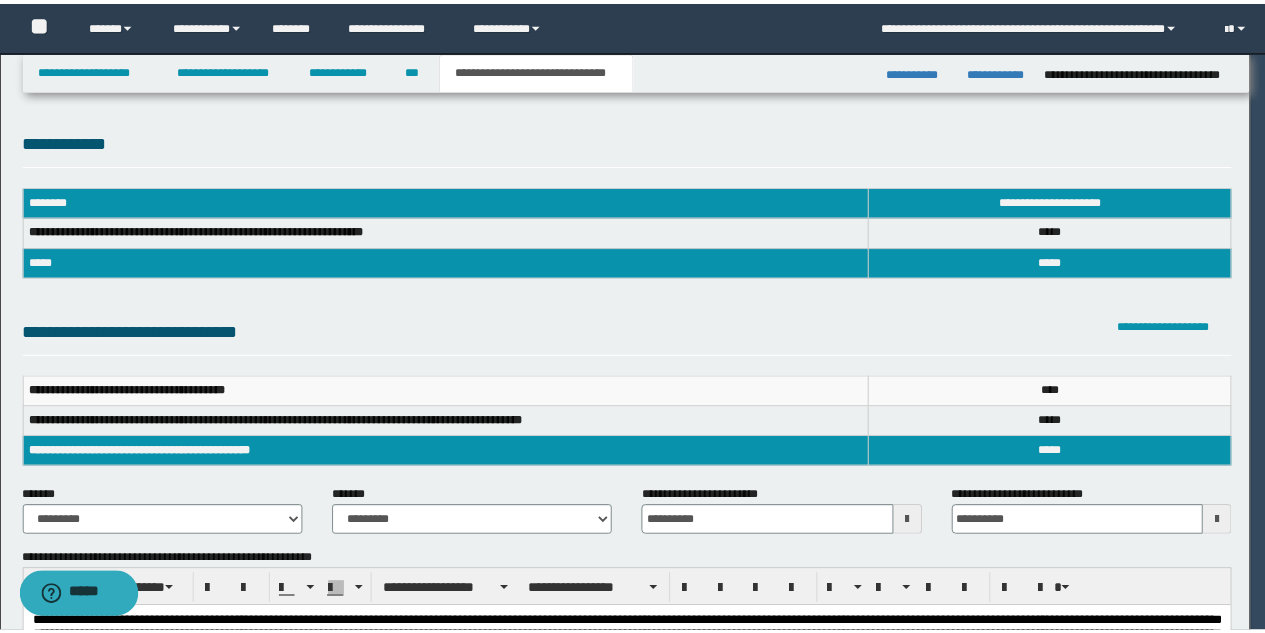 scroll, scrollTop: 0, scrollLeft: 0, axis: both 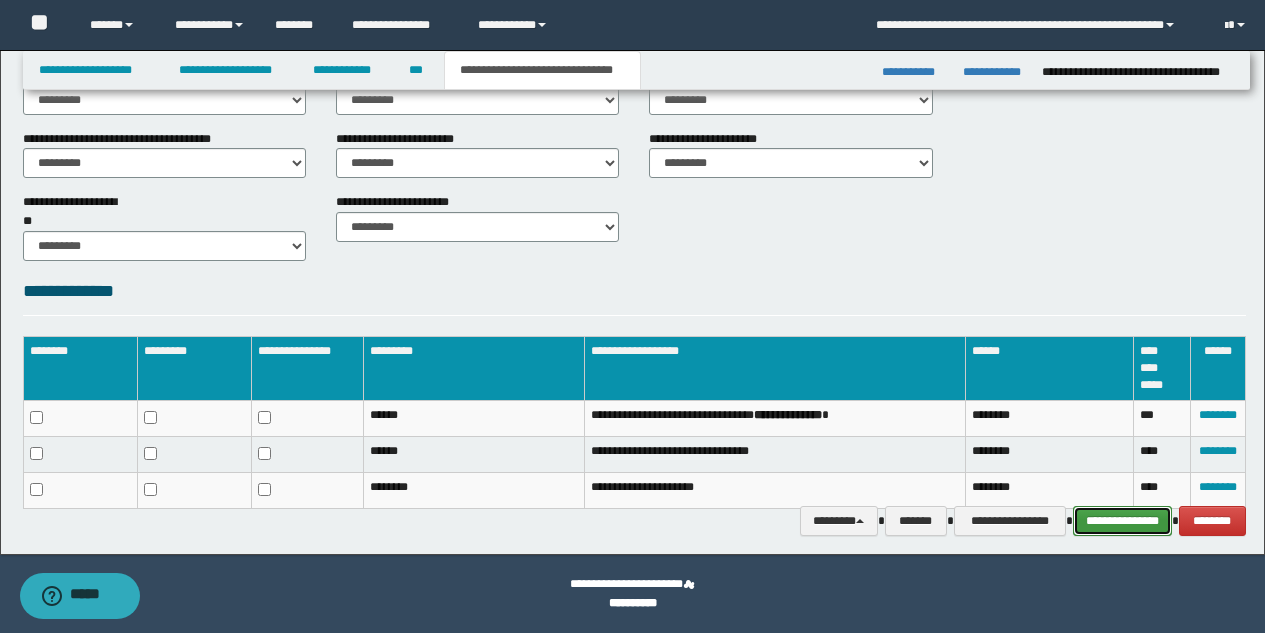 click on "**********" at bounding box center (1122, 521) 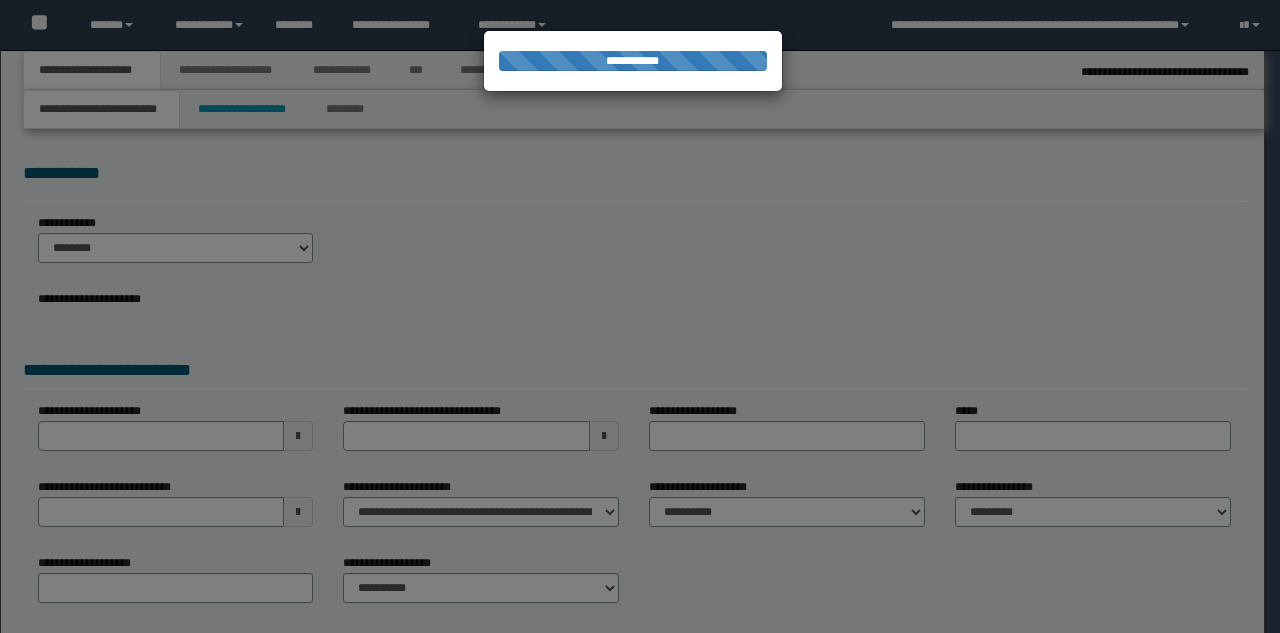 scroll, scrollTop: 0, scrollLeft: 0, axis: both 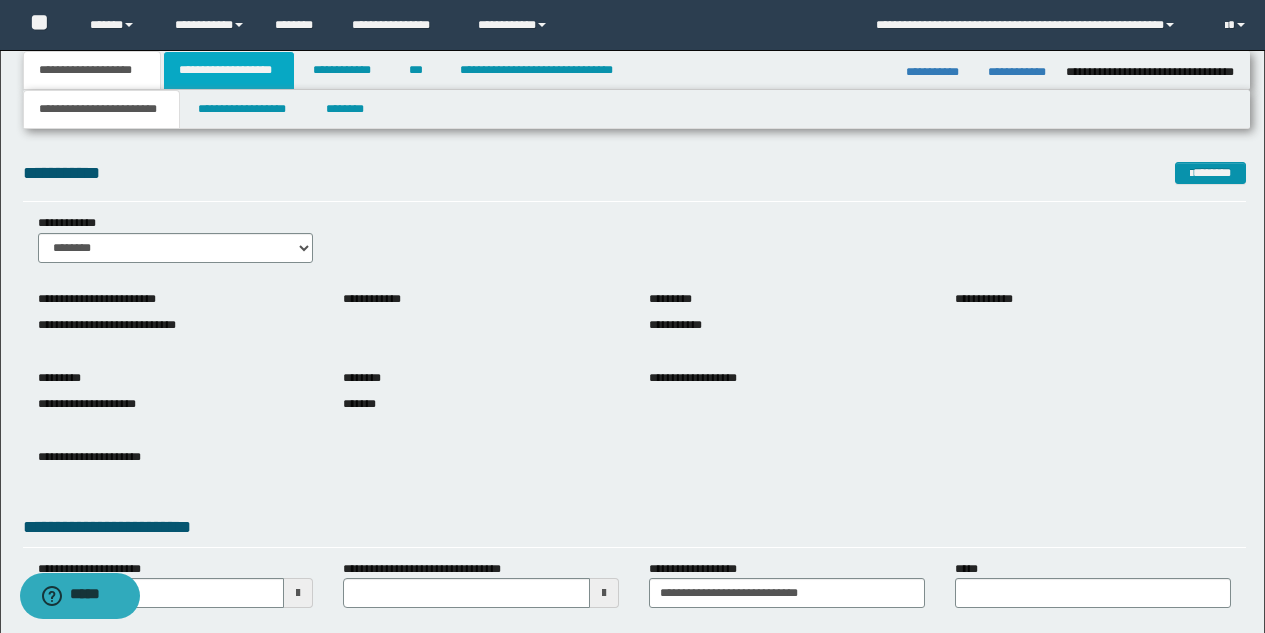 click on "**********" at bounding box center [229, 70] 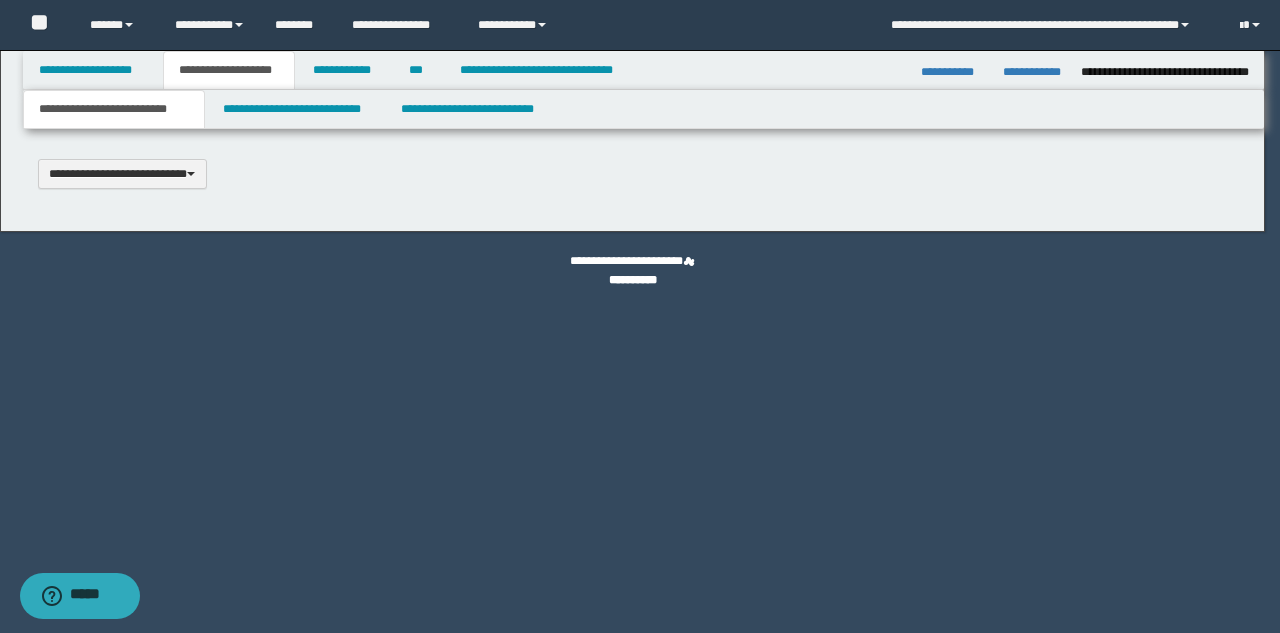 scroll, scrollTop: 0, scrollLeft: 0, axis: both 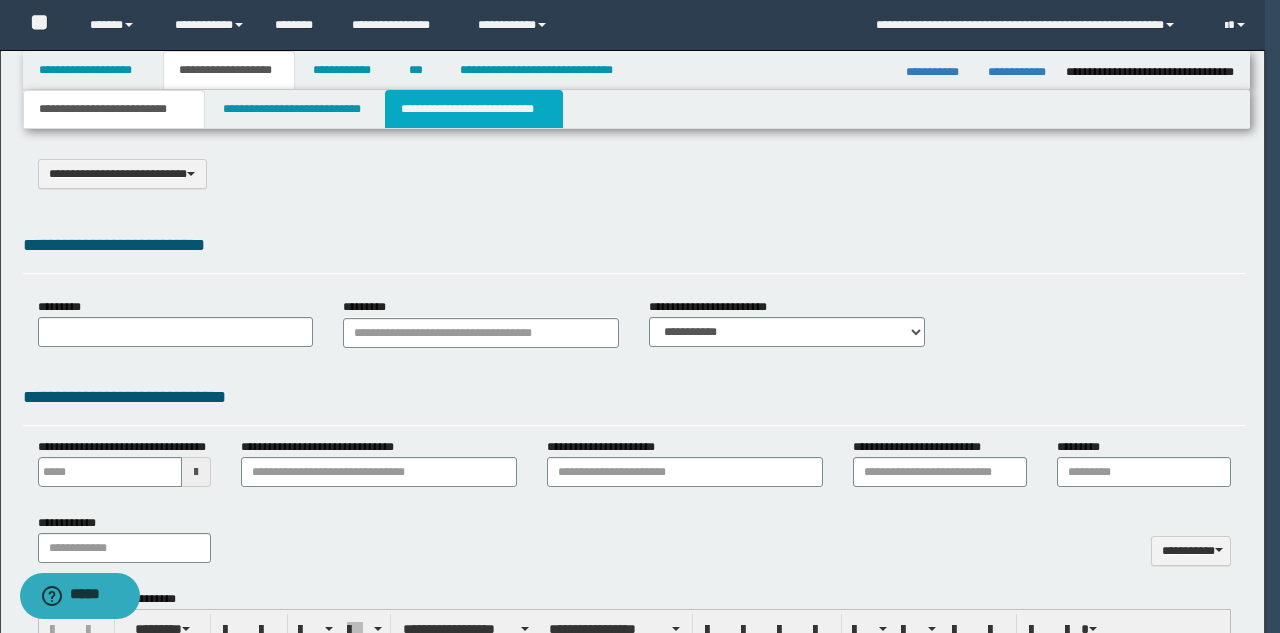 select on "*" 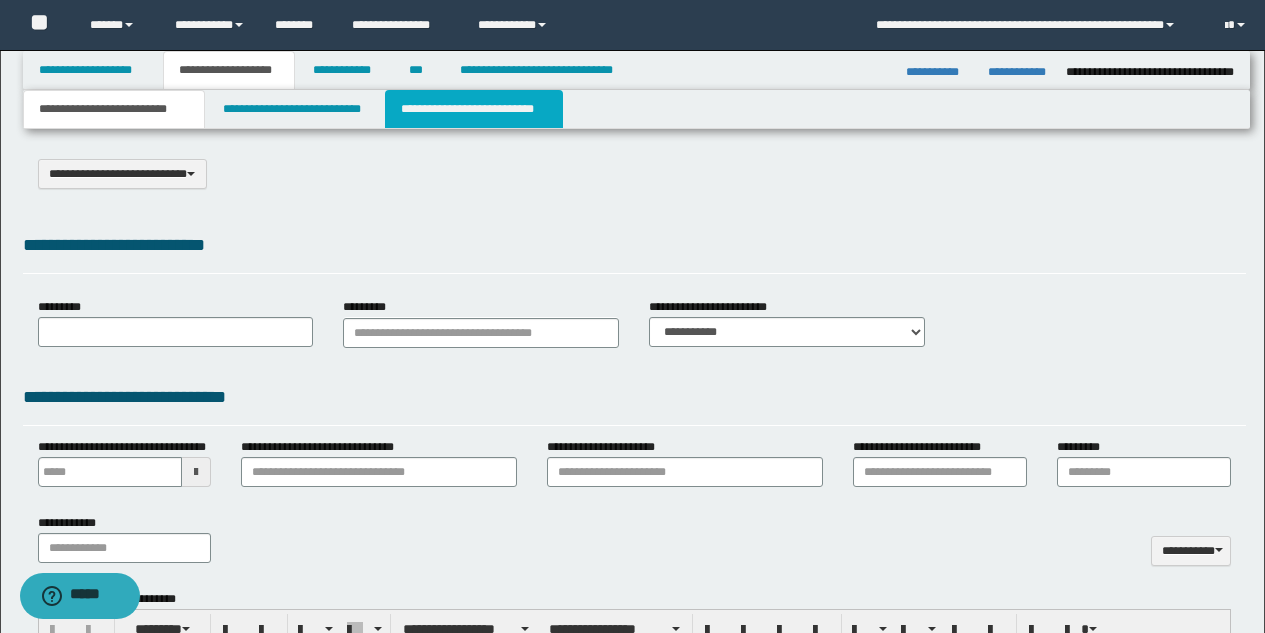 click on "**********" at bounding box center [474, 109] 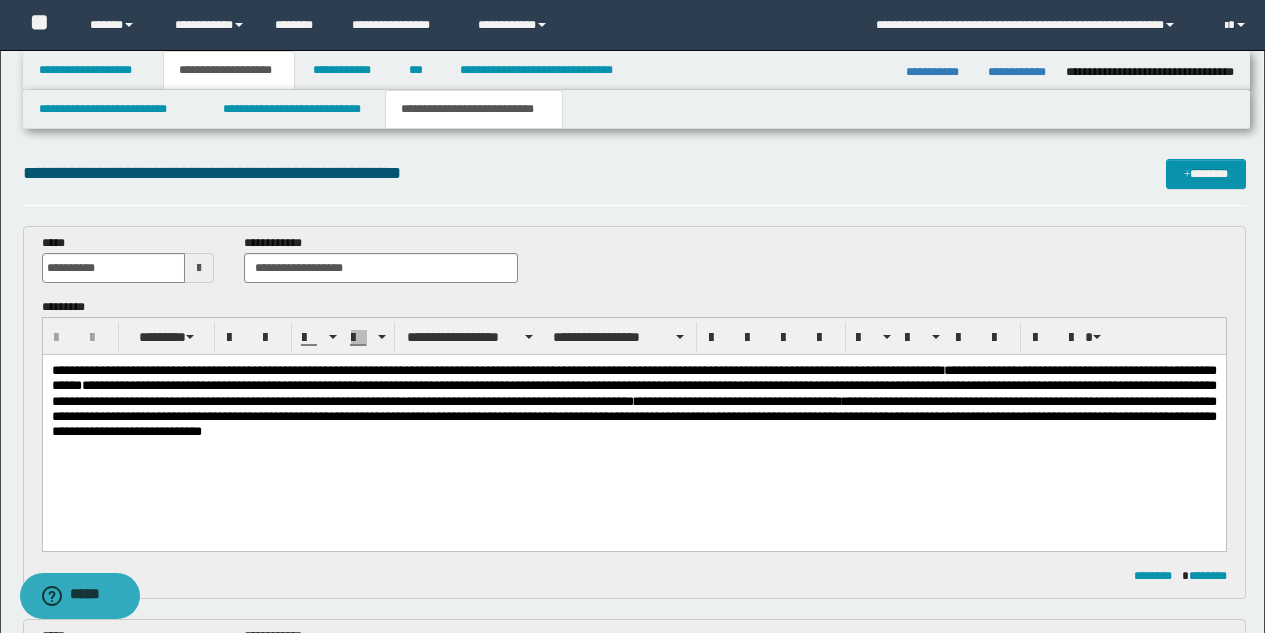 scroll, scrollTop: 0, scrollLeft: 0, axis: both 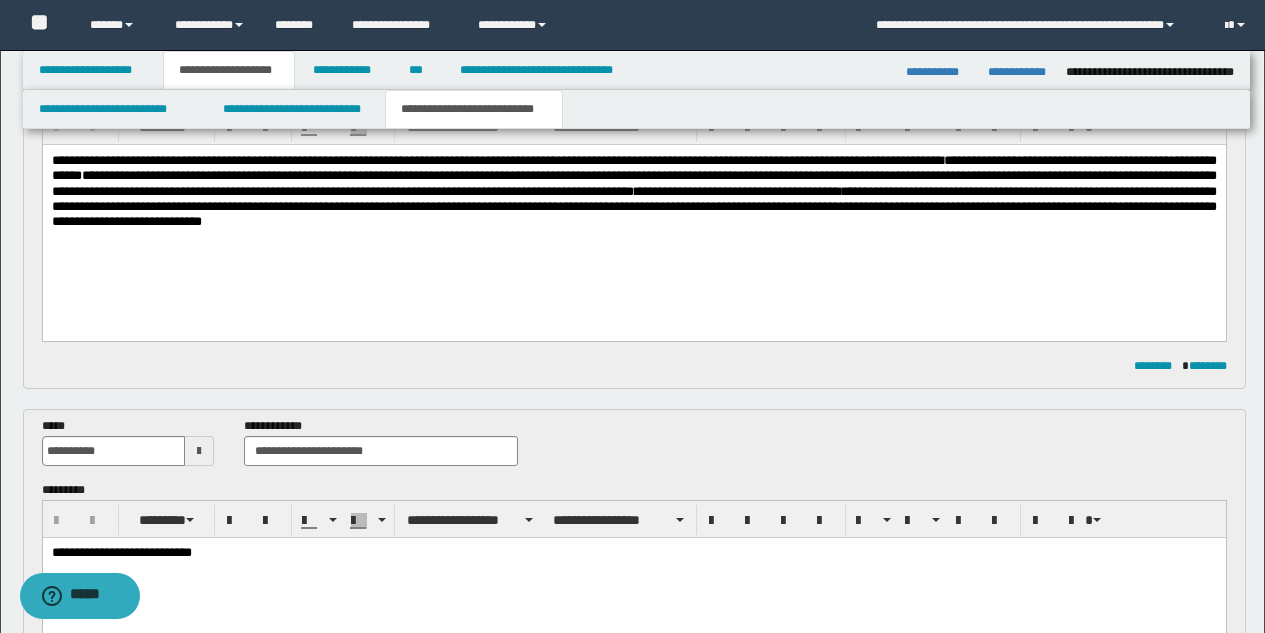 drag, startPoint x: 1279, startPoint y: 122, endPoint x: 1109, endPoint y: 38, distance: 189.62067 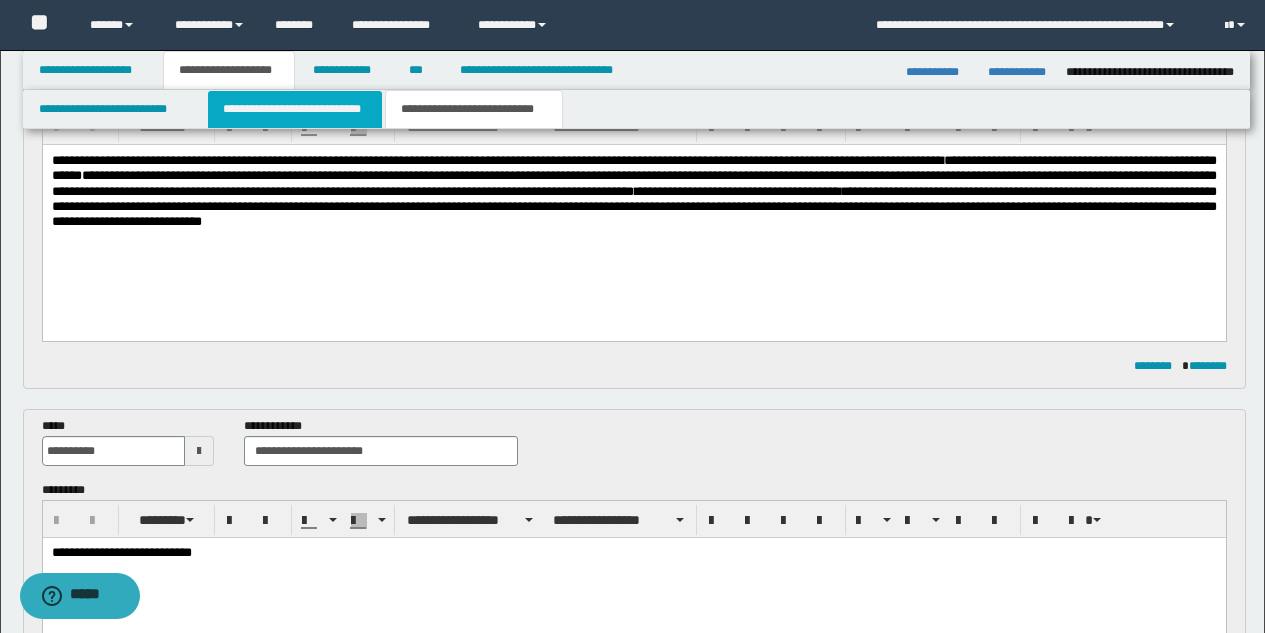 click on "**********" at bounding box center [295, 109] 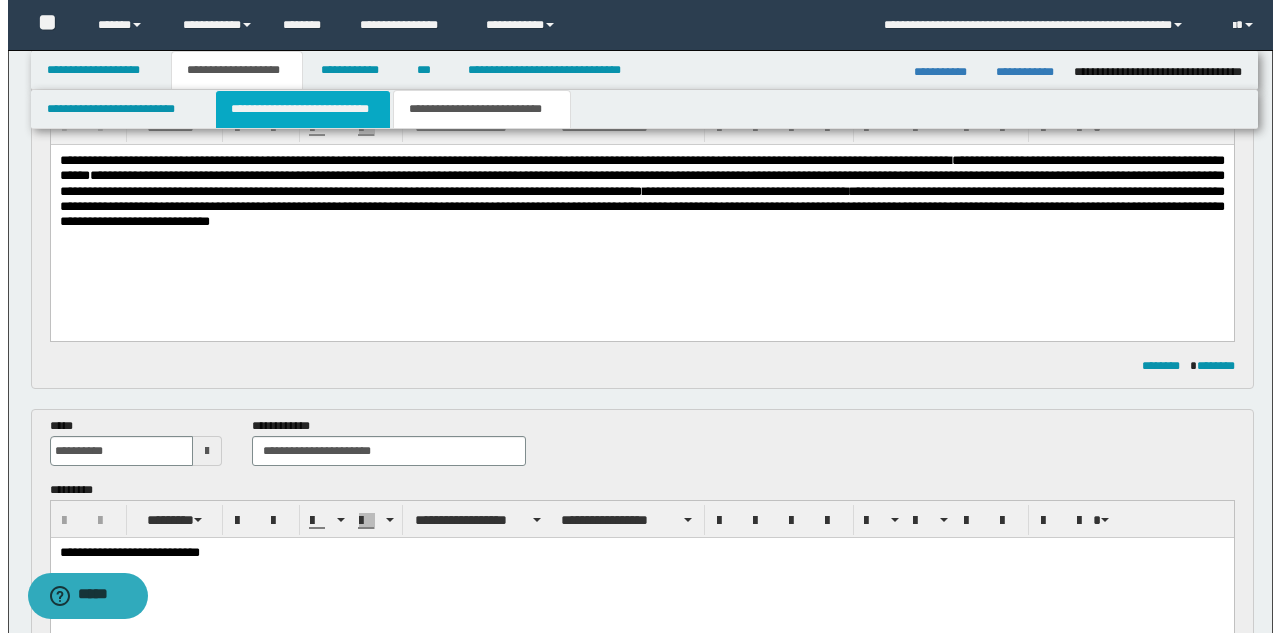 scroll, scrollTop: 0, scrollLeft: 0, axis: both 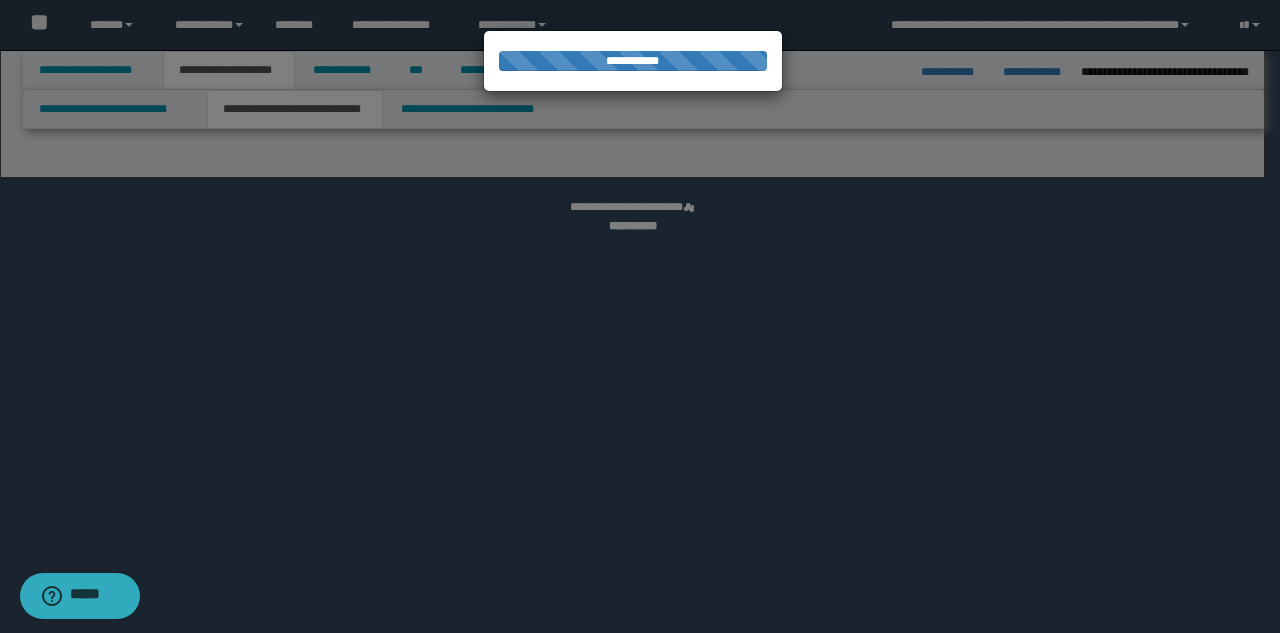 select on "*" 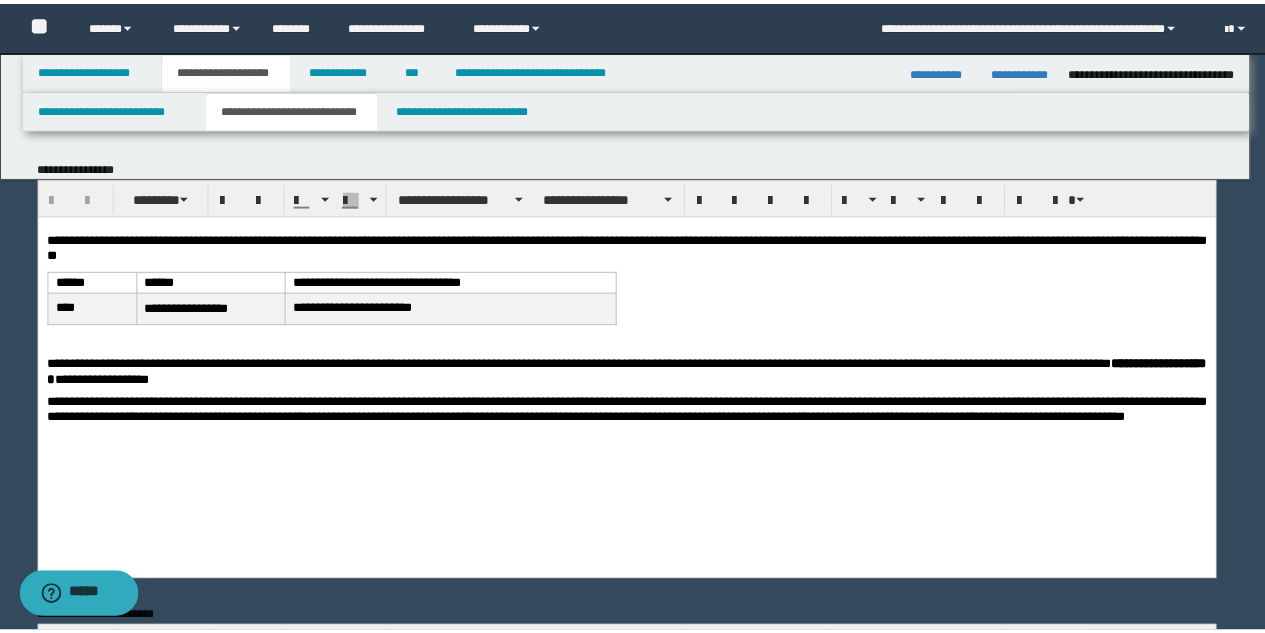 scroll, scrollTop: 0, scrollLeft: 0, axis: both 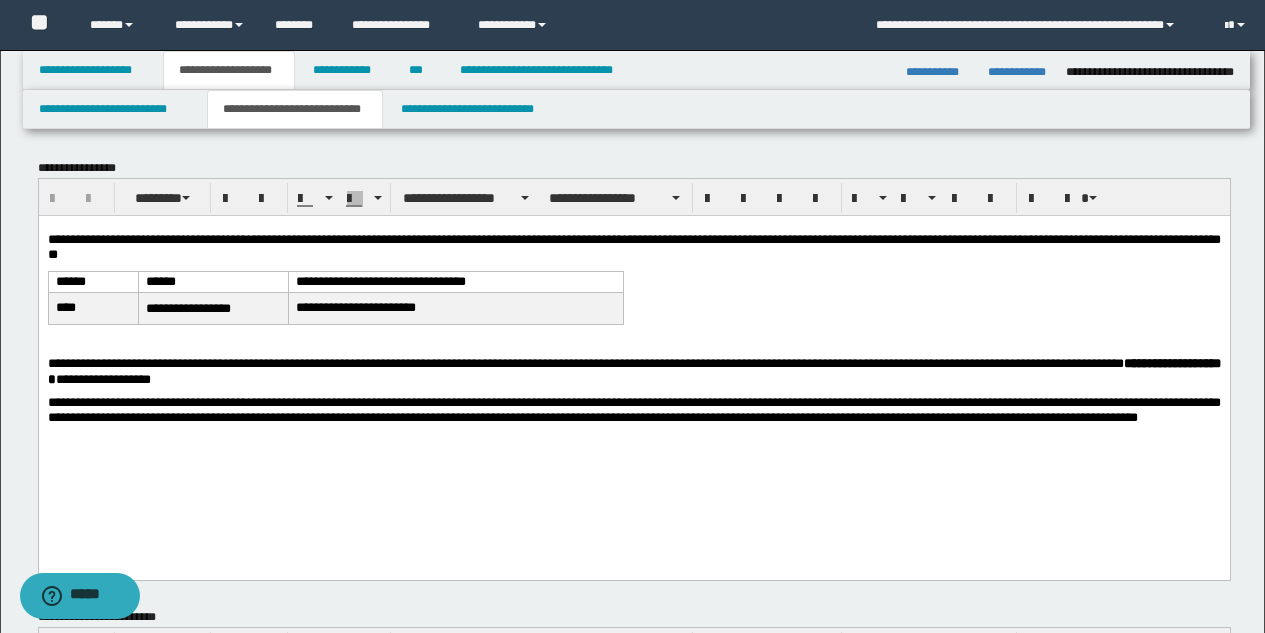 click on "**********" at bounding box center (633, 364) 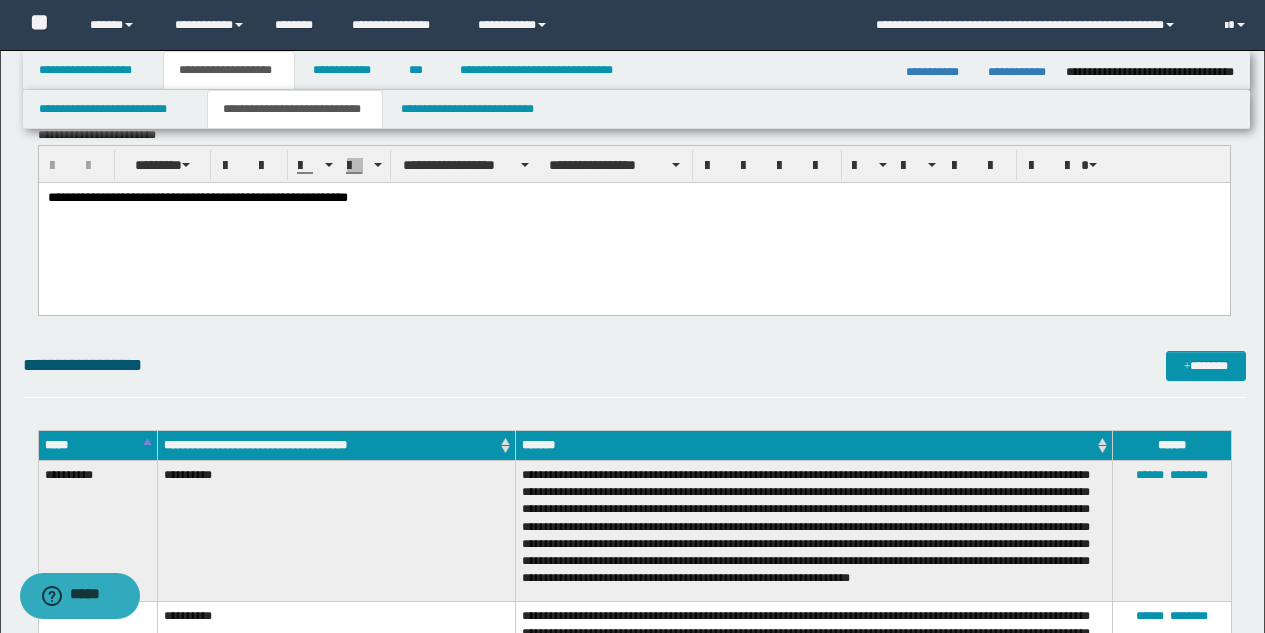 scroll, scrollTop: 453, scrollLeft: 0, axis: vertical 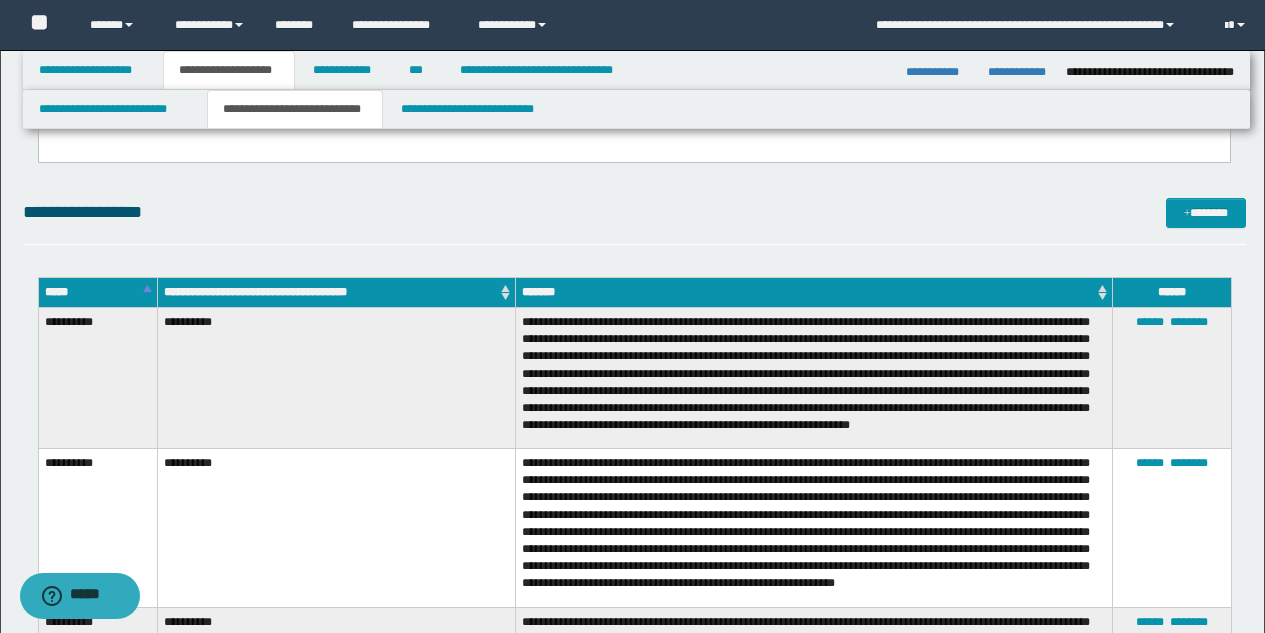 drag, startPoint x: 1275, startPoint y: 54, endPoint x: 1126, endPoint y: 125, distance: 165.05151 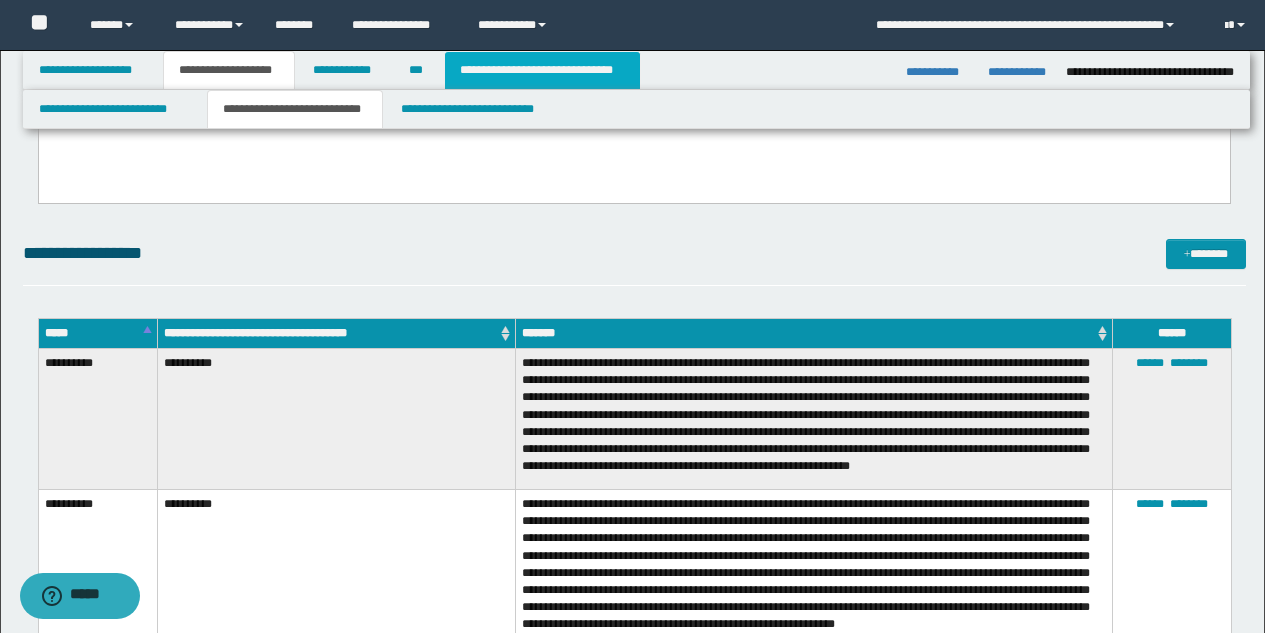 click on "**********" at bounding box center (542, 70) 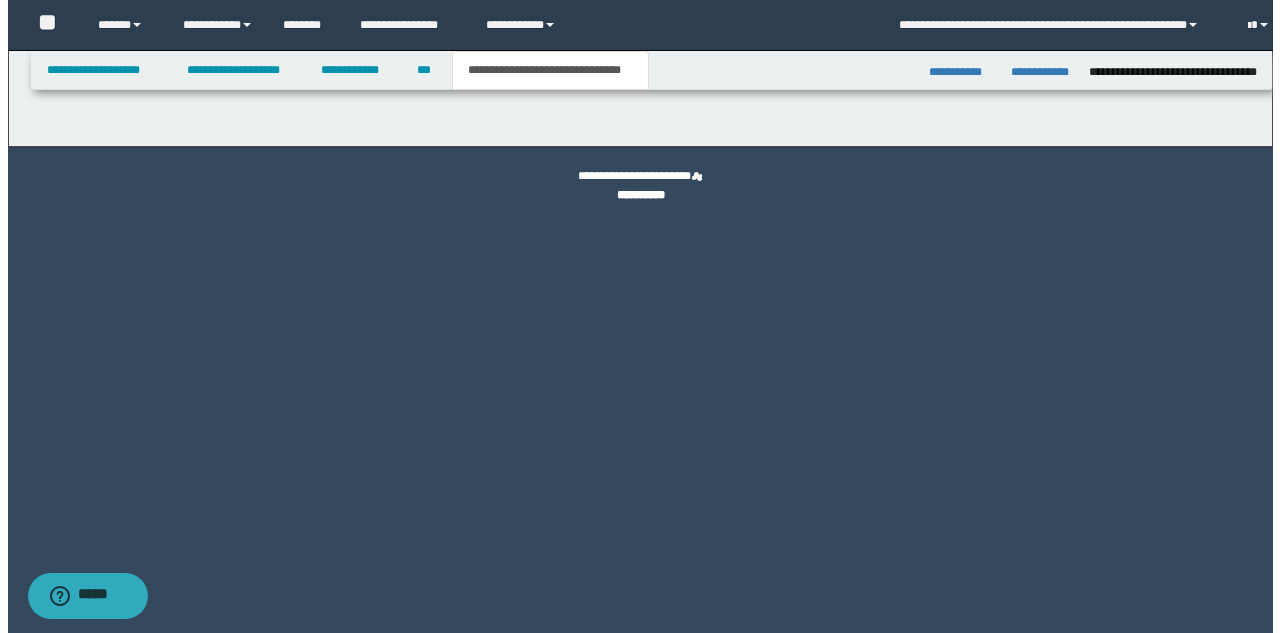 scroll, scrollTop: 0, scrollLeft: 0, axis: both 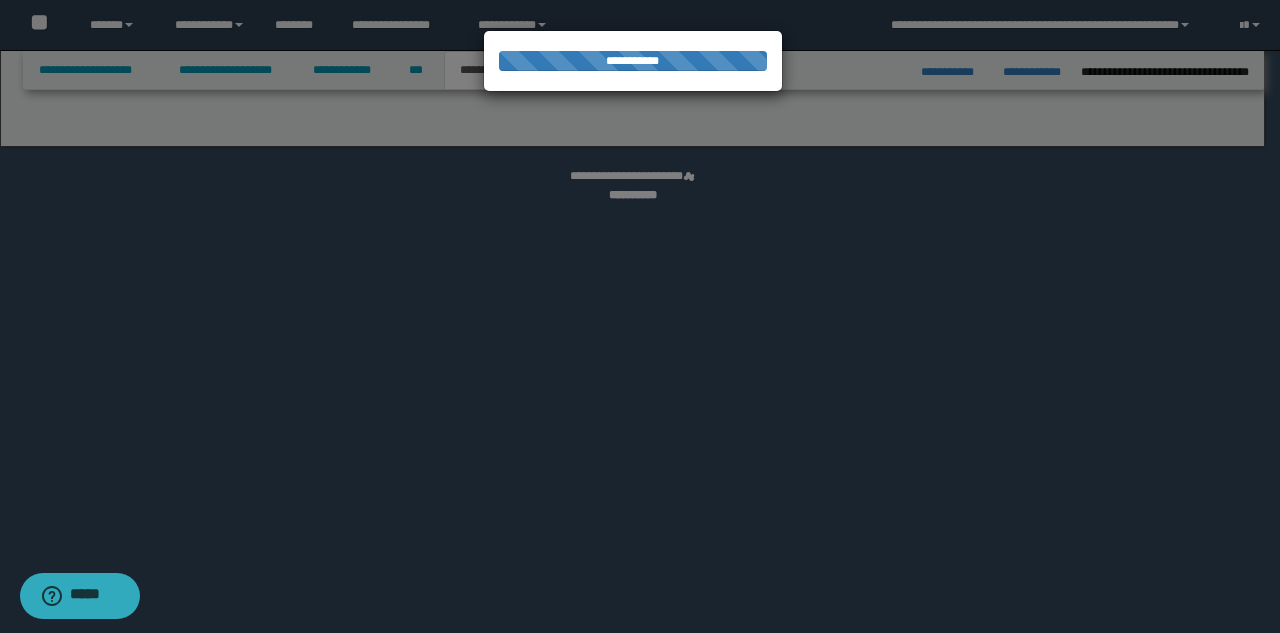 select on "*" 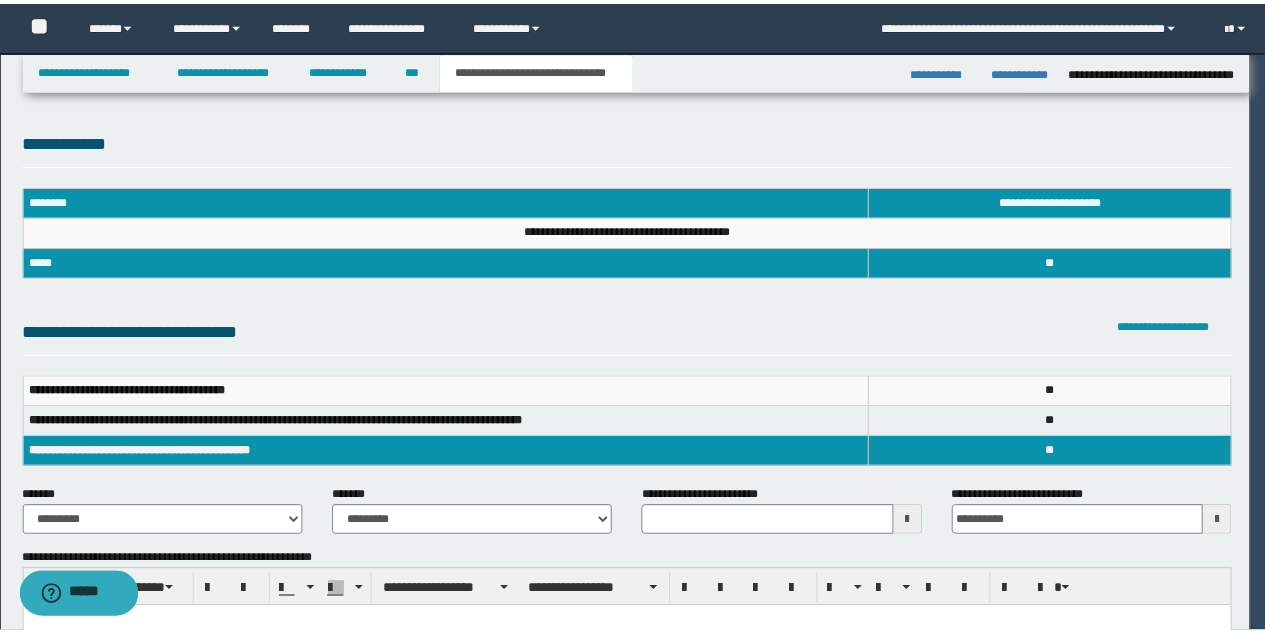 scroll, scrollTop: 0, scrollLeft: 0, axis: both 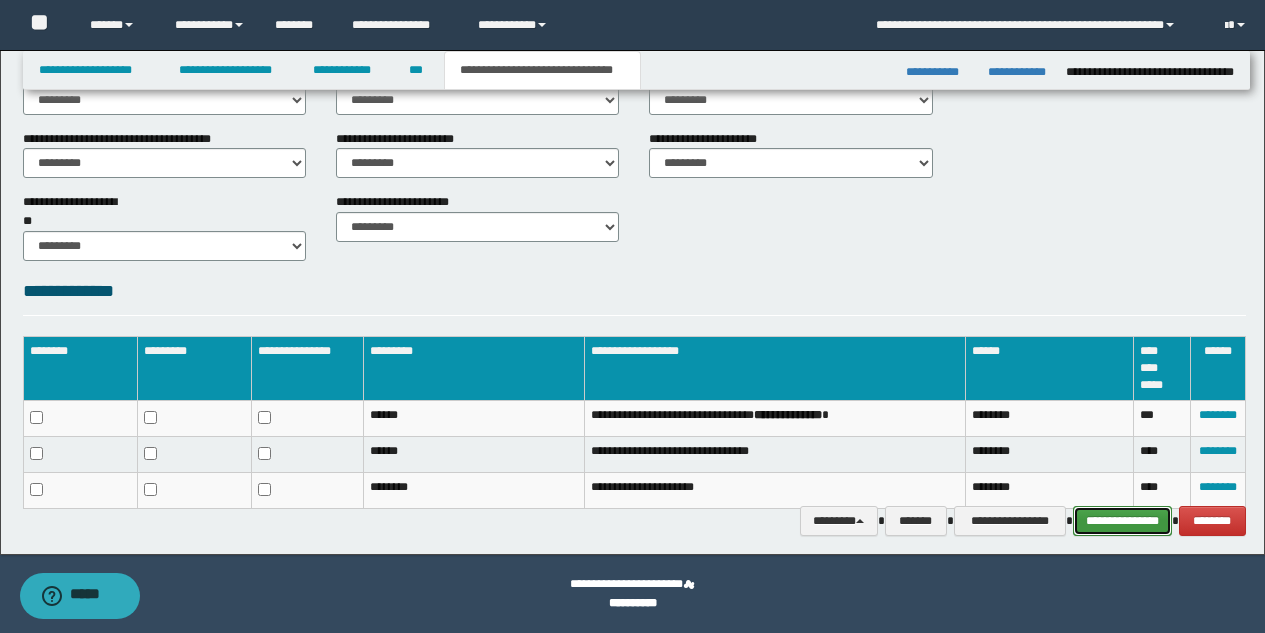 click on "**********" at bounding box center (1122, 521) 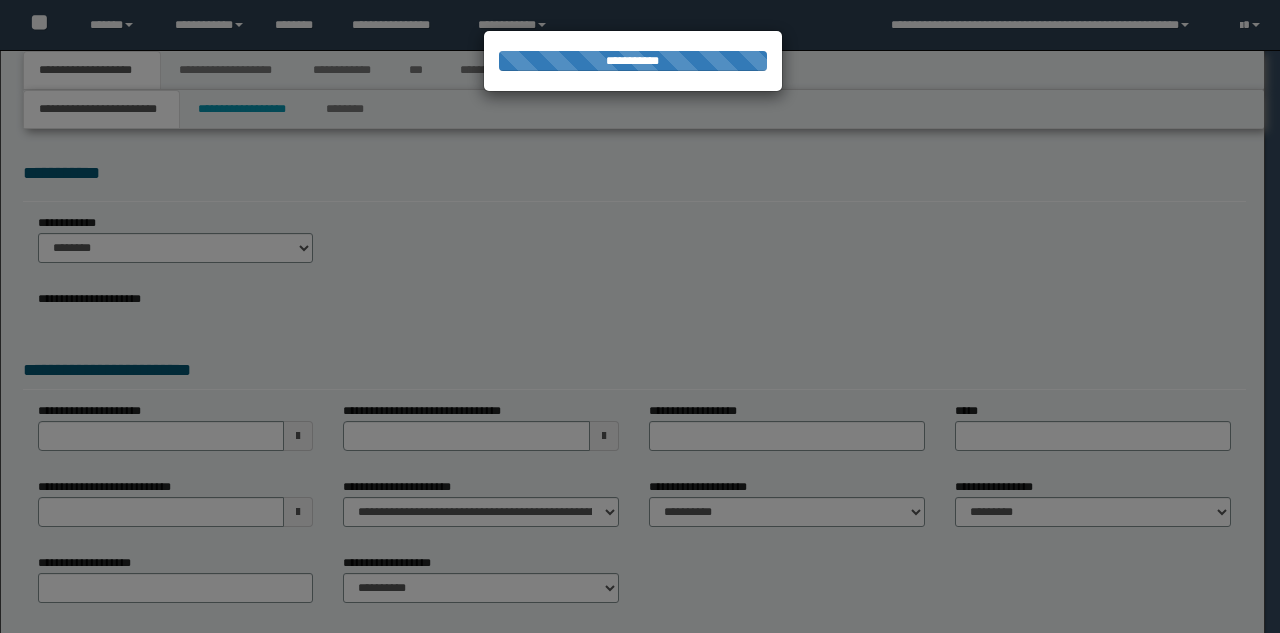 scroll, scrollTop: 0, scrollLeft: 0, axis: both 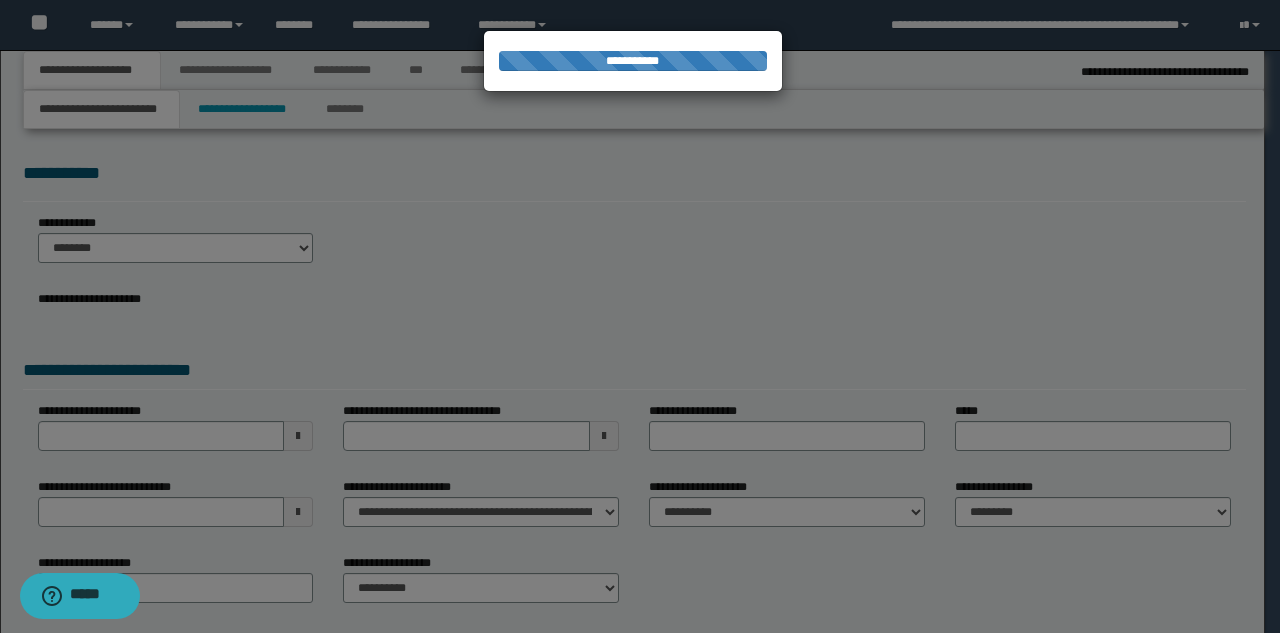 type on "**********" 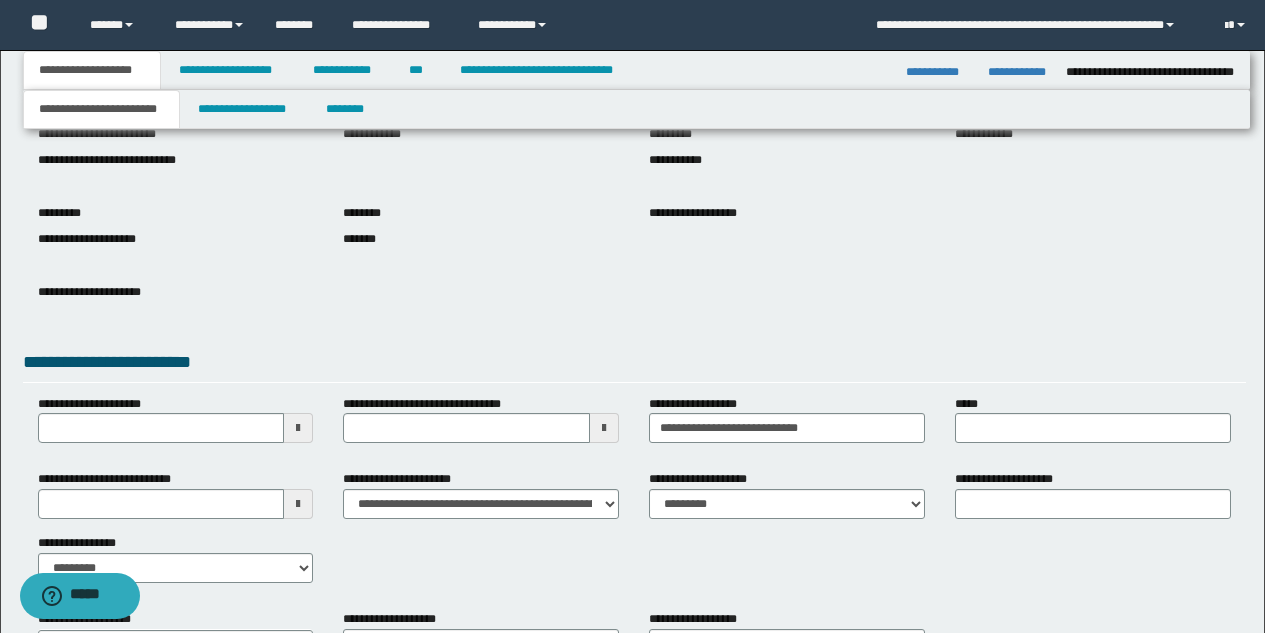 scroll, scrollTop: 315, scrollLeft: 0, axis: vertical 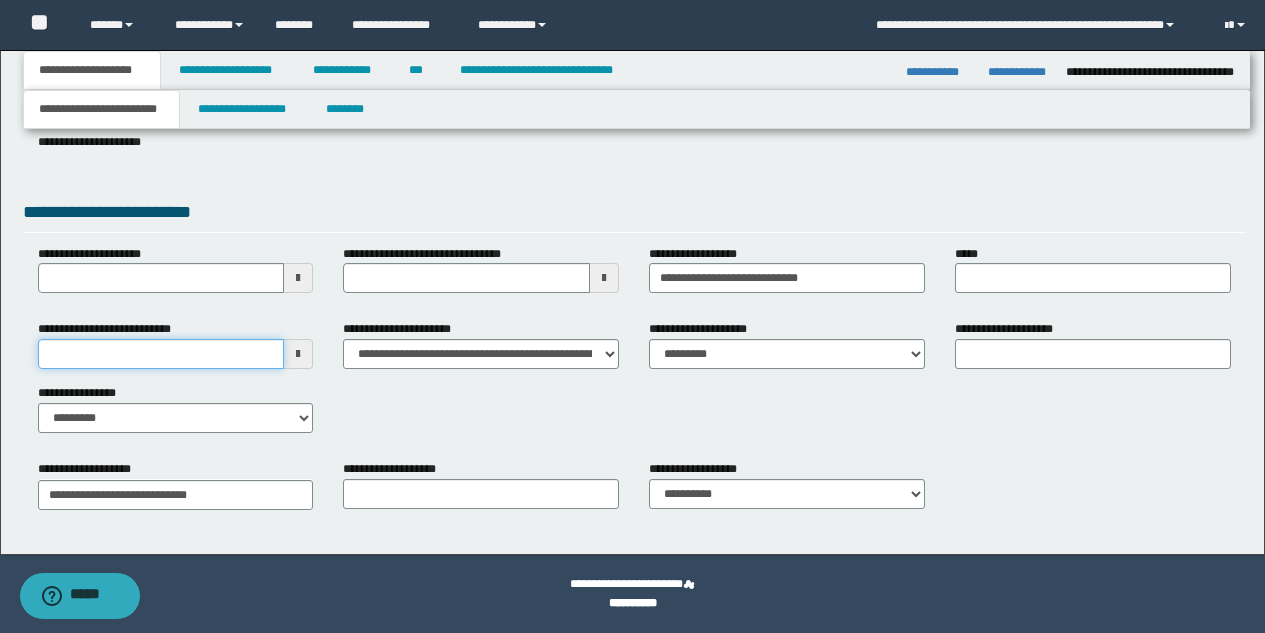 click on "**********" at bounding box center [161, 354] 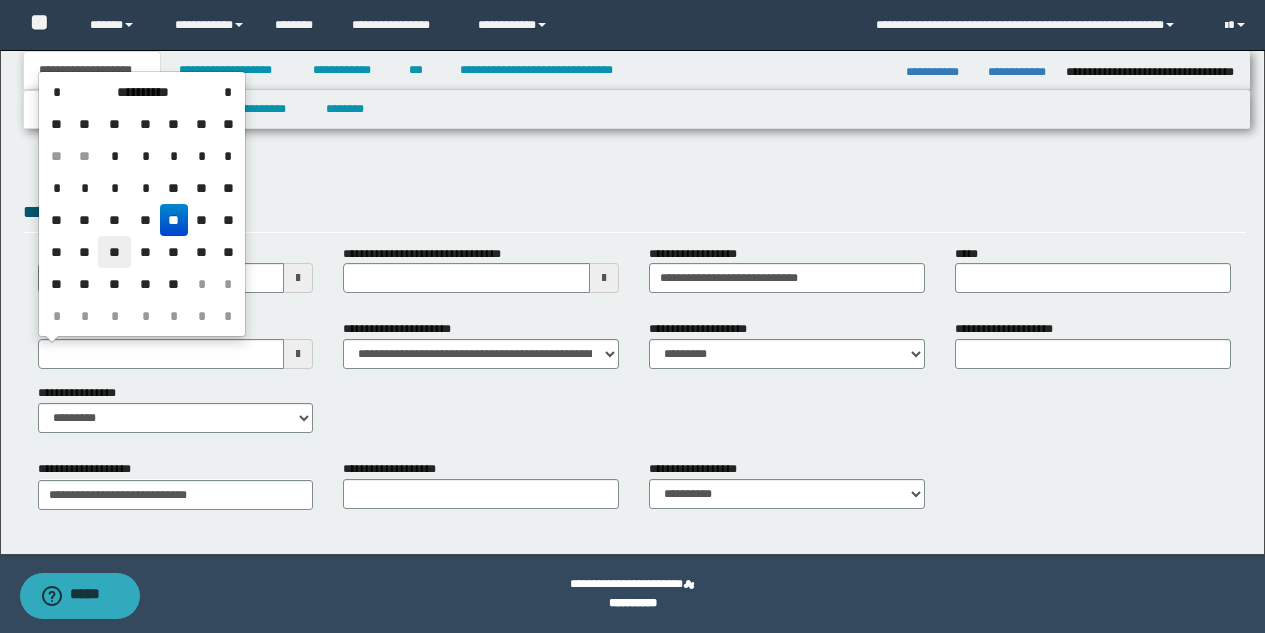 click on "**" at bounding box center [114, 252] 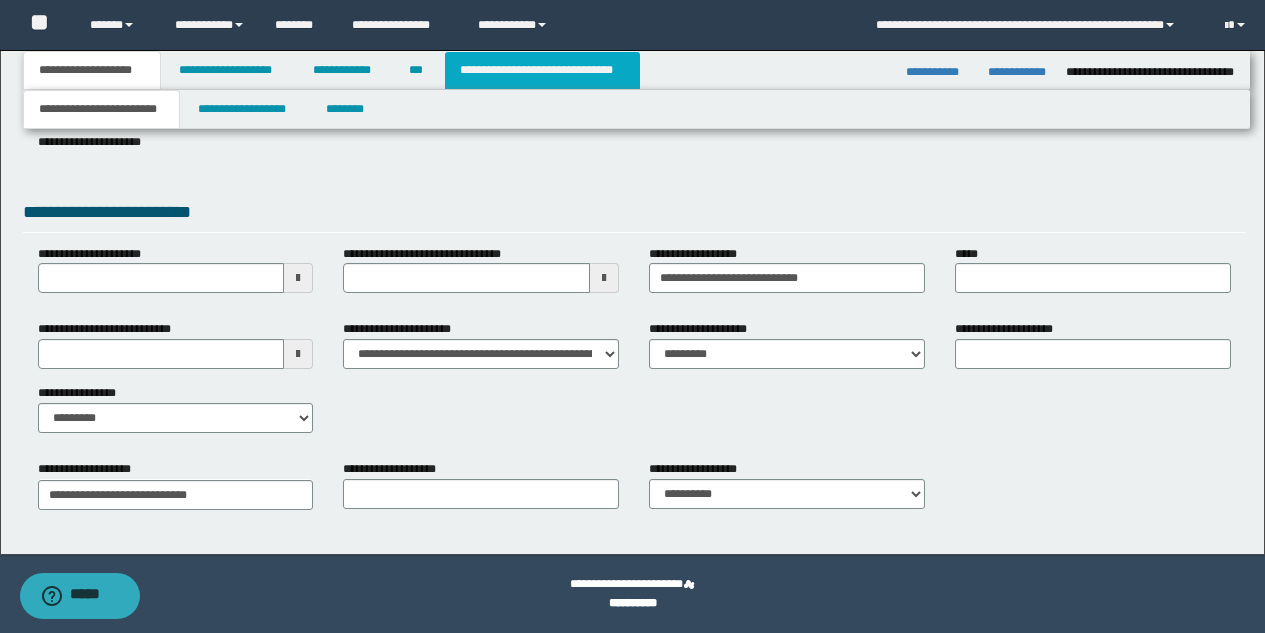 click on "**********" at bounding box center (542, 70) 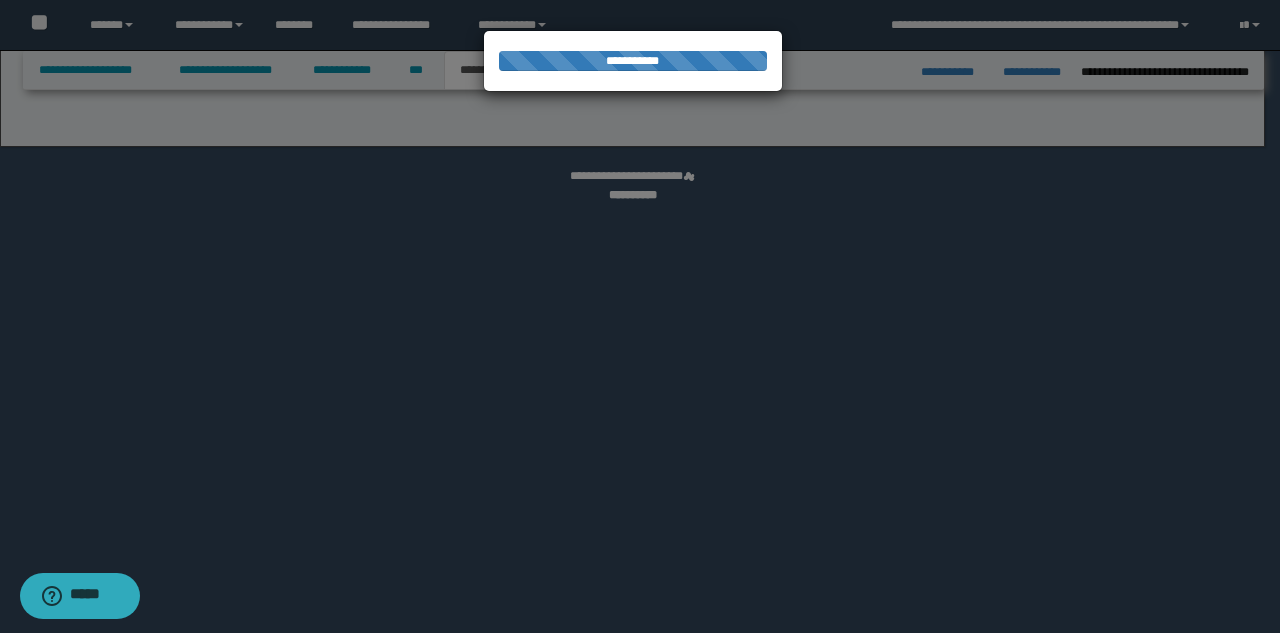 select on "*" 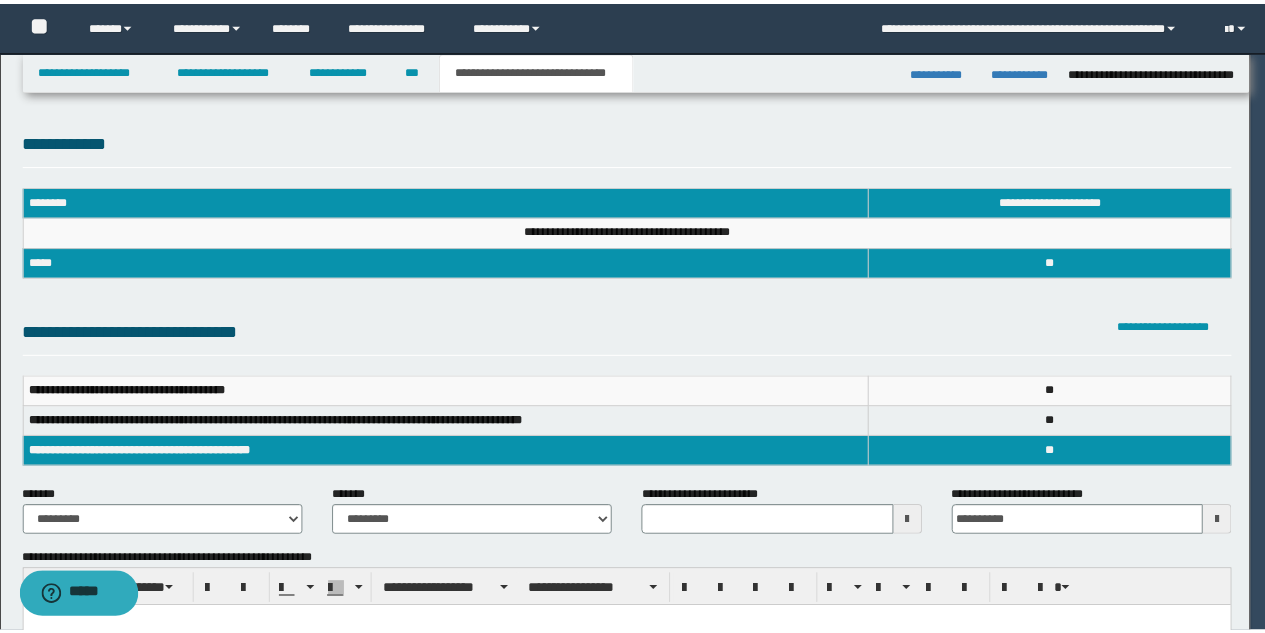 scroll, scrollTop: 0, scrollLeft: 0, axis: both 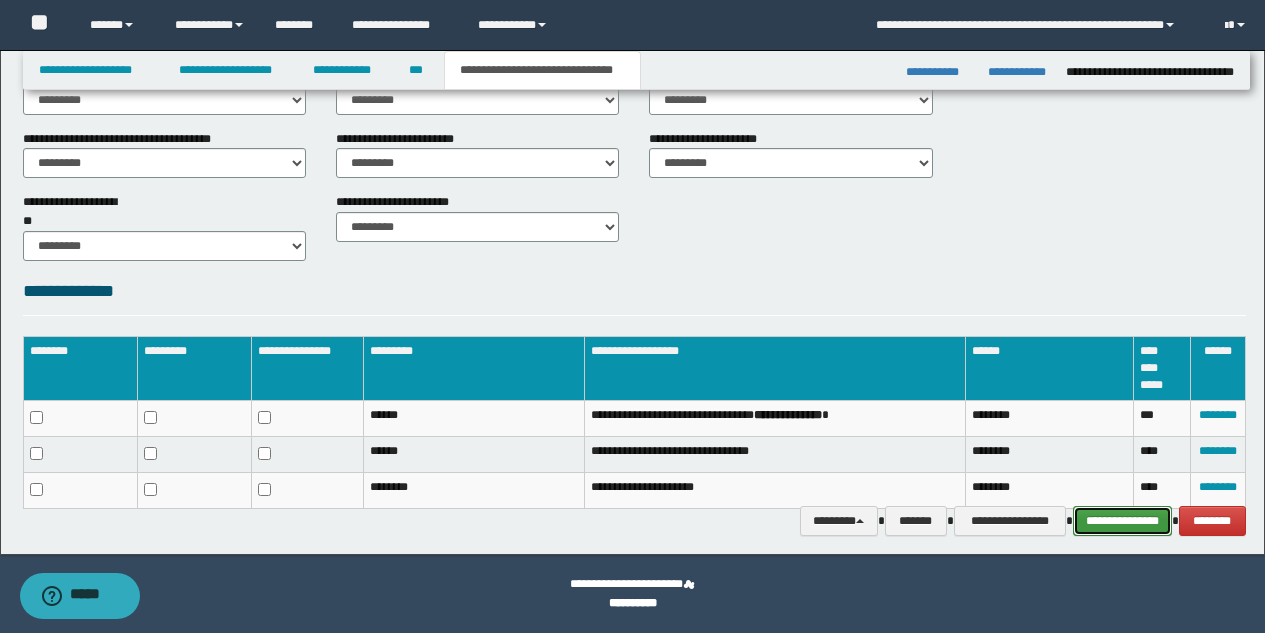 click on "**********" at bounding box center (1122, 521) 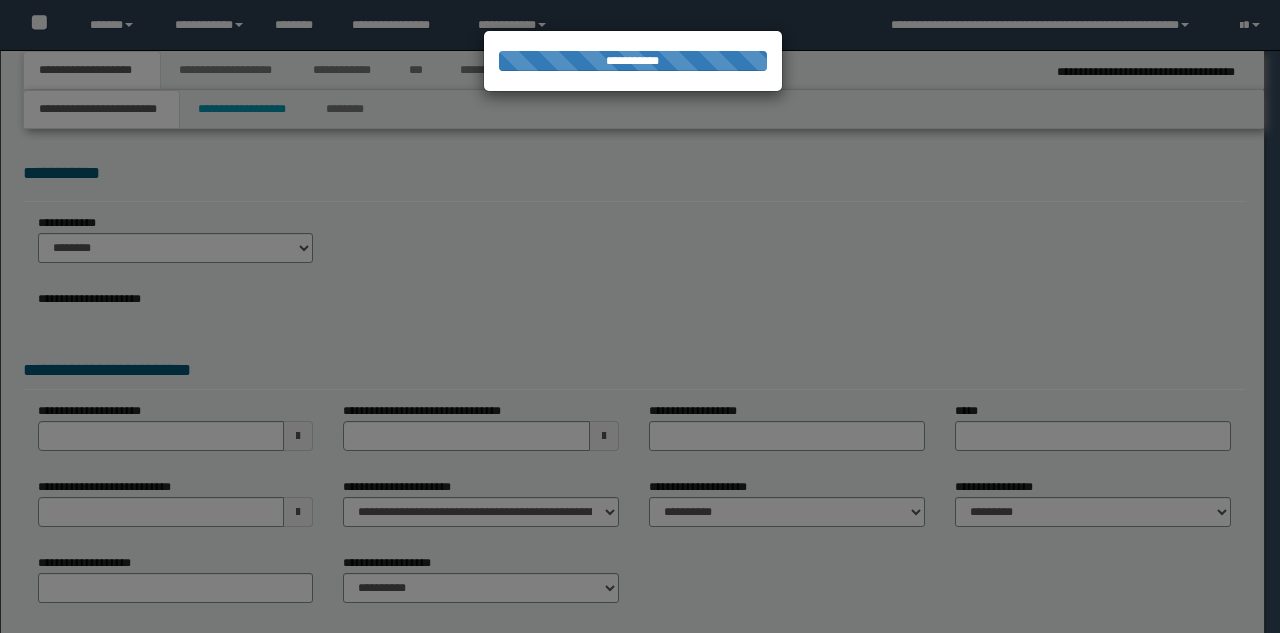 scroll, scrollTop: 0, scrollLeft: 0, axis: both 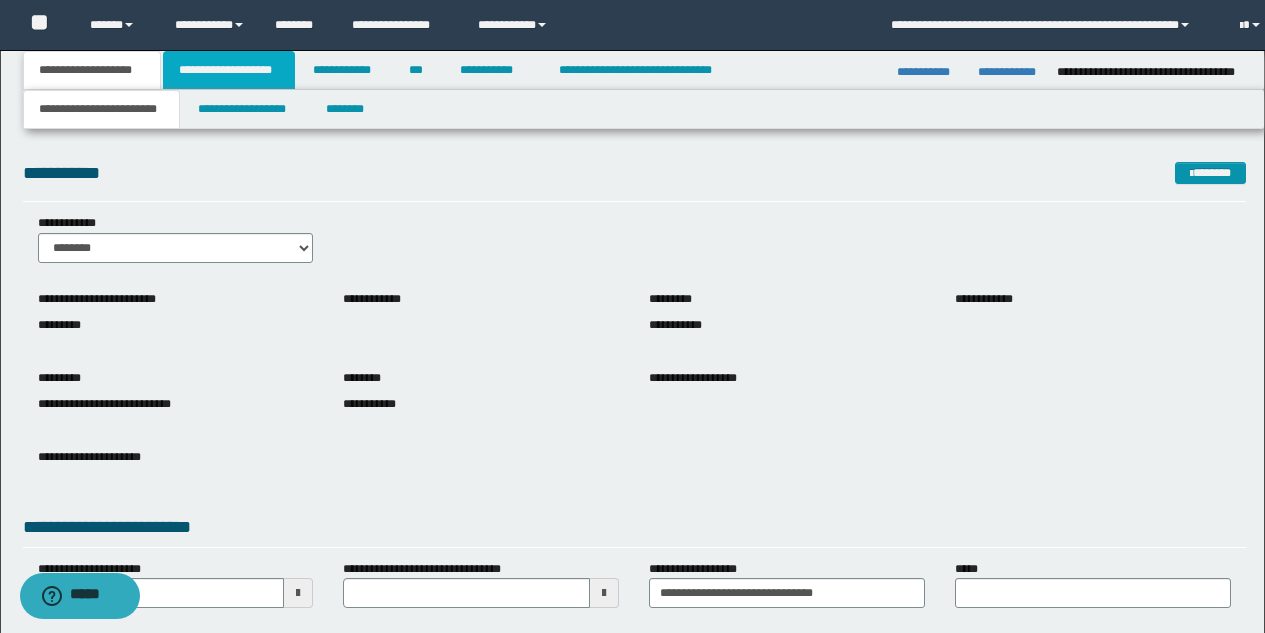 click on "**********" at bounding box center (229, 70) 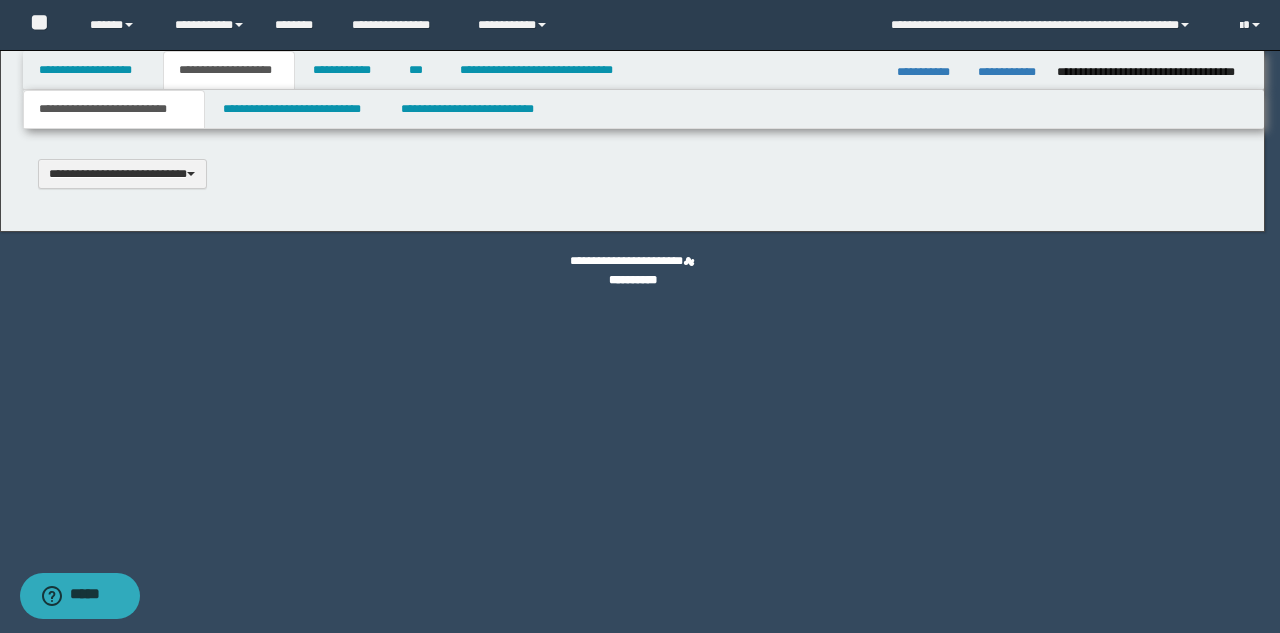 scroll, scrollTop: 0, scrollLeft: 0, axis: both 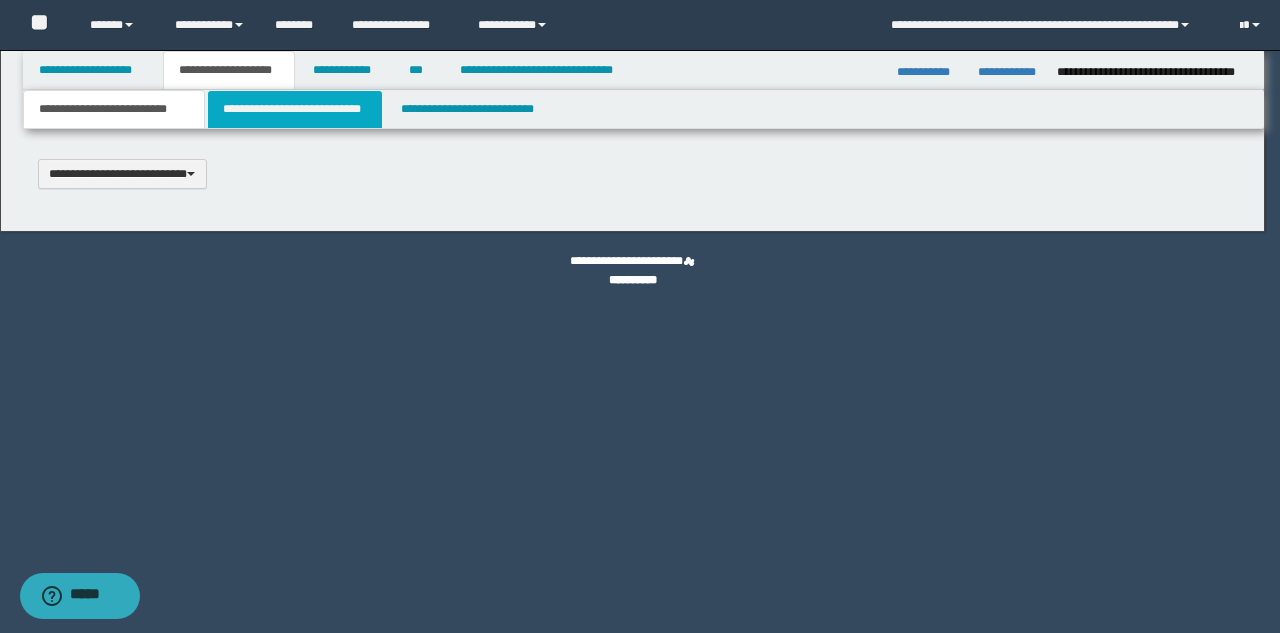 type 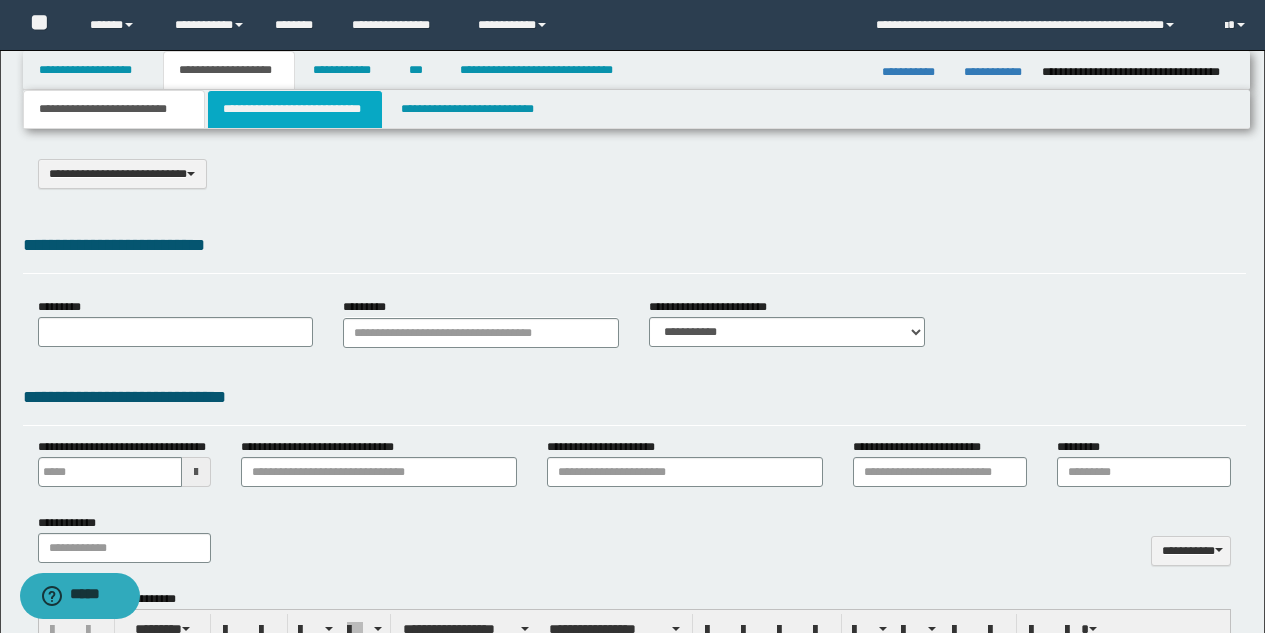 select on "*" 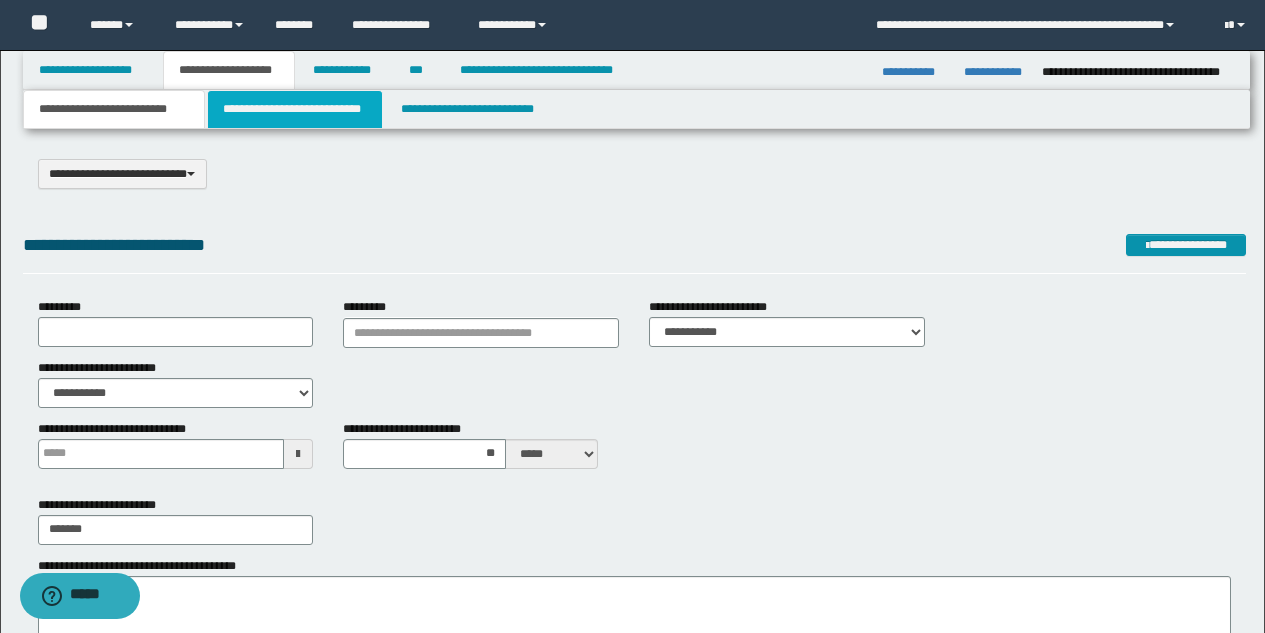 click on "**********" at bounding box center [295, 109] 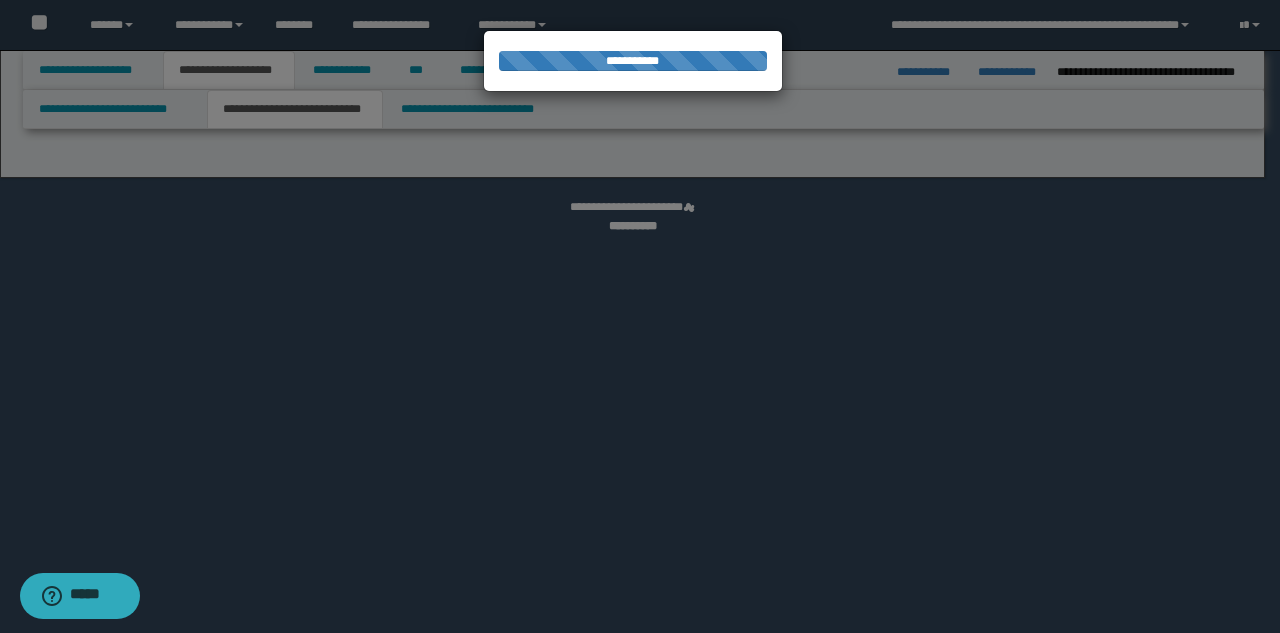 select on "*" 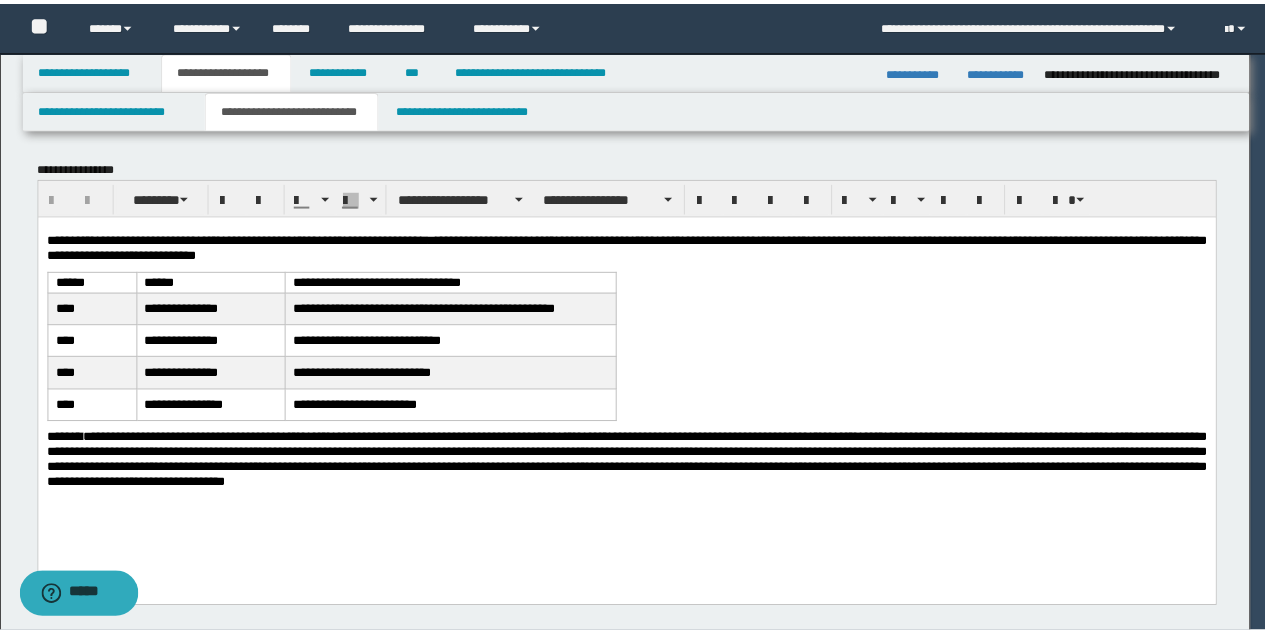 scroll, scrollTop: 0, scrollLeft: 0, axis: both 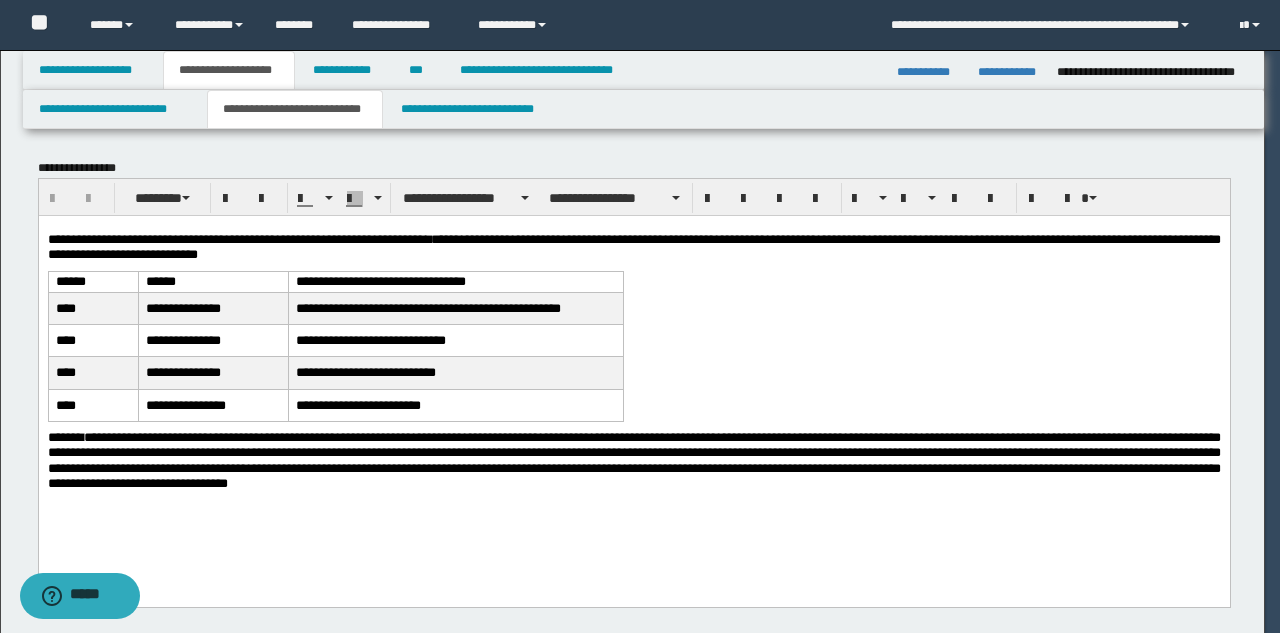 select on "*" 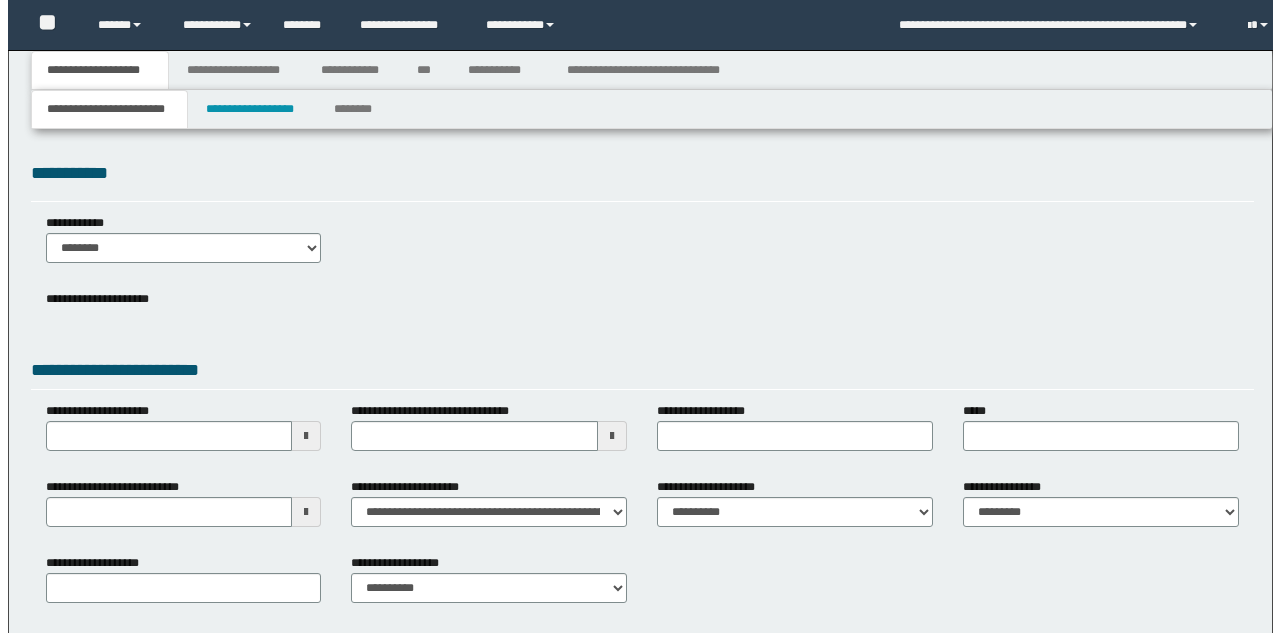 scroll, scrollTop: 0, scrollLeft: 0, axis: both 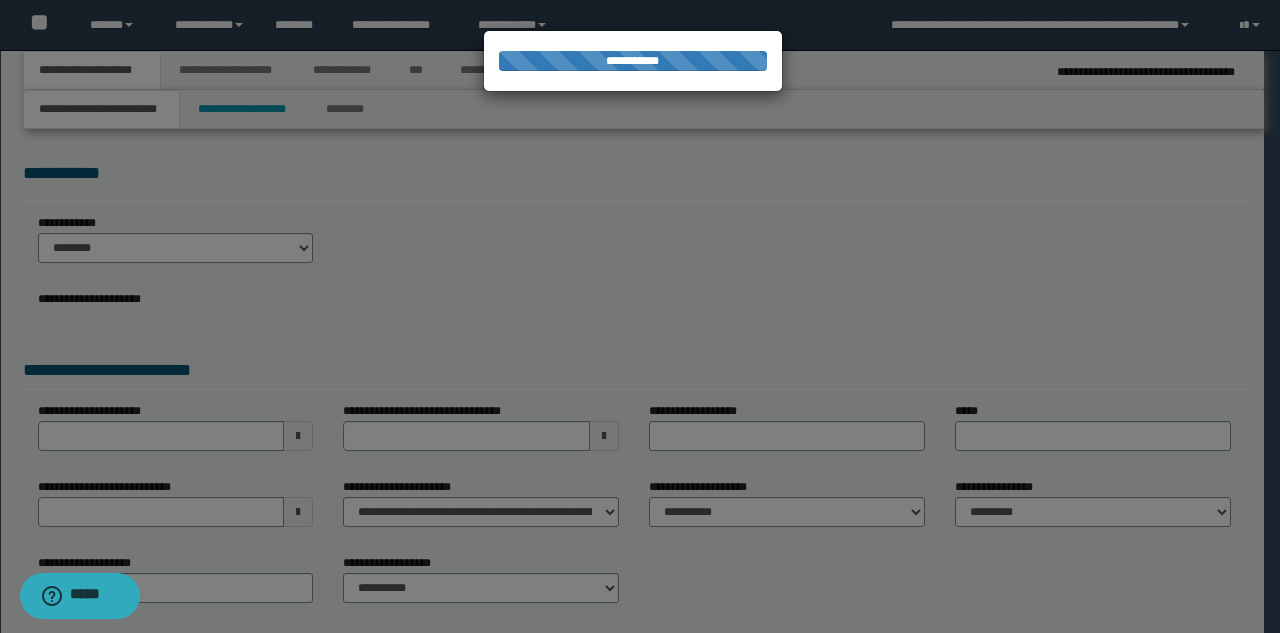 type on "**********" 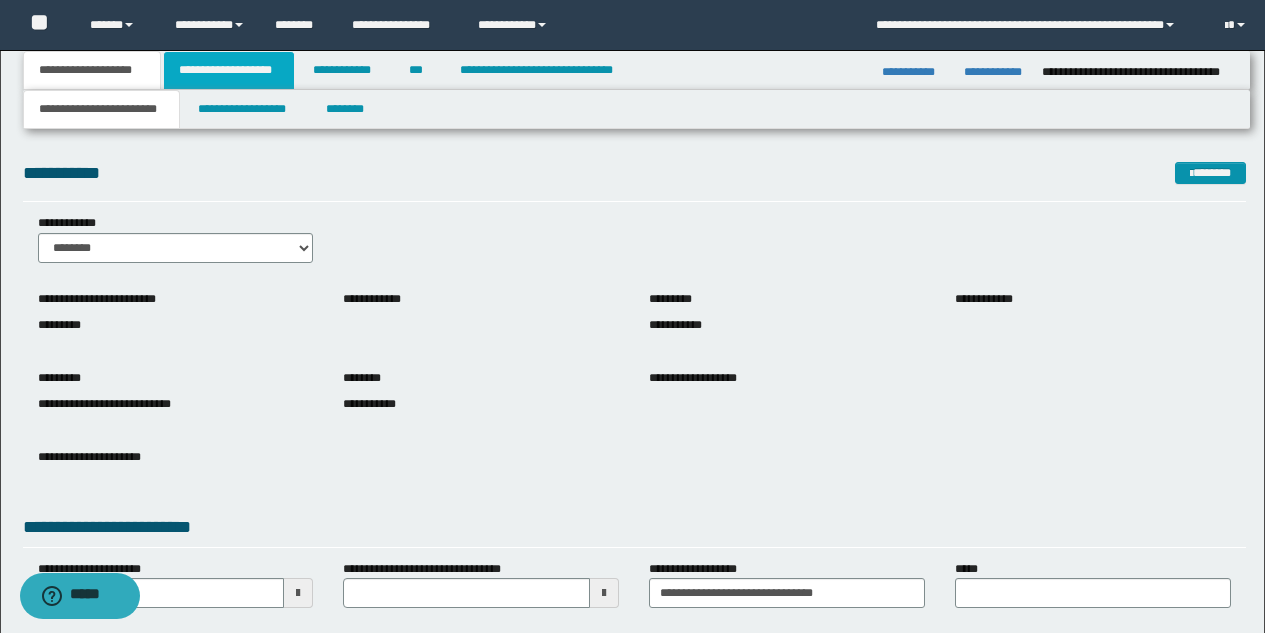 click on "**********" at bounding box center (229, 70) 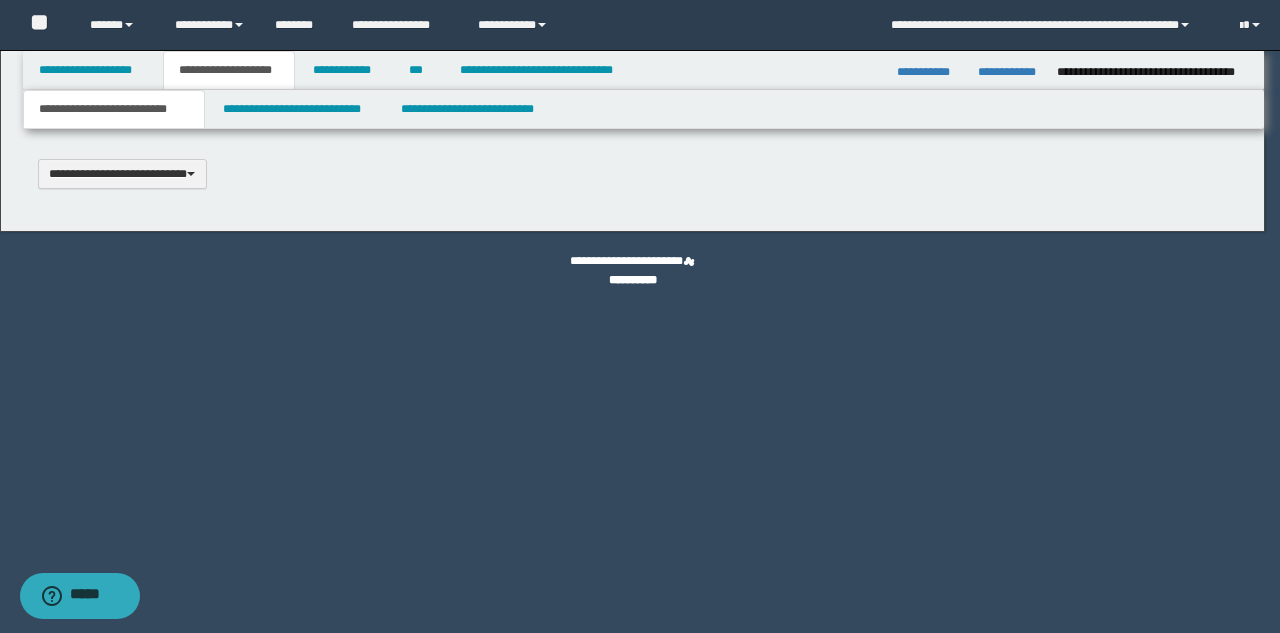 type 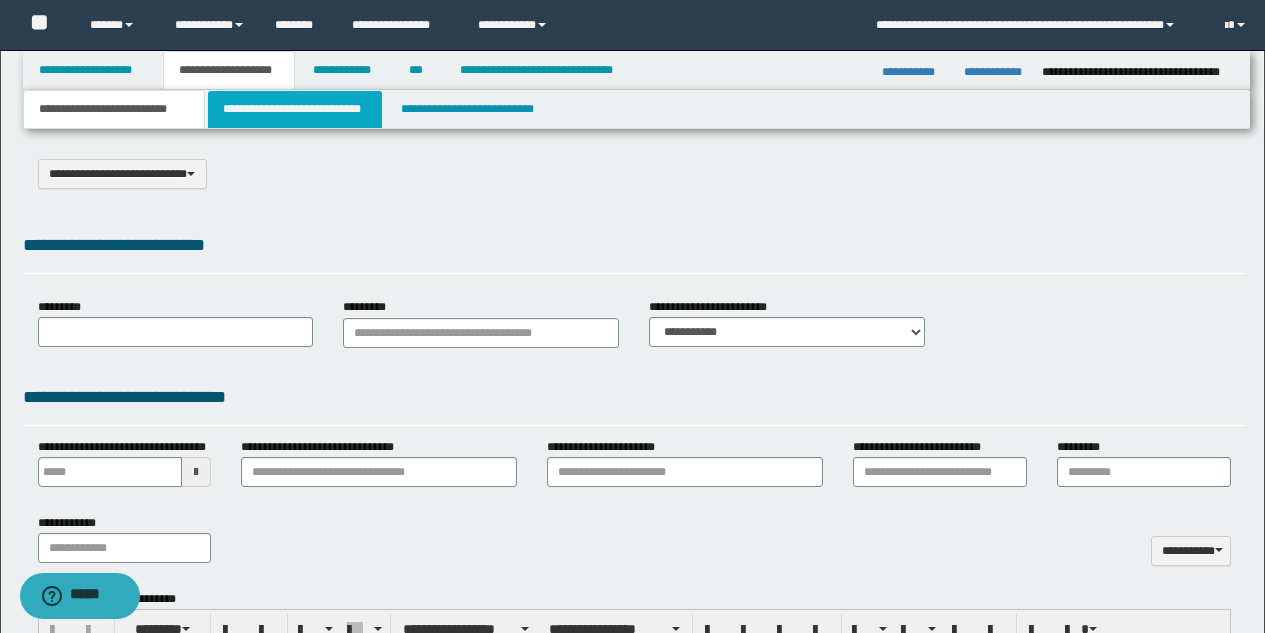 select on "*" 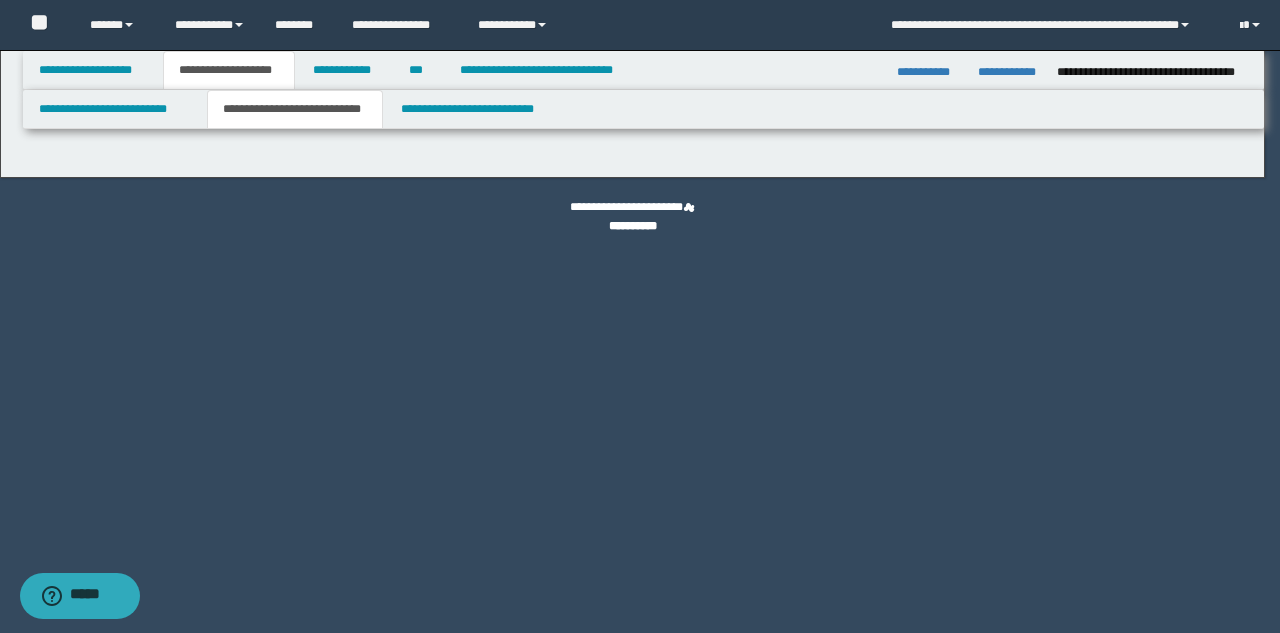 select on "*" 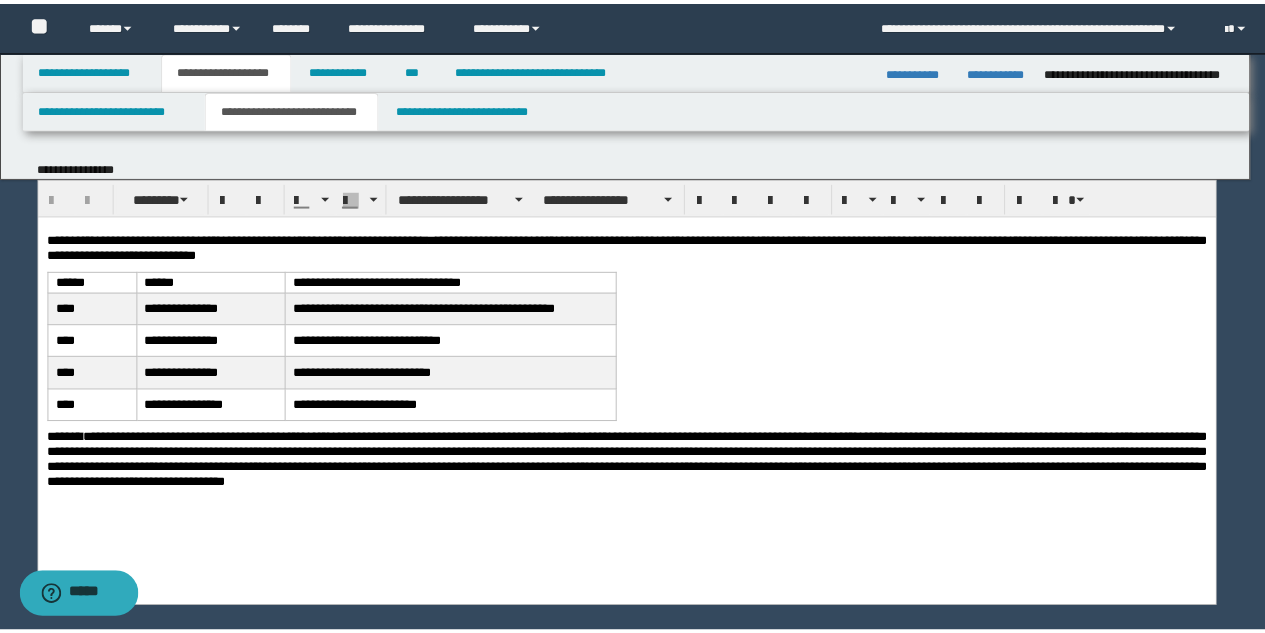 scroll, scrollTop: 0, scrollLeft: 0, axis: both 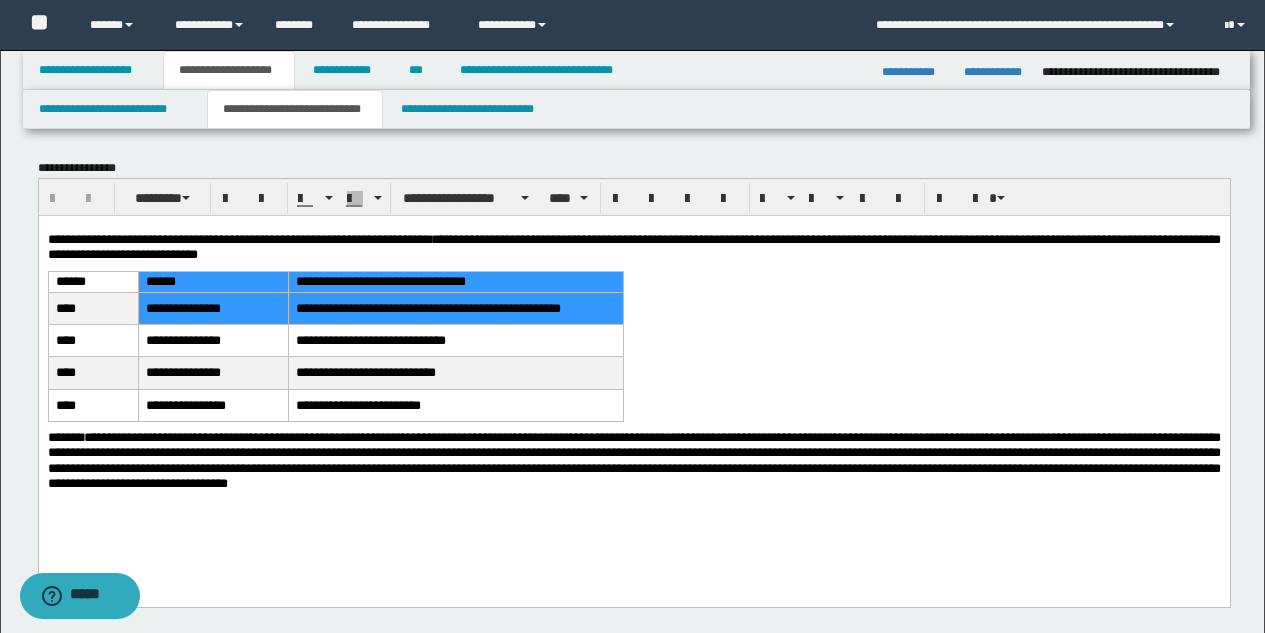 drag, startPoint x: 506, startPoint y: 285, endPoint x: 154, endPoint y: 296, distance: 352.17184 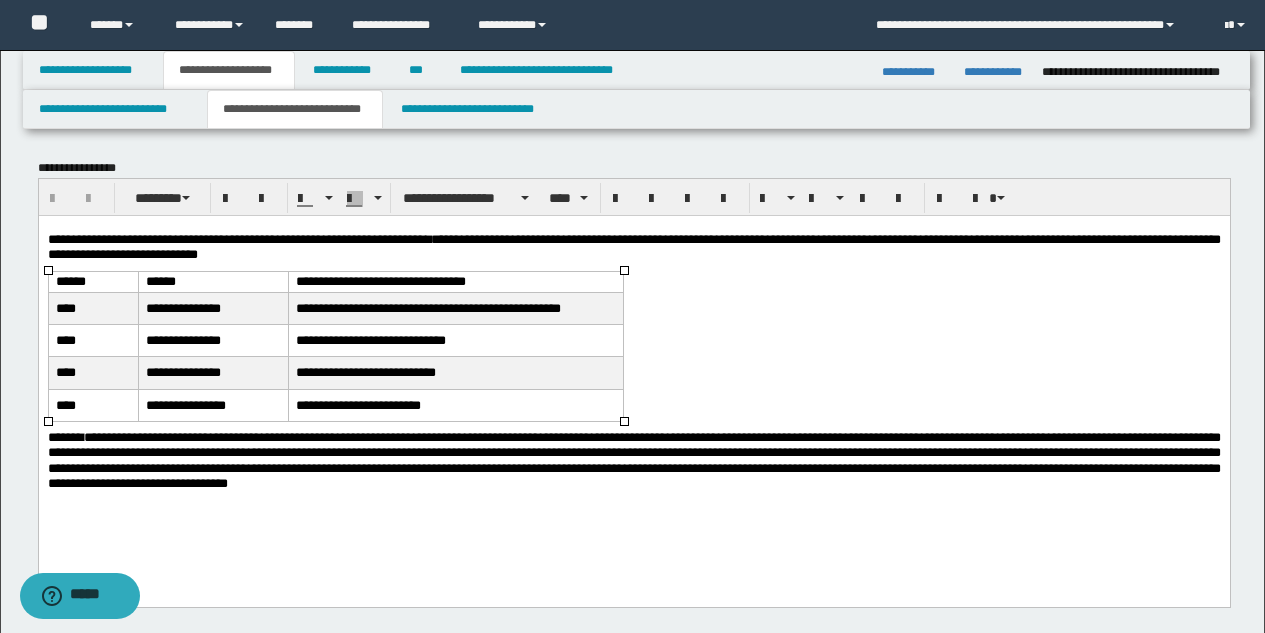 click on "******" at bounding box center (70, 280) 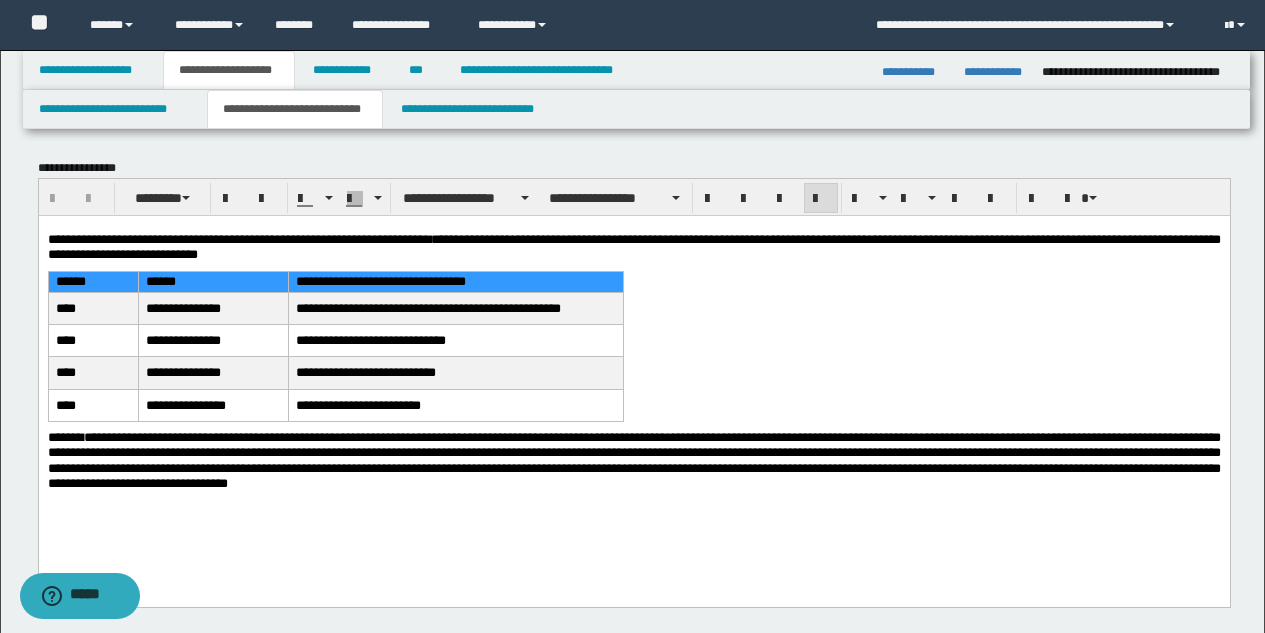 drag, startPoint x: 55, startPoint y: 282, endPoint x: 349, endPoint y: 275, distance: 294.0833 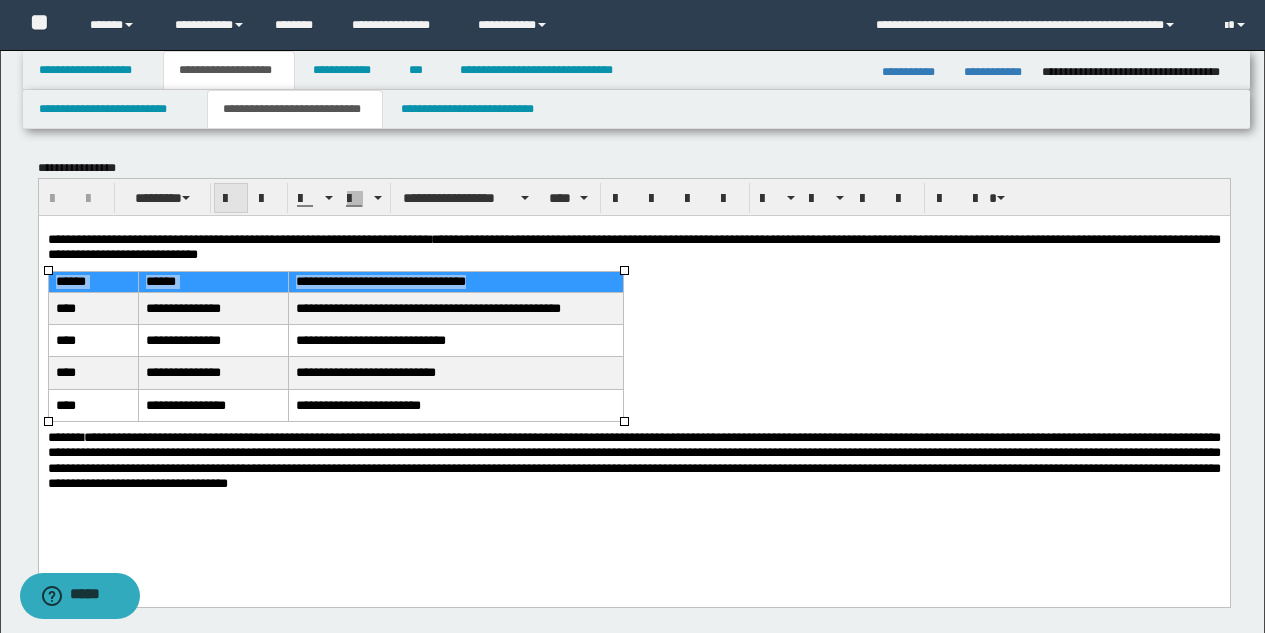 click at bounding box center (231, 199) 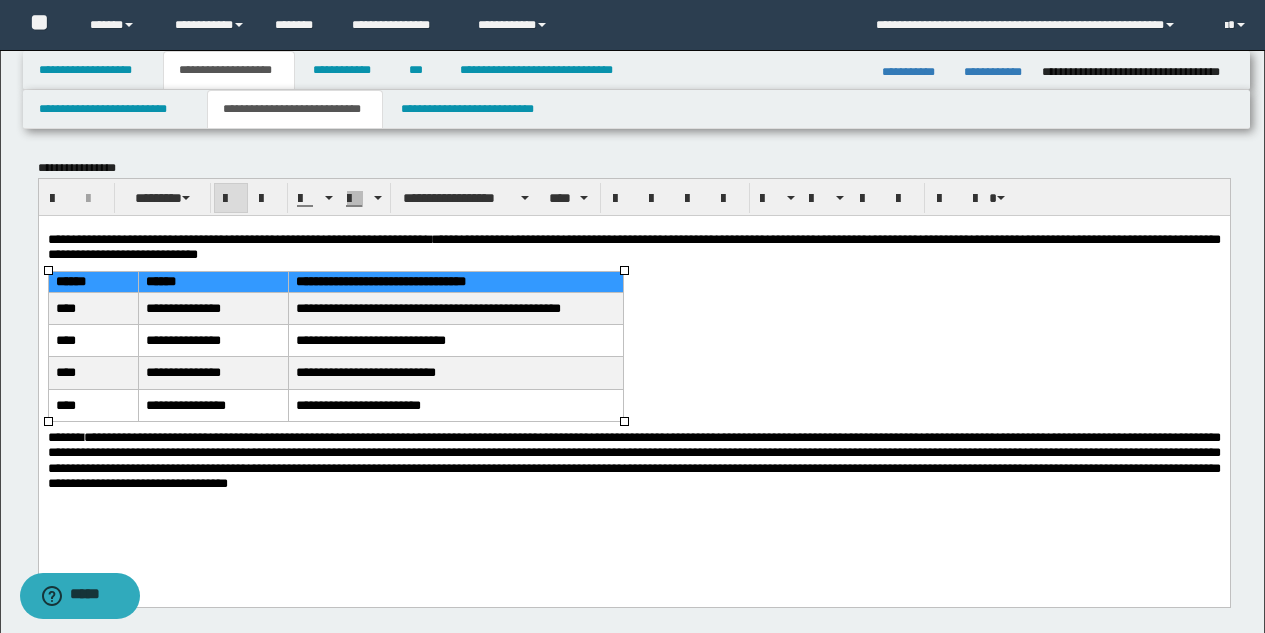 click on "**********" at bounding box center (633, 385) 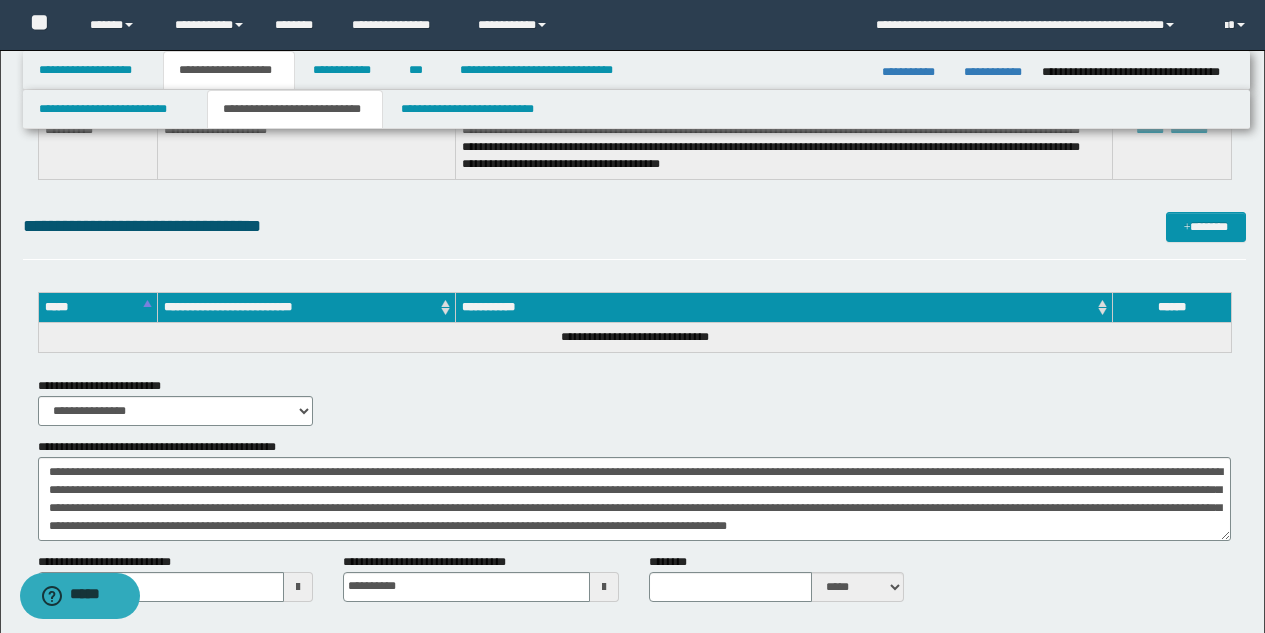 scroll, scrollTop: 1776, scrollLeft: 0, axis: vertical 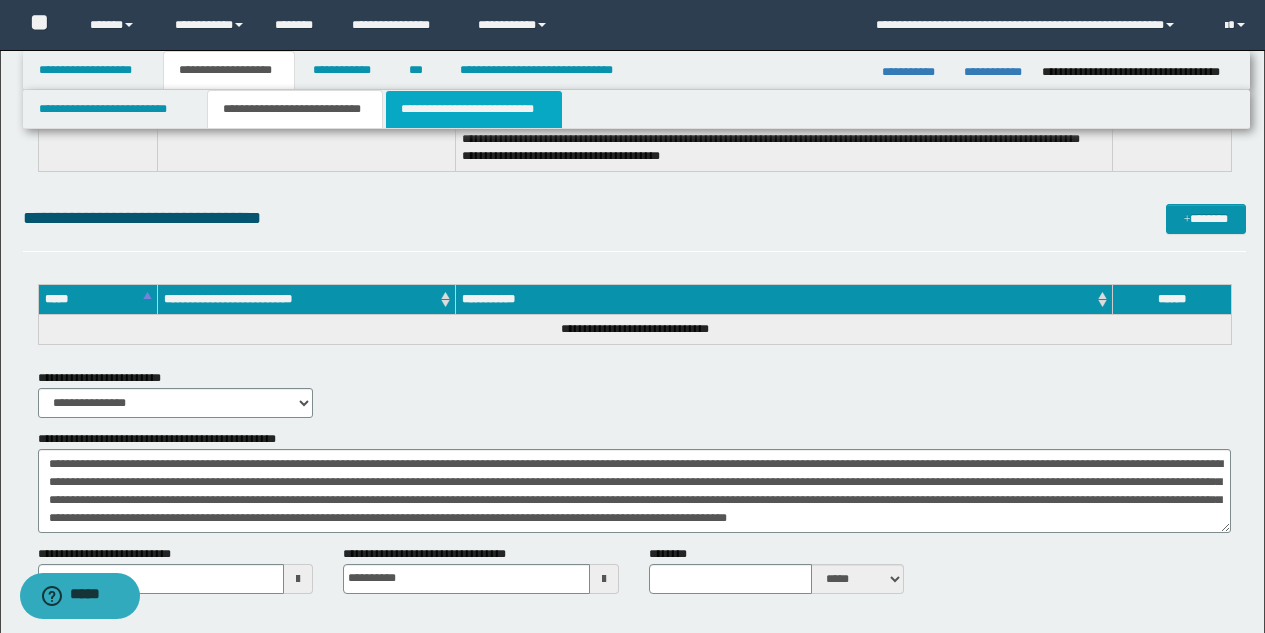 click on "**********" at bounding box center [474, 109] 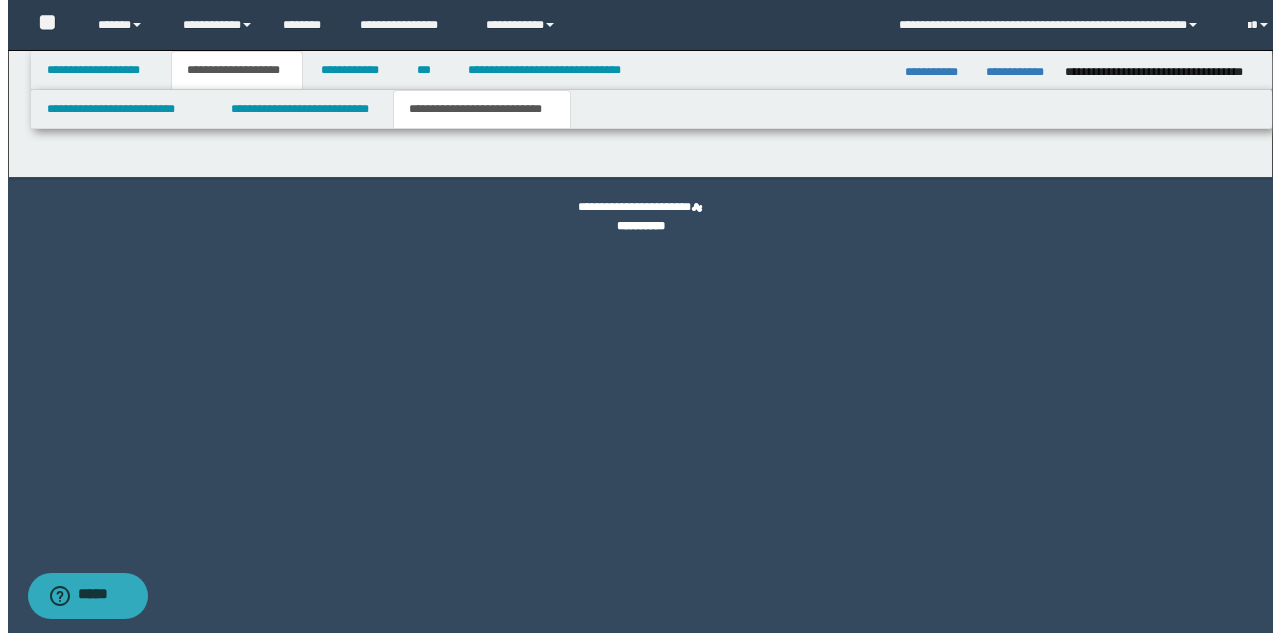 scroll, scrollTop: 0, scrollLeft: 0, axis: both 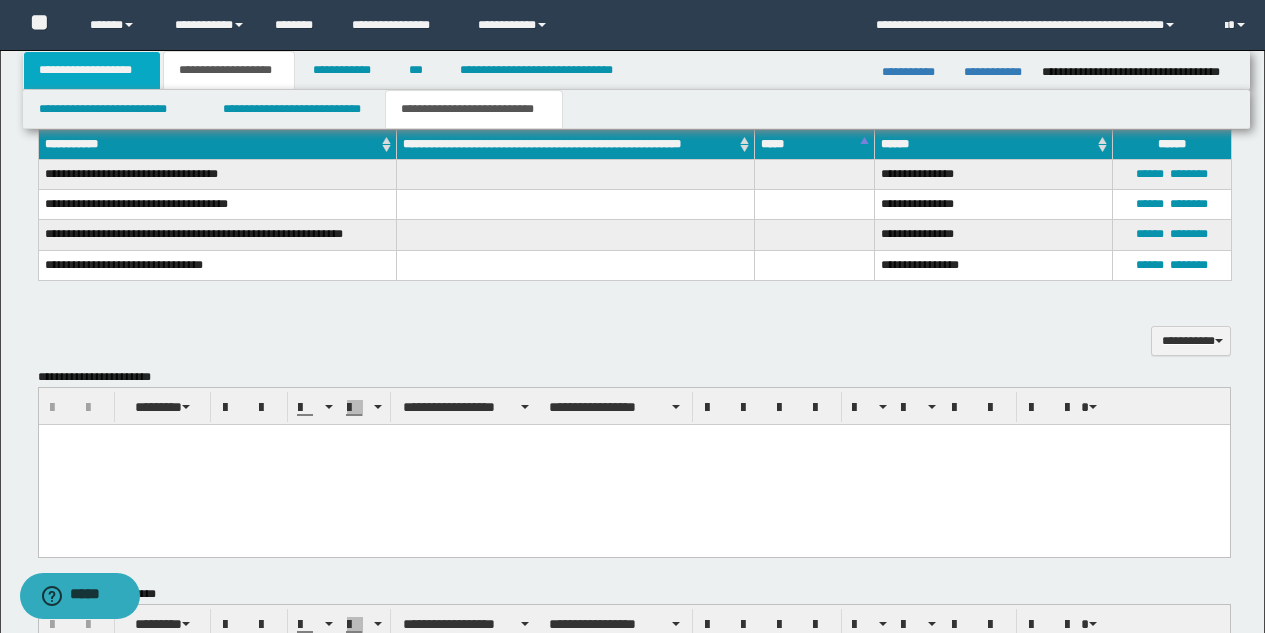 click on "**********" at bounding box center [92, 70] 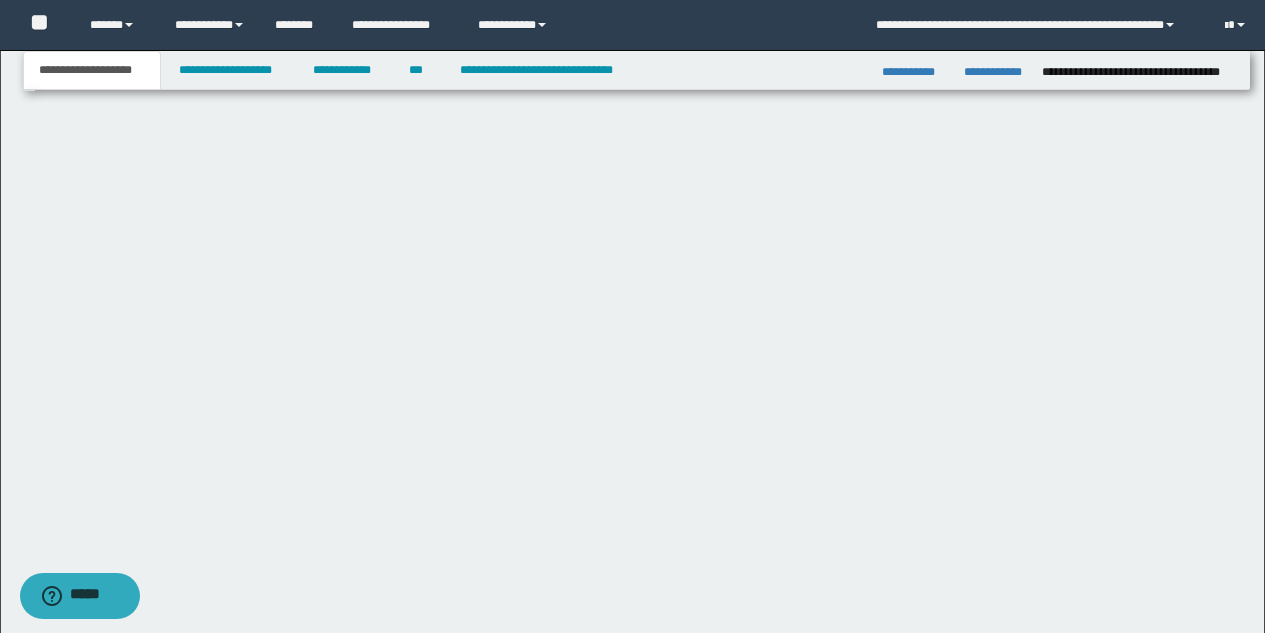 scroll, scrollTop: 315, scrollLeft: 0, axis: vertical 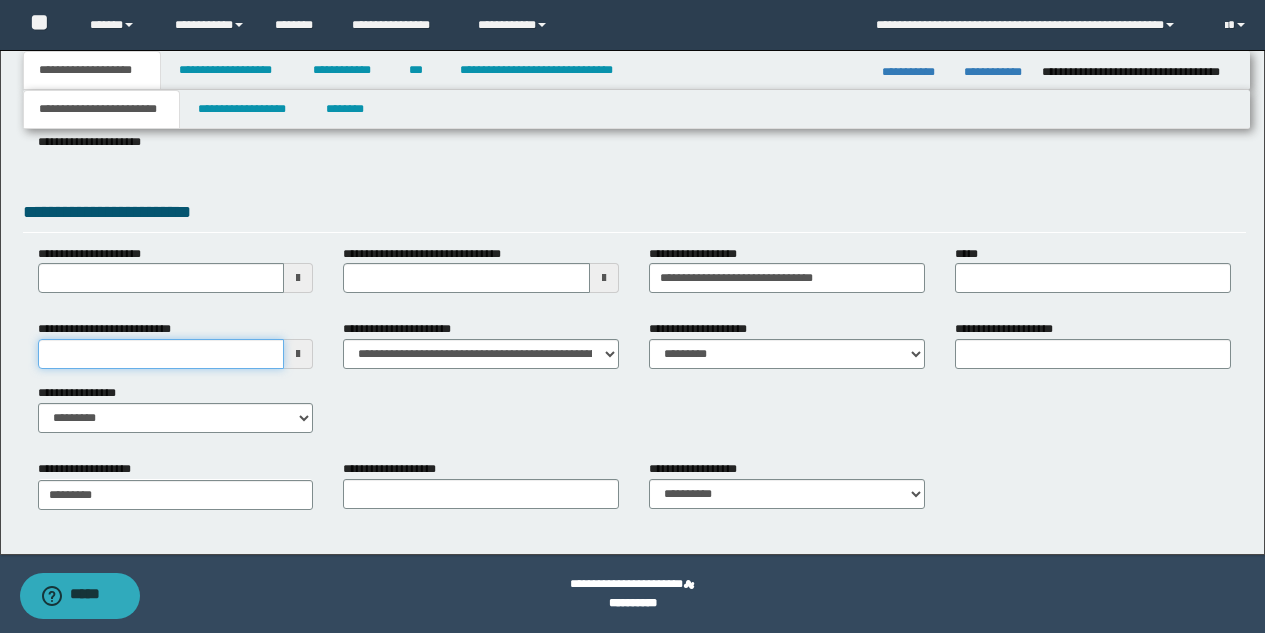 click on "**********" at bounding box center (161, 354) 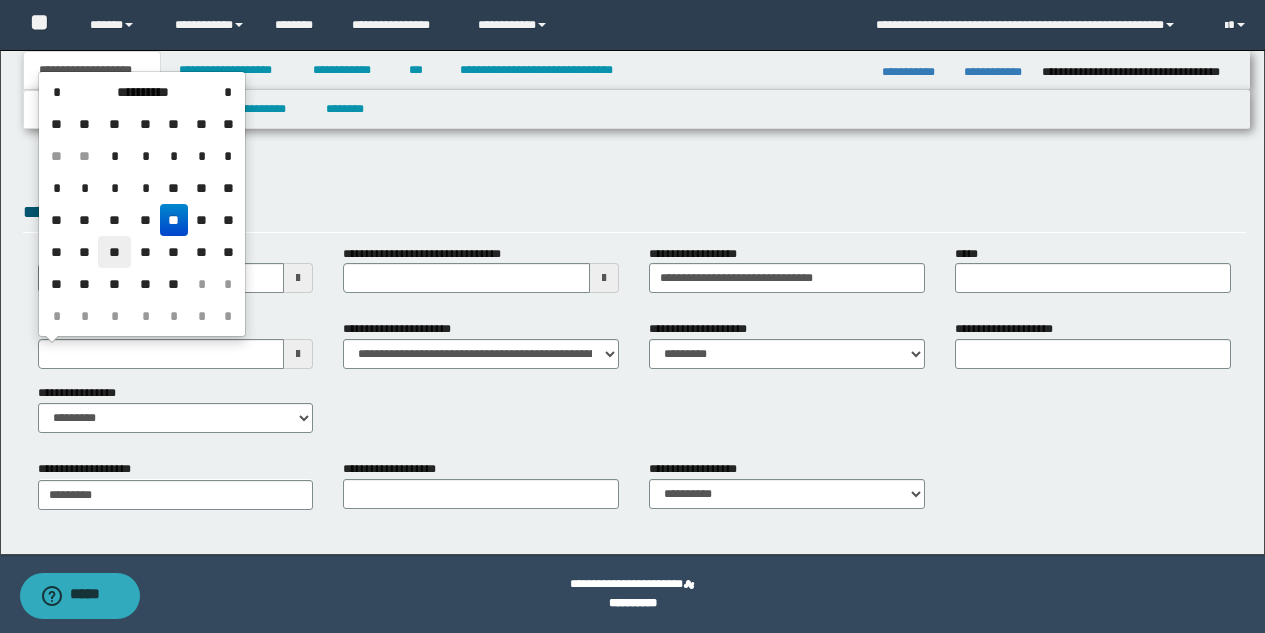 click on "**" at bounding box center [114, 252] 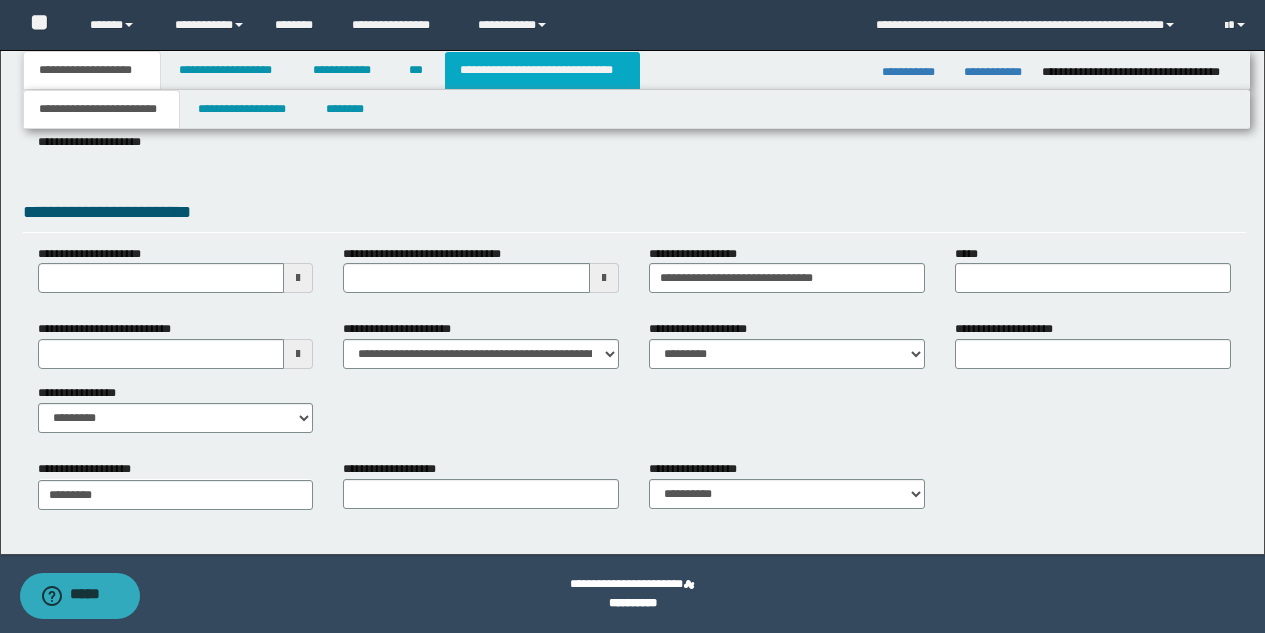 click on "**********" at bounding box center (542, 70) 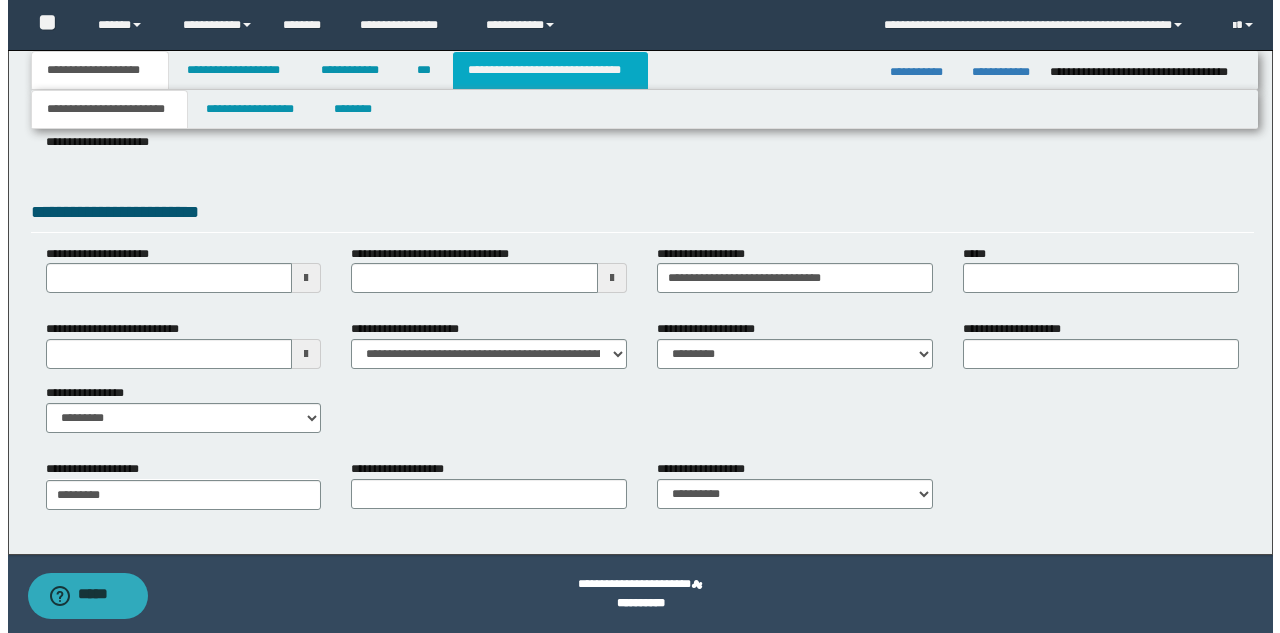 scroll, scrollTop: 0, scrollLeft: 0, axis: both 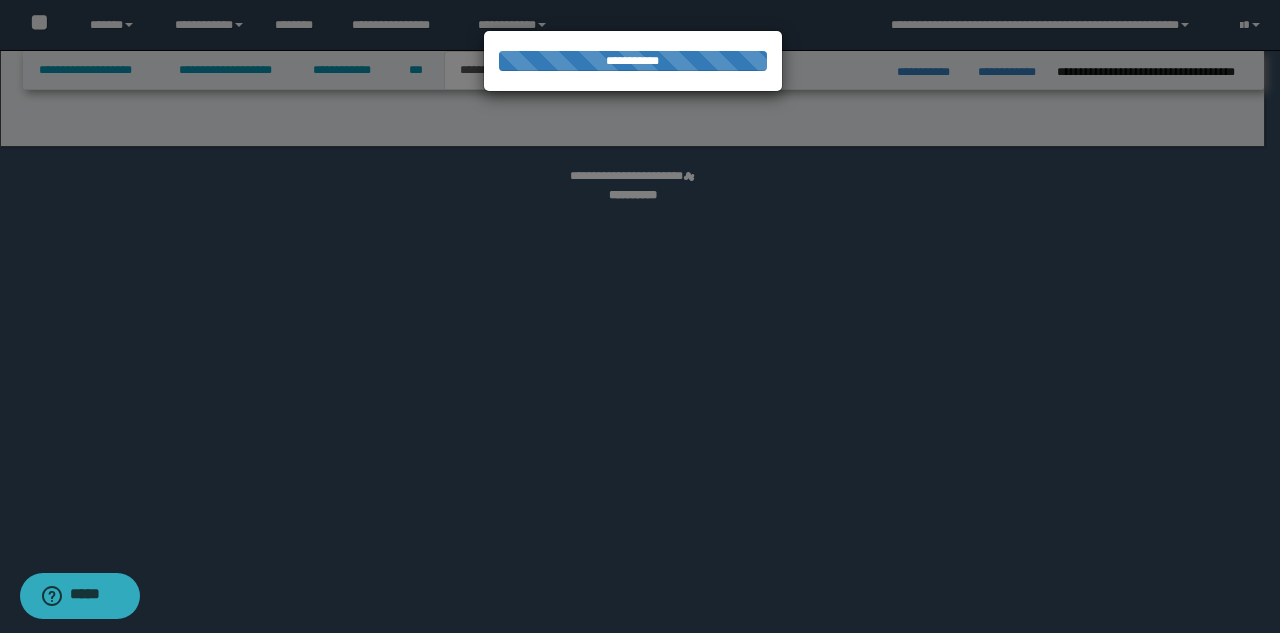 select on "*" 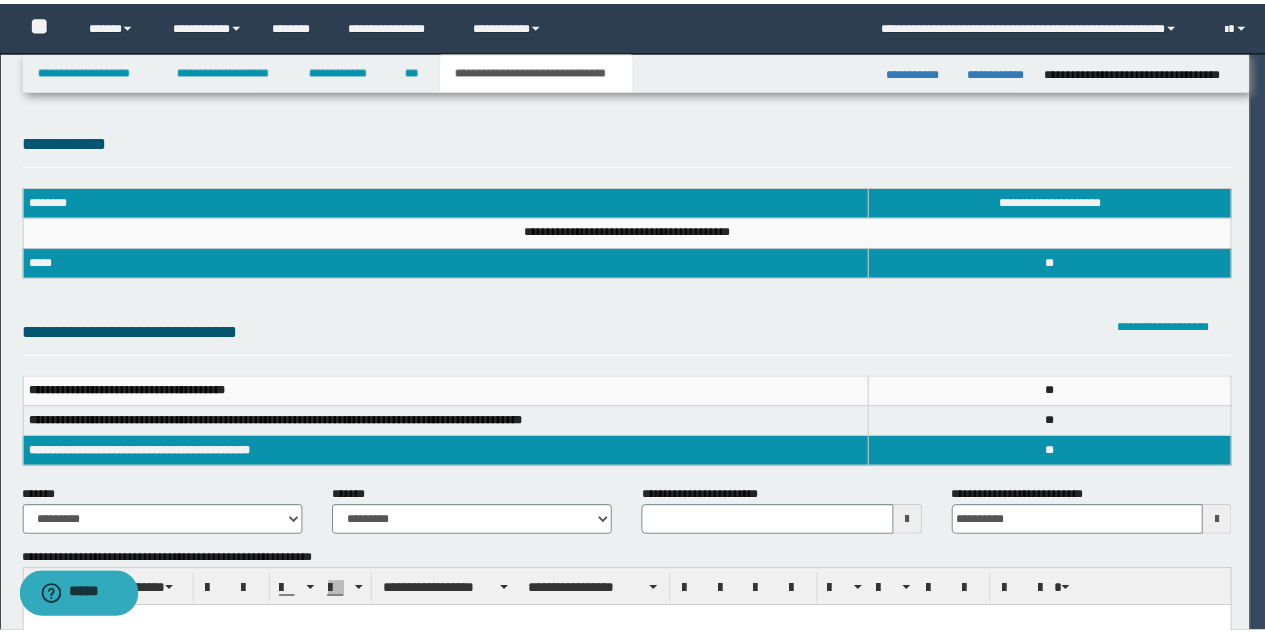 scroll, scrollTop: 0, scrollLeft: 0, axis: both 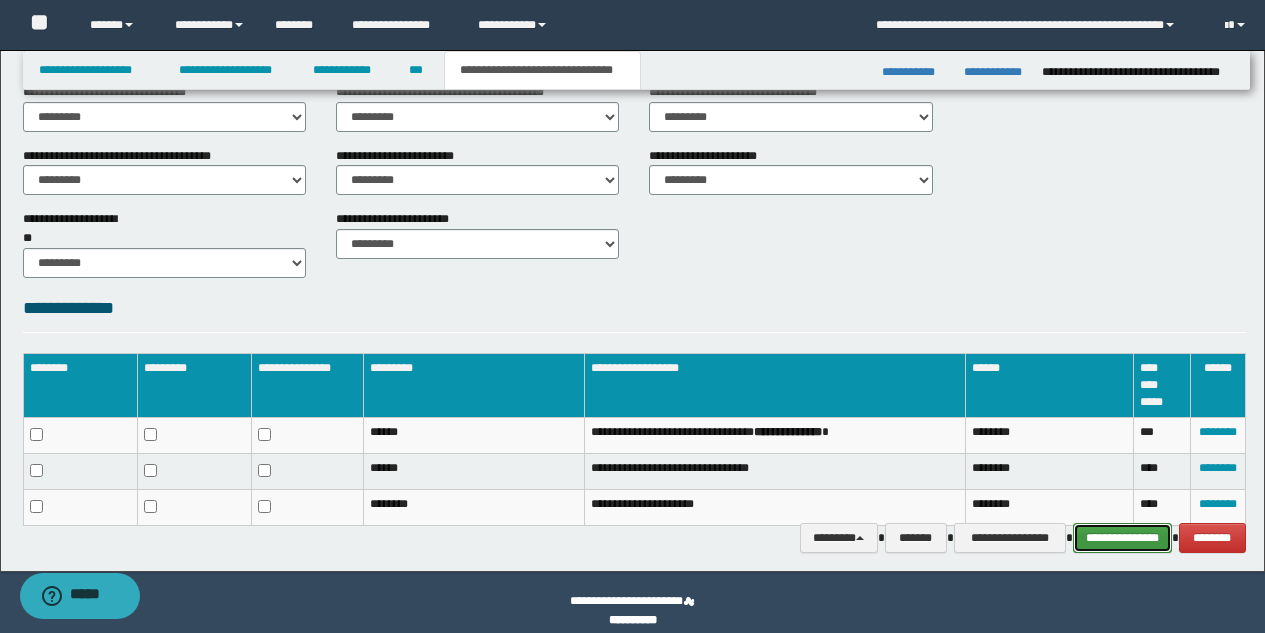 click on "**********" at bounding box center [1122, 538] 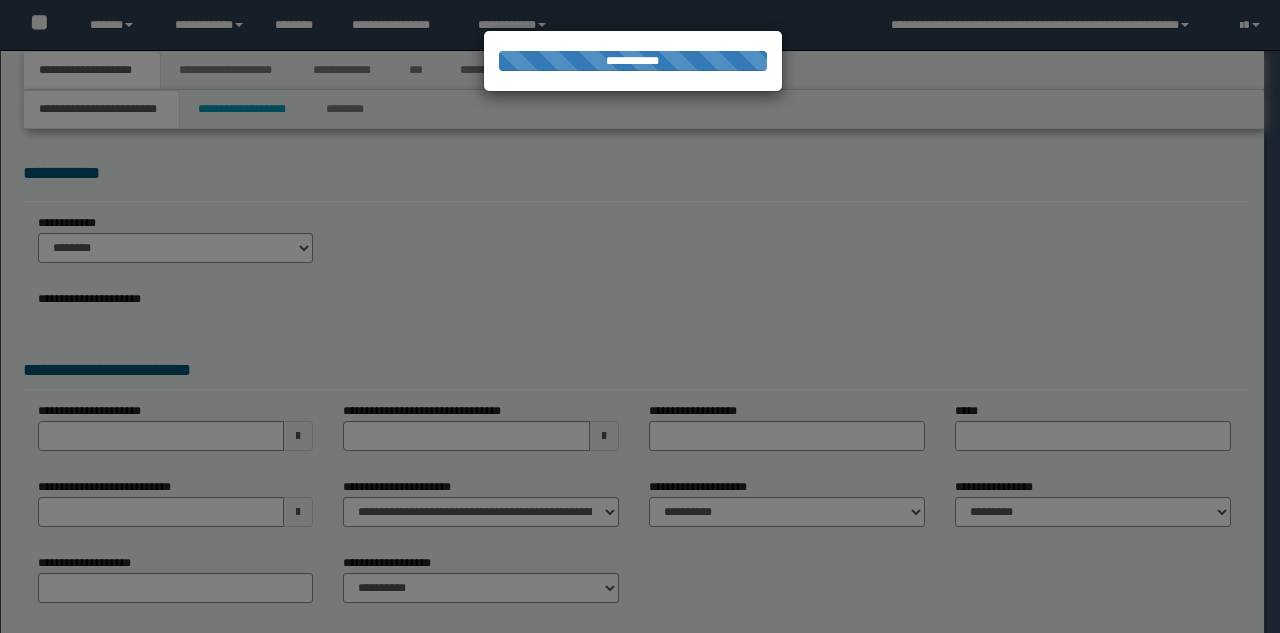 scroll, scrollTop: 0, scrollLeft: 0, axis: both 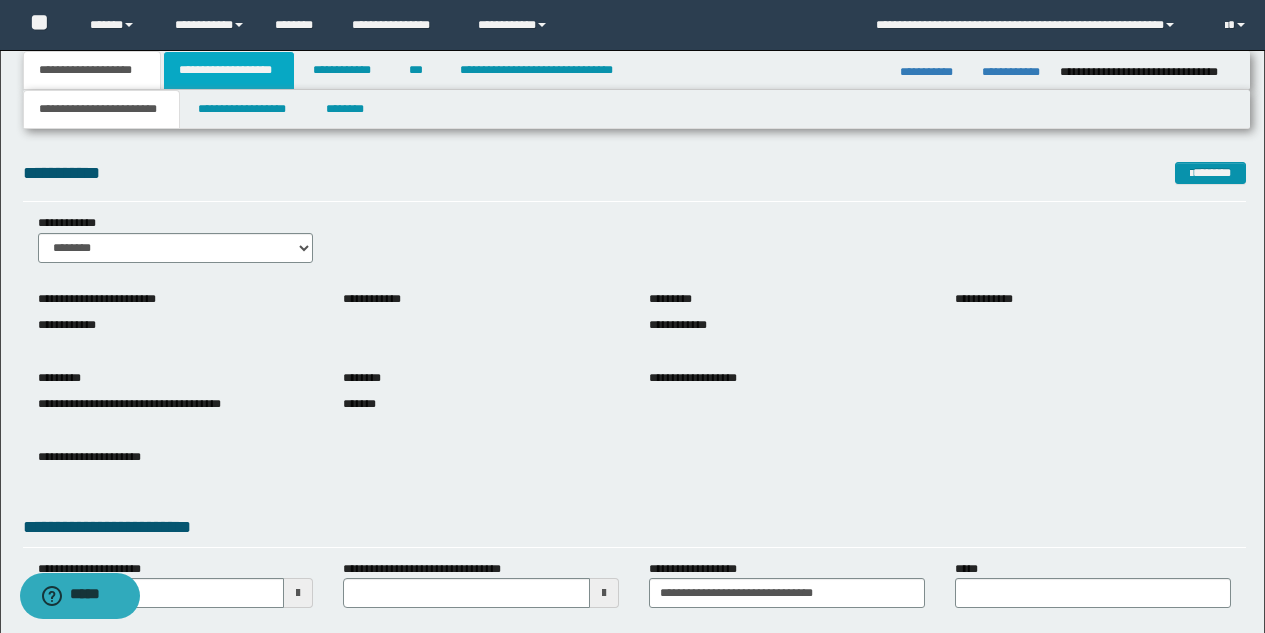 click on "**********" at bounding box center [229, 70] 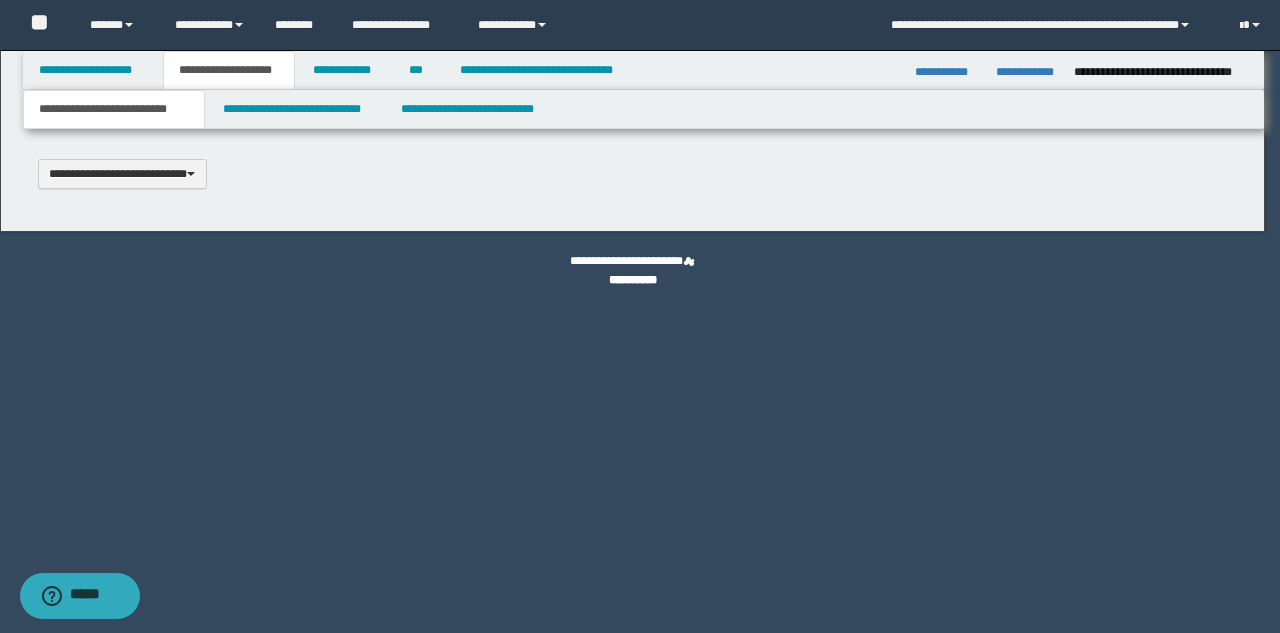 scroll, scrollTop: 0, scrollLeft: 0, axis: both 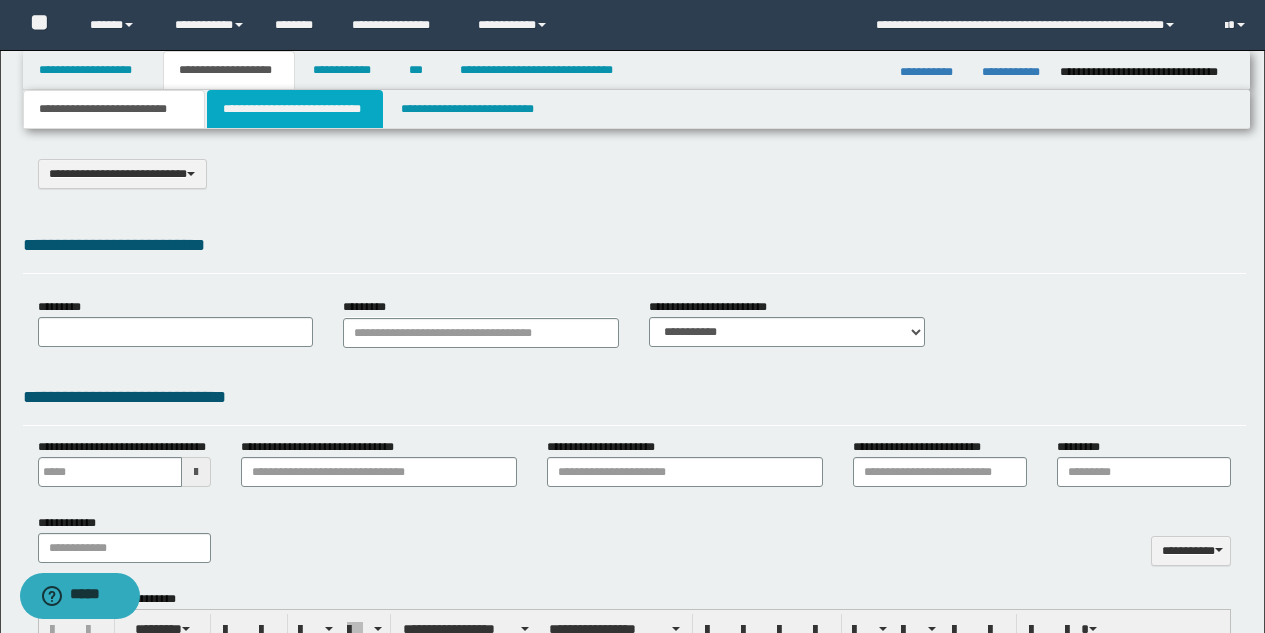 select on "*" 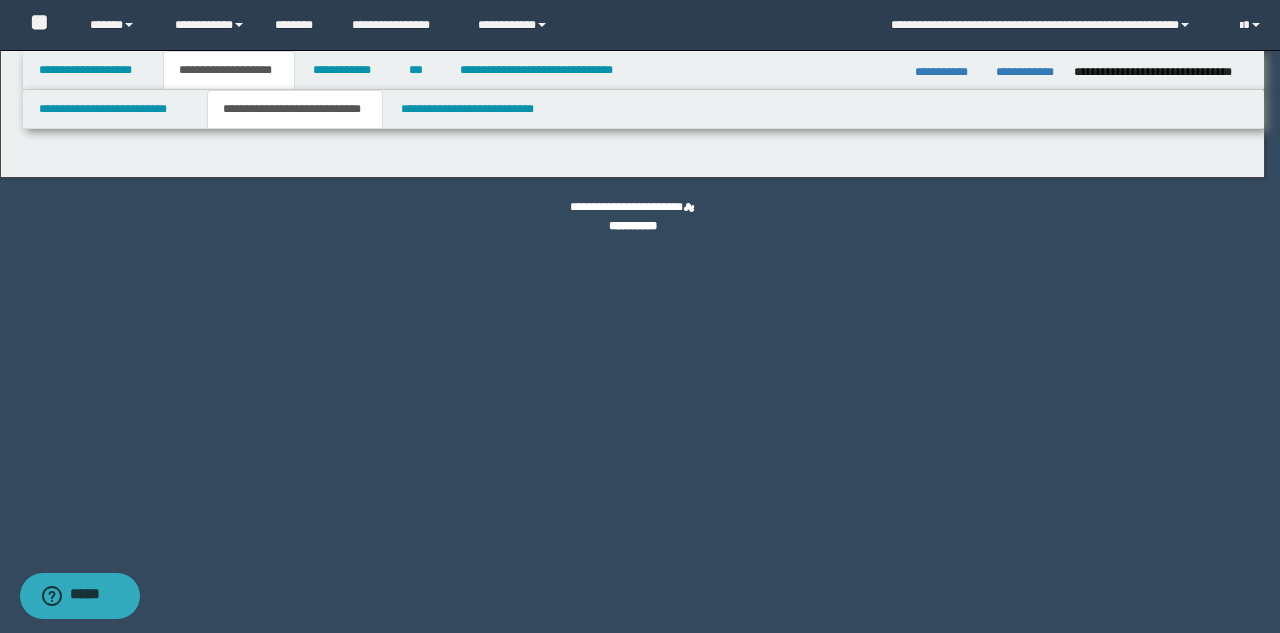 select on "*" 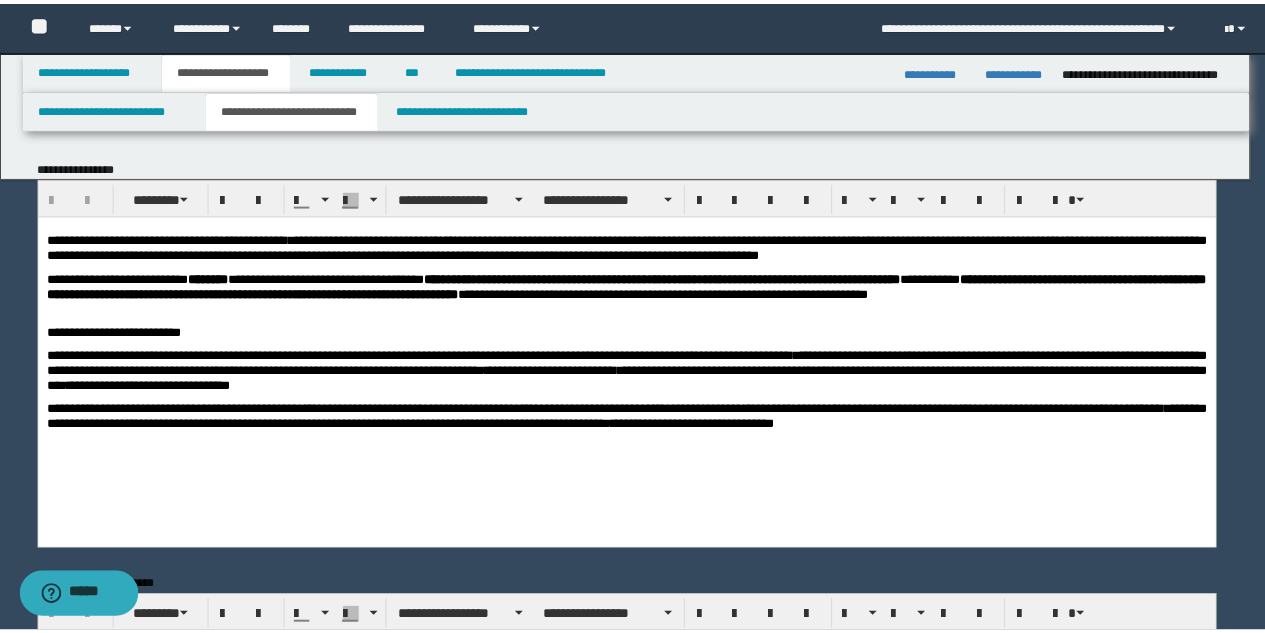 scroll, scrollTop: 0, scrollLeft: 0, axis: both 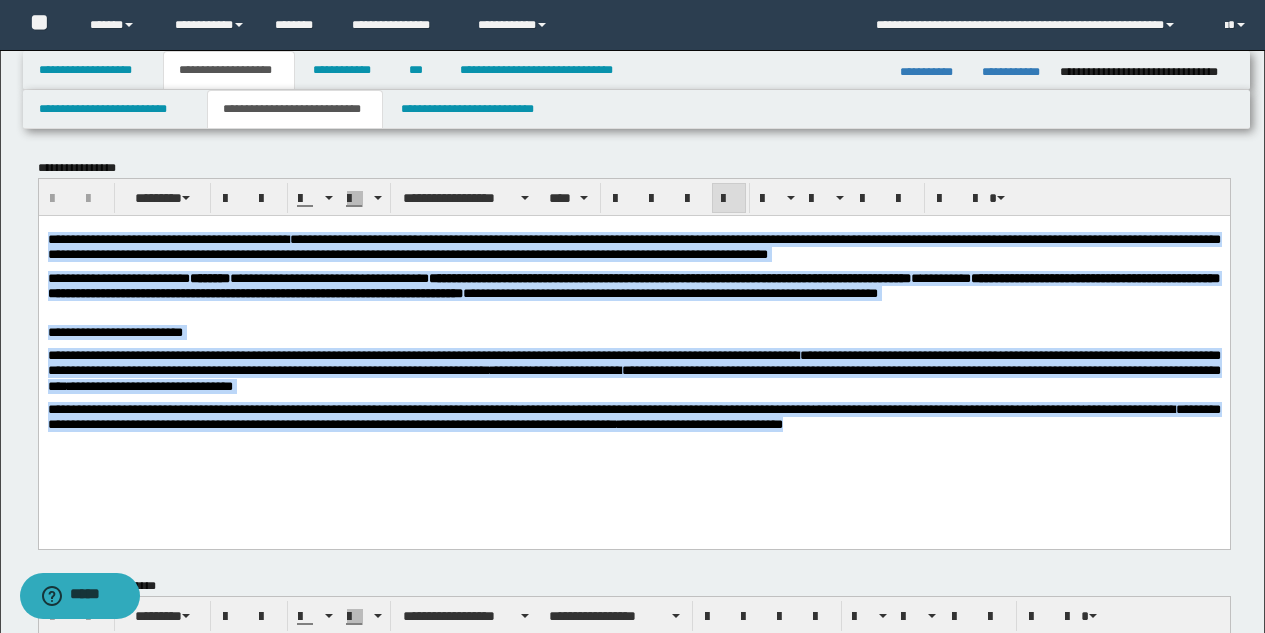 drag, startPoint x: 1026, startPoint y: 424, endPoint x: -1, endPoint y: 154, distance: 1061.8988 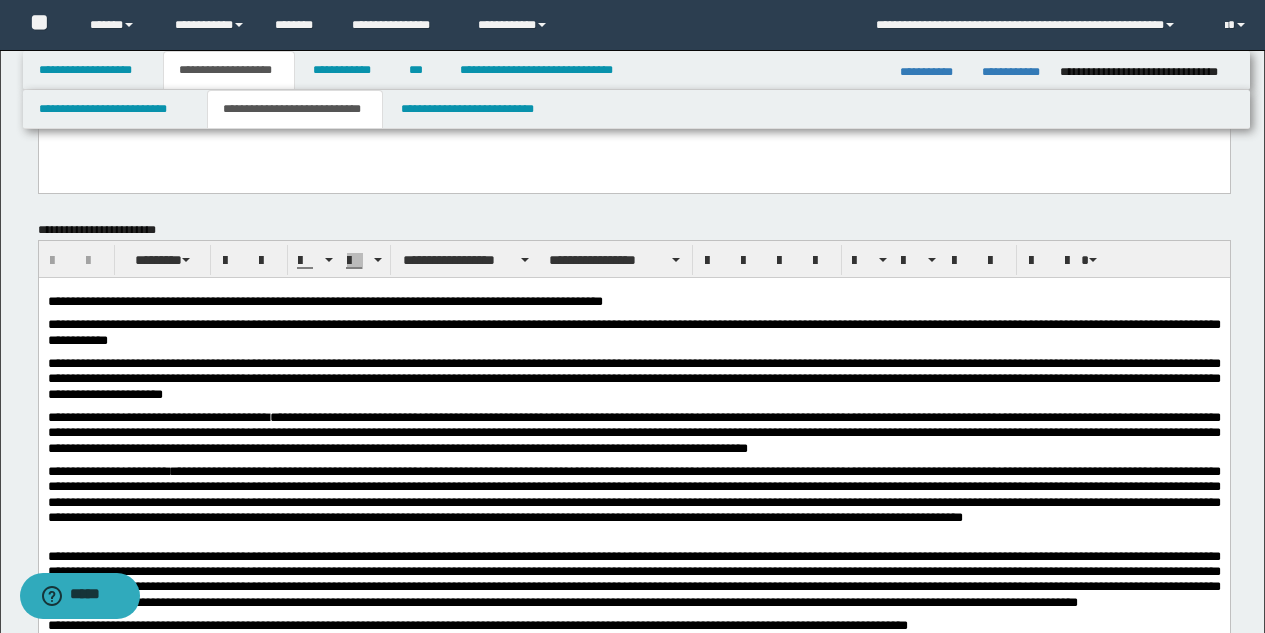 scroll, scrollTop: 507, scrollLeft: 0, axis: vertical 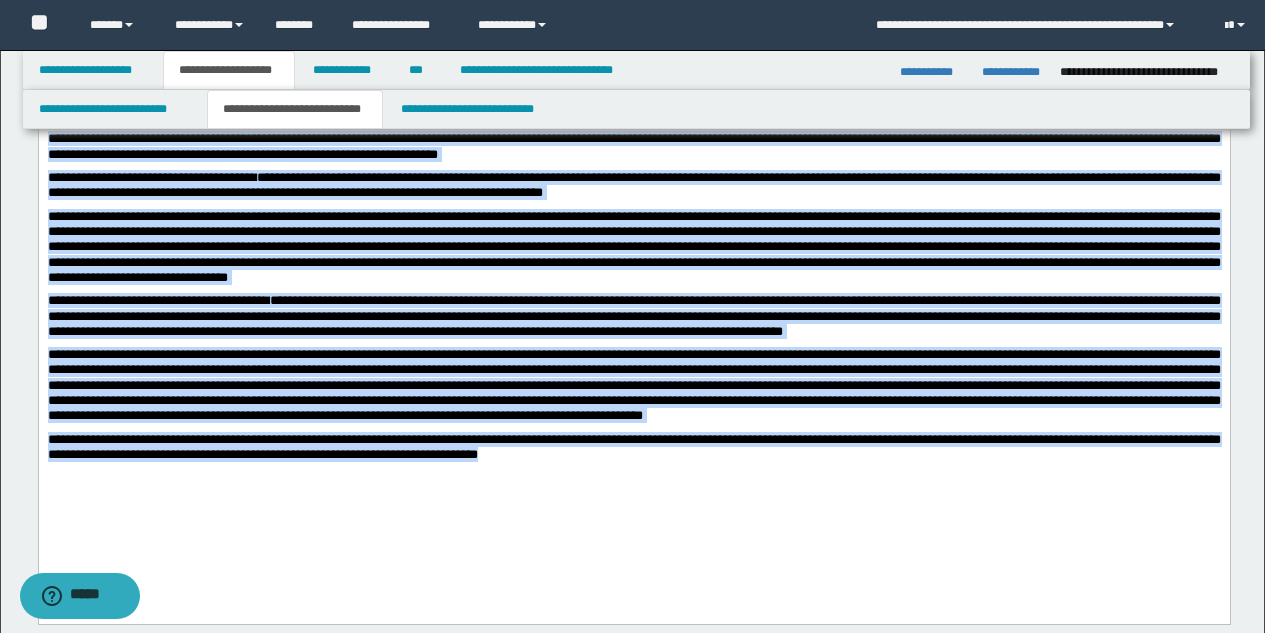 drag, startPoint x: 48, startPoint y: -259, endPoint x: 752, endPoint y: 512, distance: 1044.058 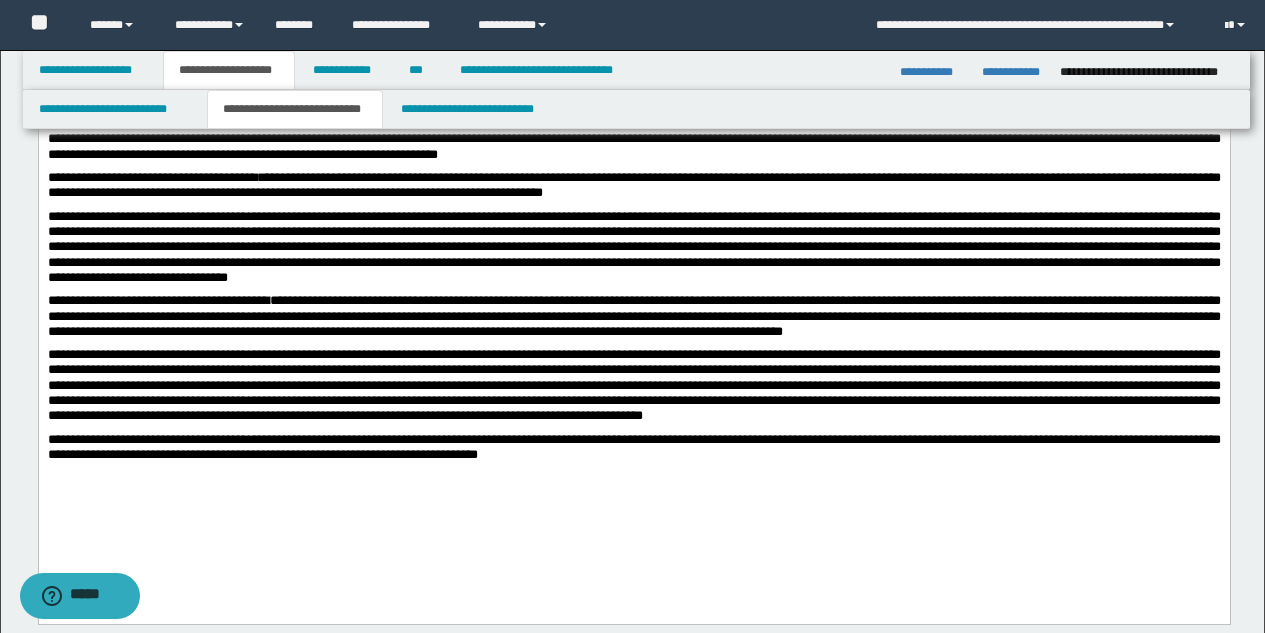 scroll, scrollTop: 805, scrollLeft: 0, axis: vertical 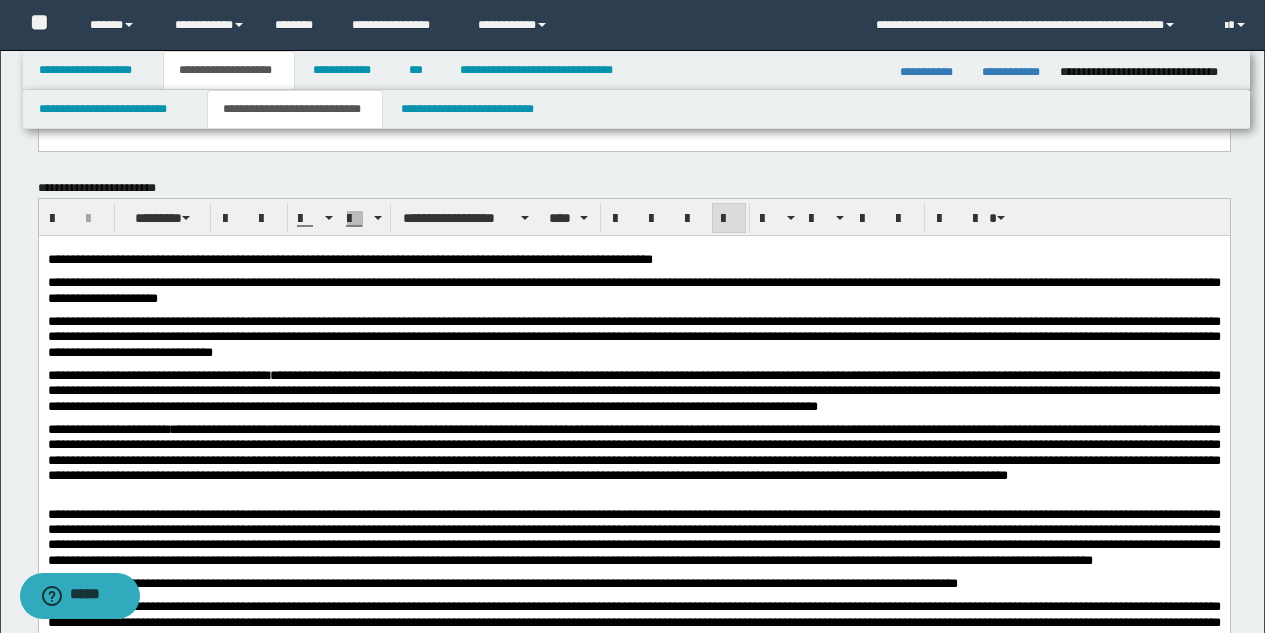 click on "**********" at bounding box center (349, 258) 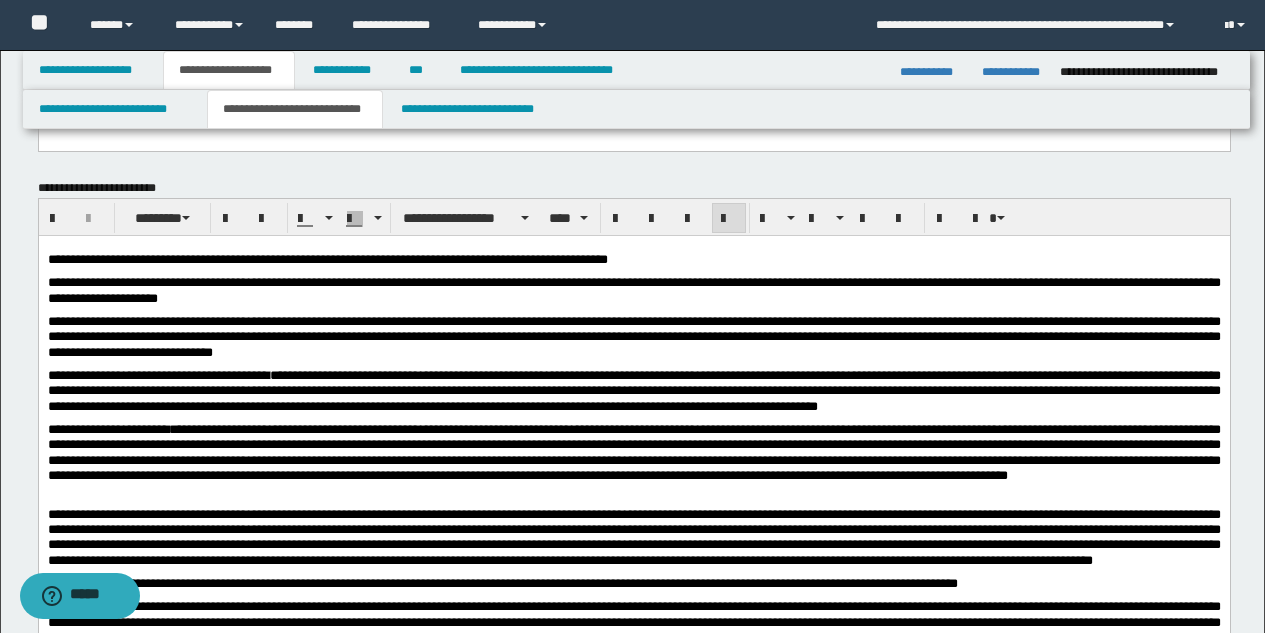 click on "**********" at bounding box center [633, 289] 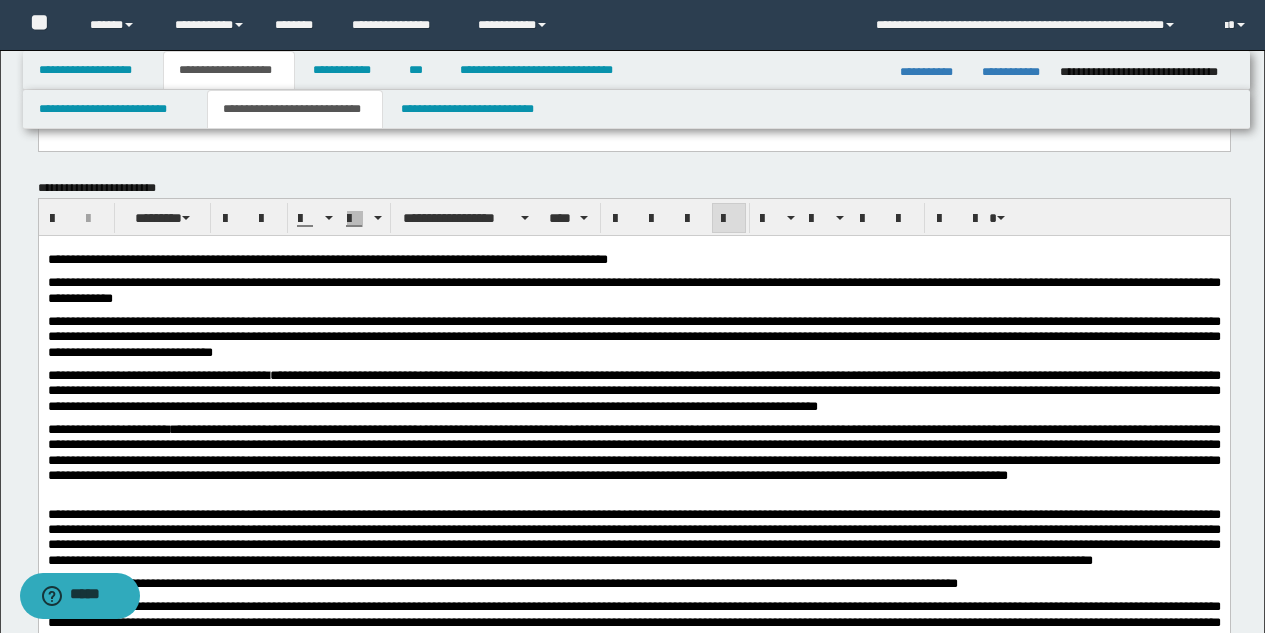 click on "**********" at bounding box center (633, 336) 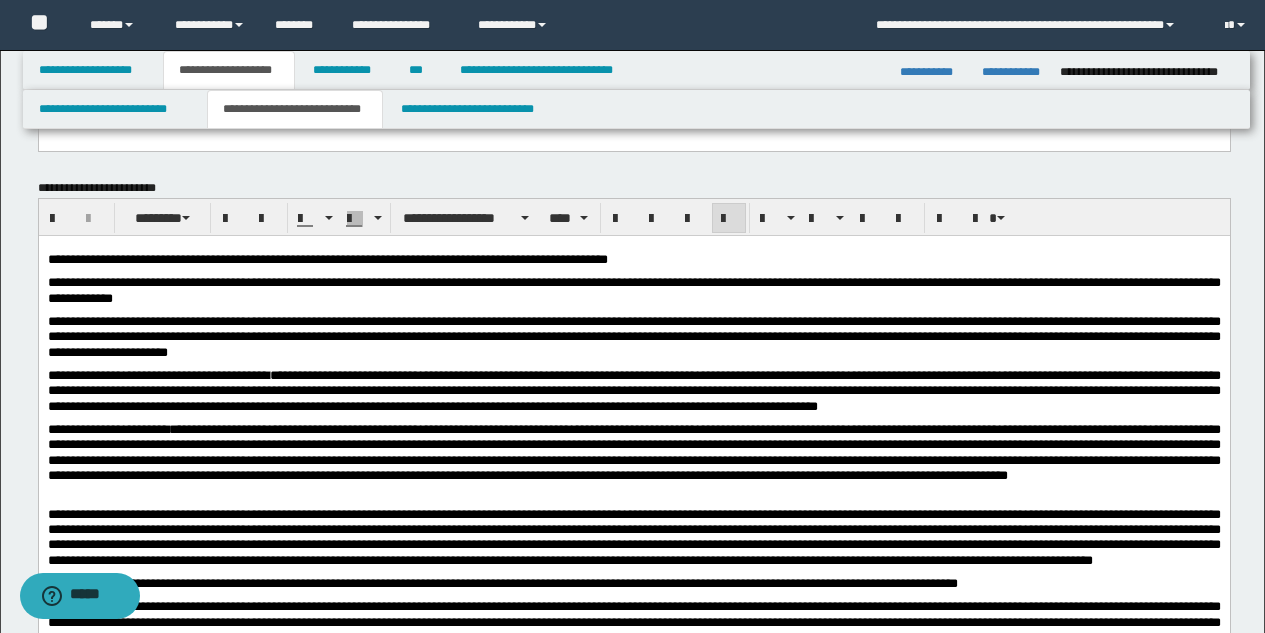 click on "**********" at bounding box center [633, 390] 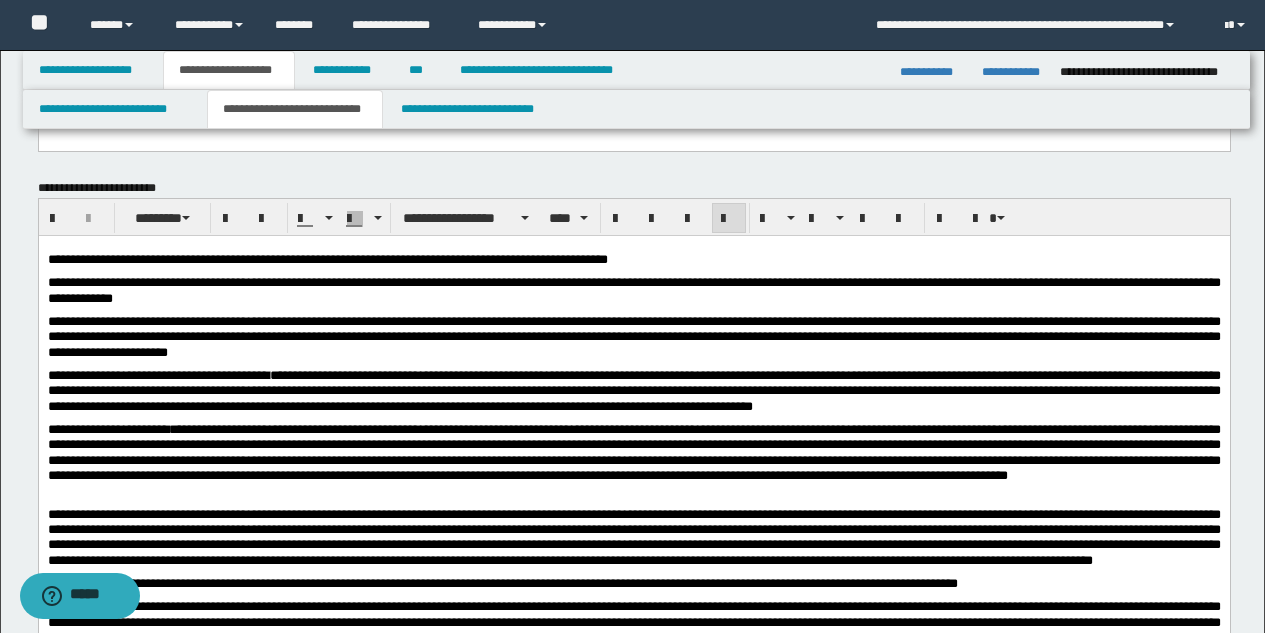 click on "**********" at bounding box center (633, 451) 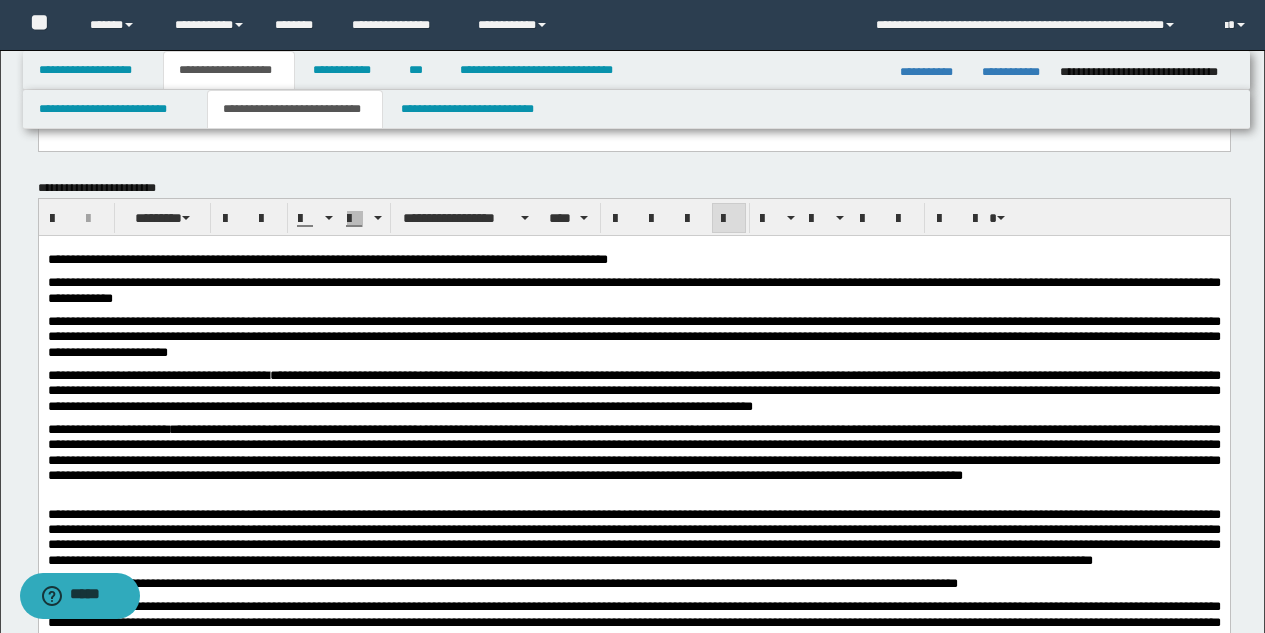 click on "**********" at bounding box center (633, 536) 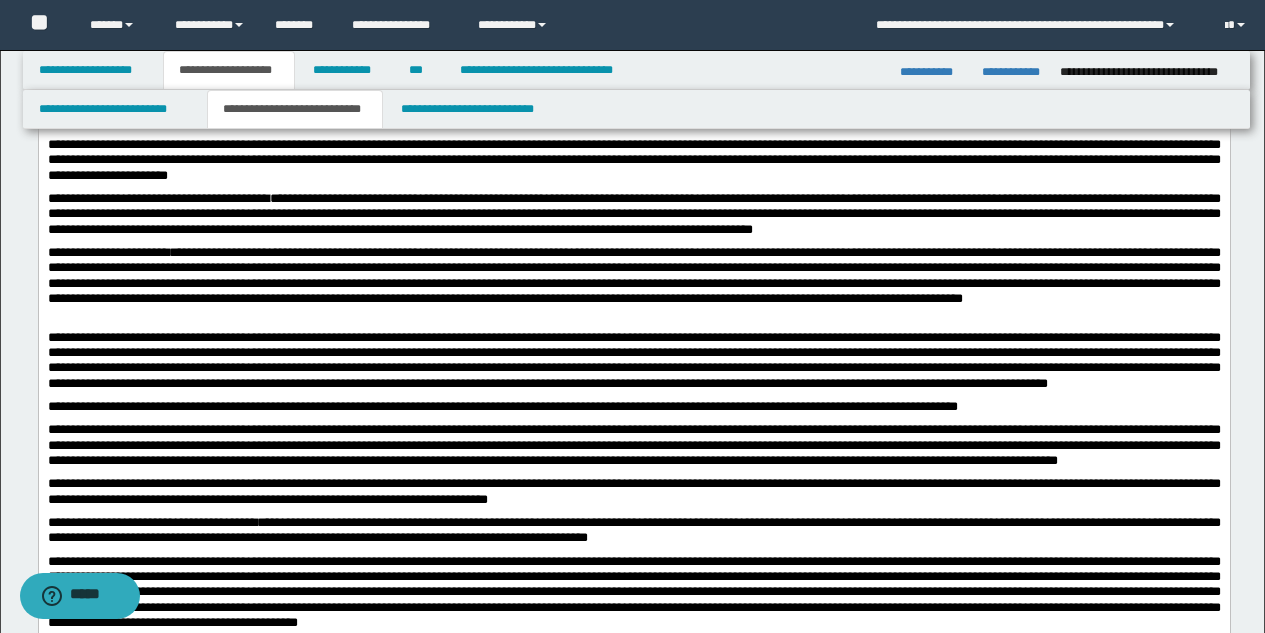 scroll, scrollTop: 744, scrollLeft: 0, axis: vertical 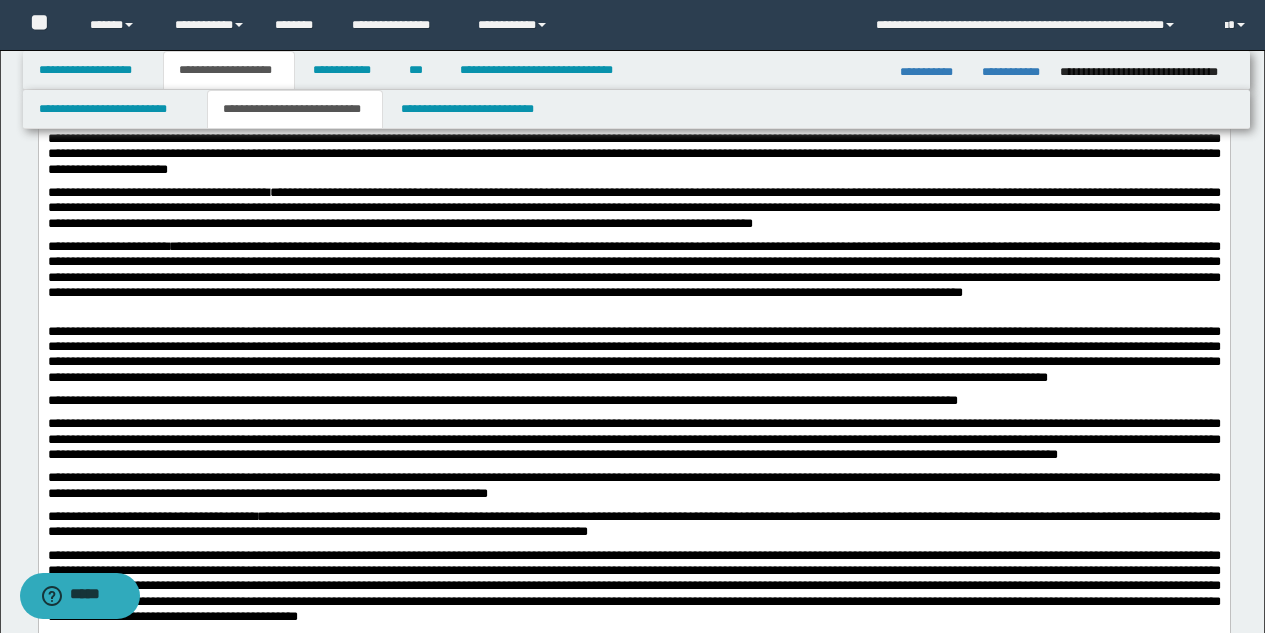 click on "**********" at bounding box center [502, 399] 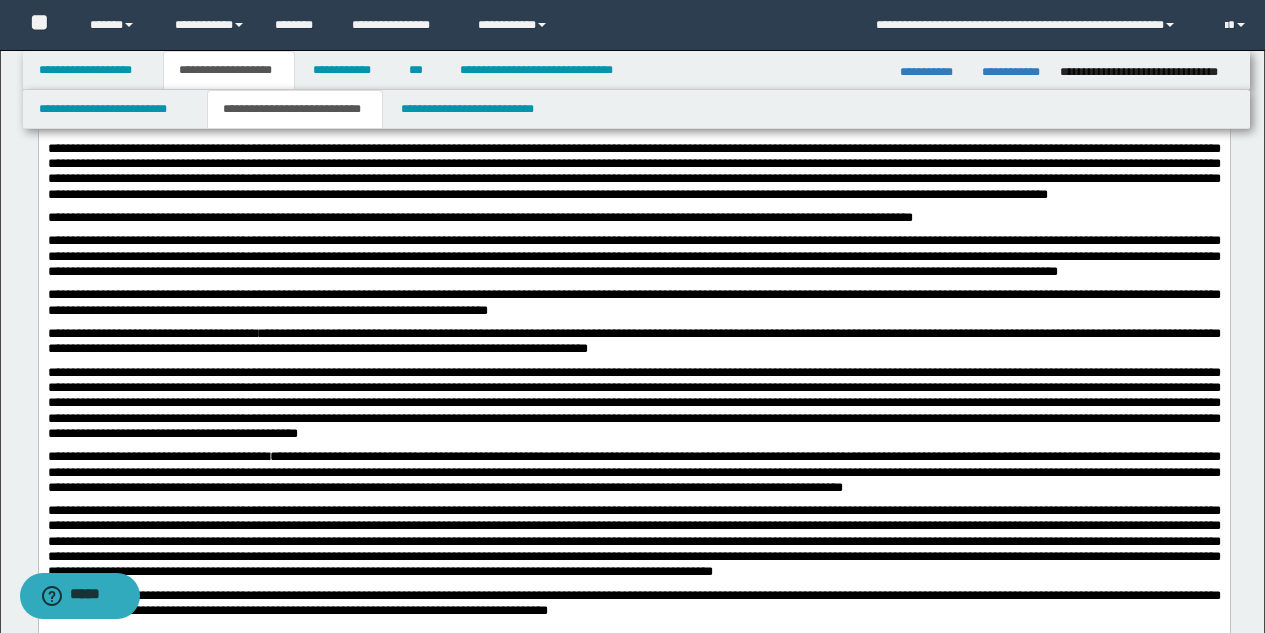 scroll, scrollTop: 964, scrollLeft: 0, axis: vertical 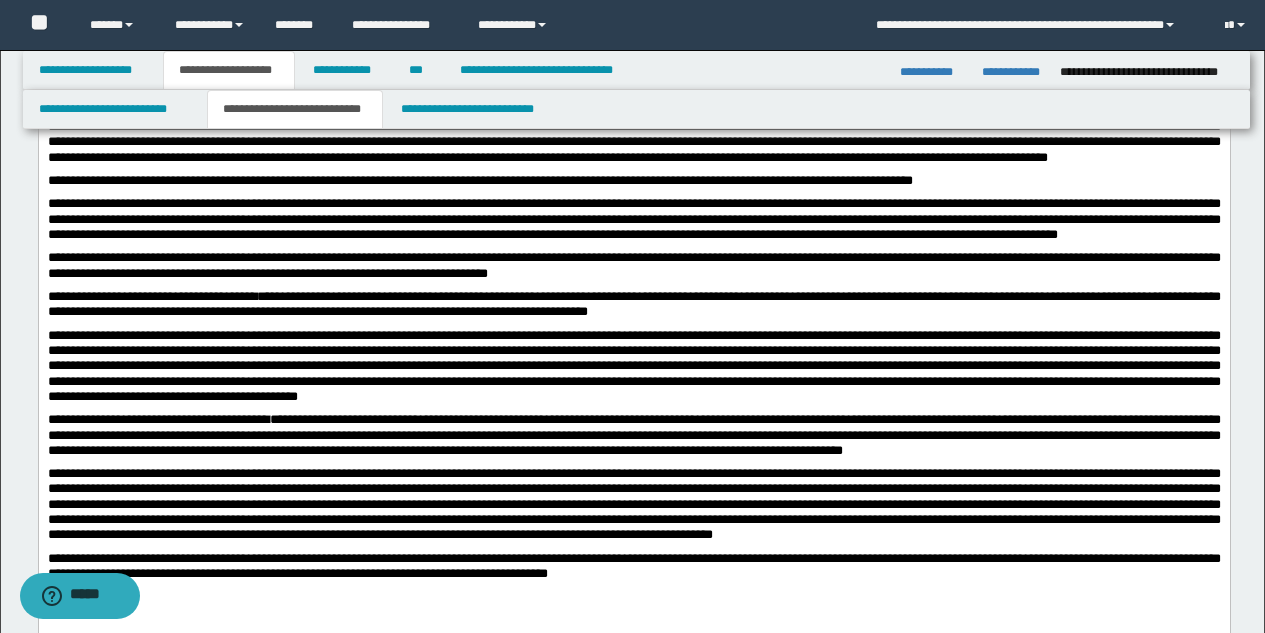 click on "**********" at bounding box center (633, 265) 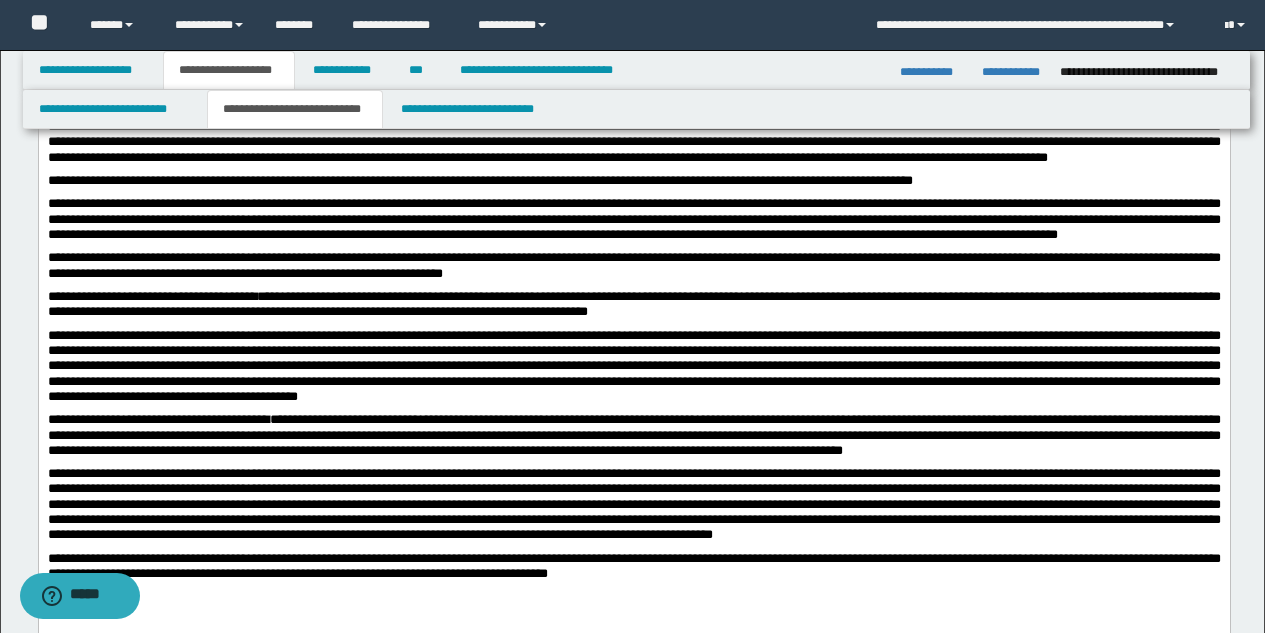 click on "**********" at bounding box center (633, 304) 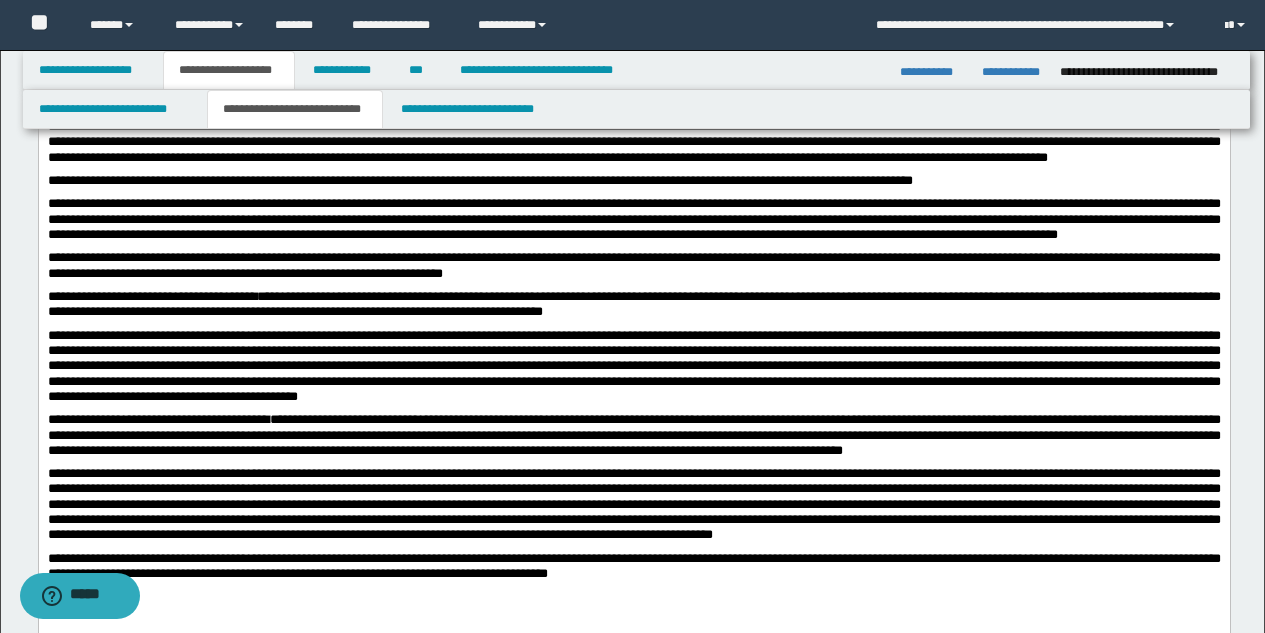 click on "**********" at bounding box center [633, 366] 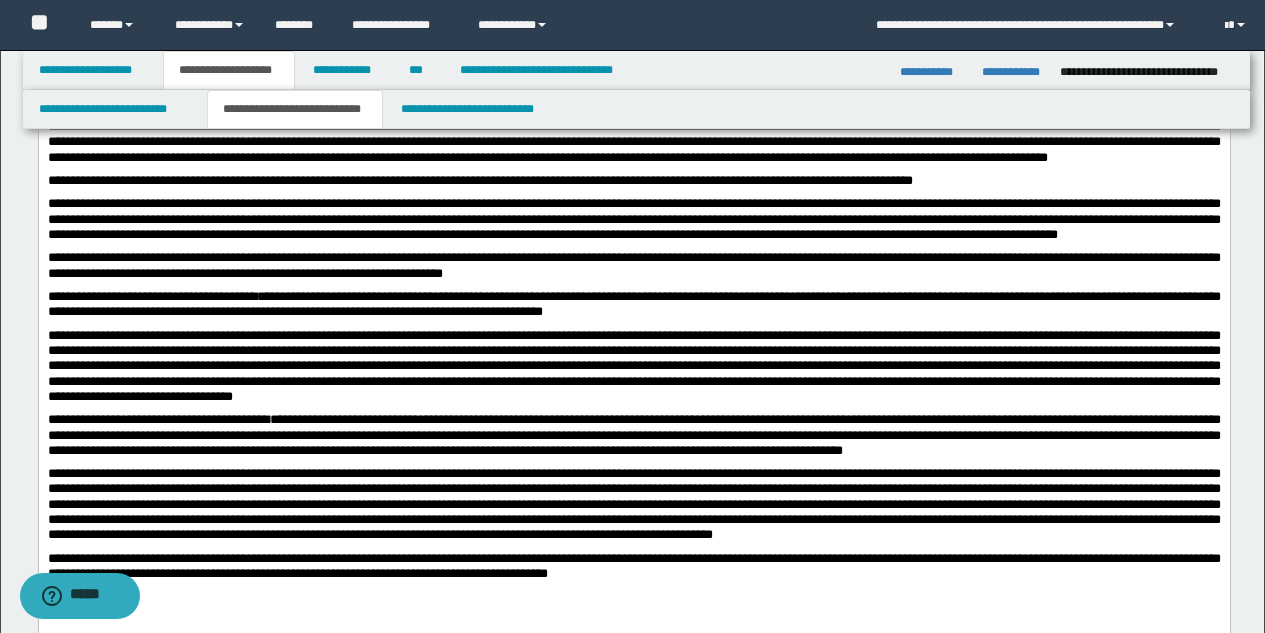 click on "**********" at bounding box center [633, 435] 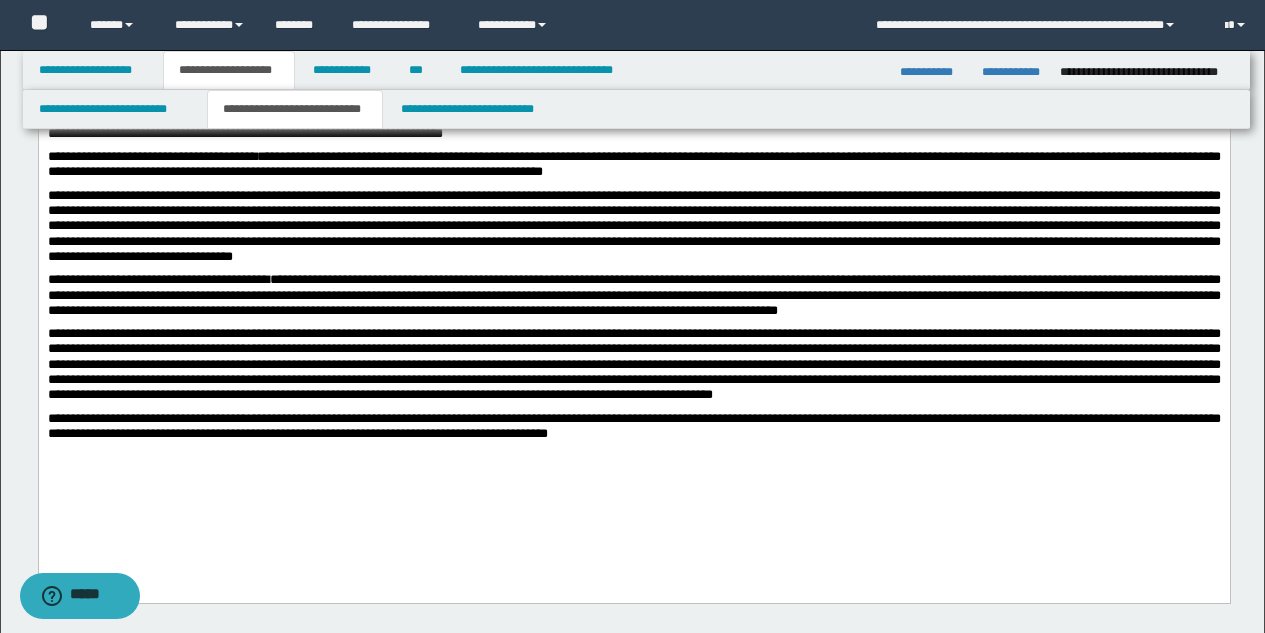 scroll, scrollTop: 1129, scrollLeft: 0, axis: vertical 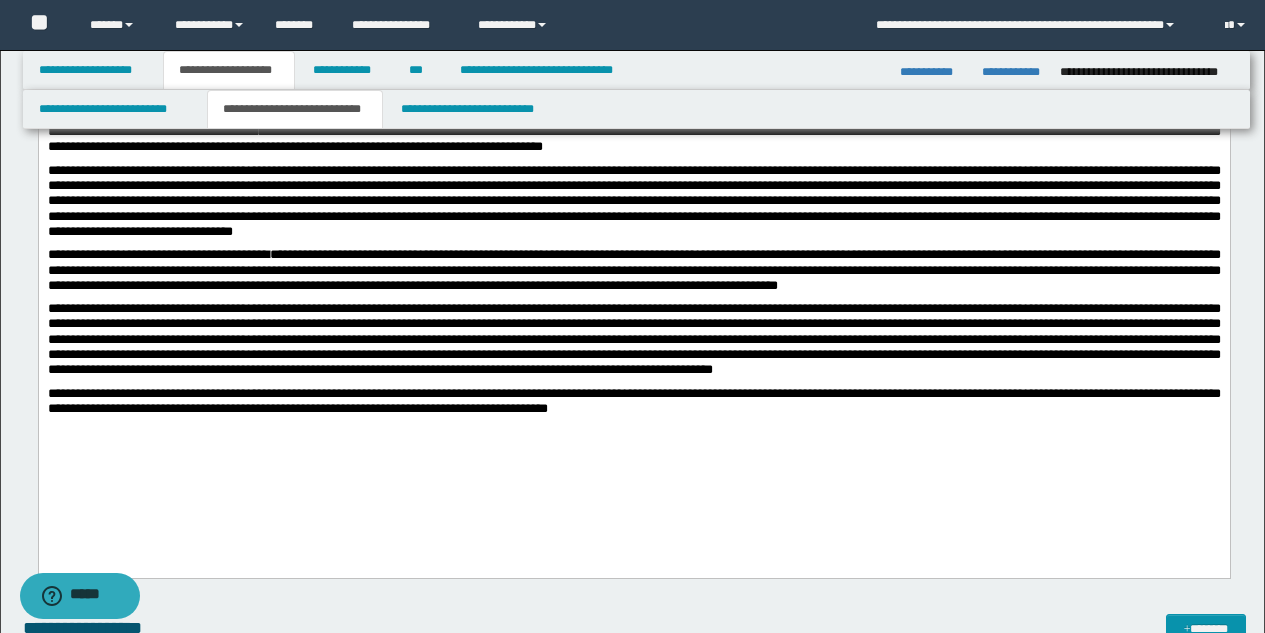 click at bounding box center (633, 339) 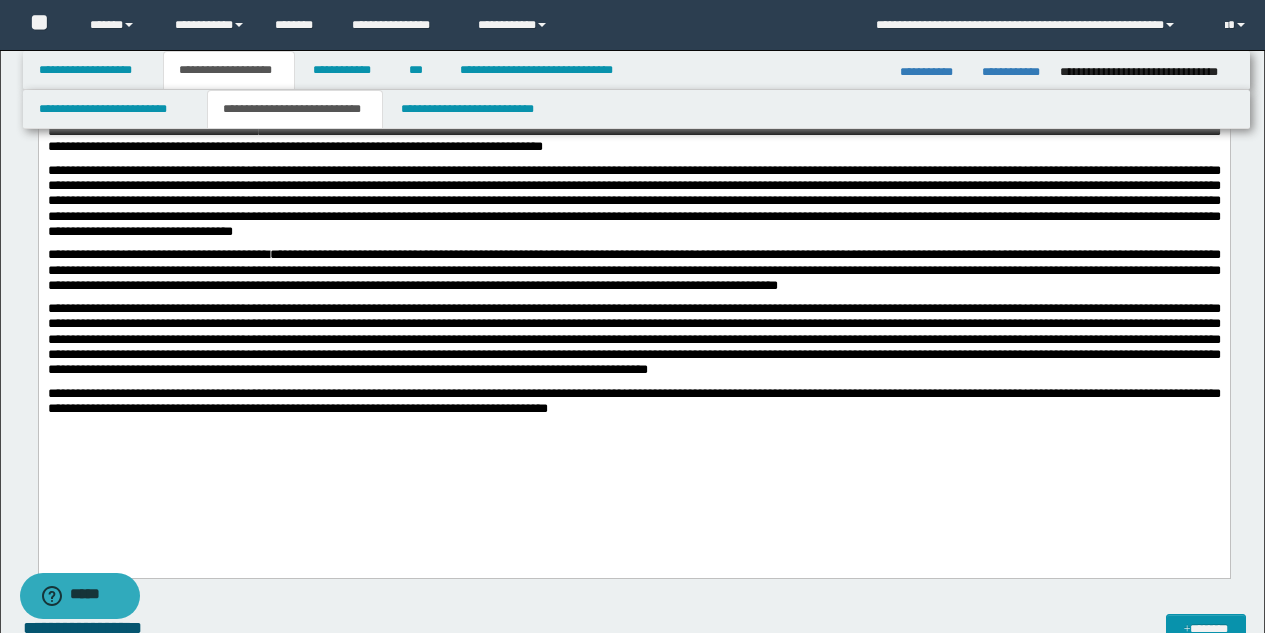 click on "**********" at bounding box center (633, 401) 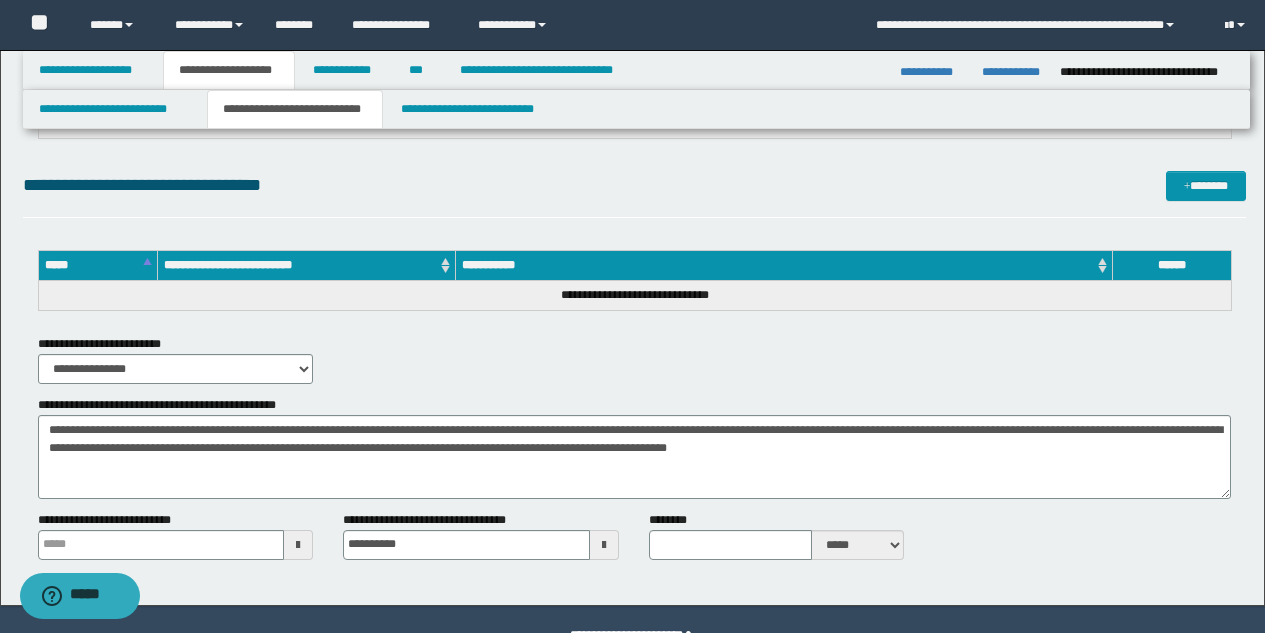 scroll, scrollTop: 3011, scrollLeft: 0, axis: vertical 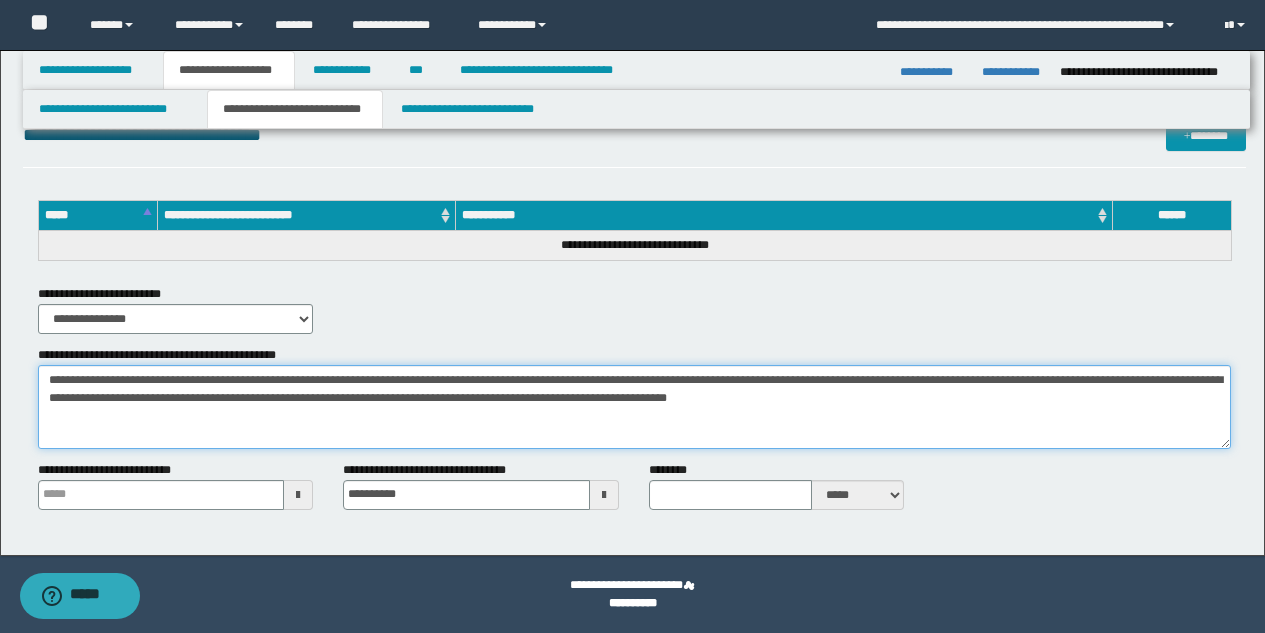 drag, startPoint x: 853, startPoint y: 394, endPoint x: 0, endPoint y: 249, distance: 865.2364 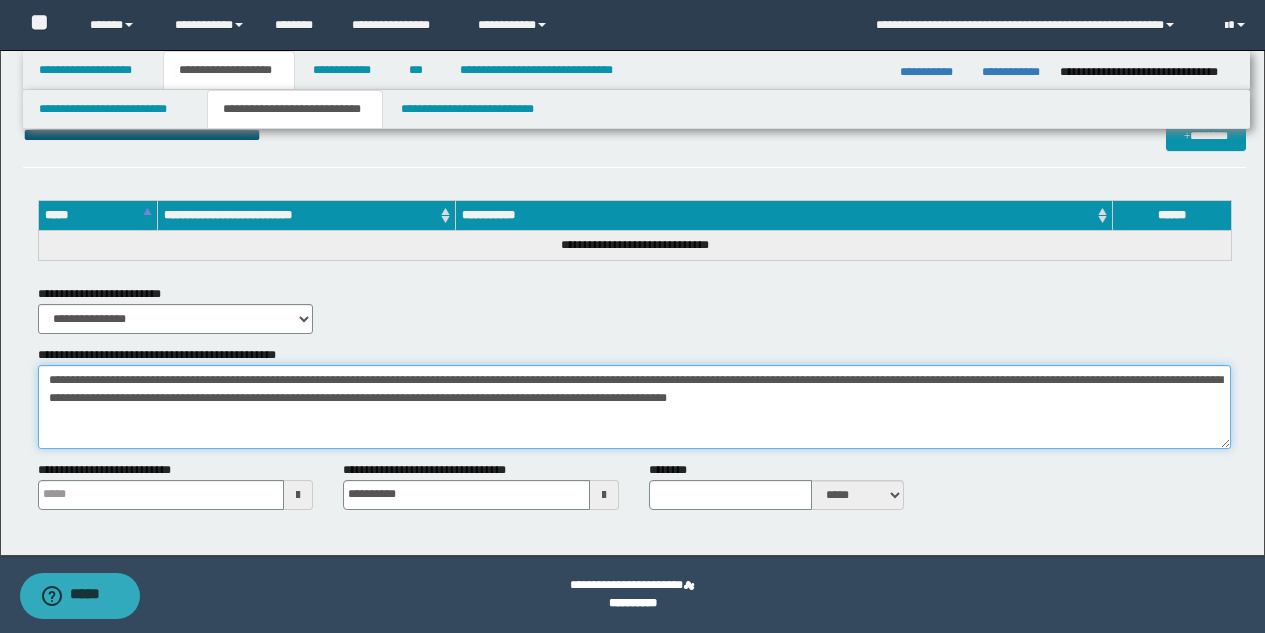 click on "**********" at bounding box center (632, -1203) 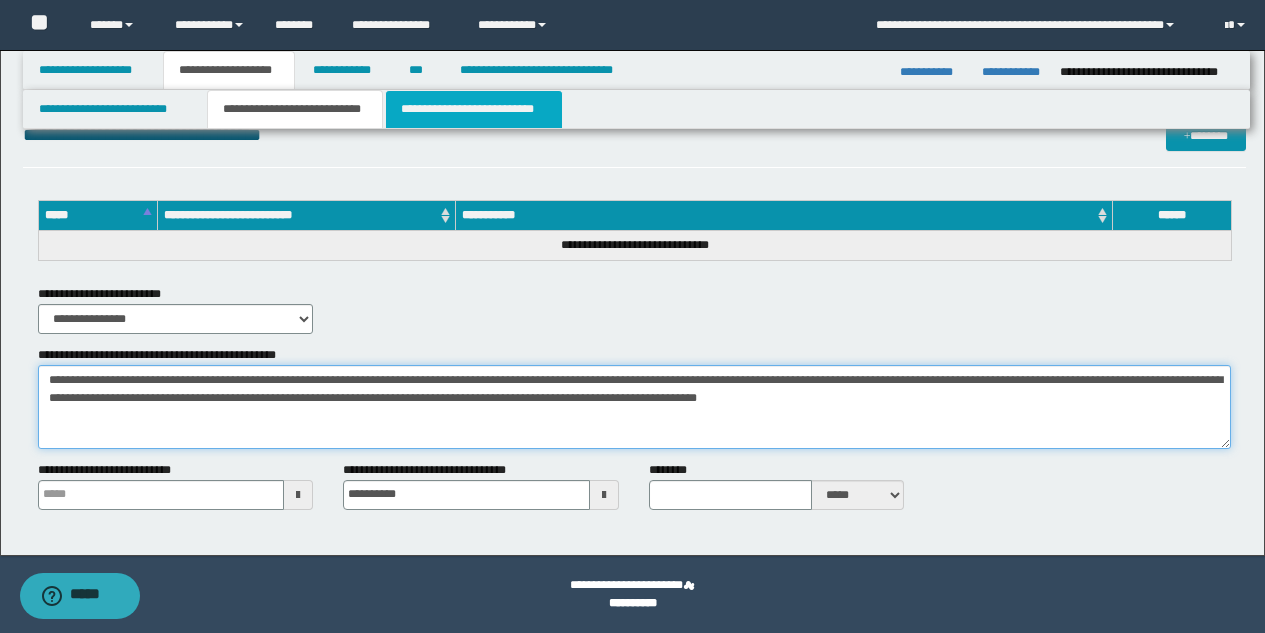 type on "**********" 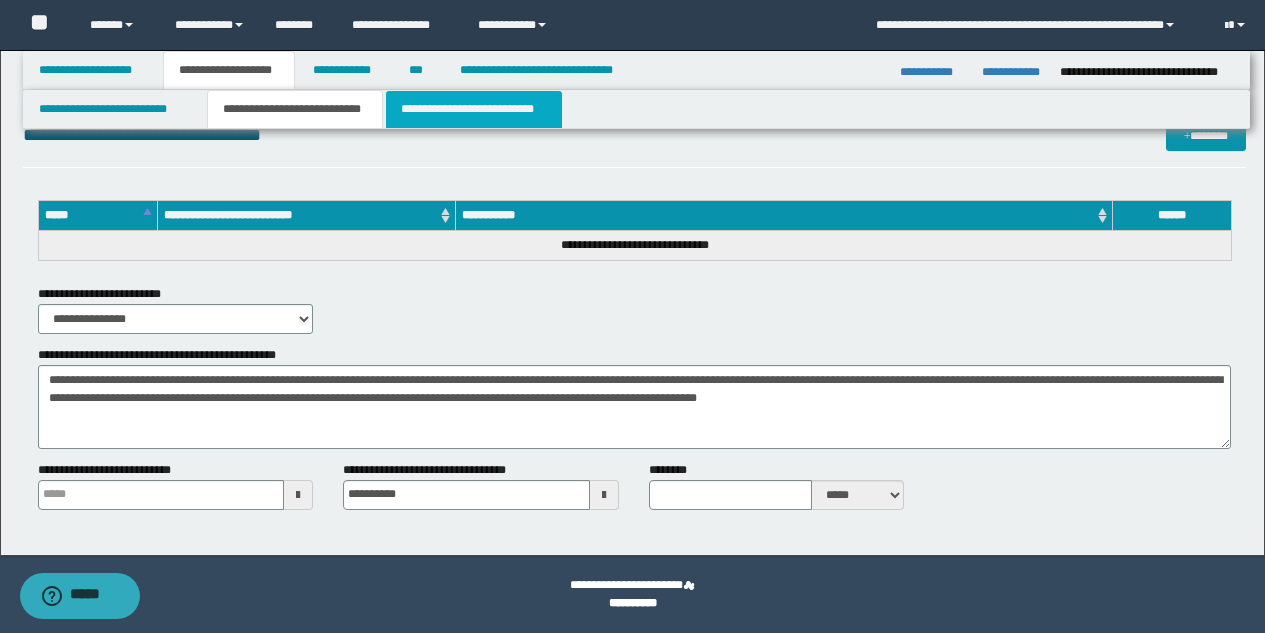 click on "**********" at bounding box center (474, 109) 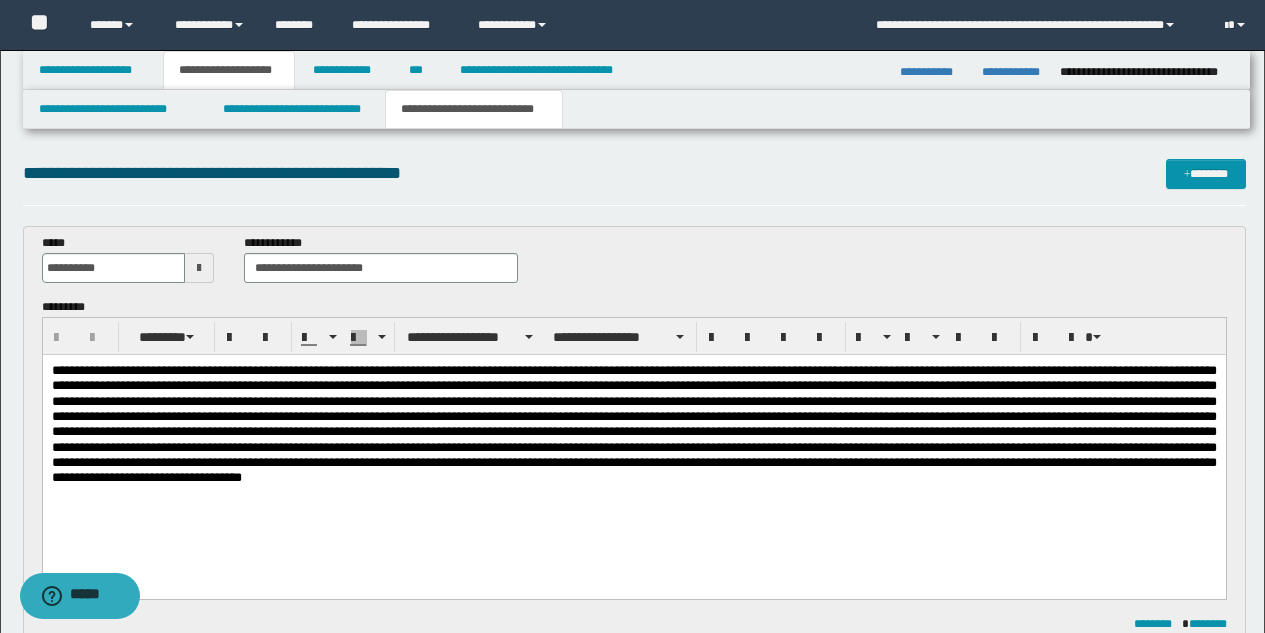 scroll, scrollTop: 0, scrollLeft: 0, axis: both 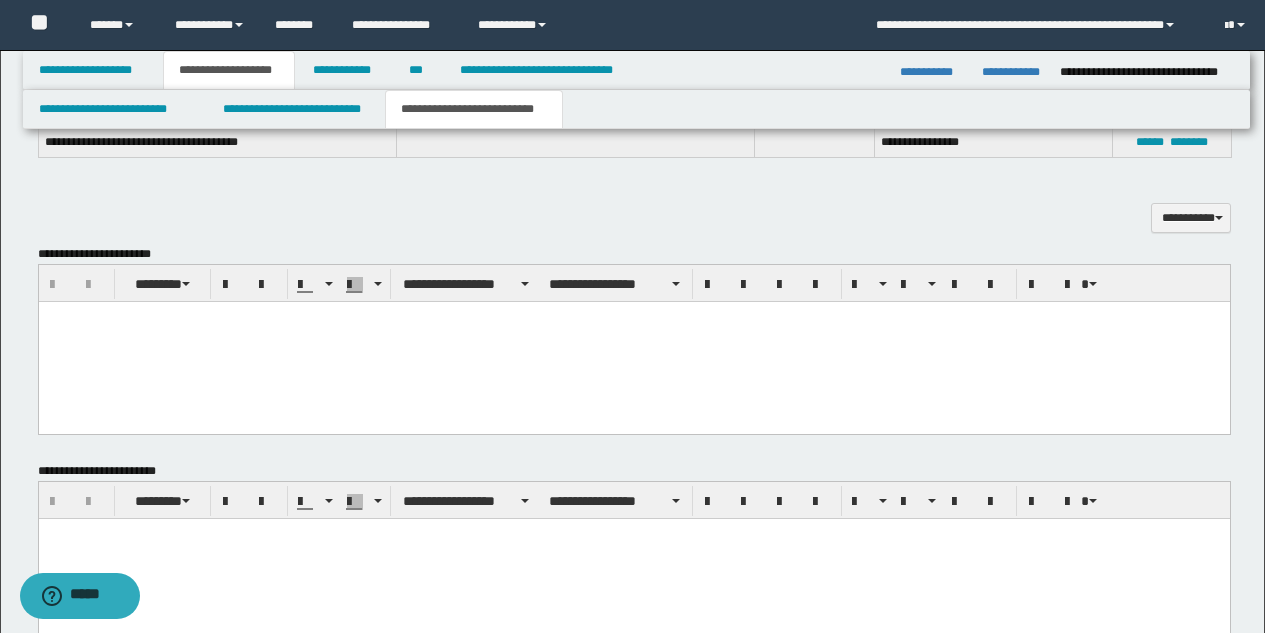 click at bounding box center [633, 342] 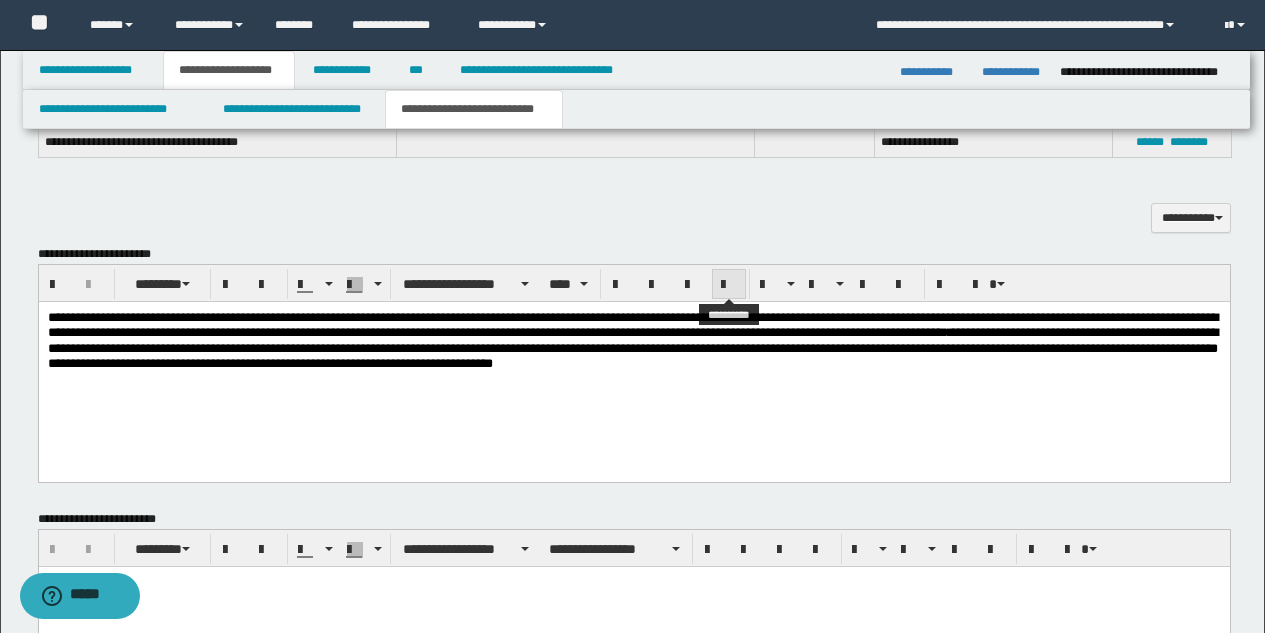 click at bounding box center (729, 284) 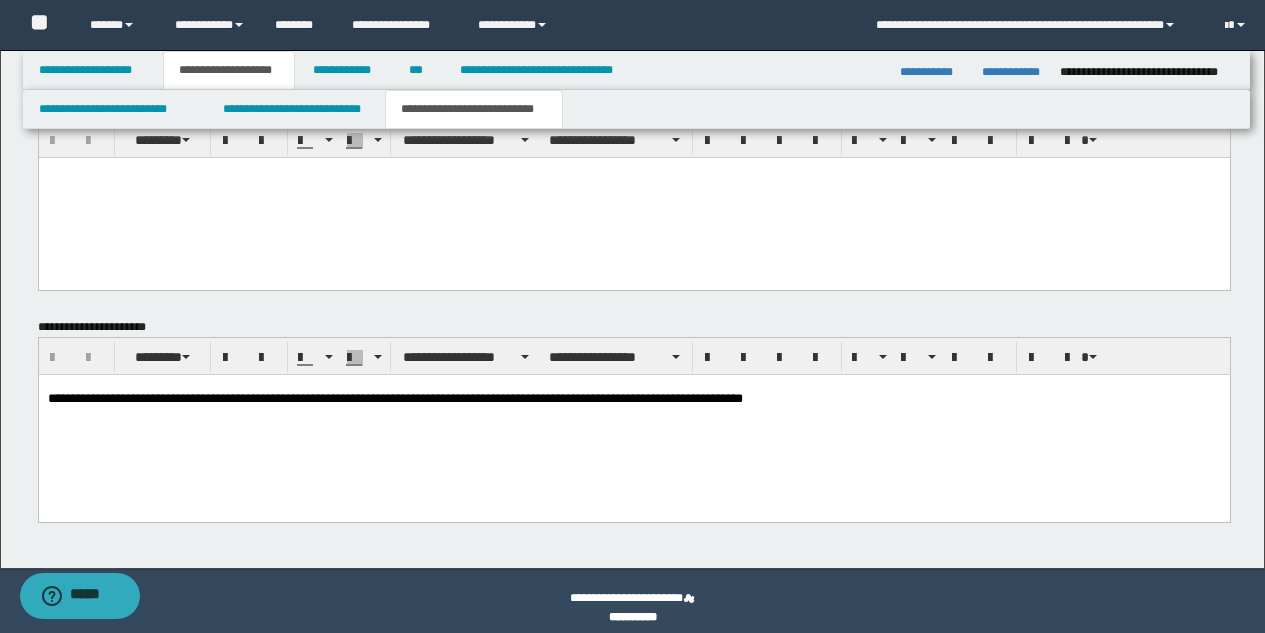 scroll, scrollTop: 1654, scrollLeft: 0, axis: vertical 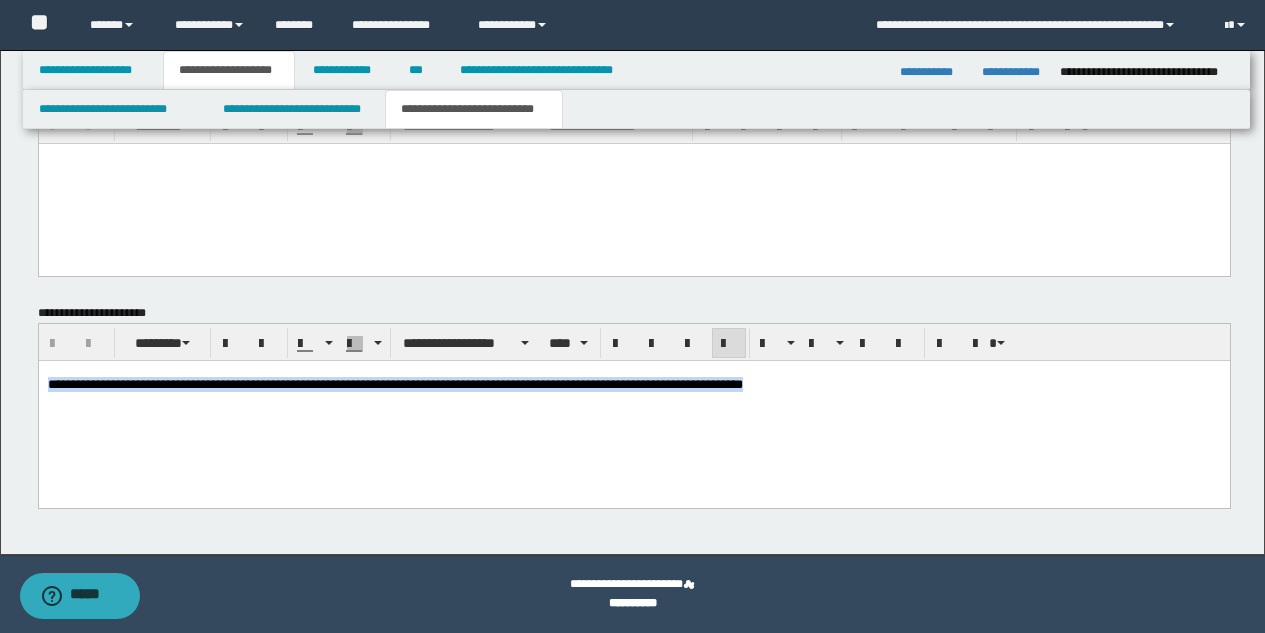 drag, startPoint x: 895, startPoint y: 376, endPoint x: 2, endPoint y: 374, distance: 893.00226 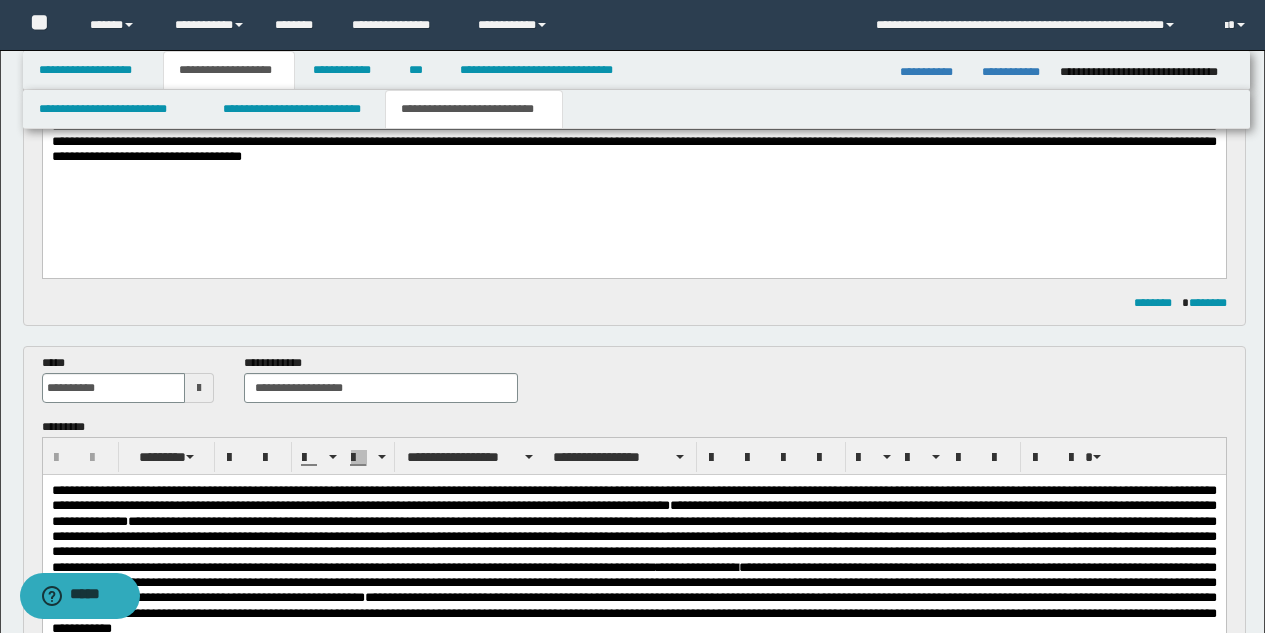 scroll, scrollTop: 296, scrollLeft: 0, axis: vertical 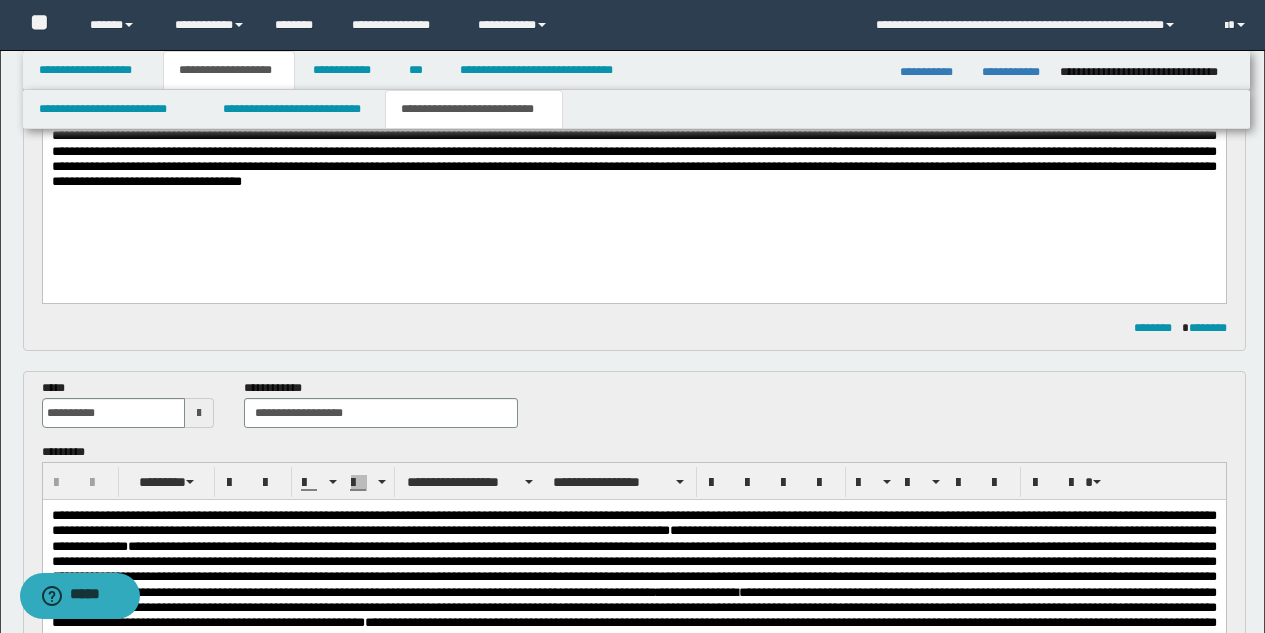 drag, startPoint x: 1279, startPoint y: 502, endPoint x: 1157, endPoint y: 106, distance: 414.36697 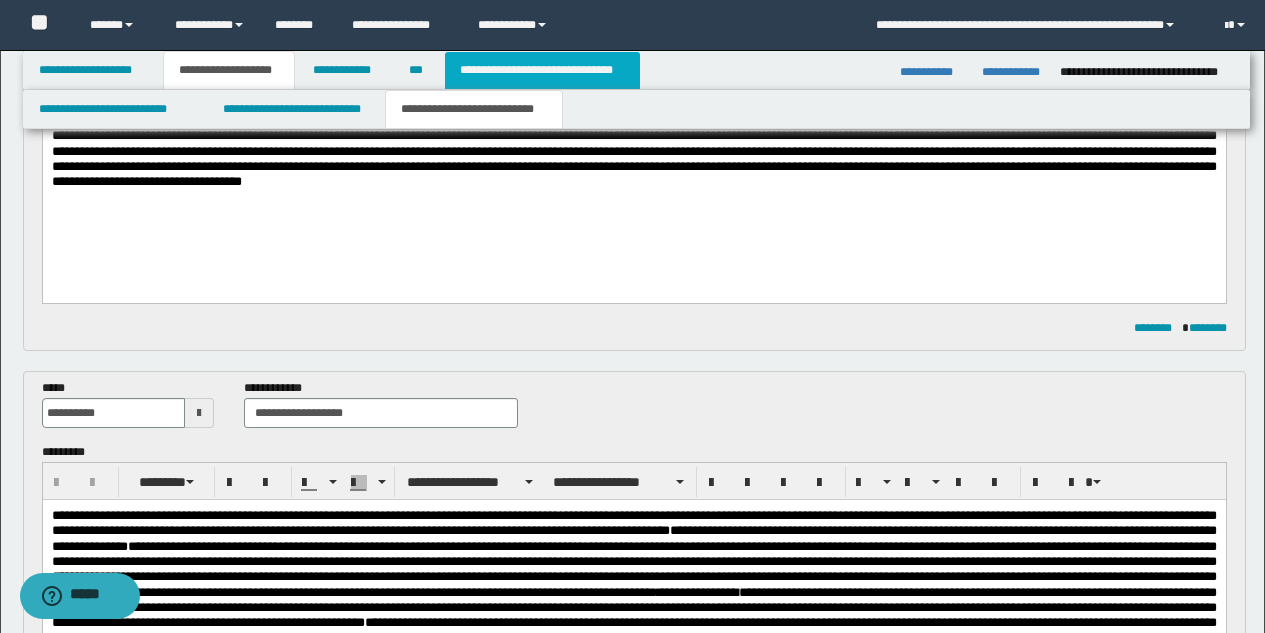 click on "**********" at bounding box center (542, 70) 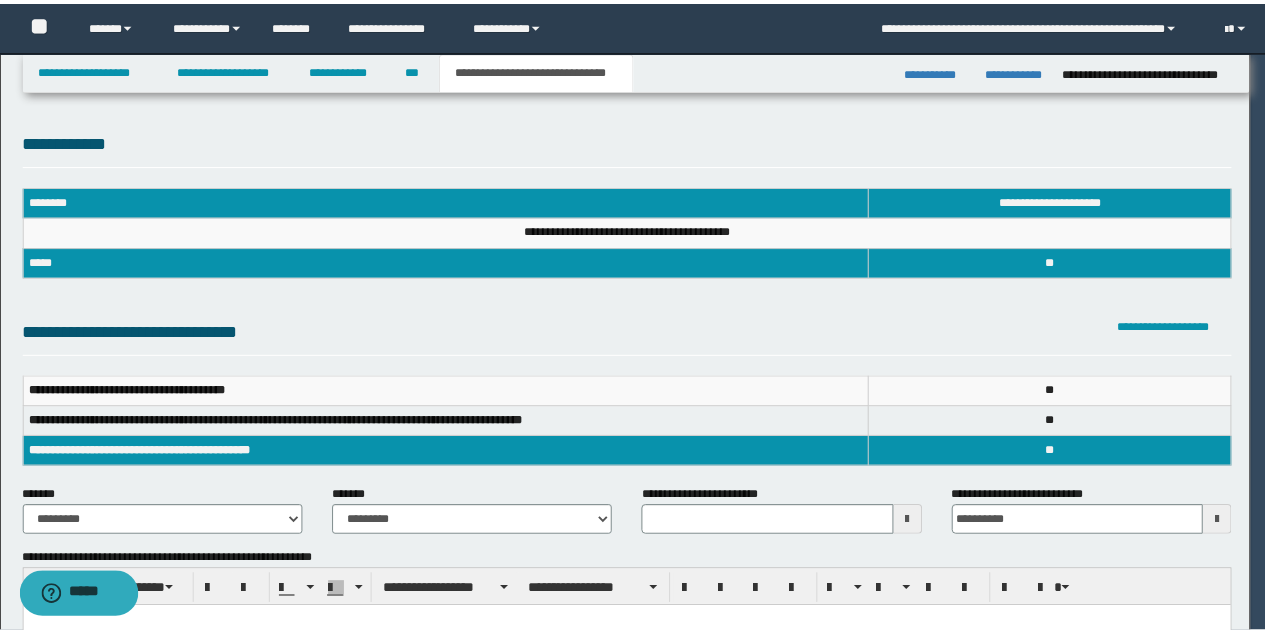 scroll, scrollTop: 0, scrollLeft: 0, axis: both 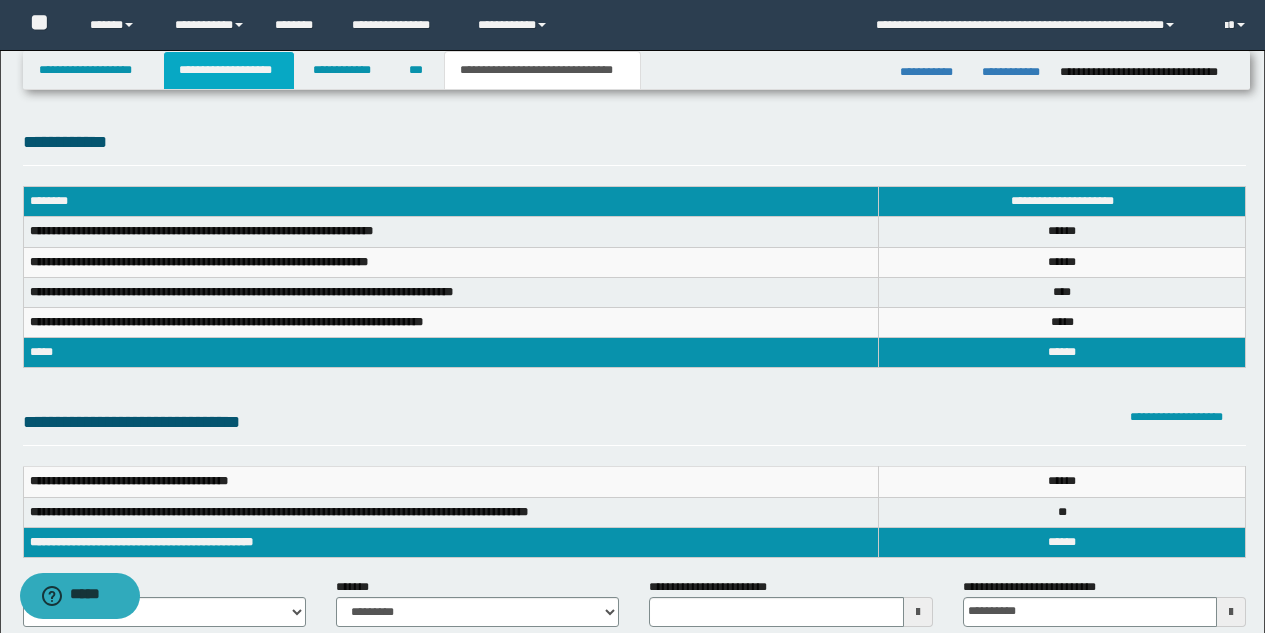 click on "**********" at bounding box center (229, 70) 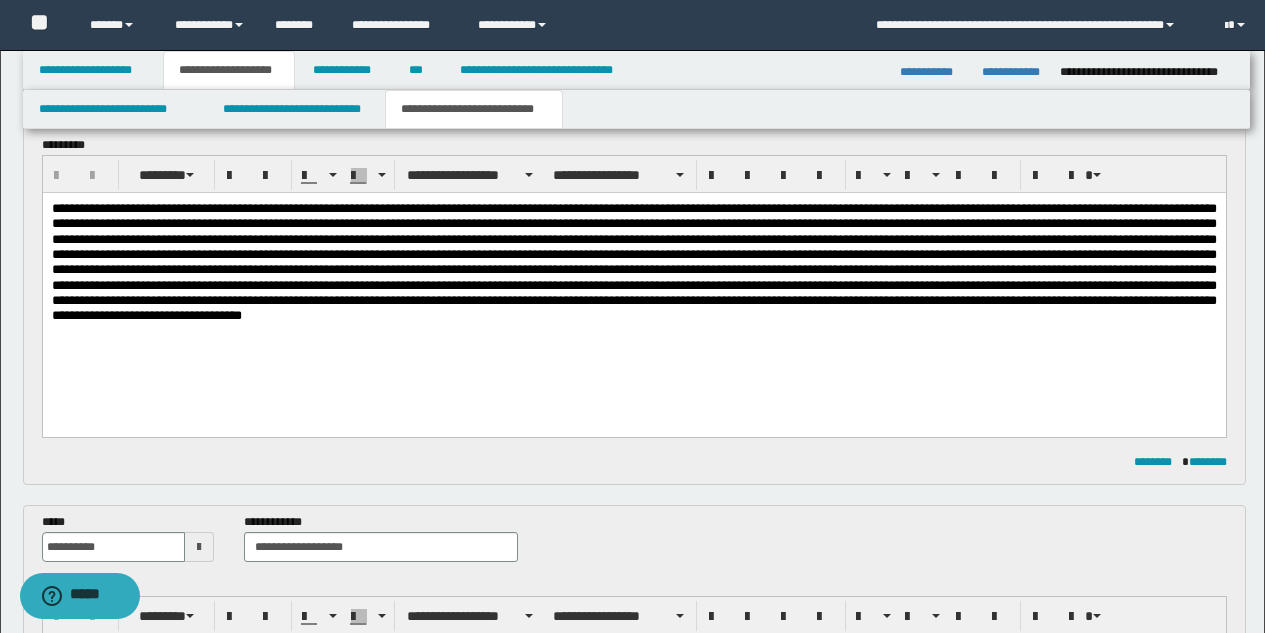scroll, scrollTop: 137, scrollLeft: 0, axis: vertical 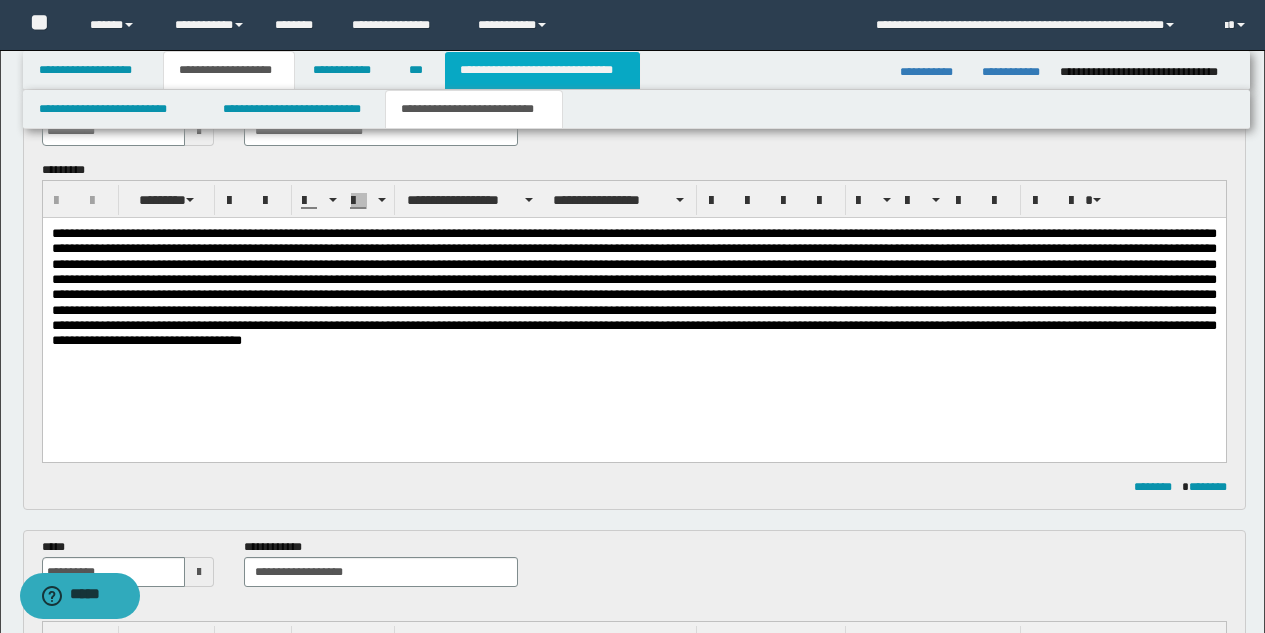 click on "**********" at bounding box center (542, 70) 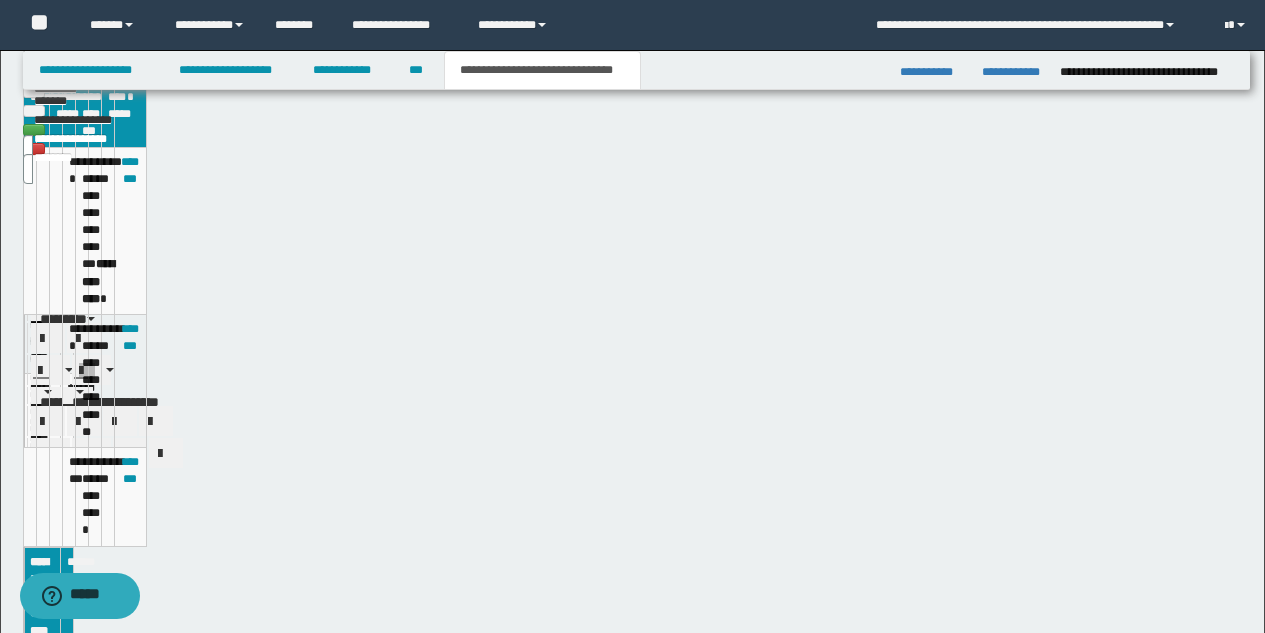 scroll, scrollTop: 106, scrollLeft: 0, axis: vertical 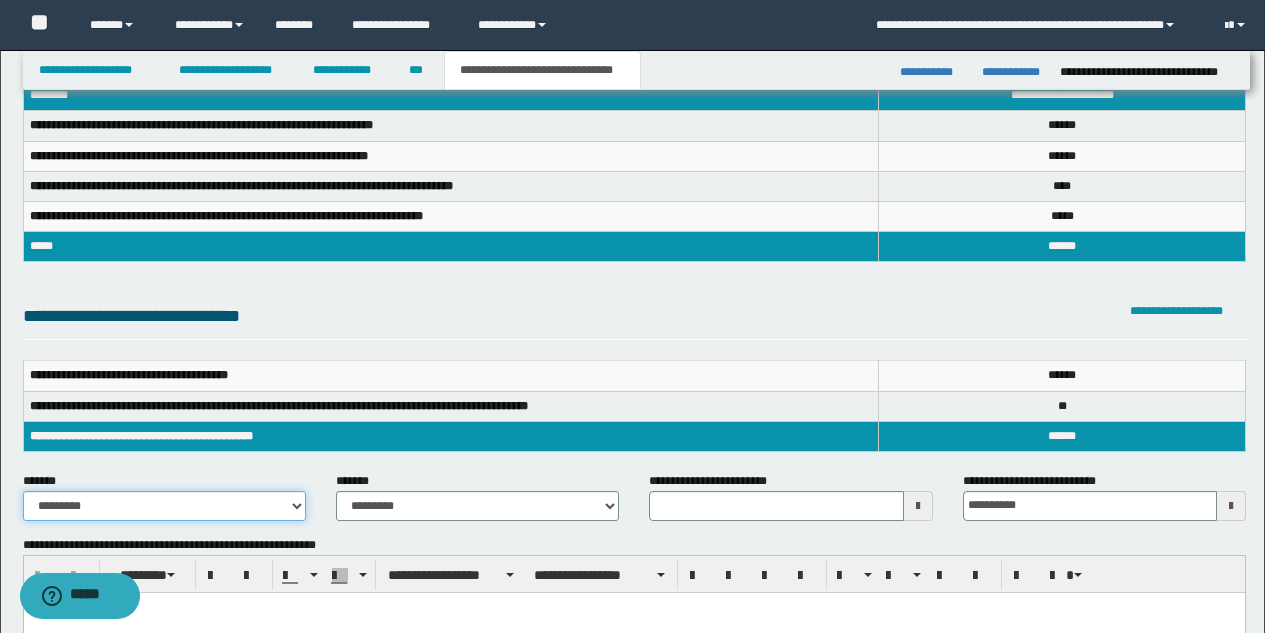 click on "**********" at bounding box center [164, 506] 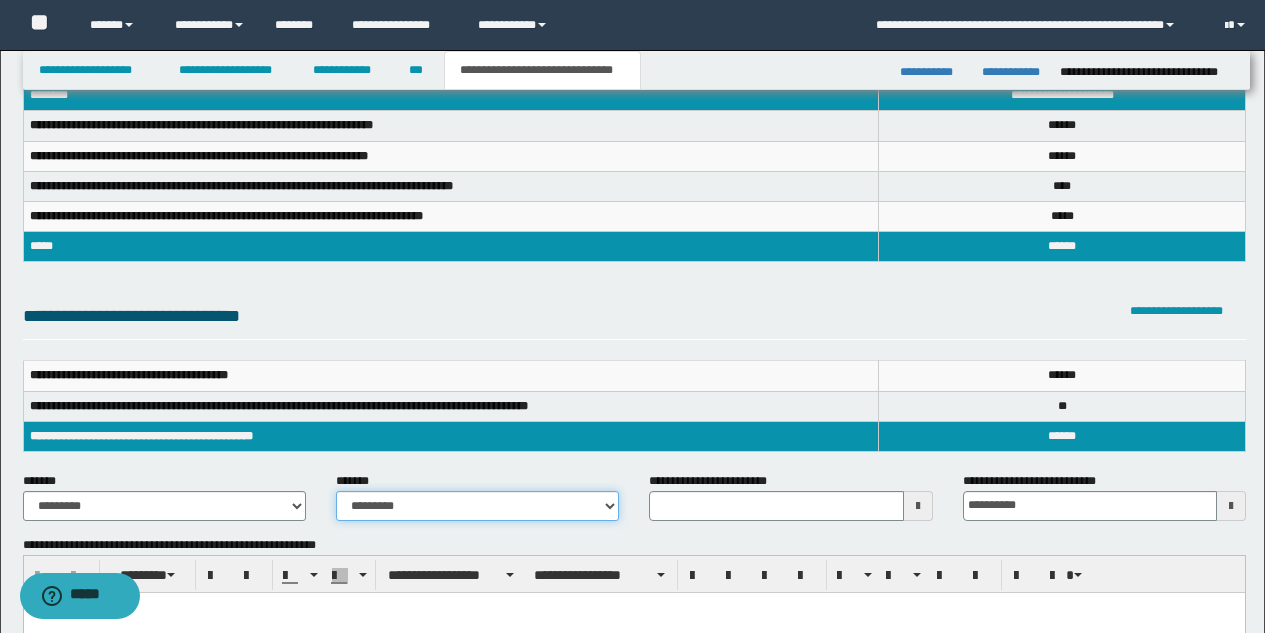 click on "**********" at bounding box center (477, 506) 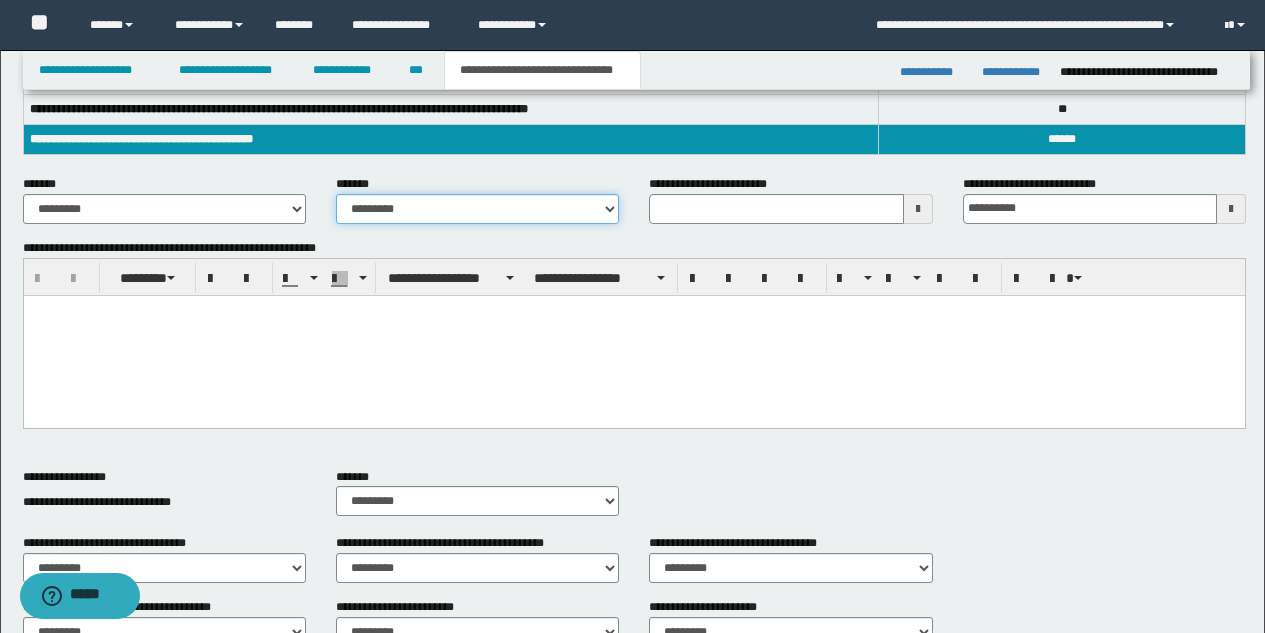 scroll, scrollTop: 871, scrollLeft: 0, axis: vertical 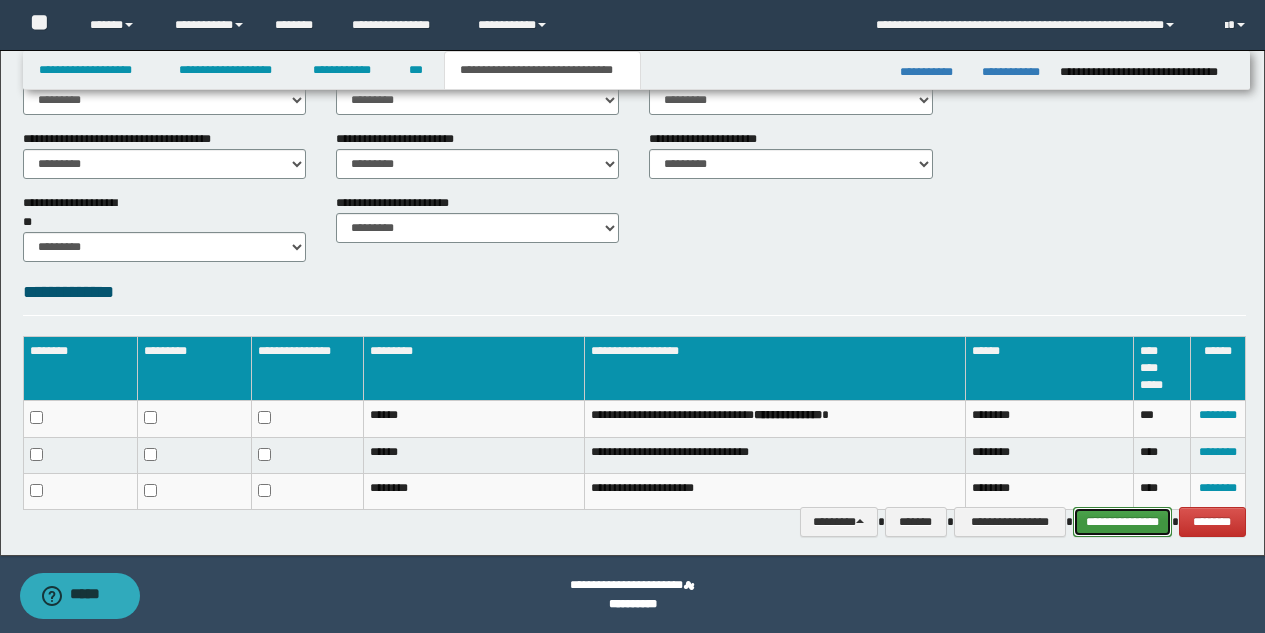 click on "**********" at bounding box center (1122, 522) 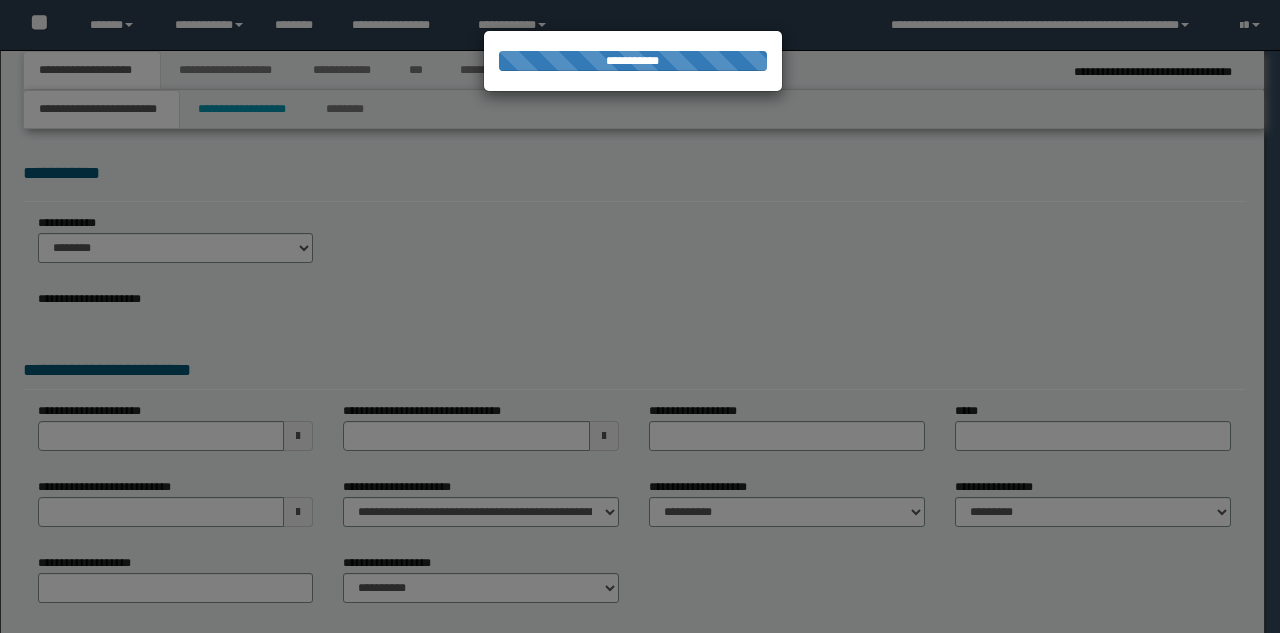 scroll, scrollTop: 0, scrollLeft: 0, axis: both 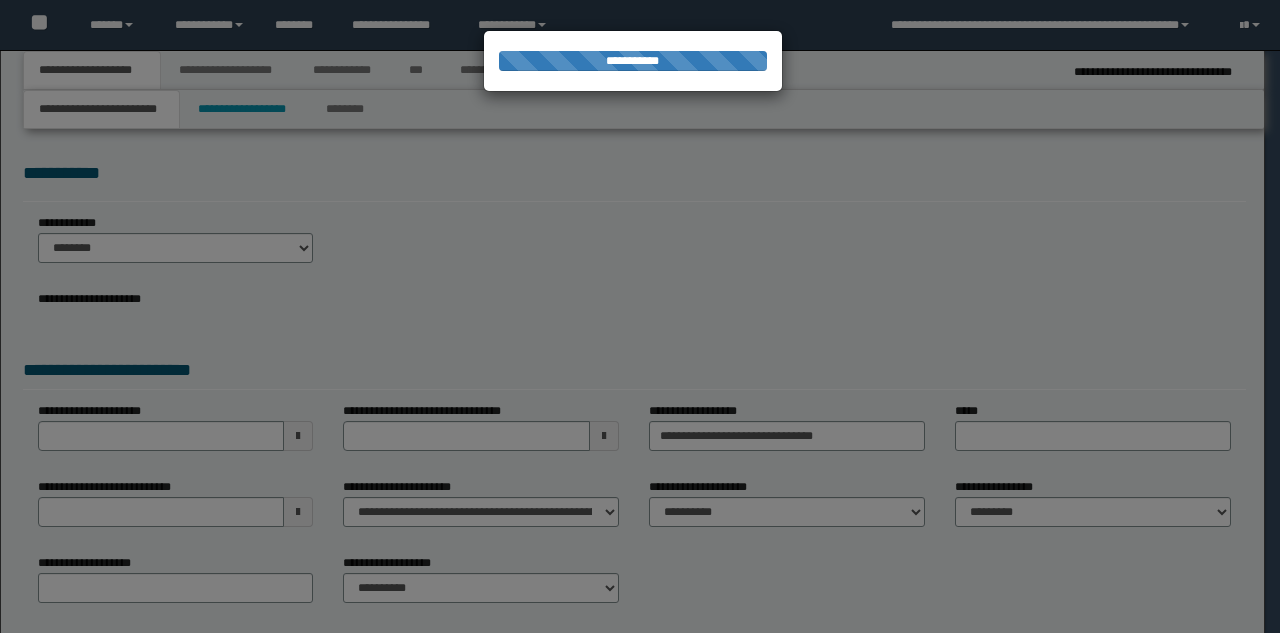 select on "*" 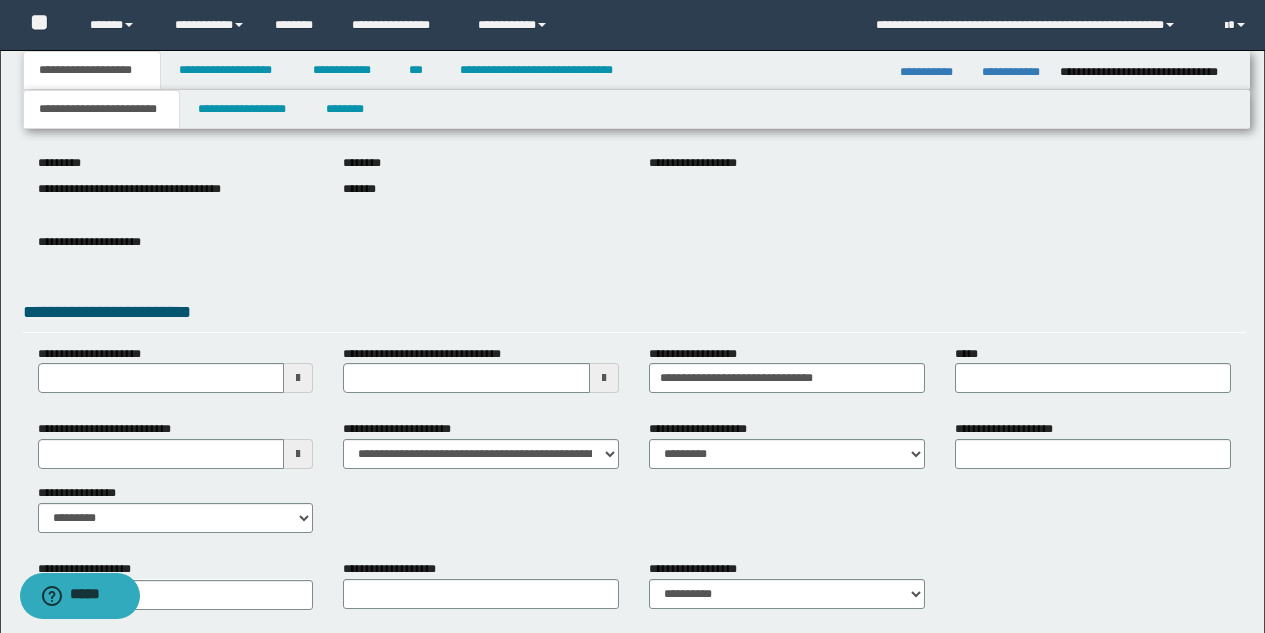 scroll, scrollTop: 231, scrollLeft: 0, axis: vertical 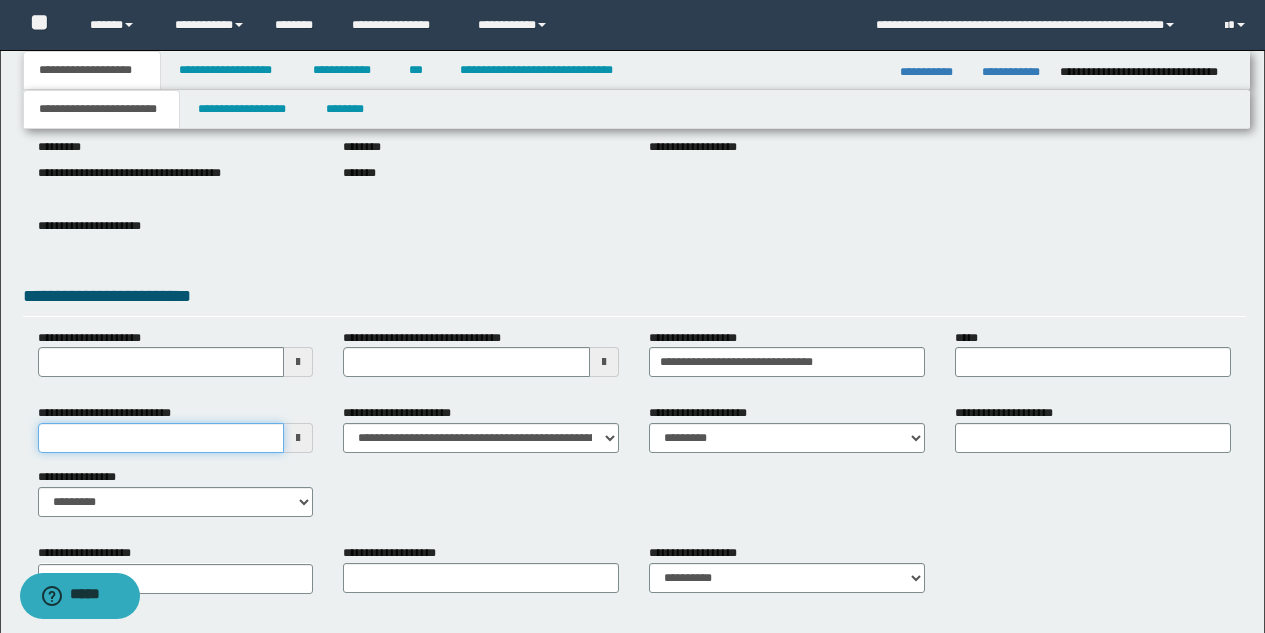 click on "**********" at bounding box center (161, 438) 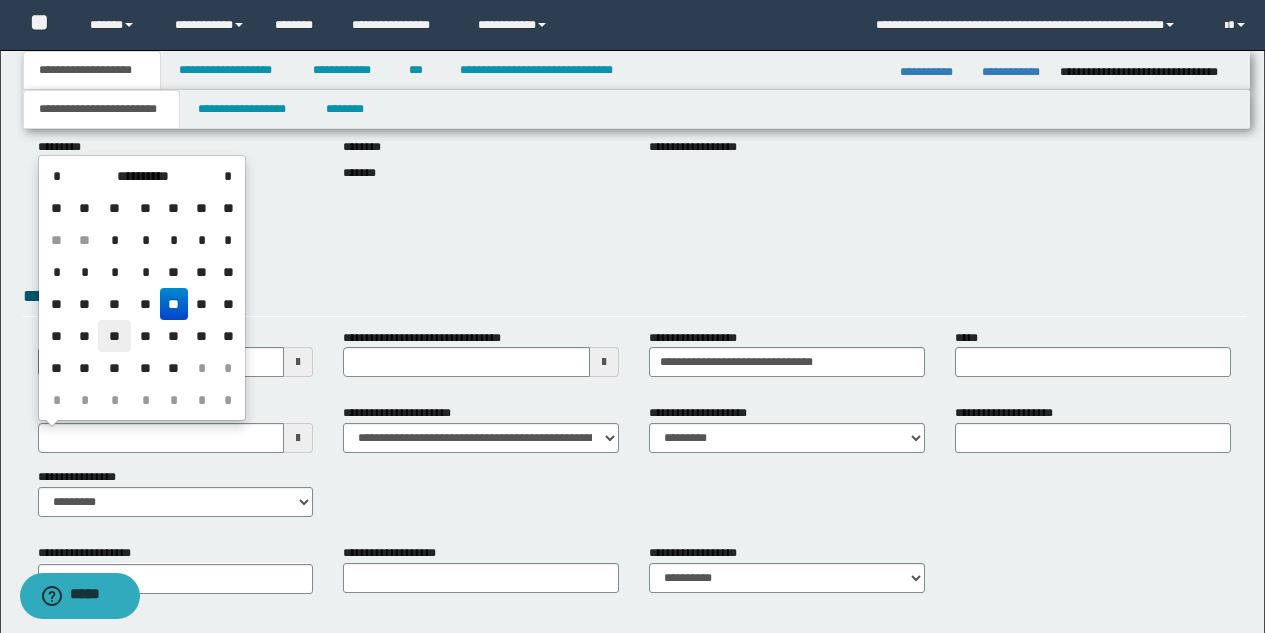 click on "**" at bounding box center (114, 336) 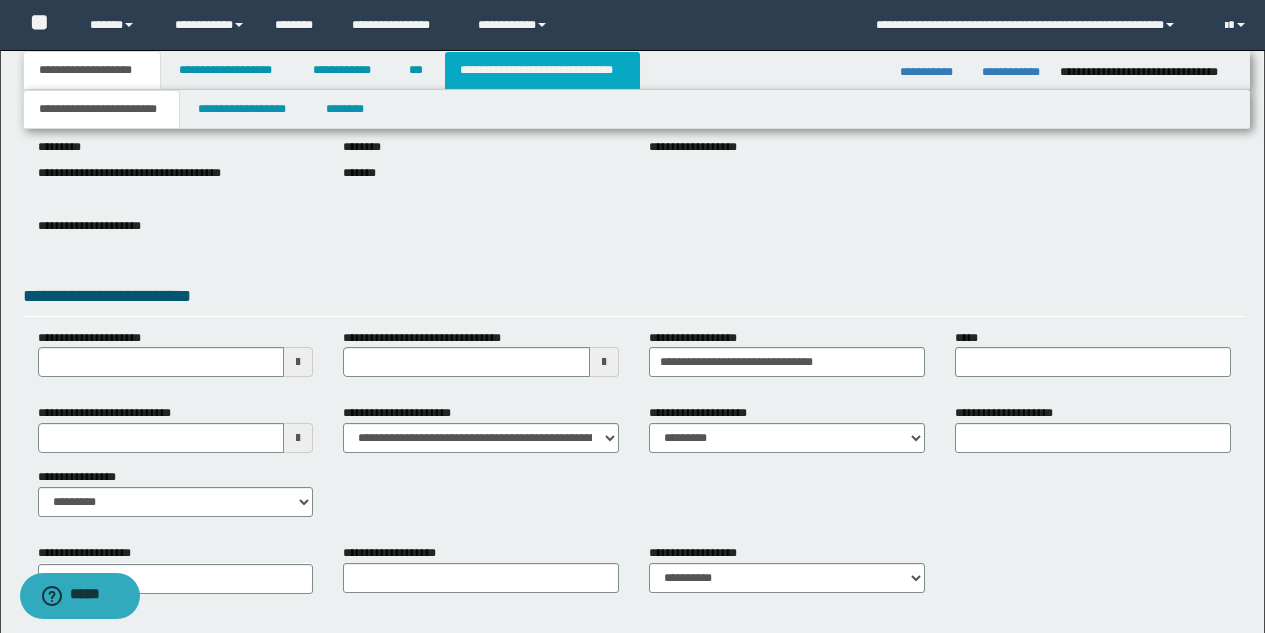 click on "**********" at bounding box center [542, 70] 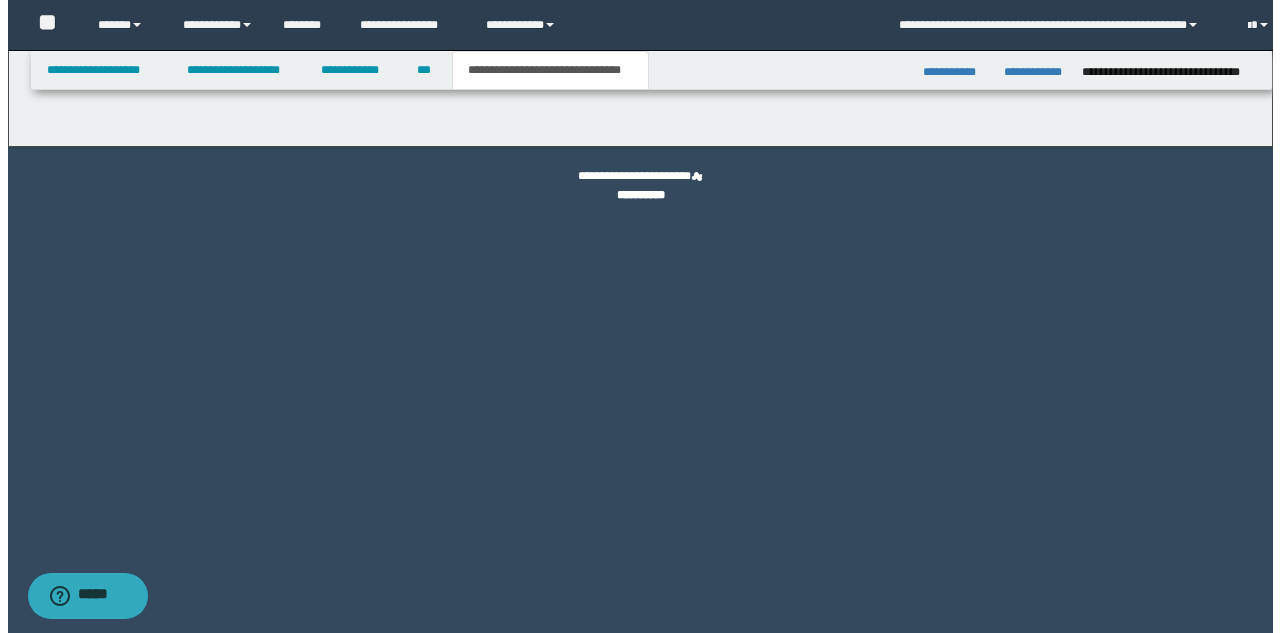scroll, scrollTop: 0, scrollLeft: 0, axis: both 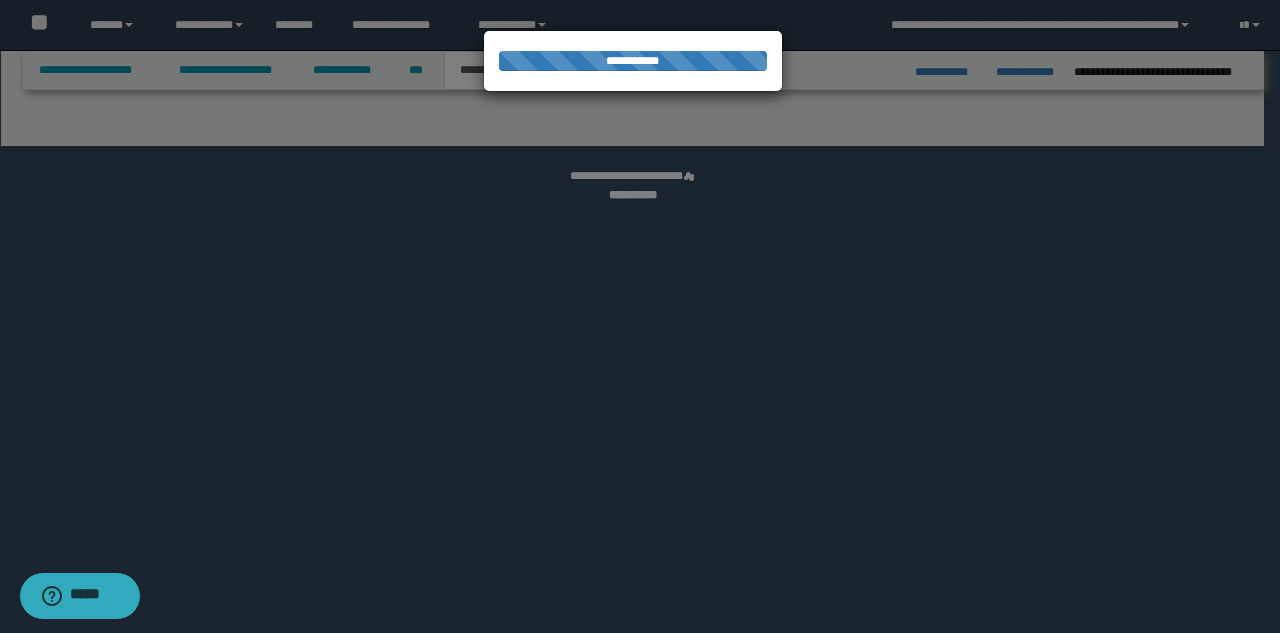 select on "*" 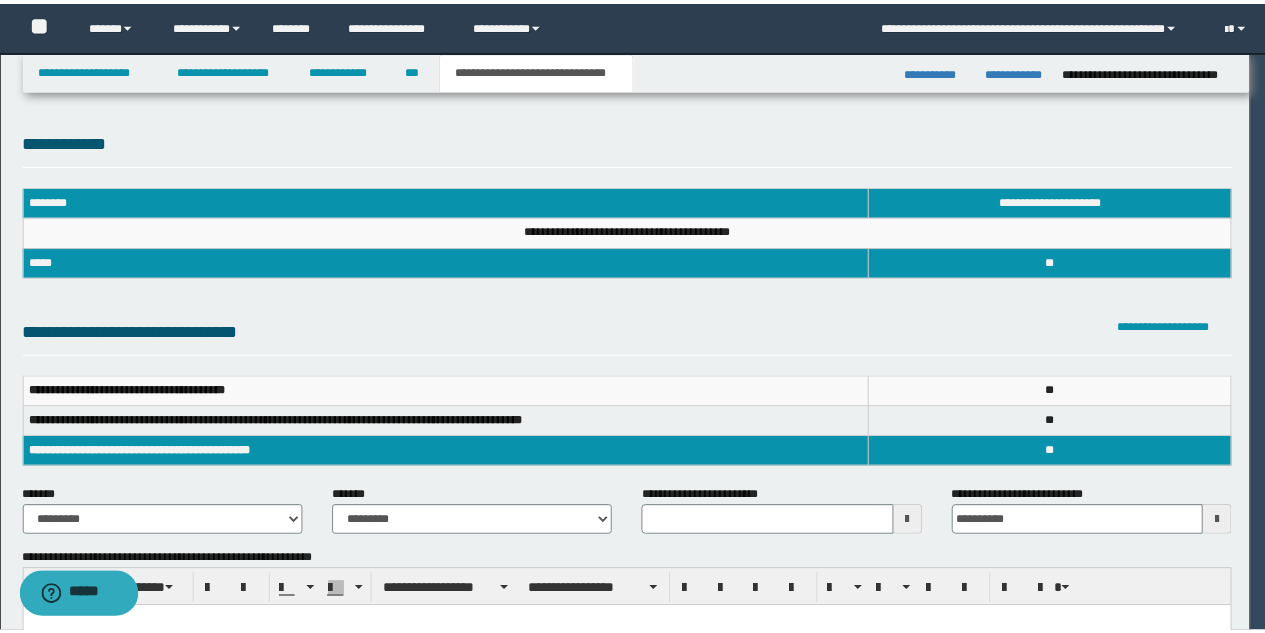 scroll, scrollTop: 0, scrollLeft: 0, axis: both 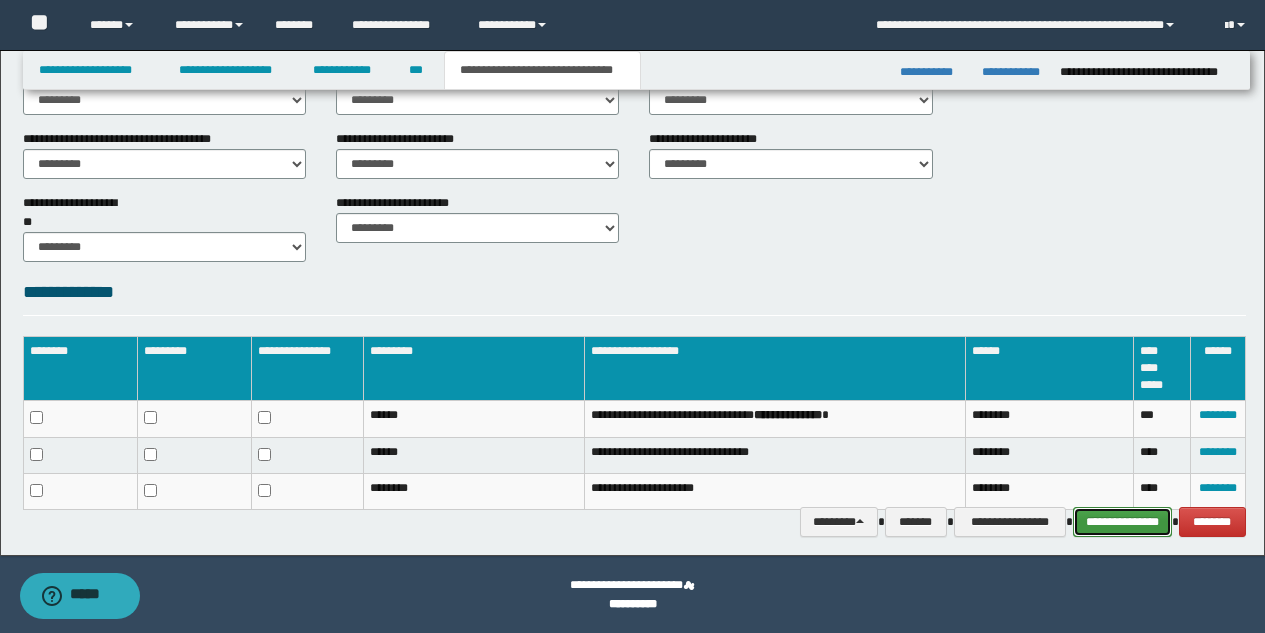 click on "**********" at bounding box center (1122, 522) 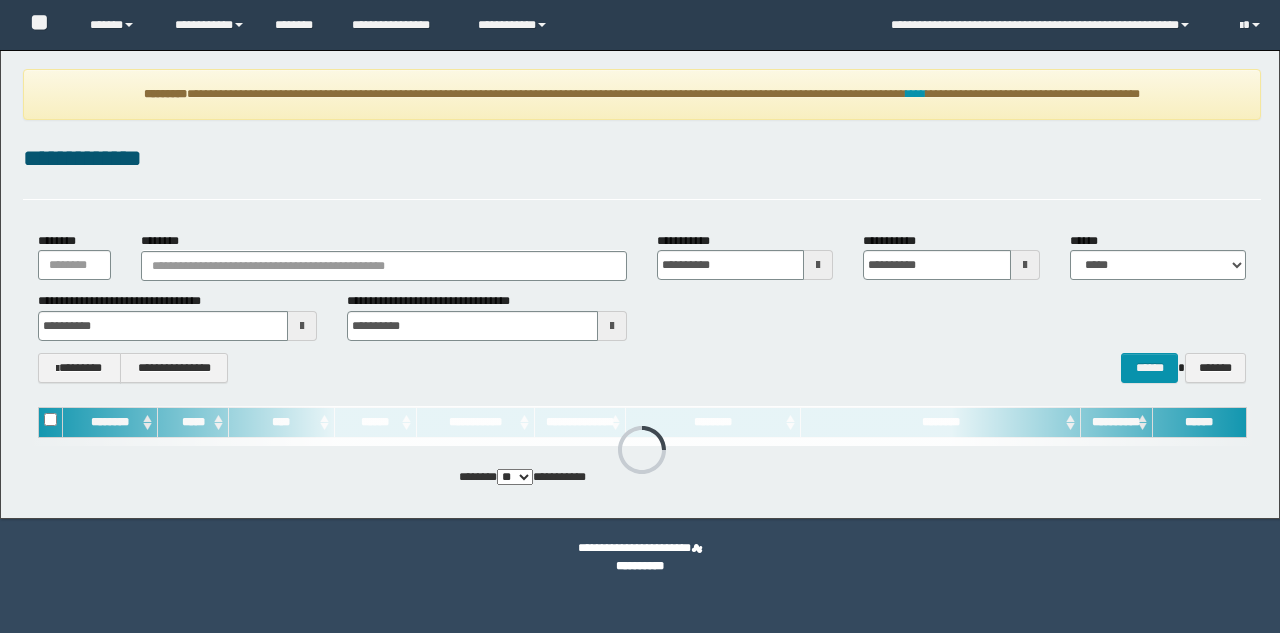 scroll, scrollTop: 0, scrollLeft: 0, axis: both 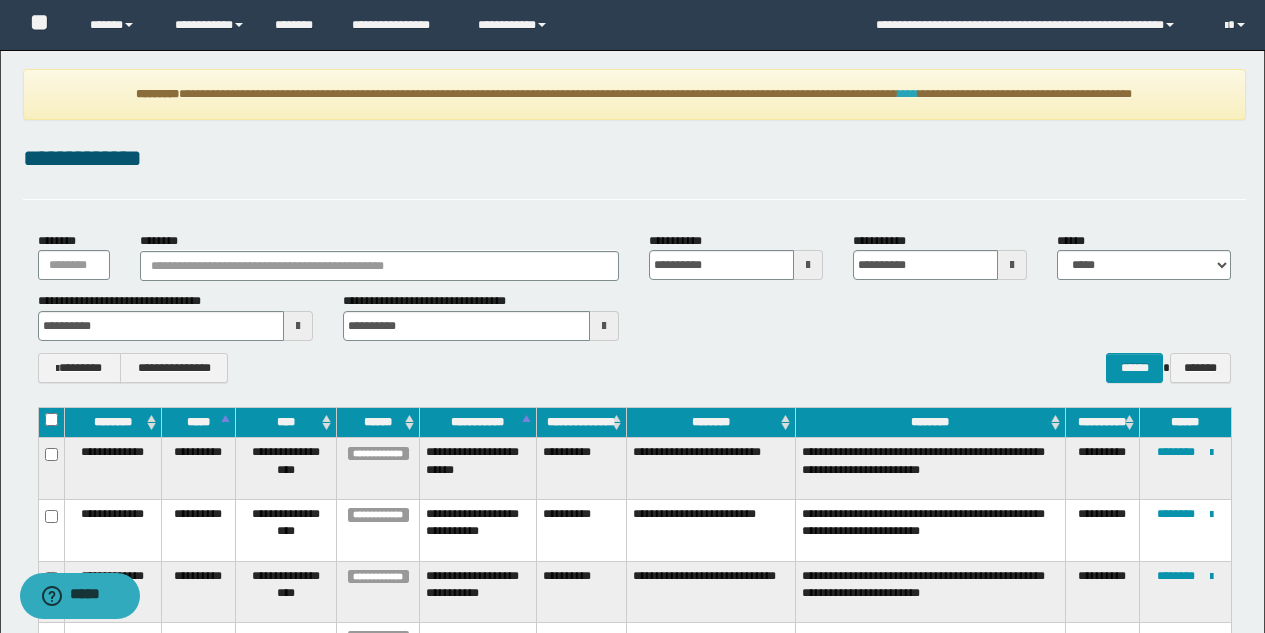 click on "****" at bounding box center [908, 94] 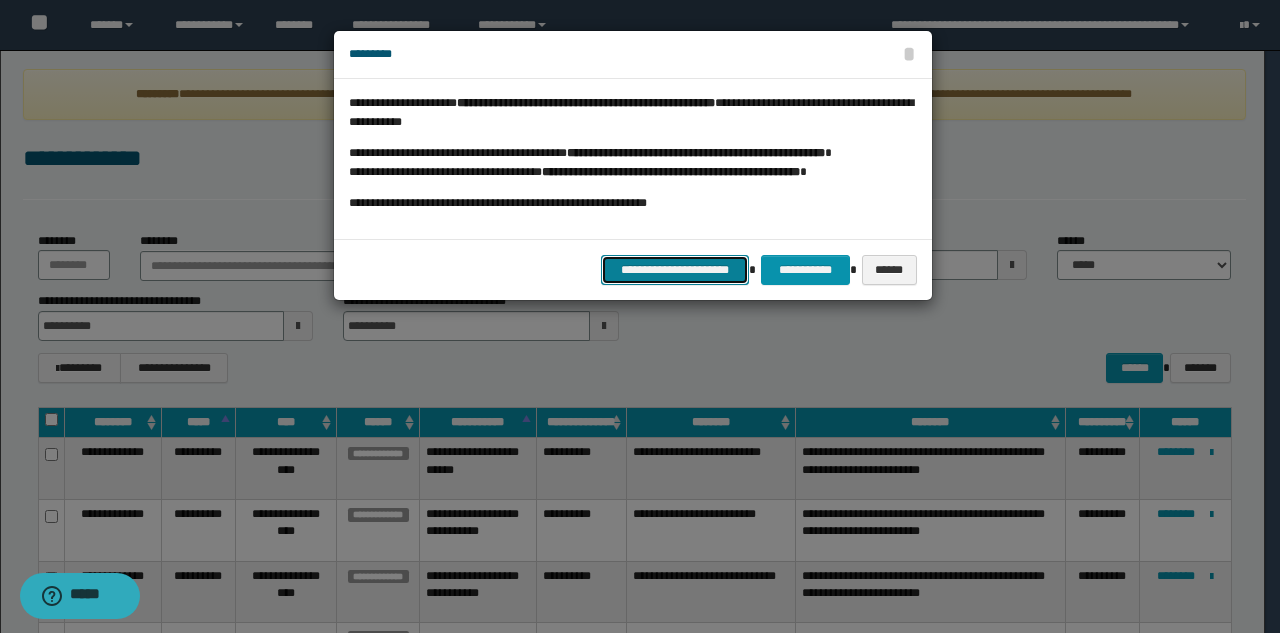 click on "**********" at bounding box center (675, 270) 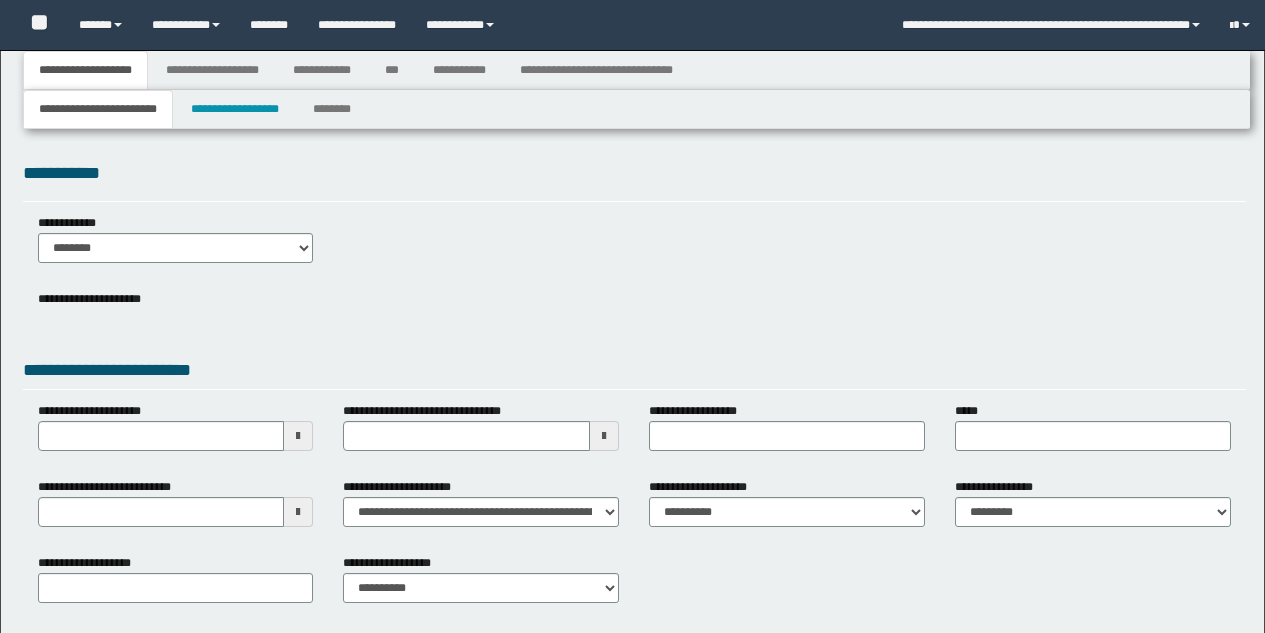 type 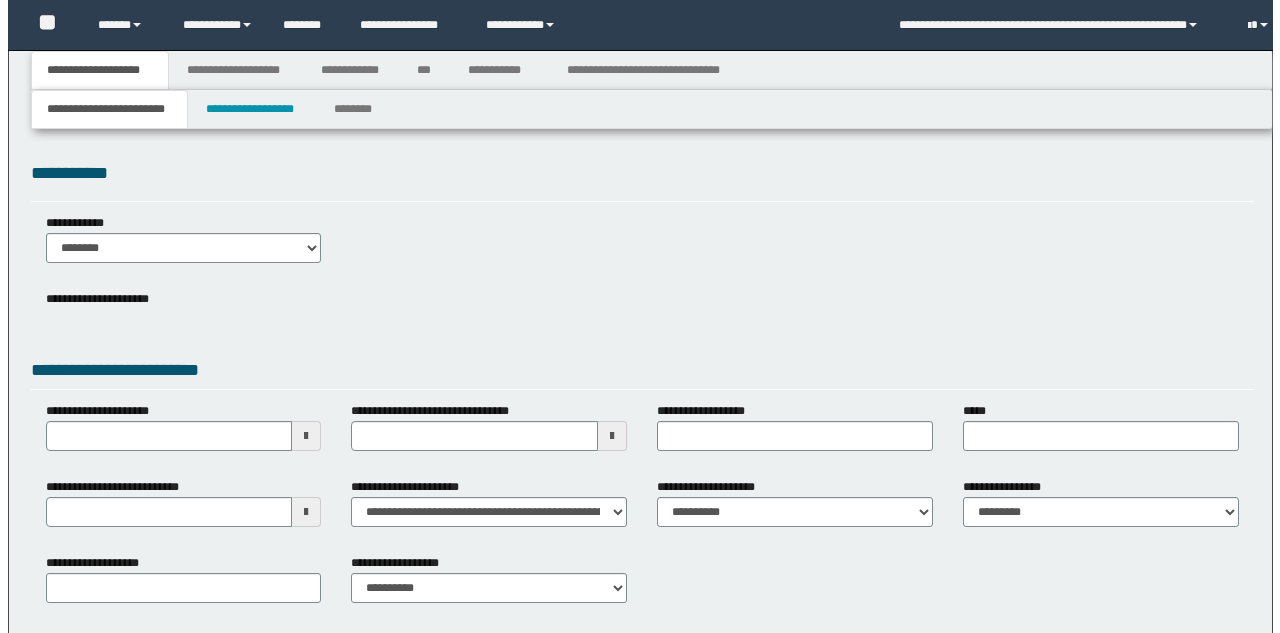 scroll, scrollTop: 0, scrollLeft: 0, axis: both 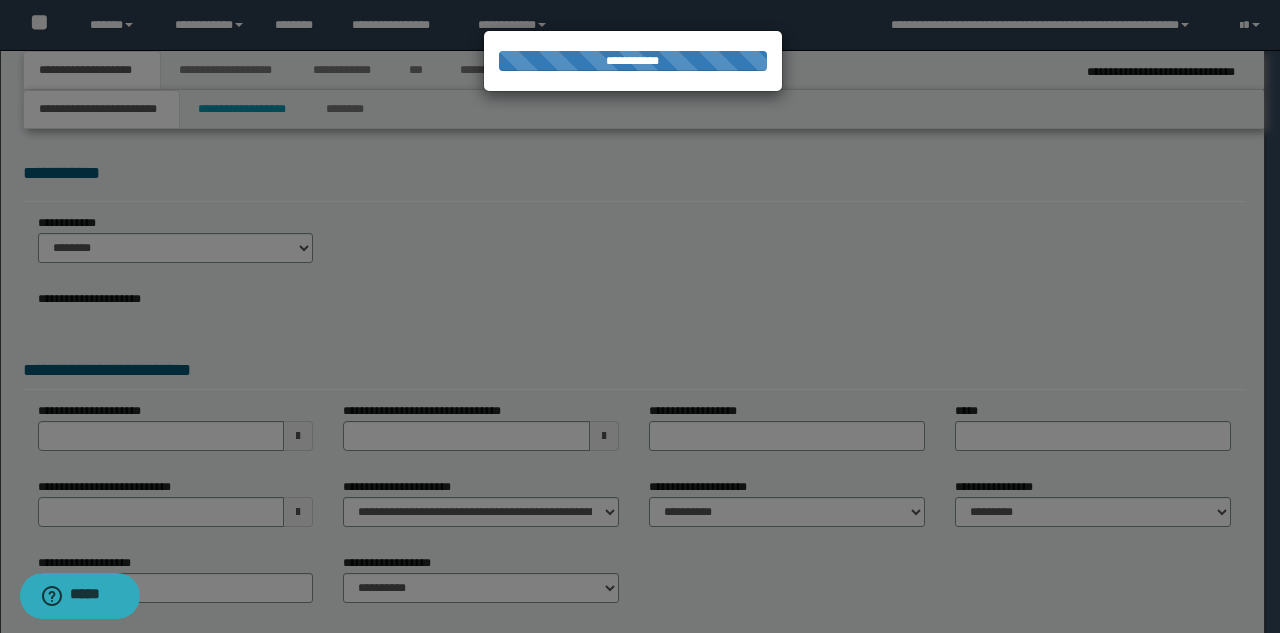 select on "*" 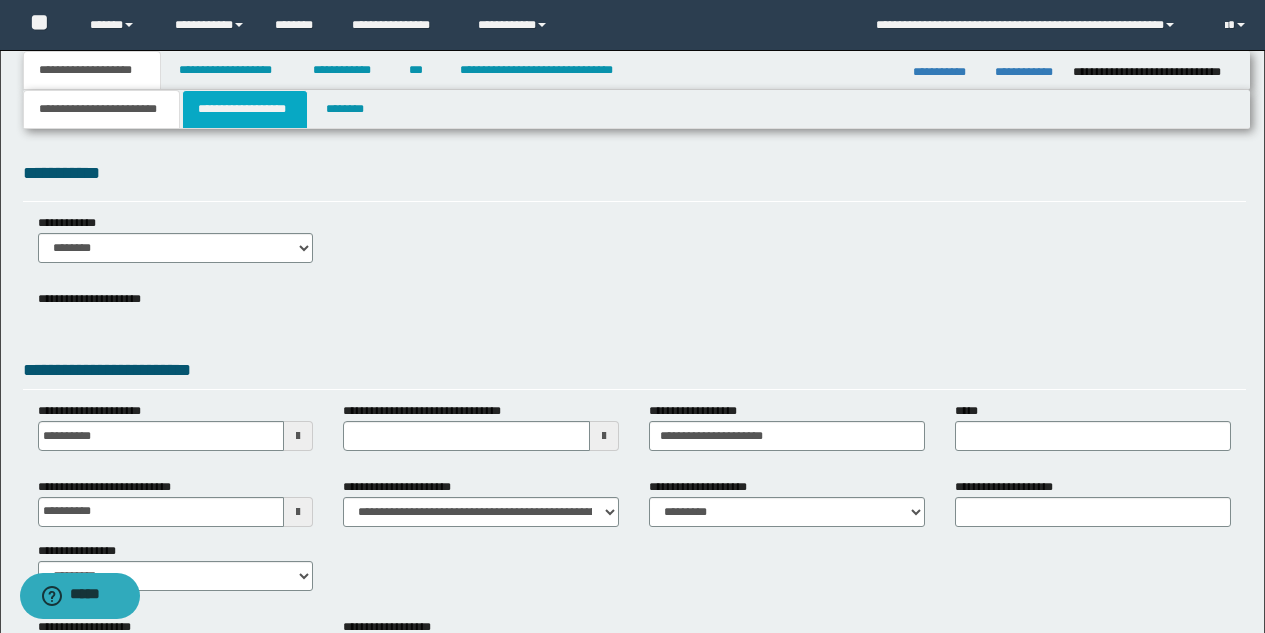 click on "**********" at bounding box center [245, 109] 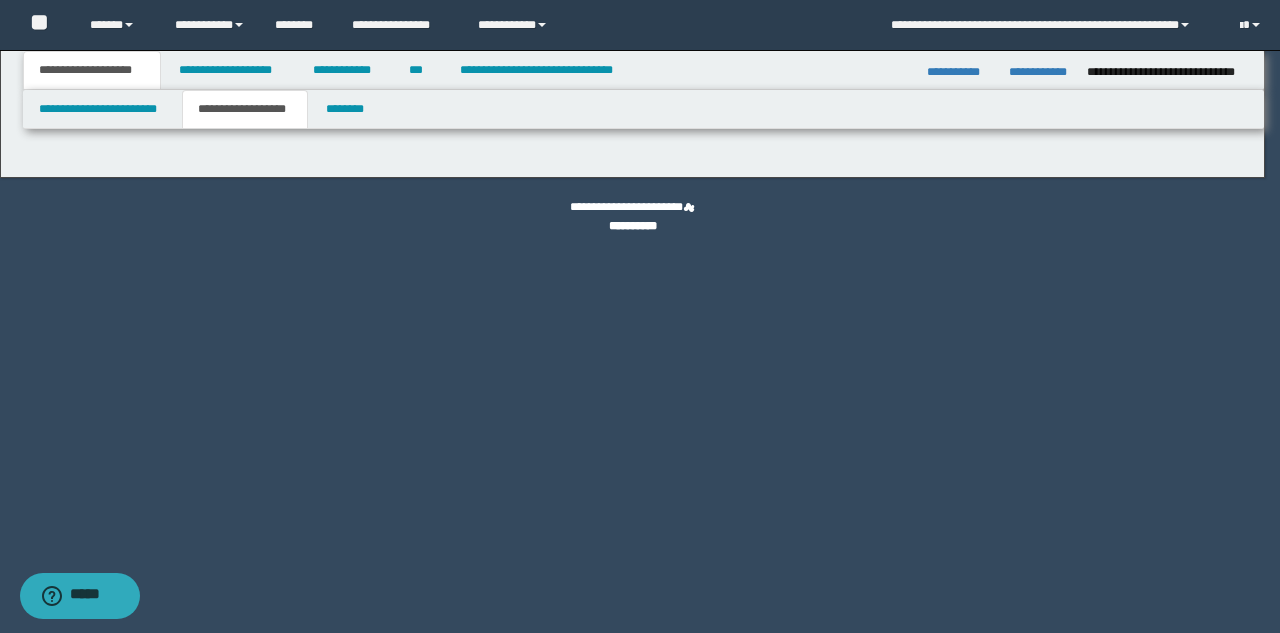 type on "**********" 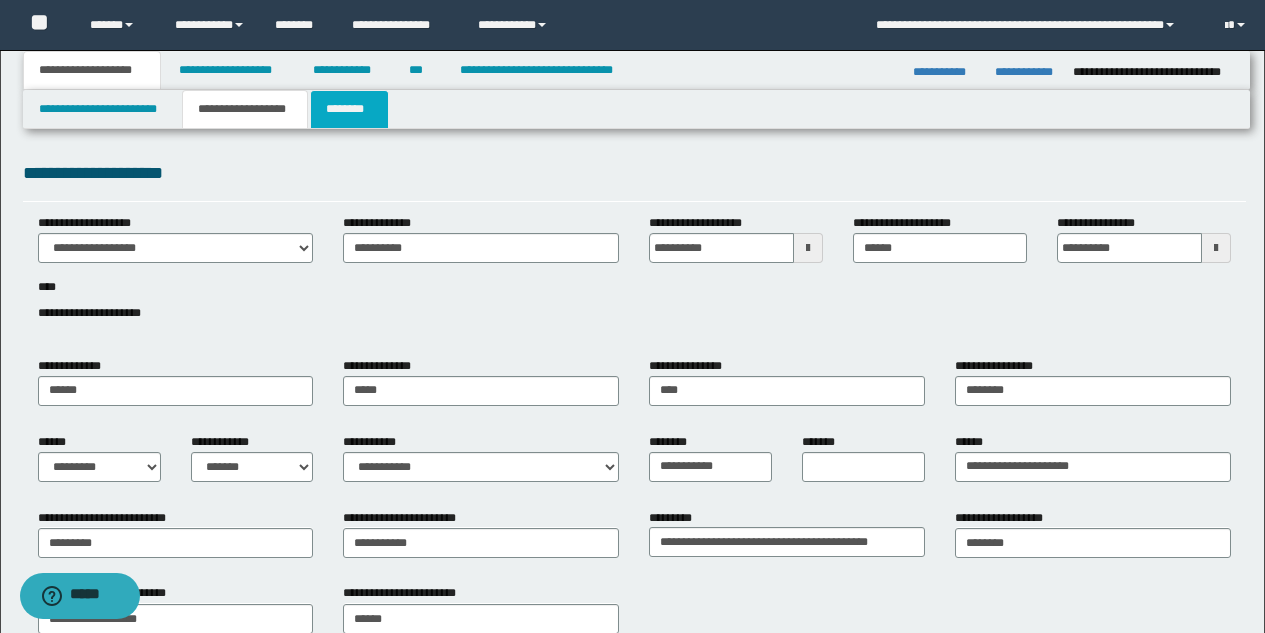 click on "********" at bounding box center [349, 109] 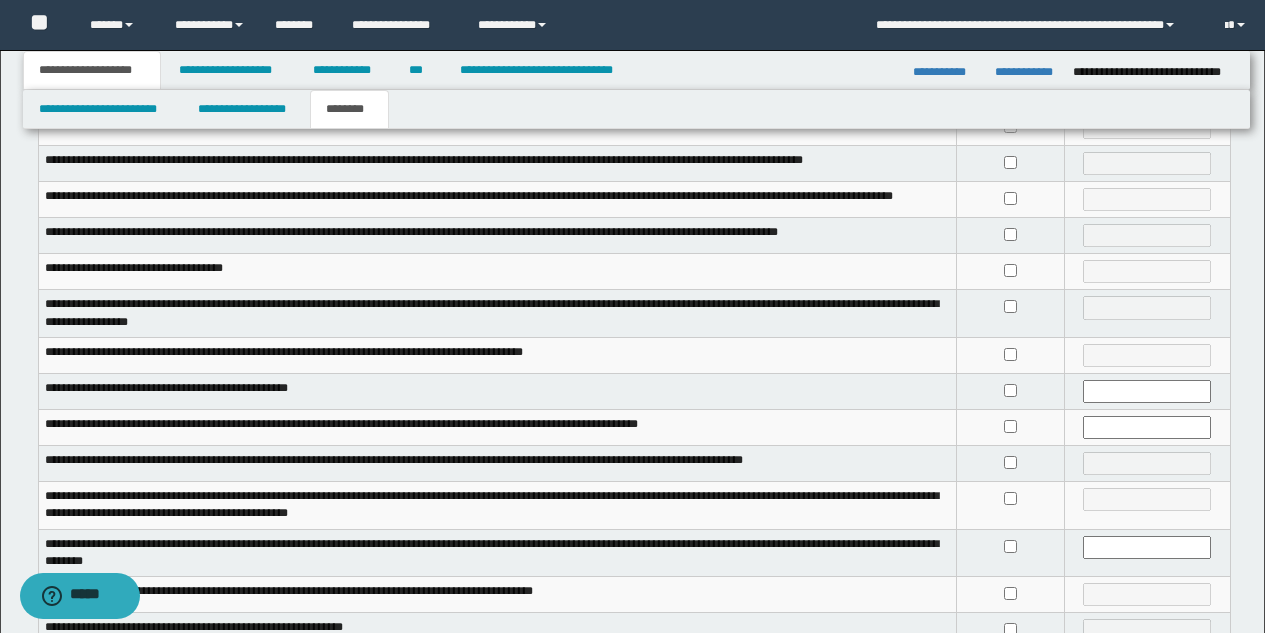scroll, scrollTop: 261, scrollLeft: 0, axis: vertical 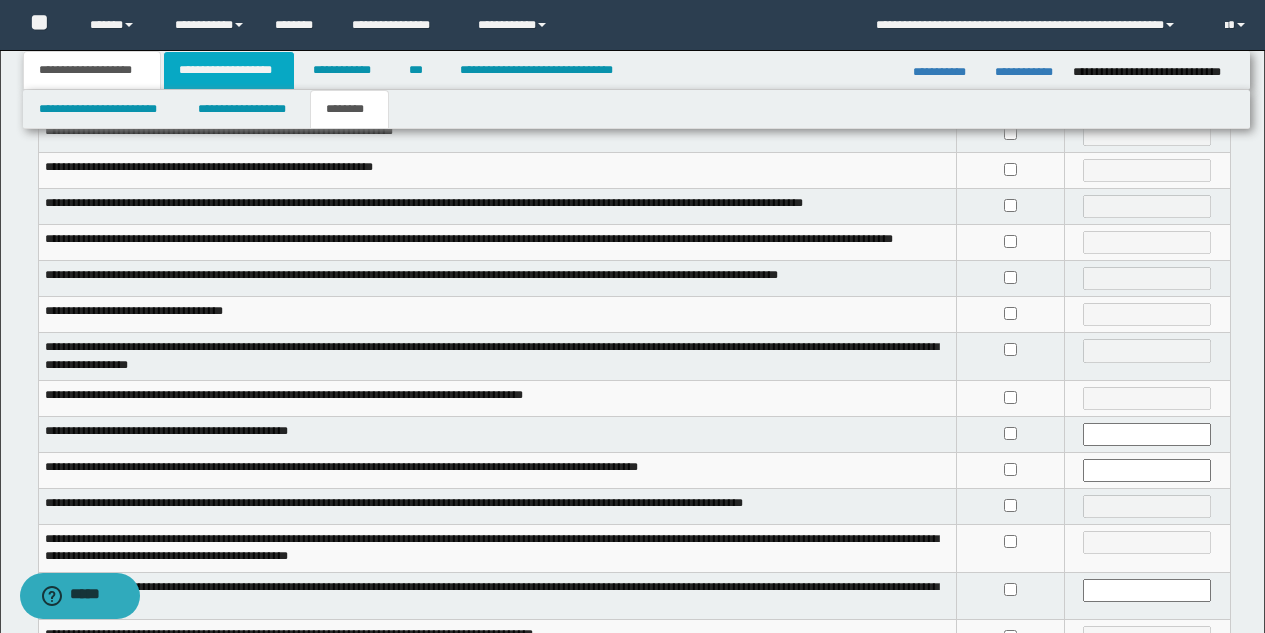 click on "**********" at bounding box center (229, 70) 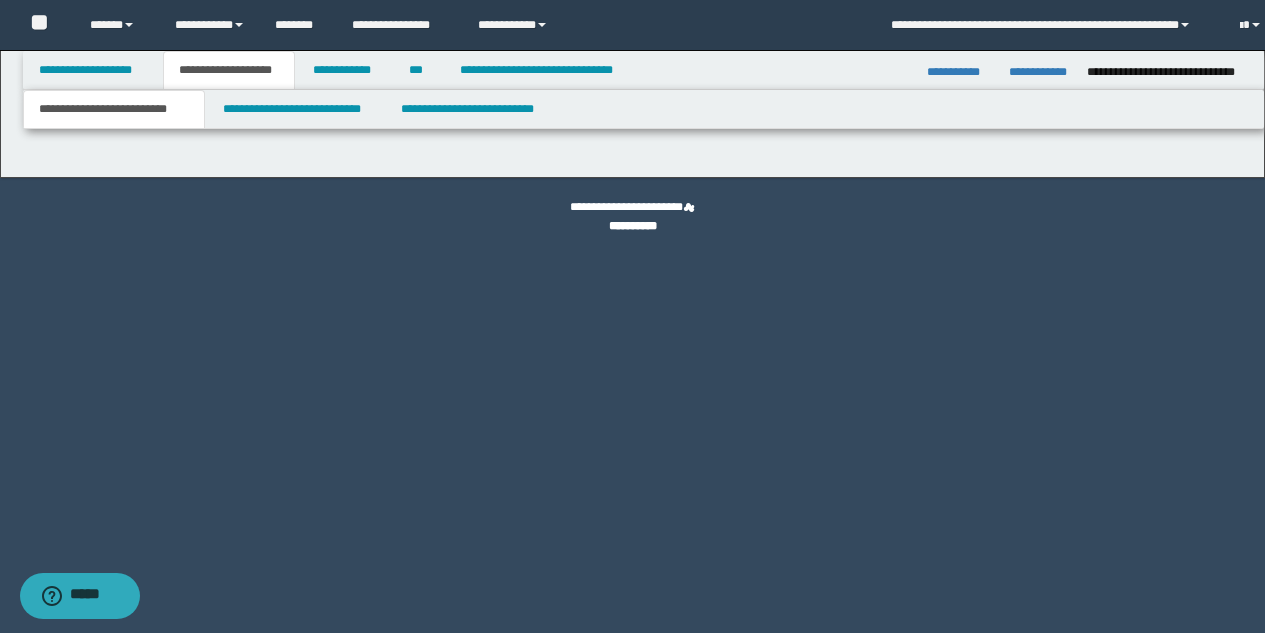 scroll, scrollTop: 0, scrollLeft: 0, axis: both 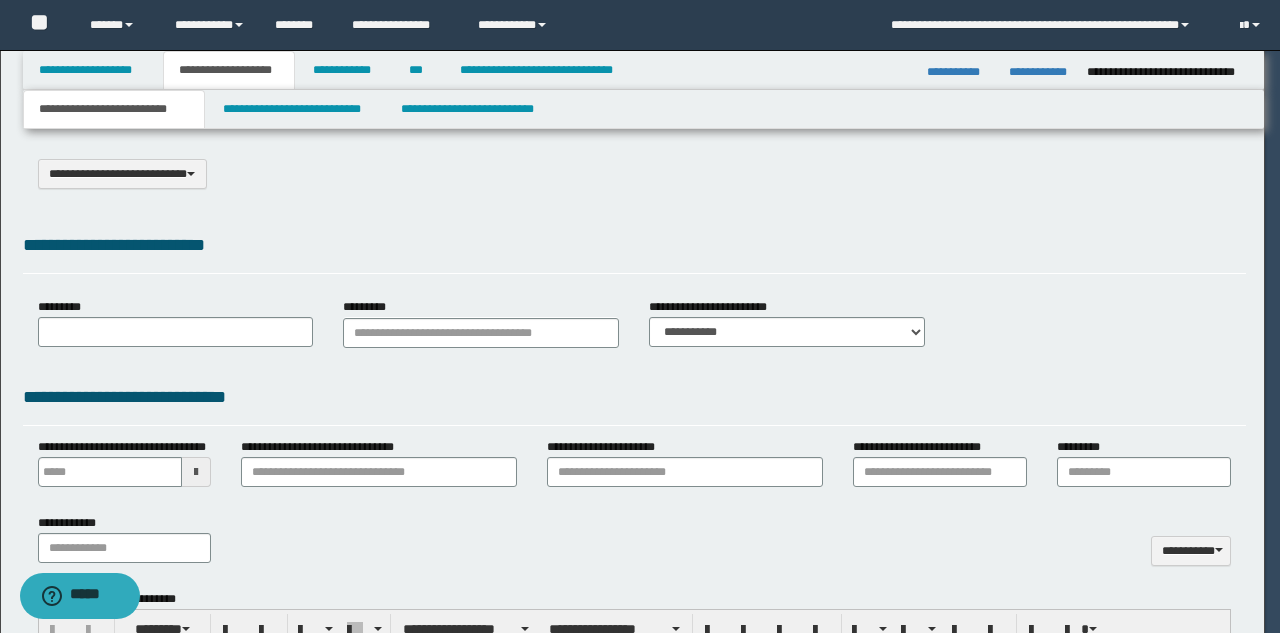 select on "*" 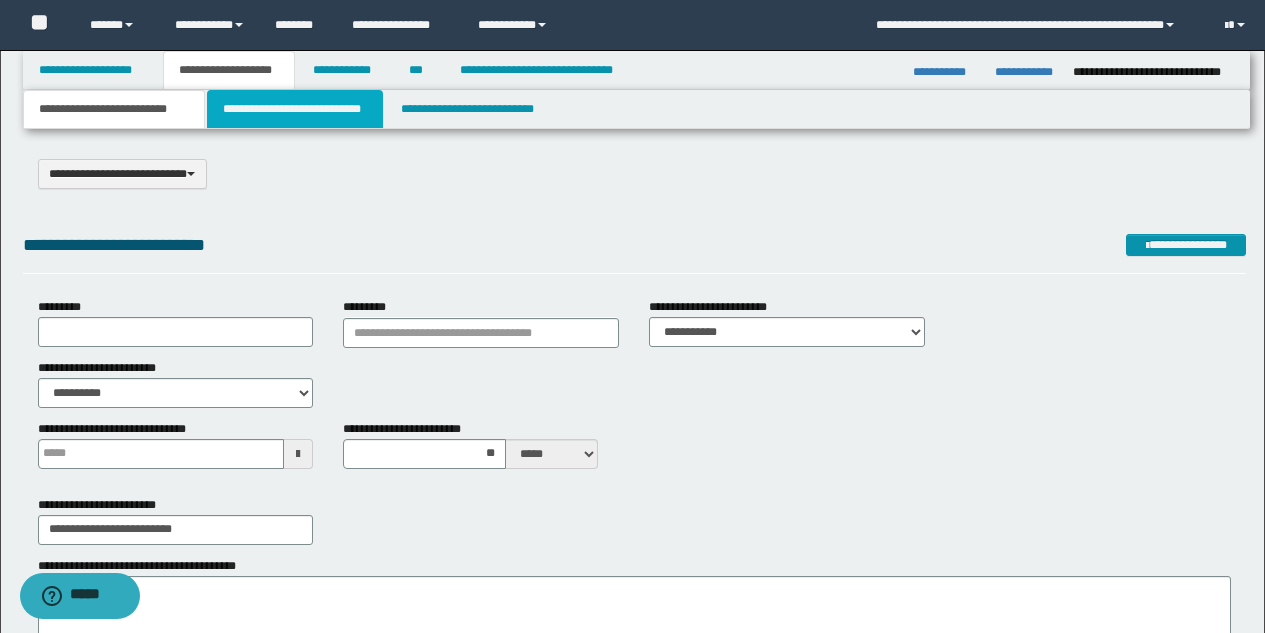 click on "**********" at bounding box center (295, 109) 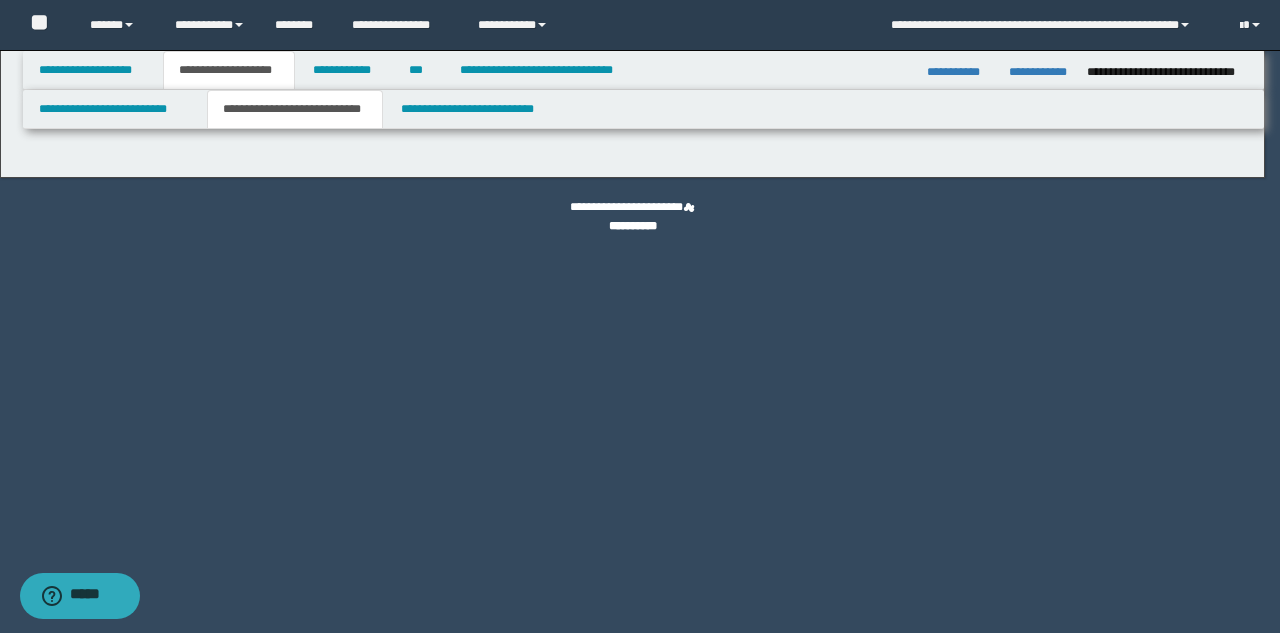select on "*" 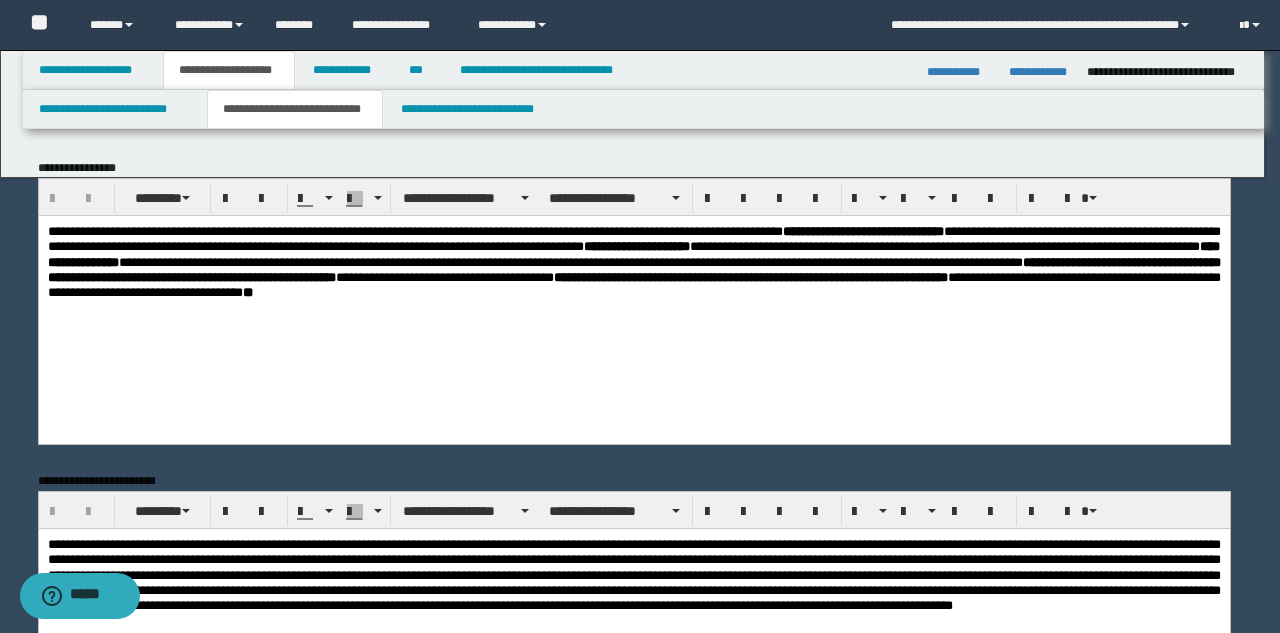 scroll, scrollTop: 0, scrollLeft: 0, axis: both 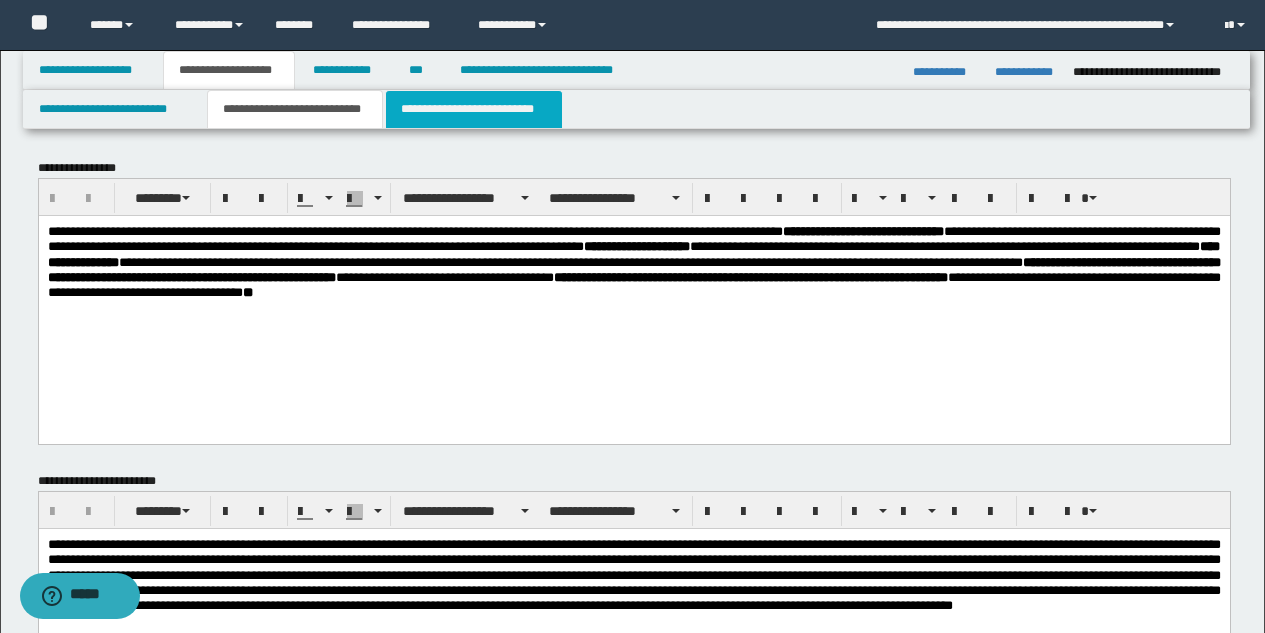 click on "**********" at bounding box center [474, 109] 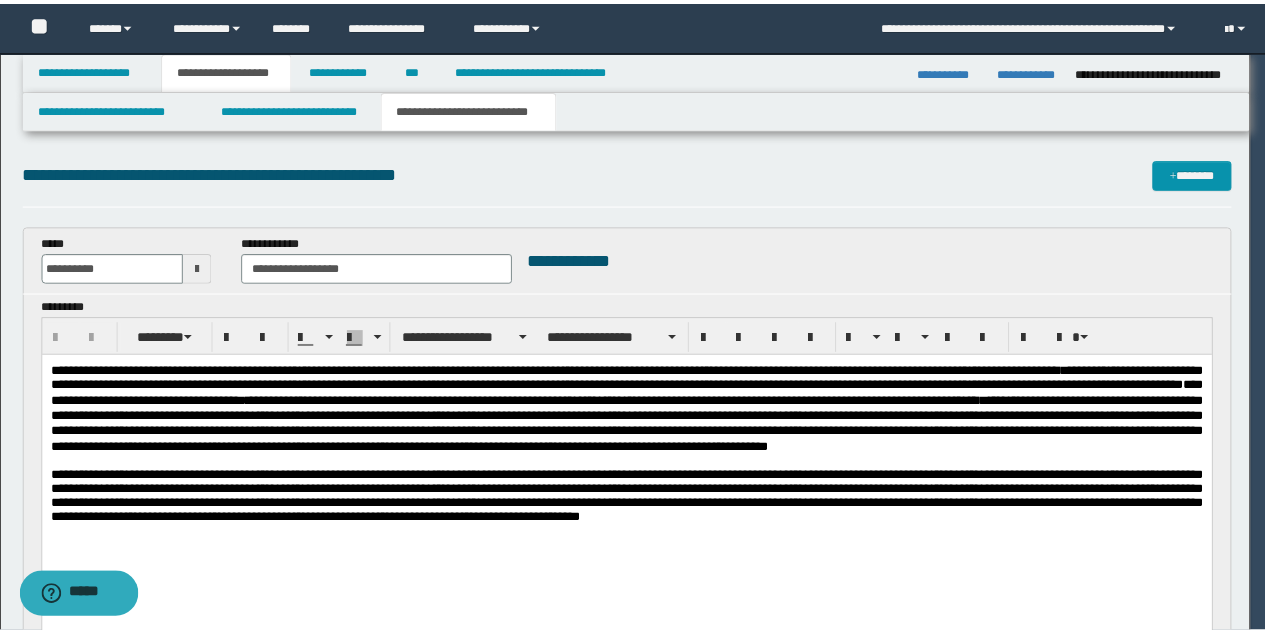 scroll, scrollTop: 0, scrollLeft: 0, axis: both 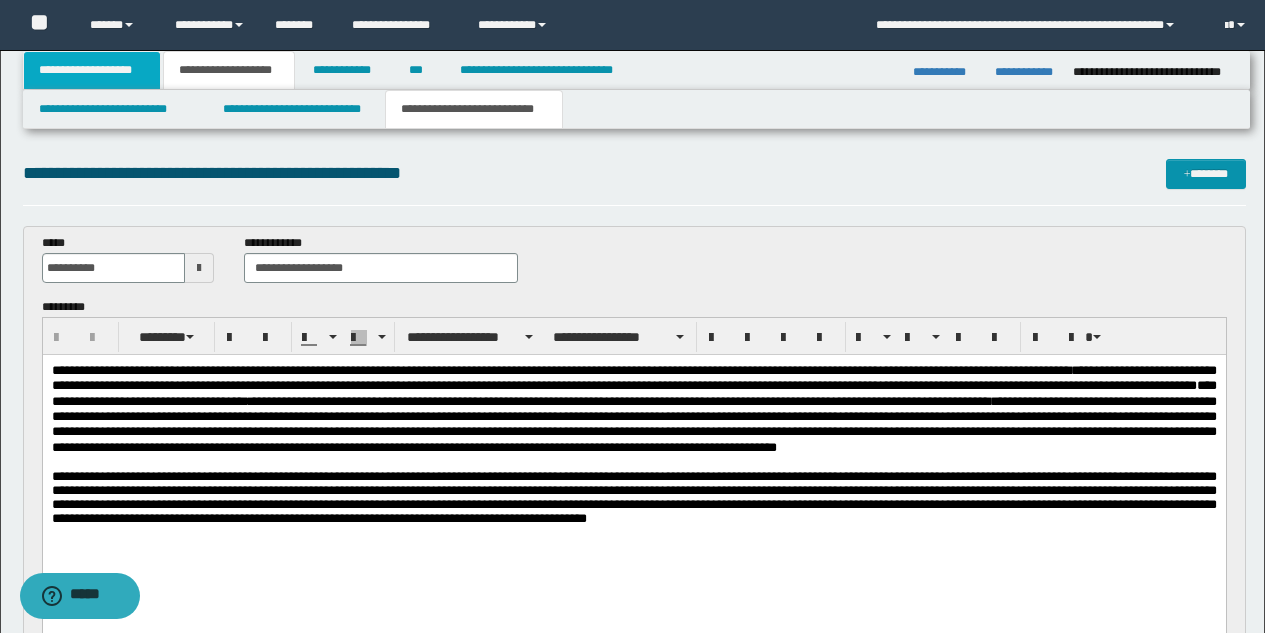 click on "**********" at bounding box center (92, 70) 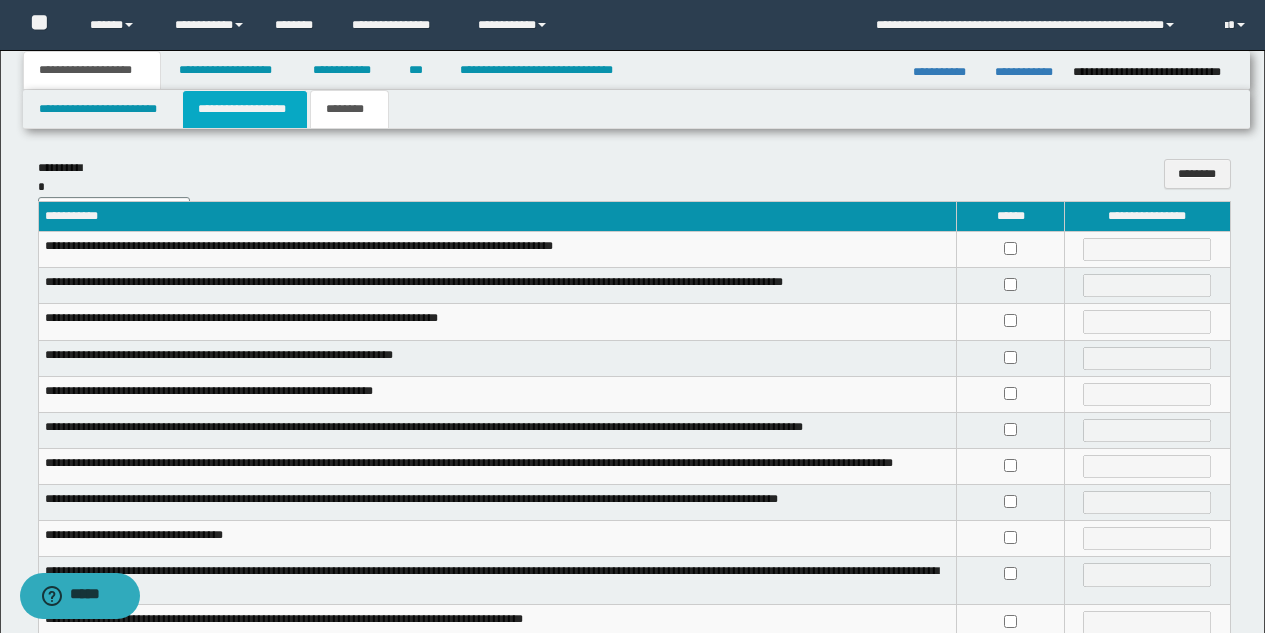 click on "**********" at bounding box center [245, 109] 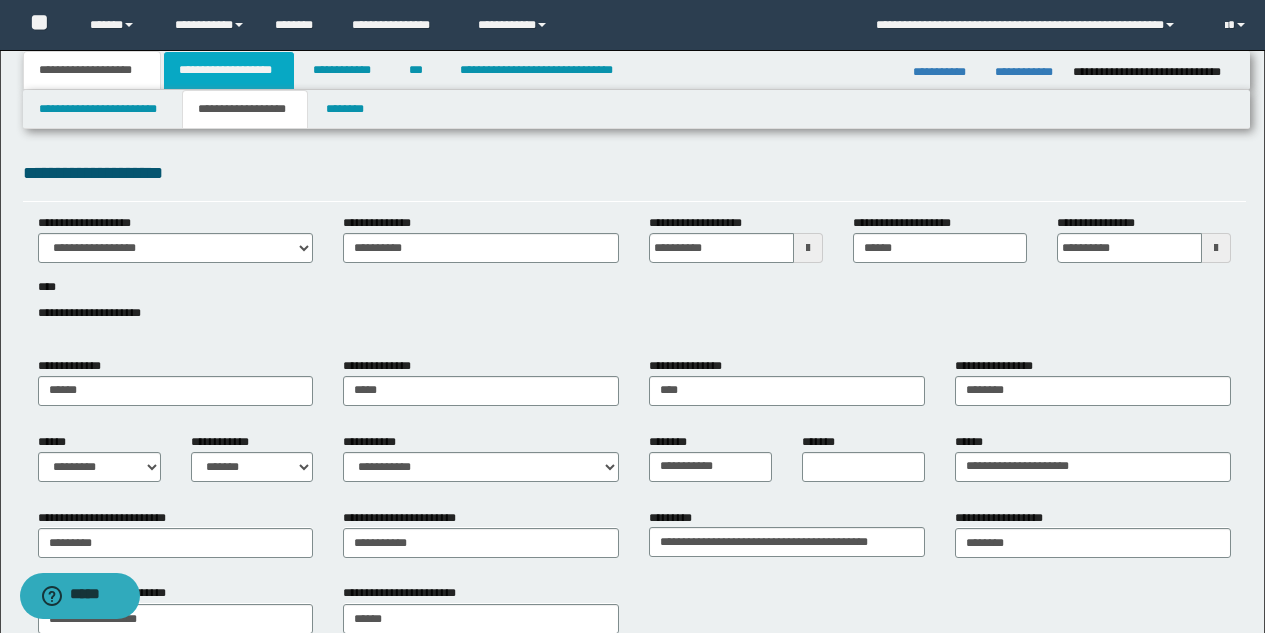 click on "**********" at bounding box center (229, 70) 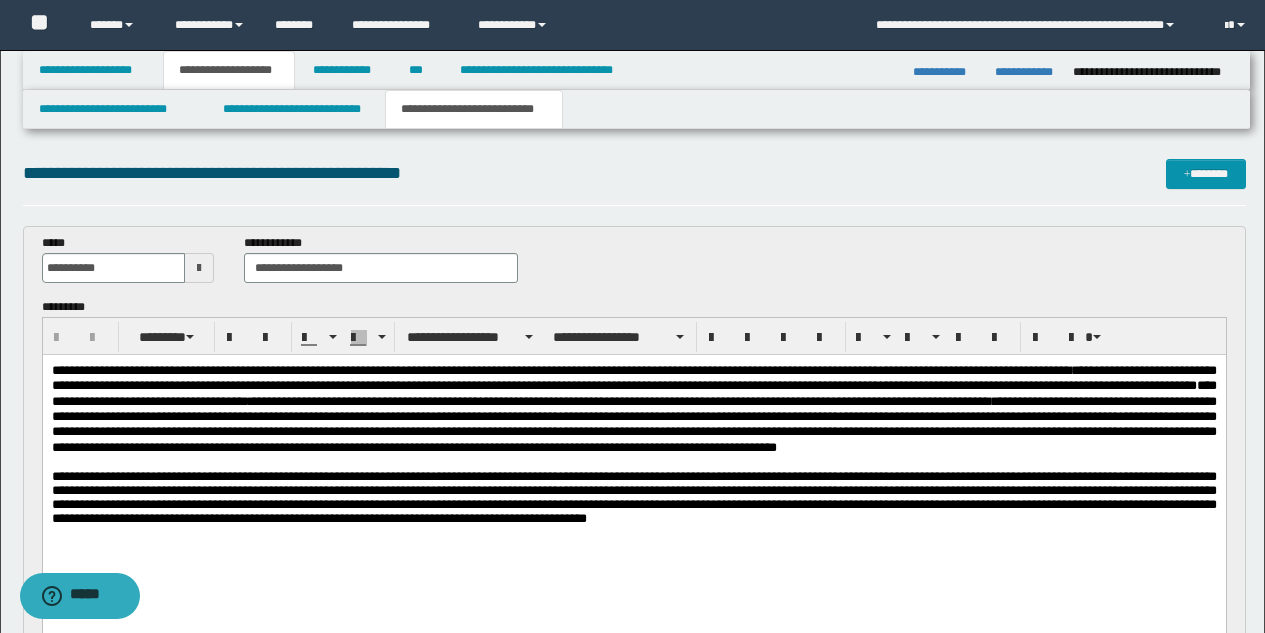 scroll, scrollTop: 172, scrollLeft: 0, axis: vertical 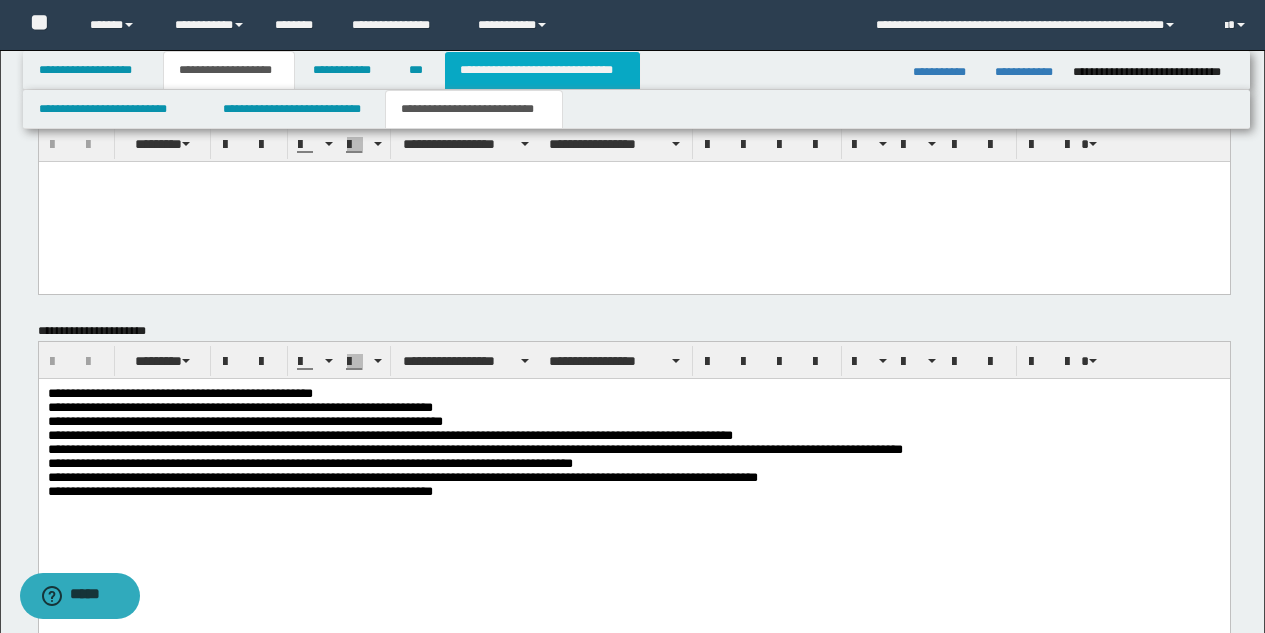 click on "**********" at bounding box center (542, 70) 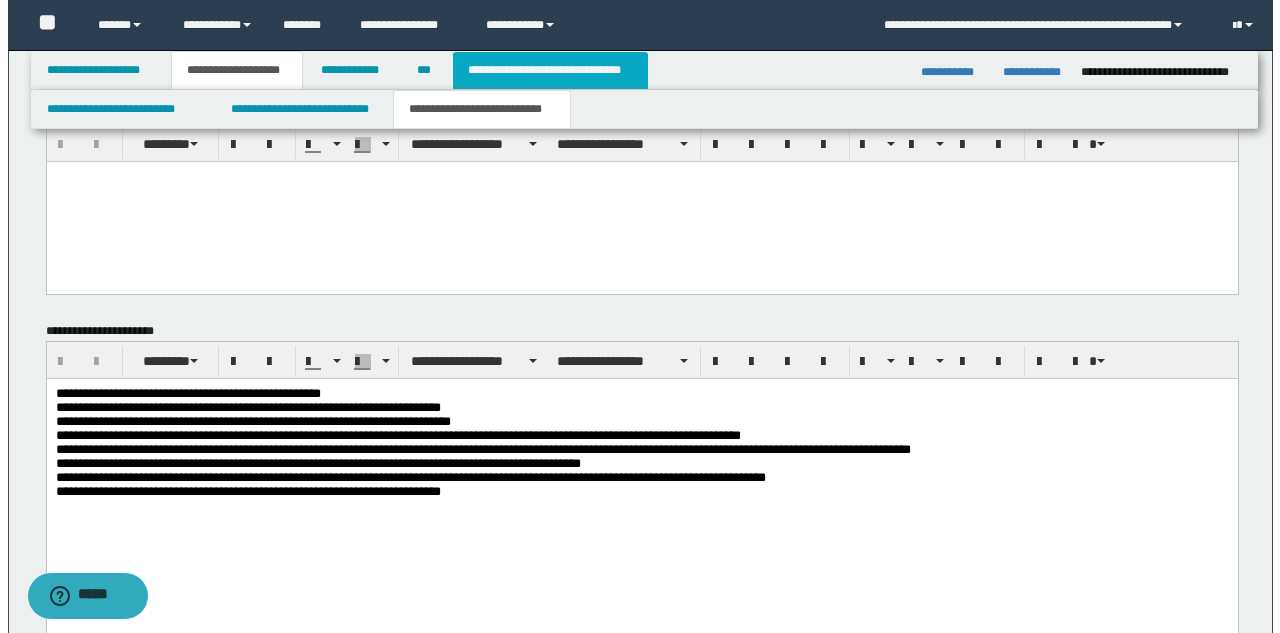 scroll, scrollTop: 0, scrollLeft: 0, axis: both 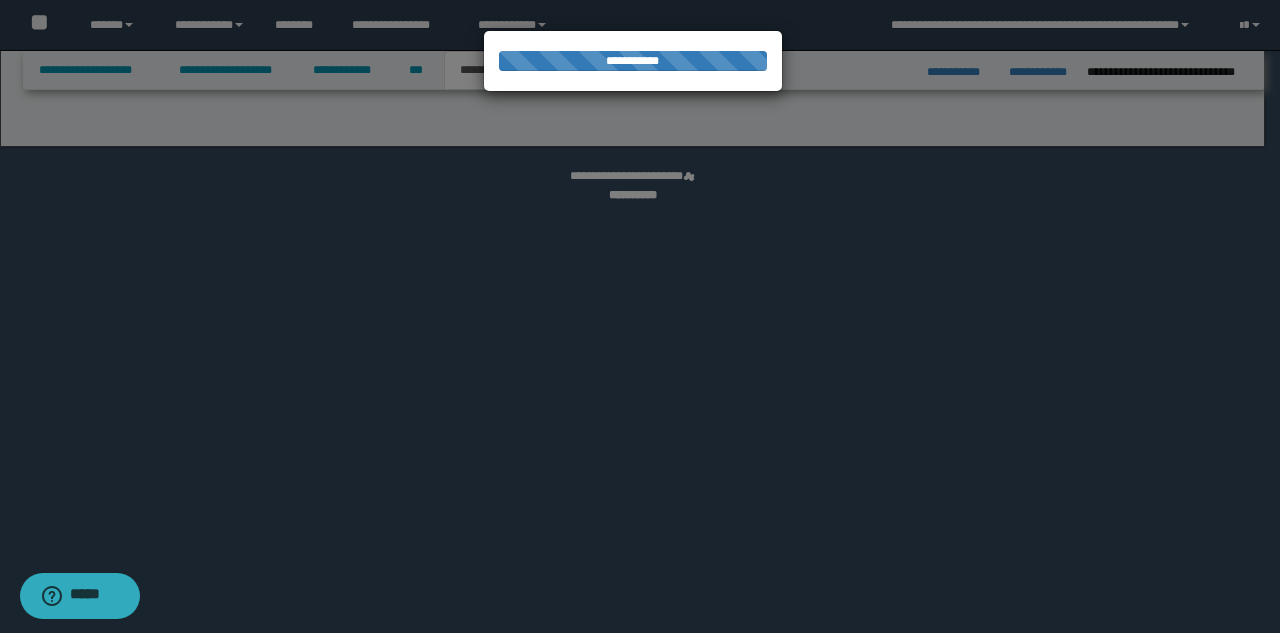 select on "*" 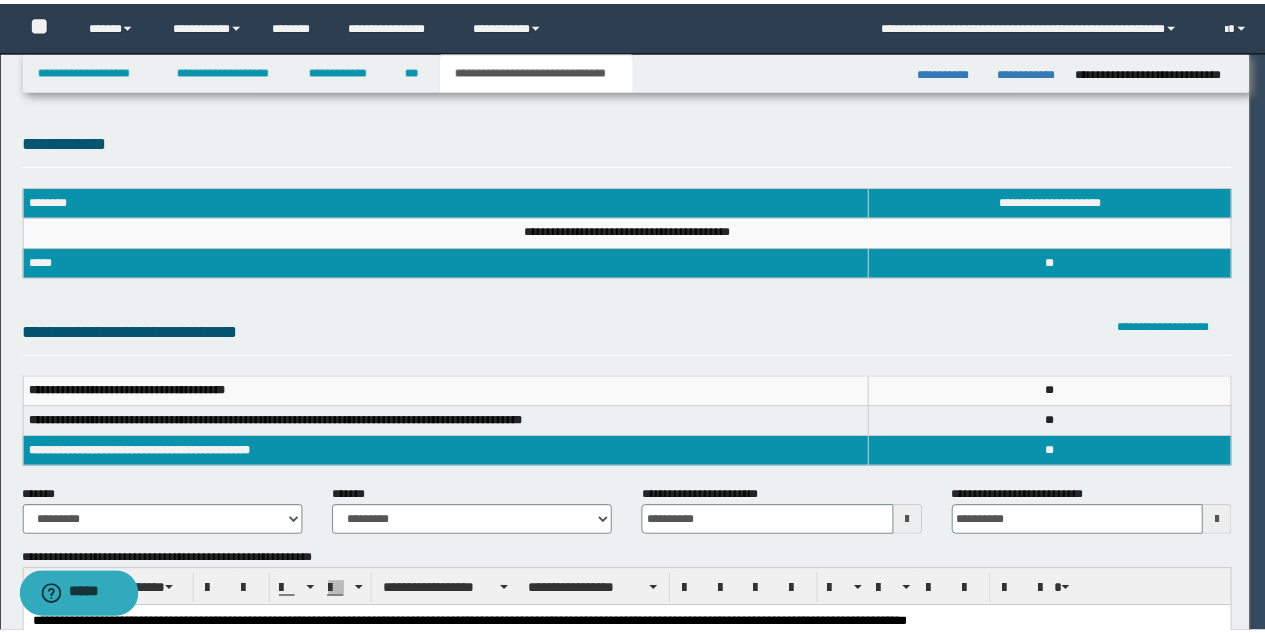 scroll, scrollTop: 0, scrollLeft: 0, axis: both 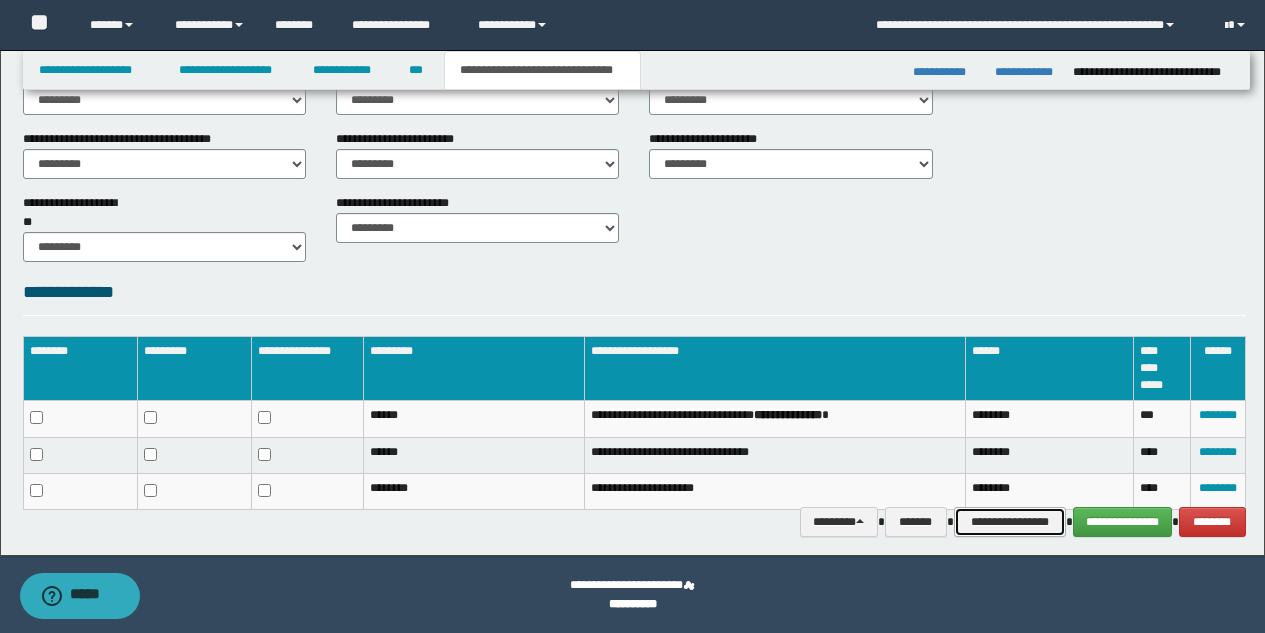 click on "**********" at bounding box center (1010, 522) 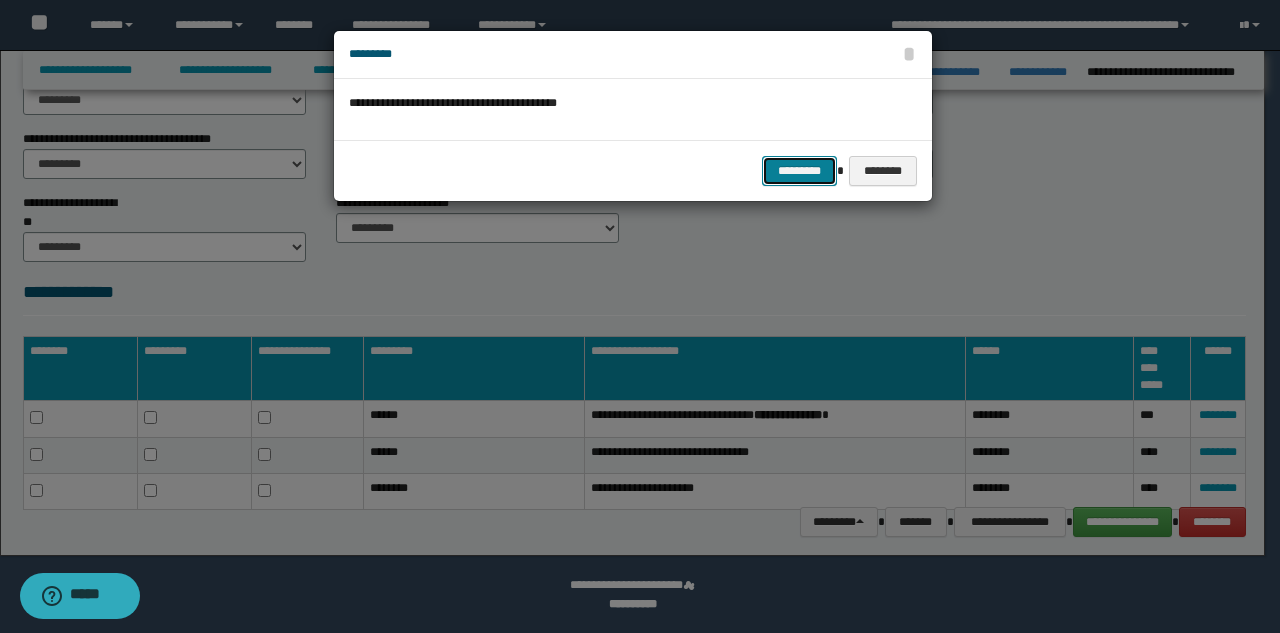 click on "*********" at bounding box center (799, 171) 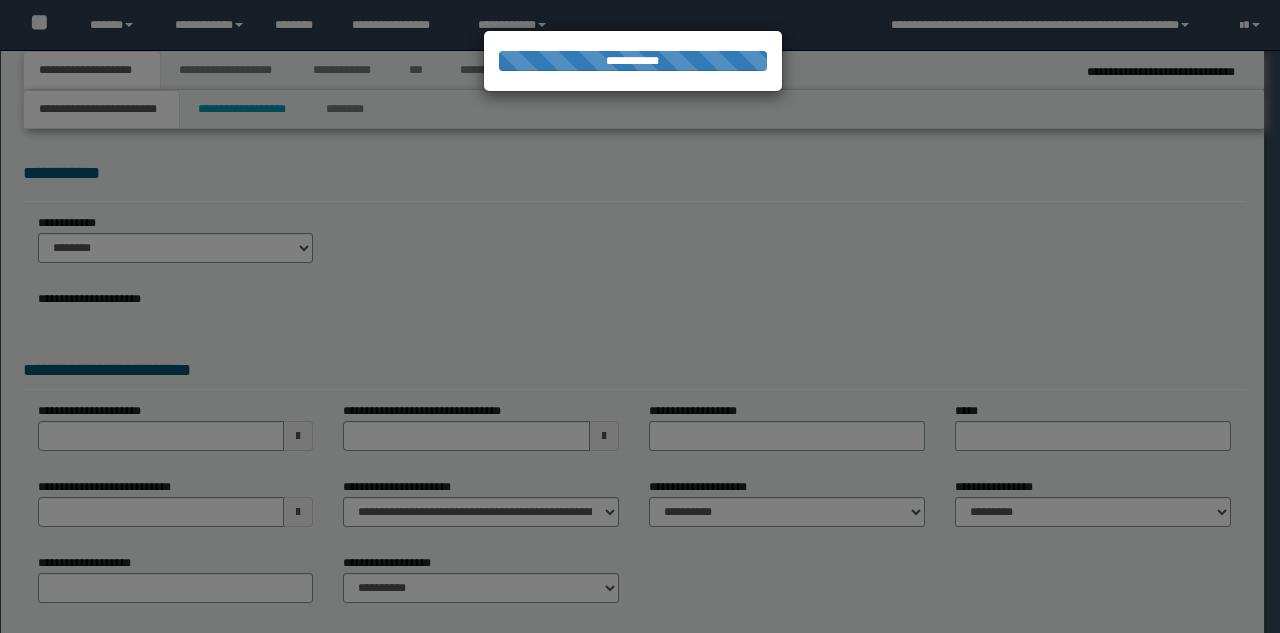 scroll, scrollTop: 0, scrollLeft: 0, axis: both 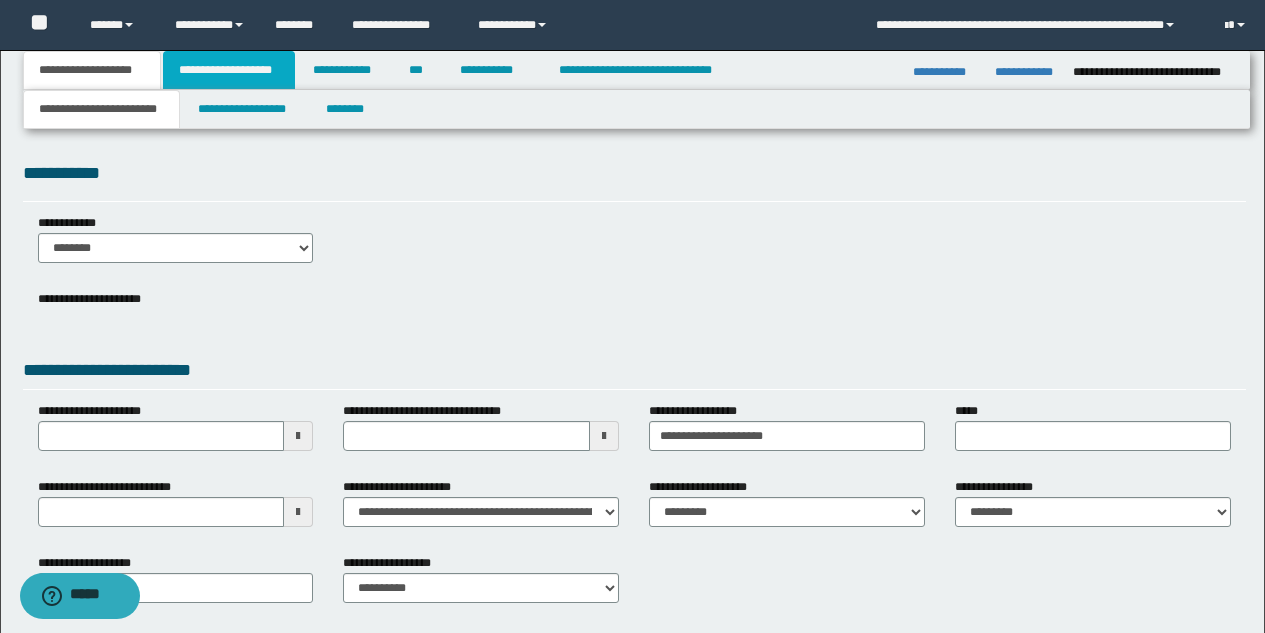 click on "**********" at bounding box center [229, 70] 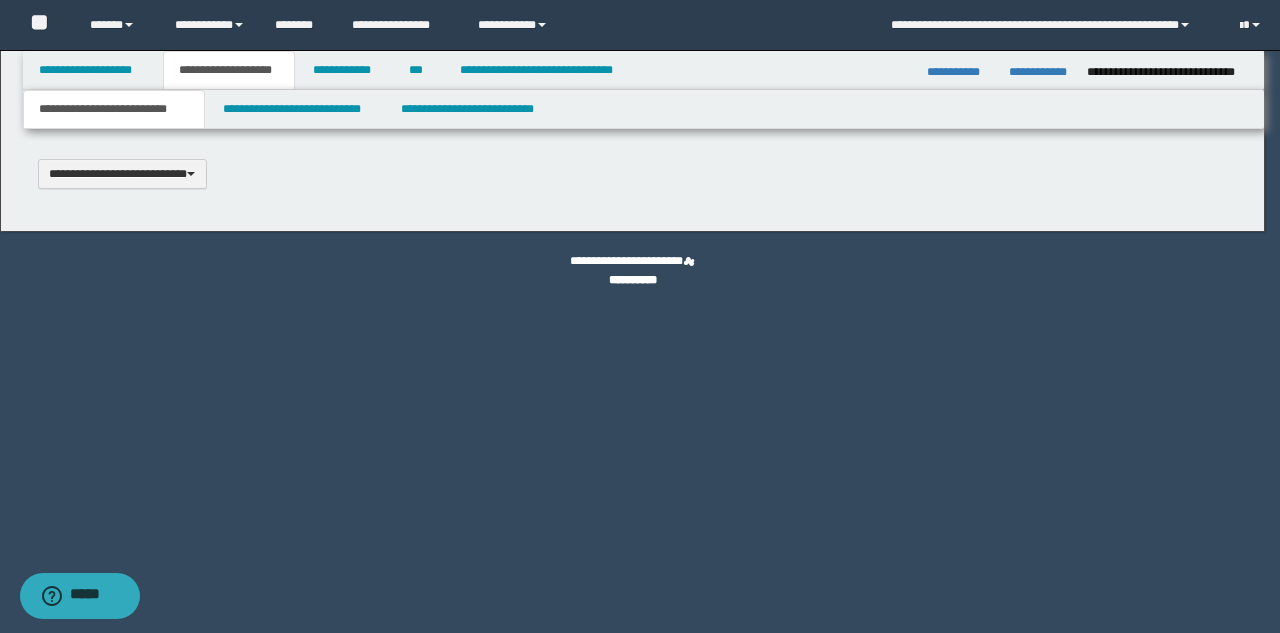 scroll, scrollTop: 0, scrollLeft: 0, axis: both 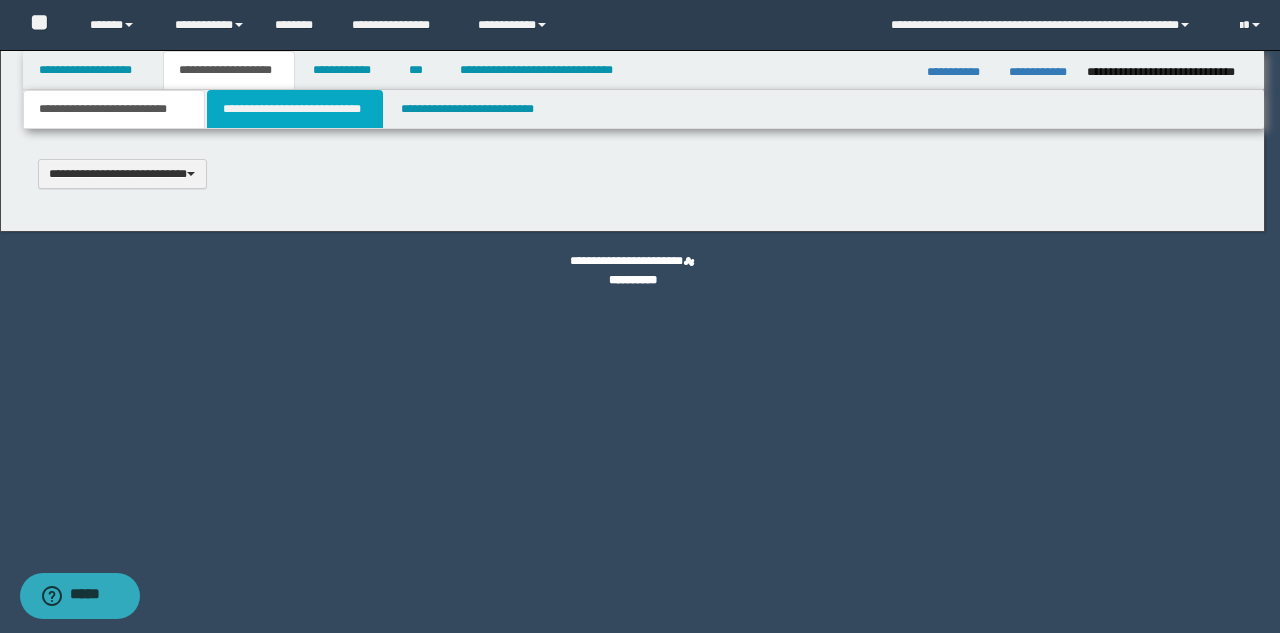 type 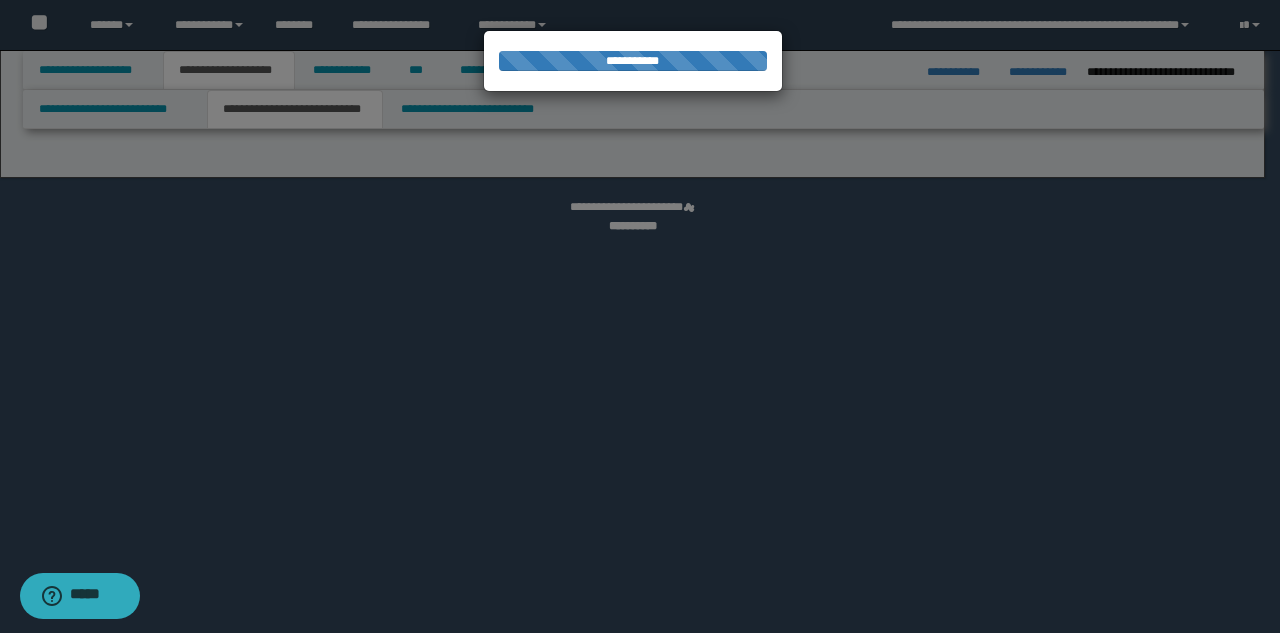 select on "*" 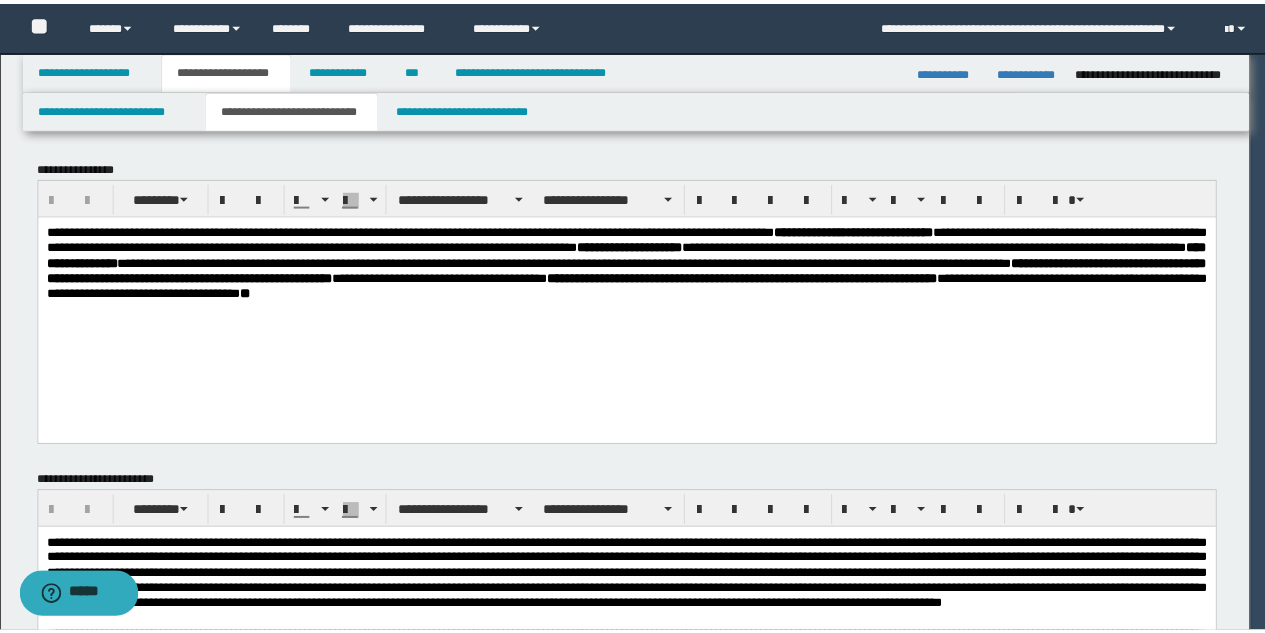 scroll, scrollTop: 0, scrollLeft: 0, axis: both 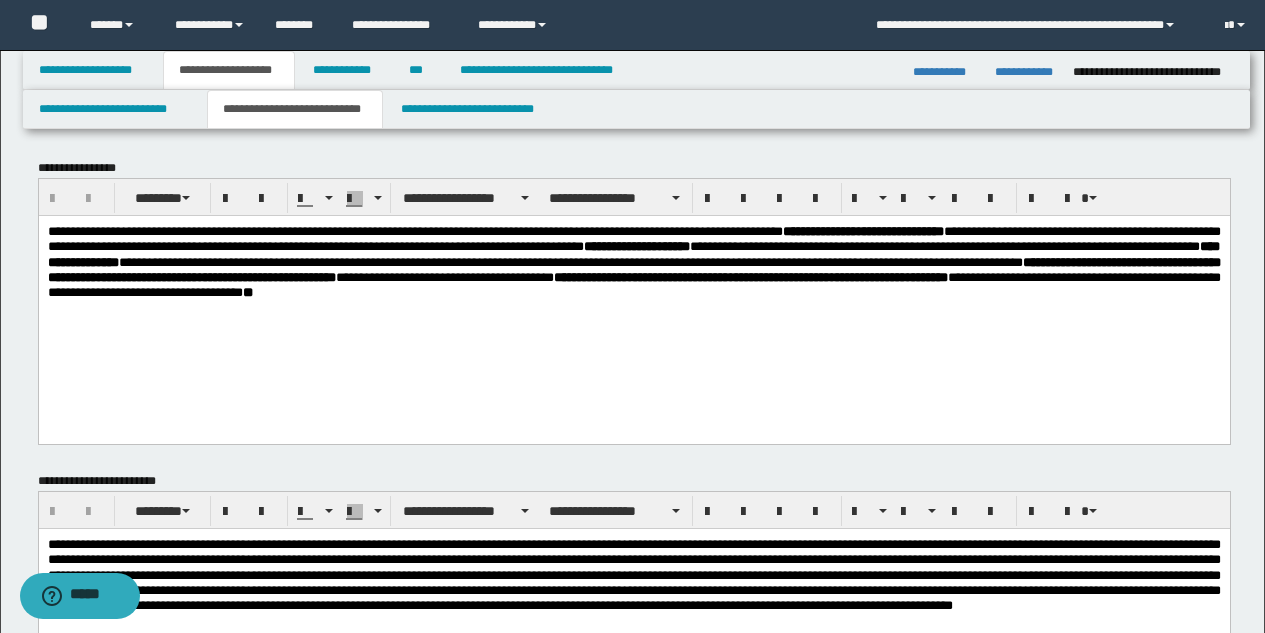 click on "**********" at bounding box center (633, 271) 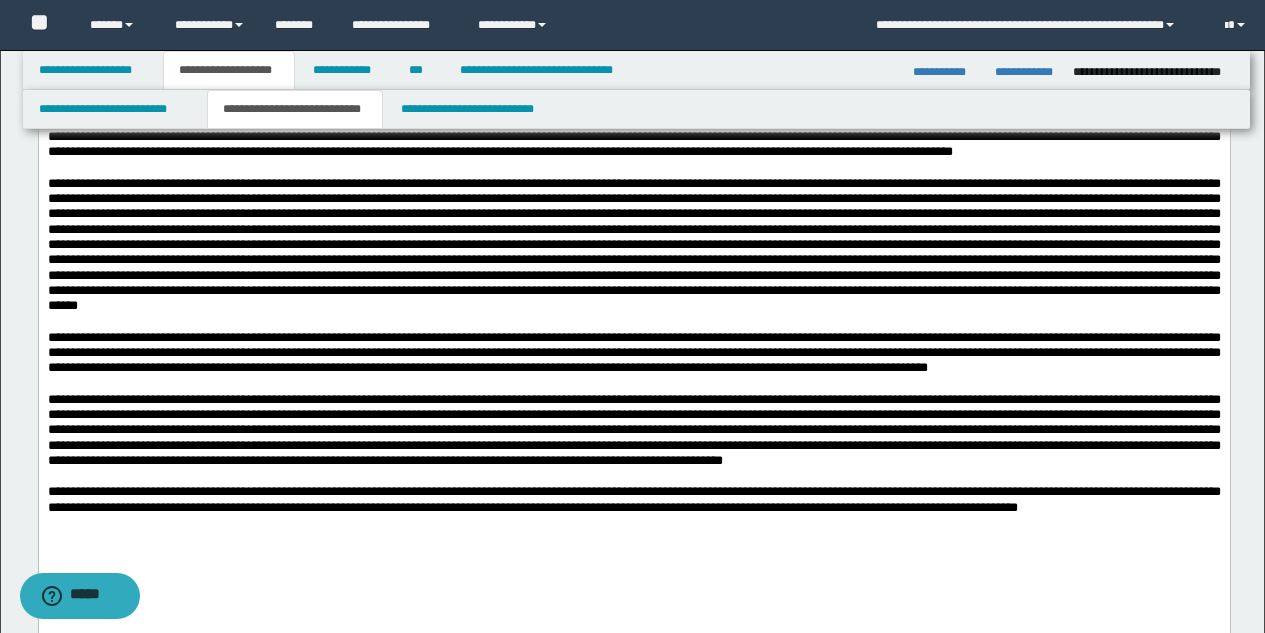 scroll, scrollTop: 547, scrollLeft: 0, axis: vertical 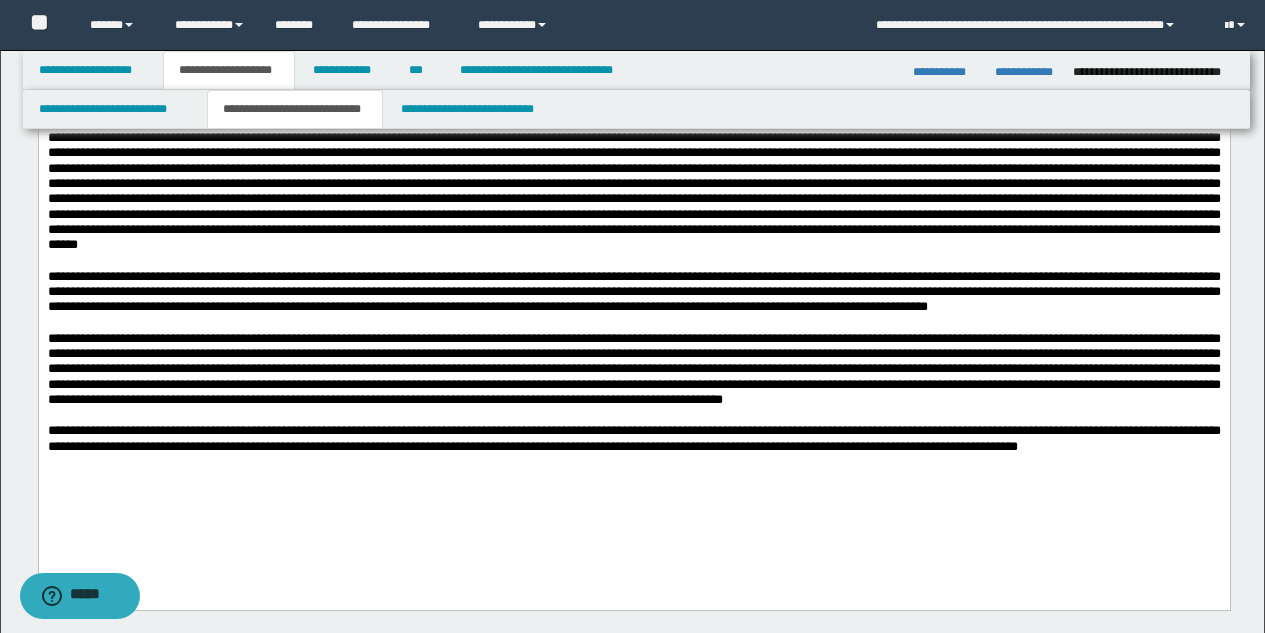 click on "**********" at bounding box center (633, 437) 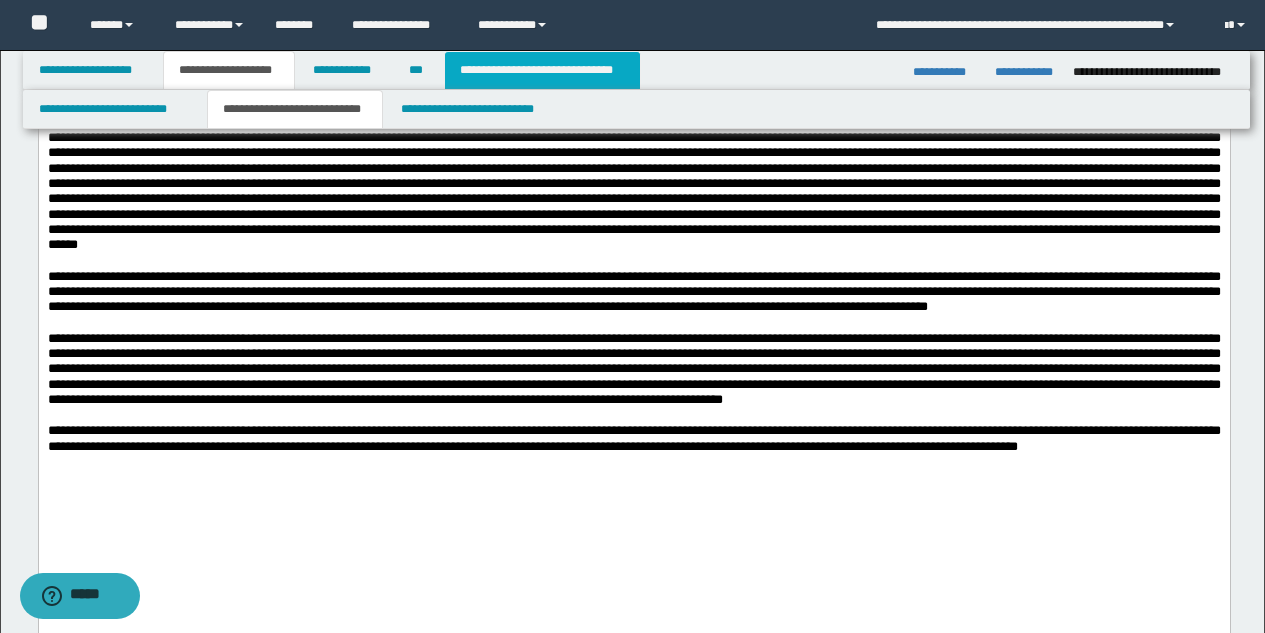 click on "**********" at bounding box center [542, 70] 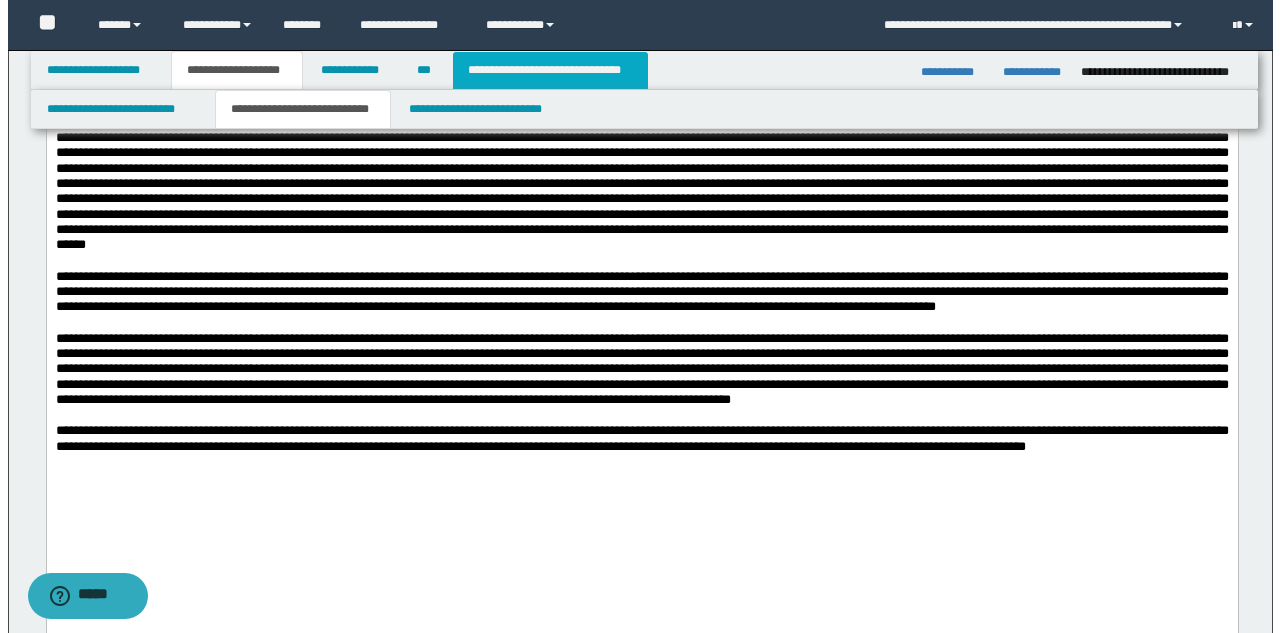 scroll, scrollTop: 0, scrollLeft: 0, axis: both 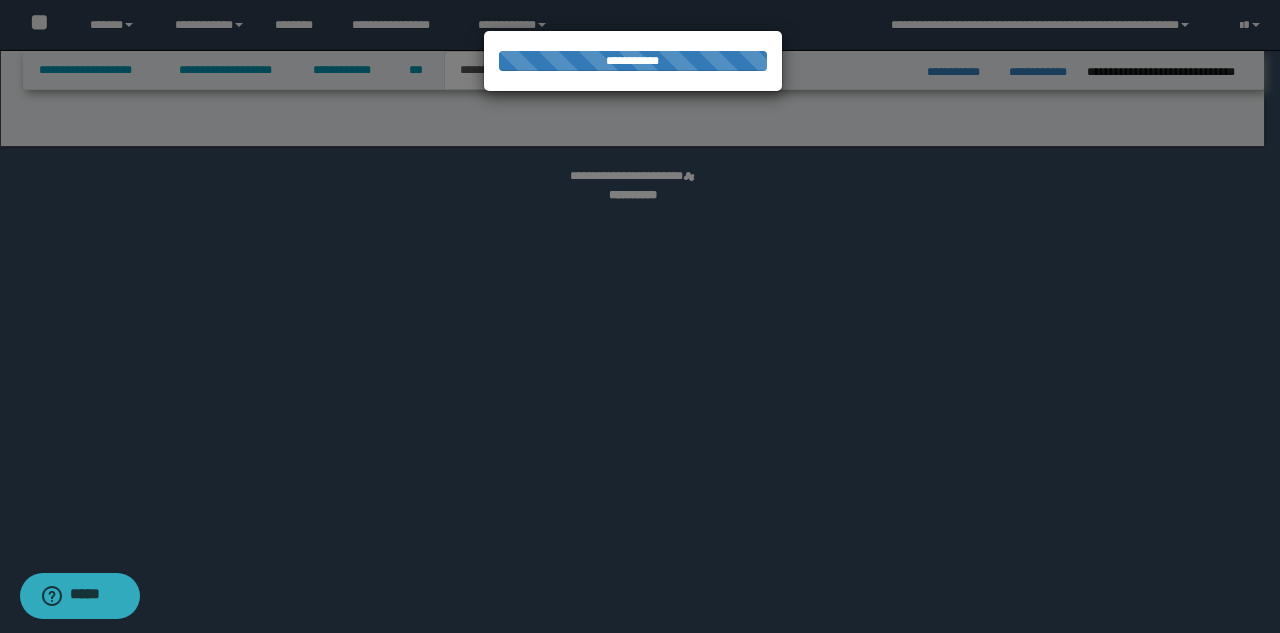 select on "*" 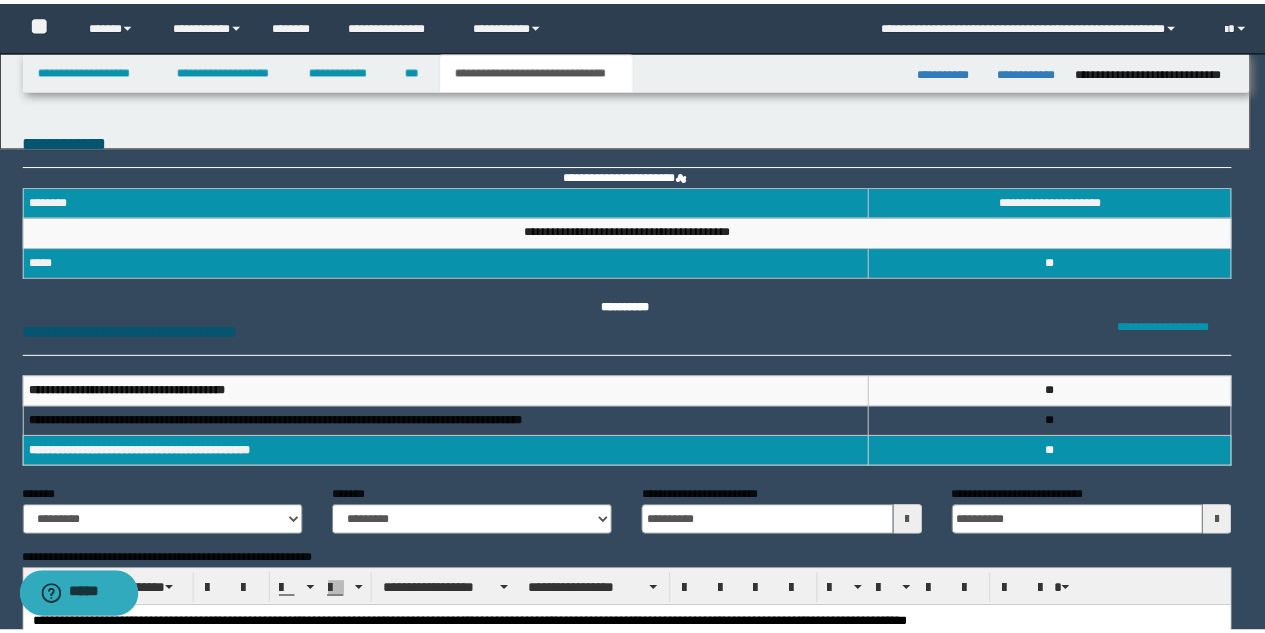 scroll, scrollTop: 0, scrollLeft: 0, axis: both 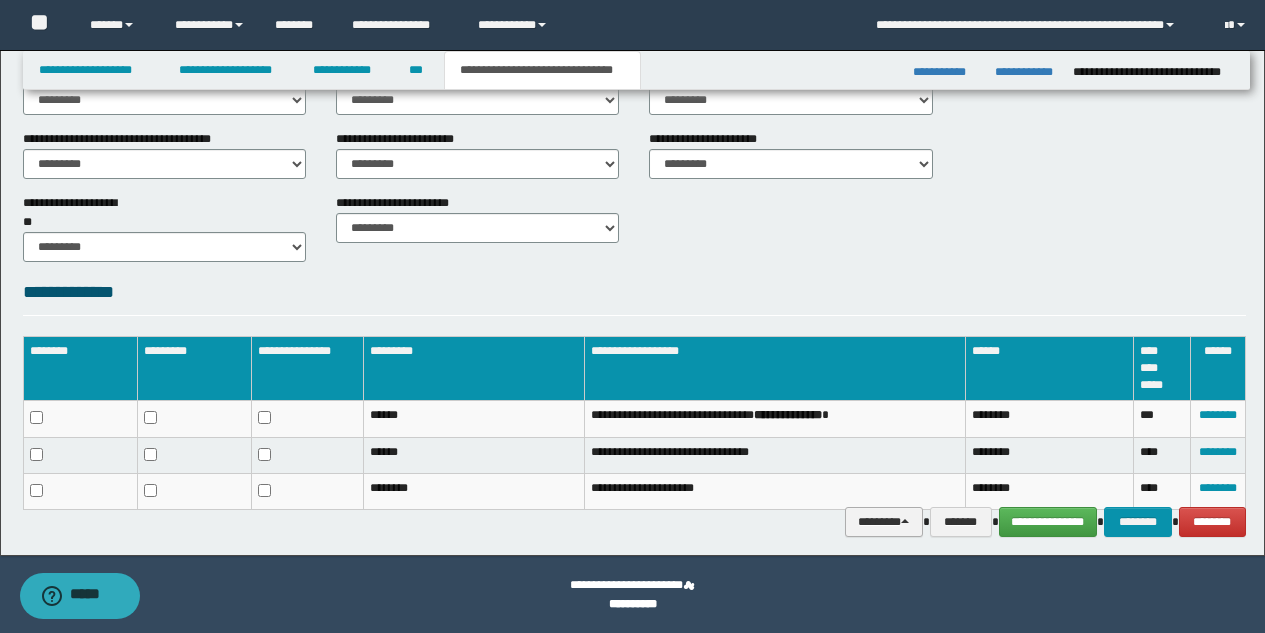 click on "********" at bounding box center [884, 522] 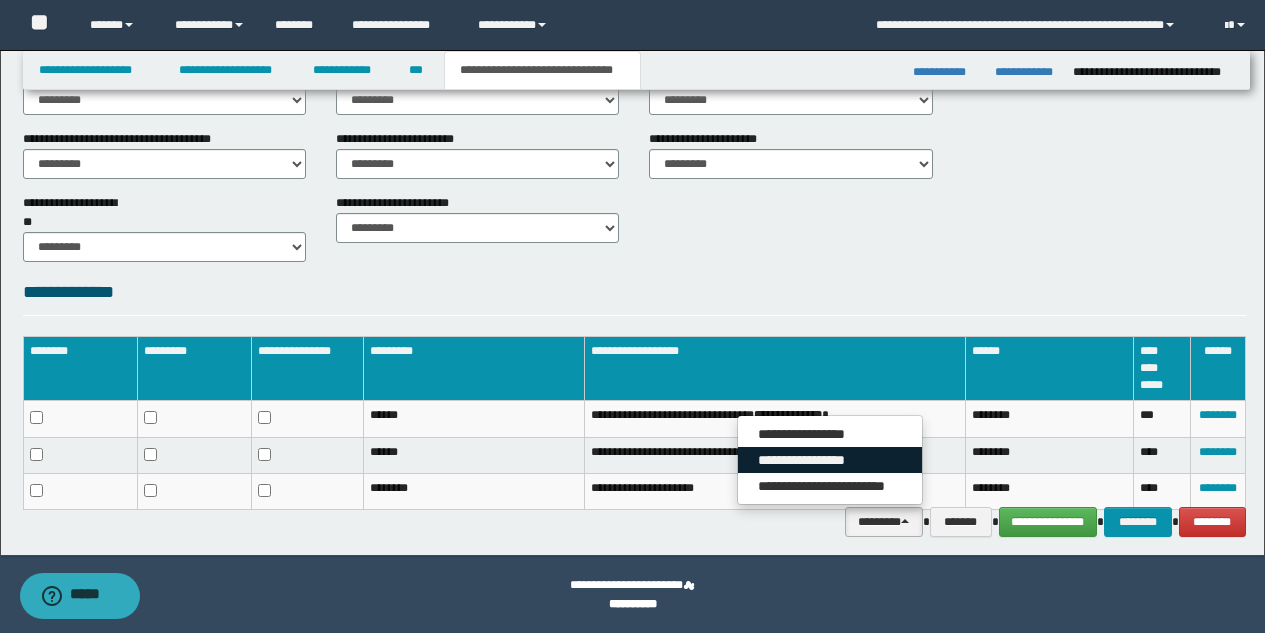 click on "**********" at bounding box center (830, 460) 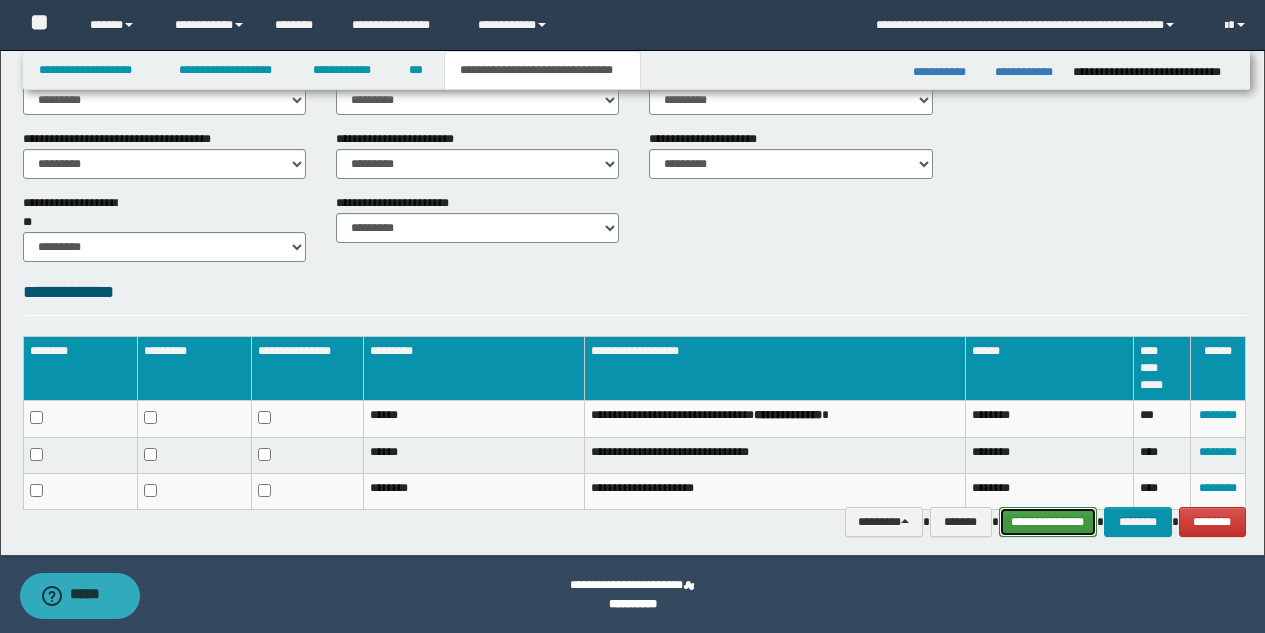 click on "**********" at bounding box center [1048, 522] 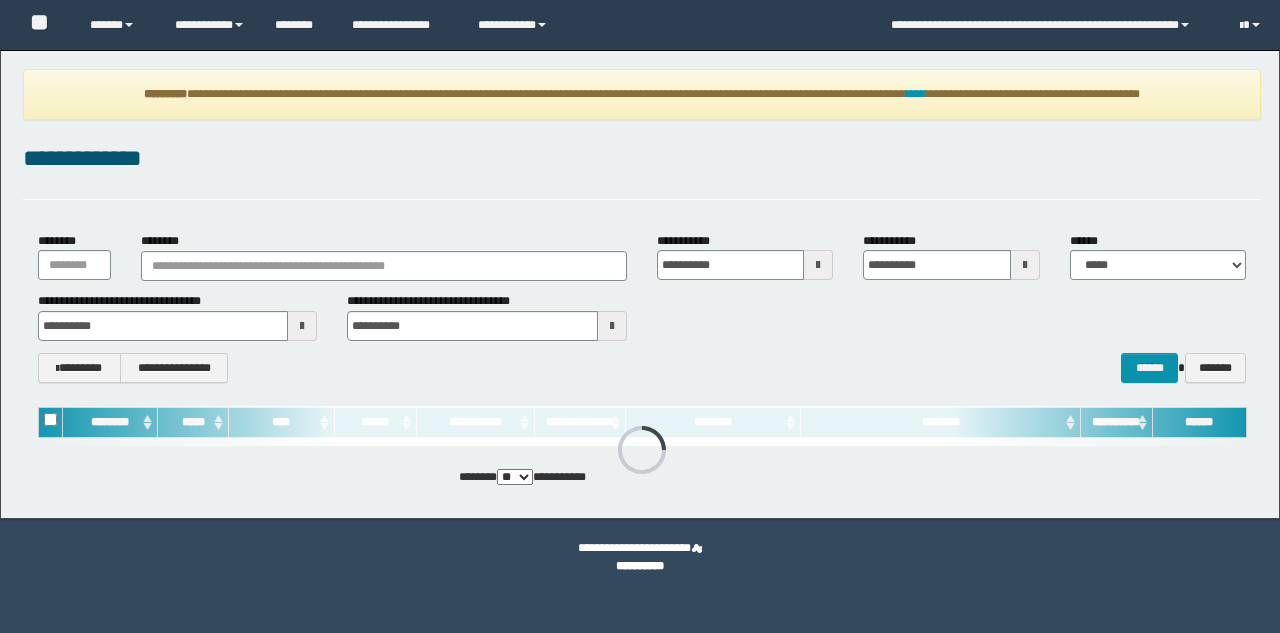 scroll, scrollTop: 0, scrollLeft: 0, axis: both 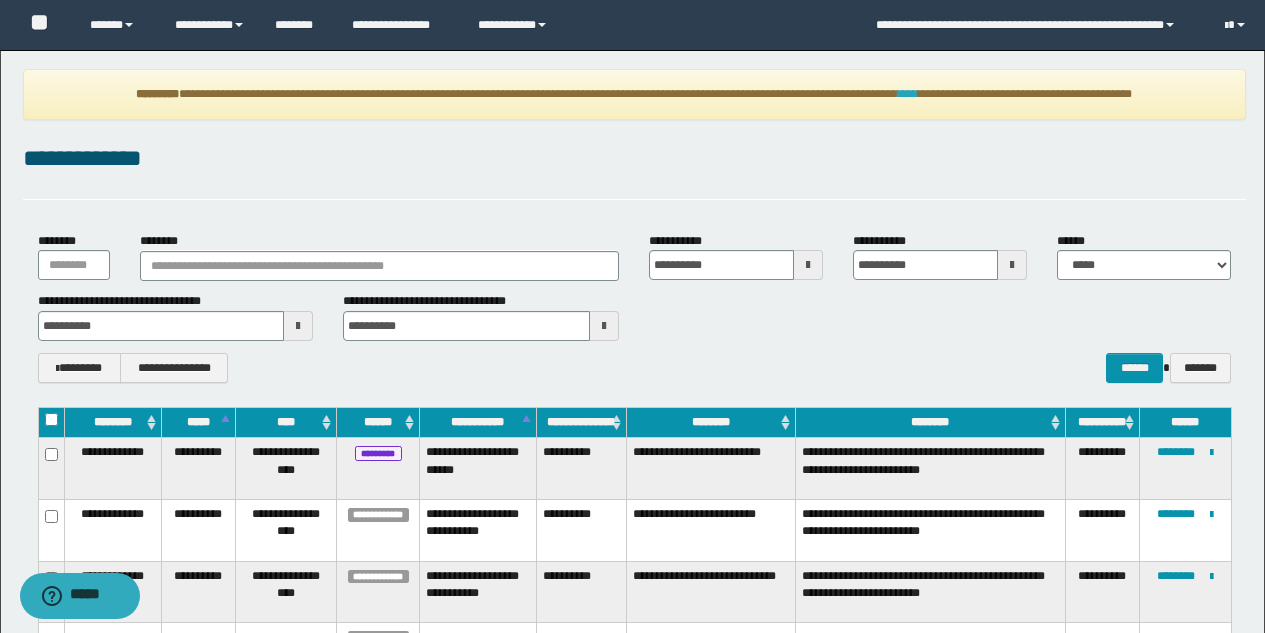 click on "****" at bounding box center (908, 94) 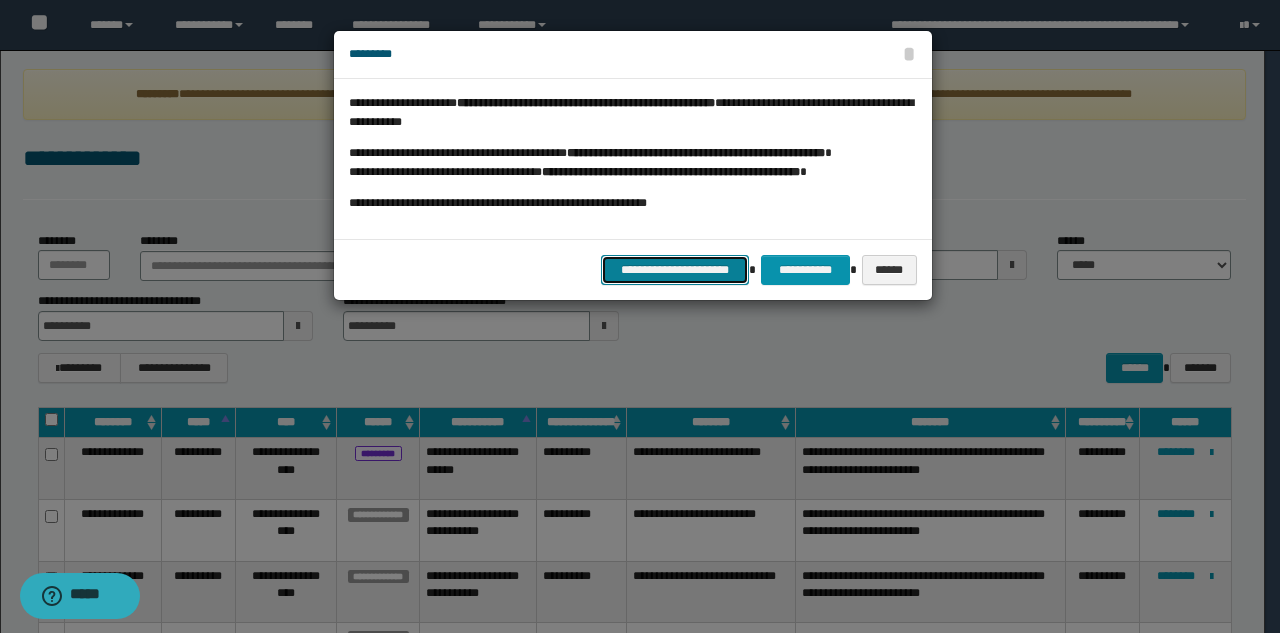 click on "**********" at bounding box center [675, 270] 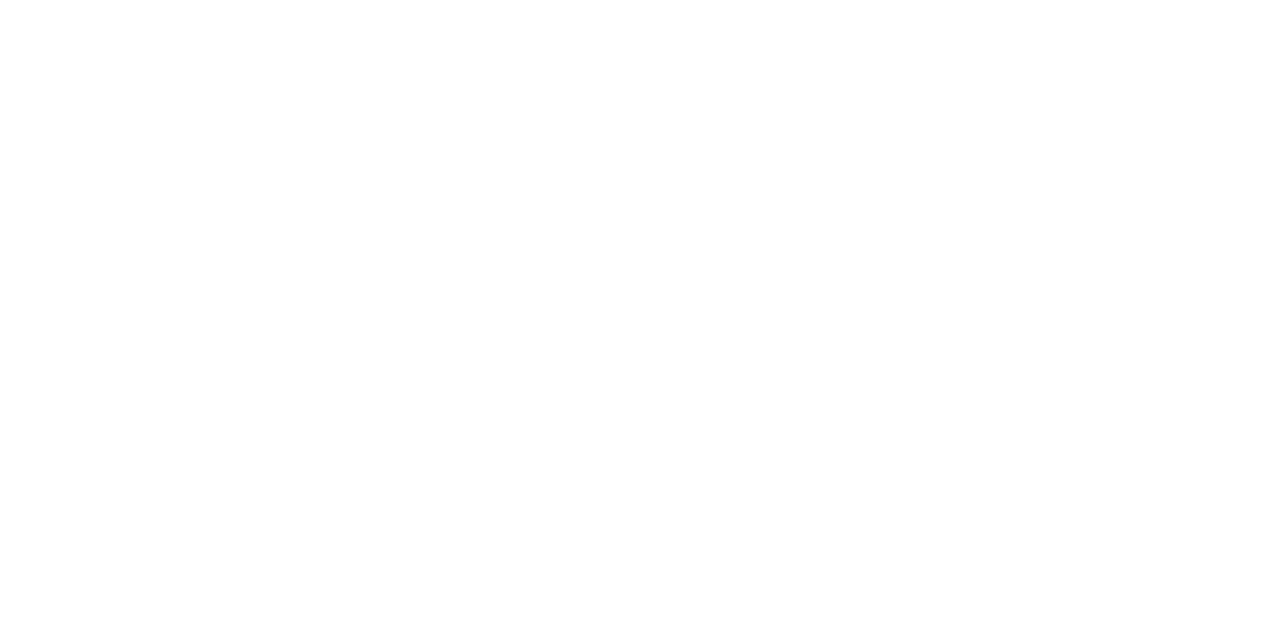 scroll, scrollTop: 0, scrollLeft: 0, axis: both 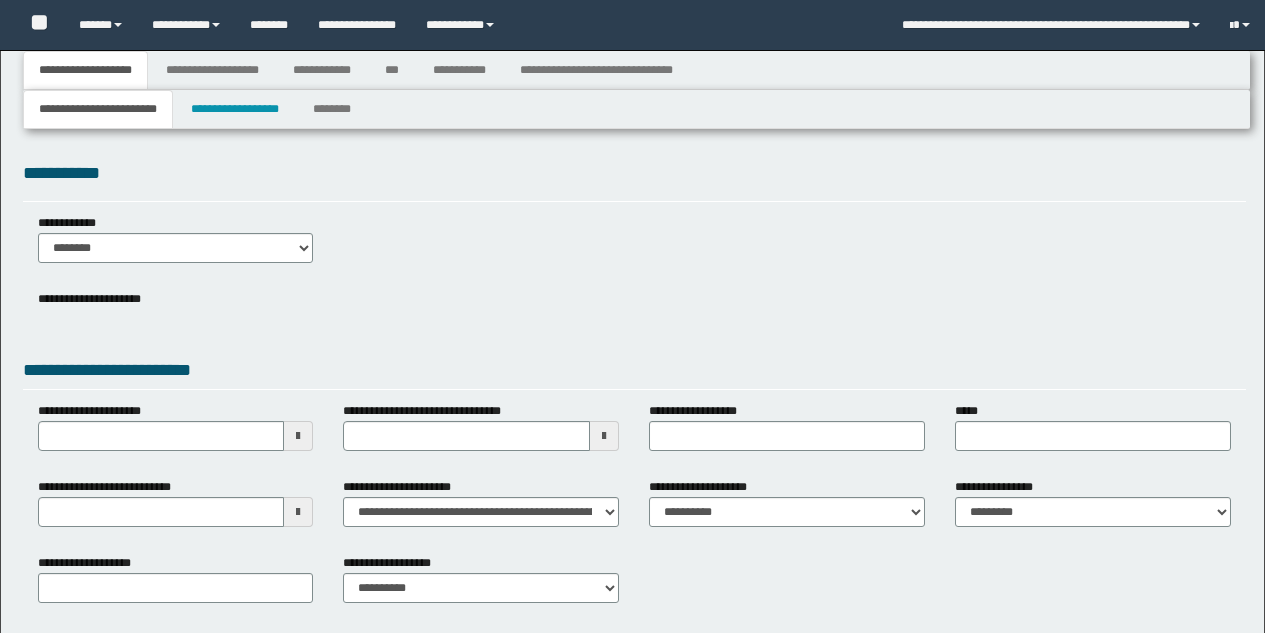 type 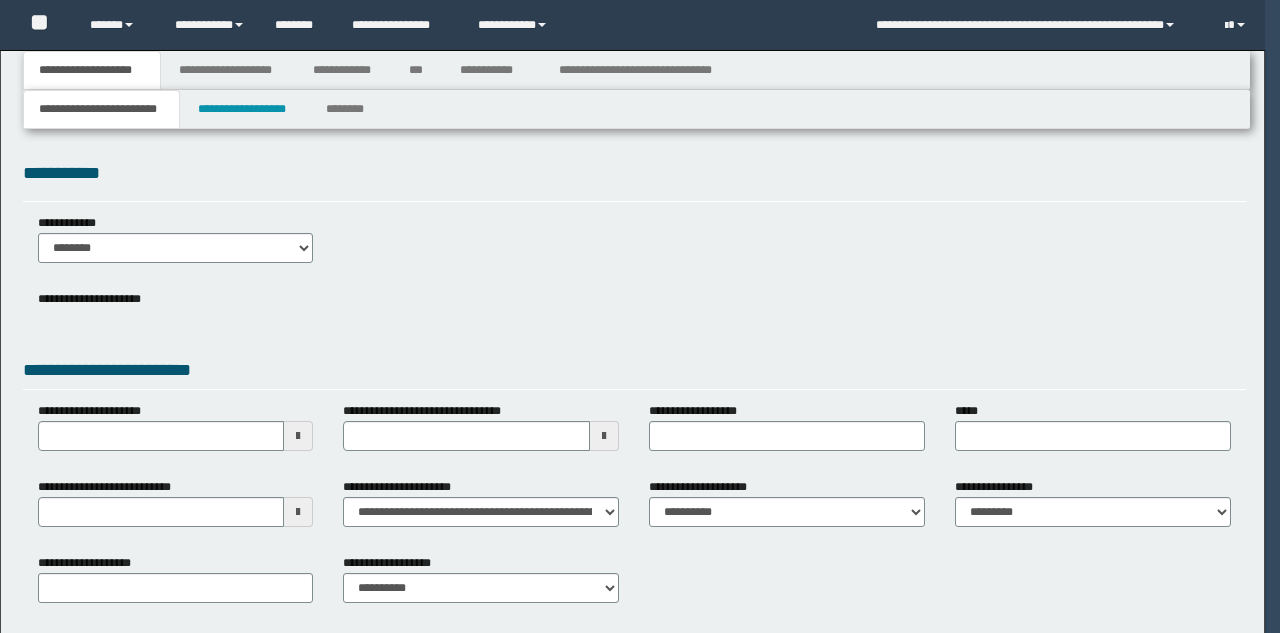 scroll, scrollTop: 0, scrollLeft: 0, axis: both 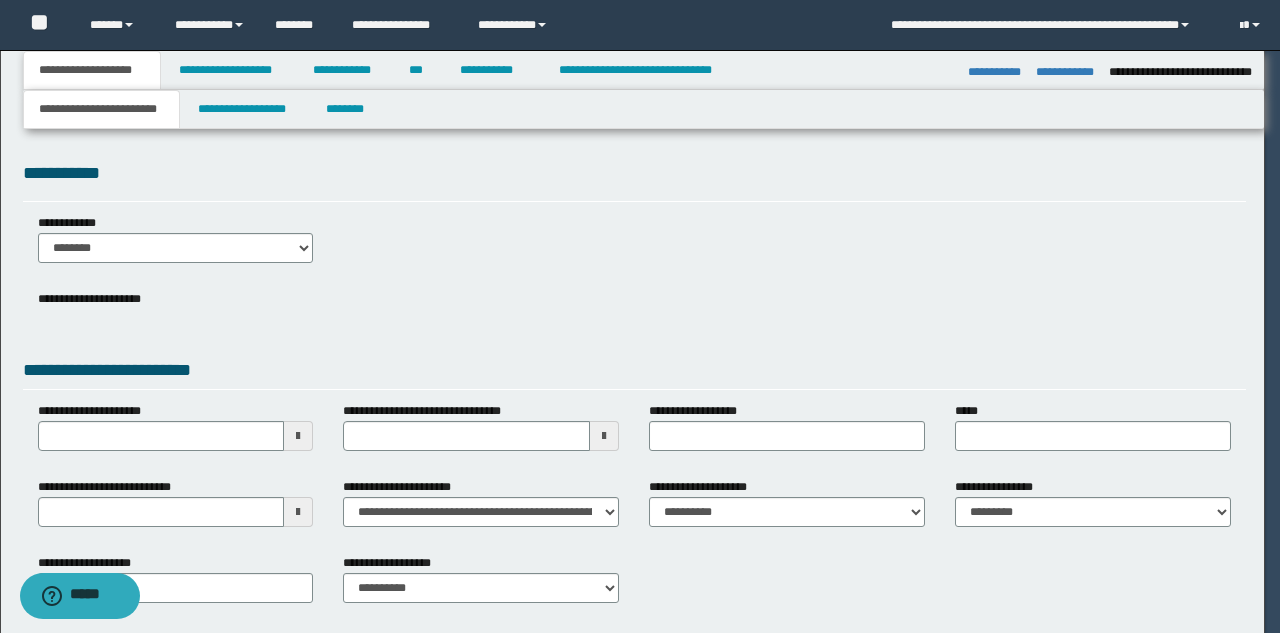 type on "**********" 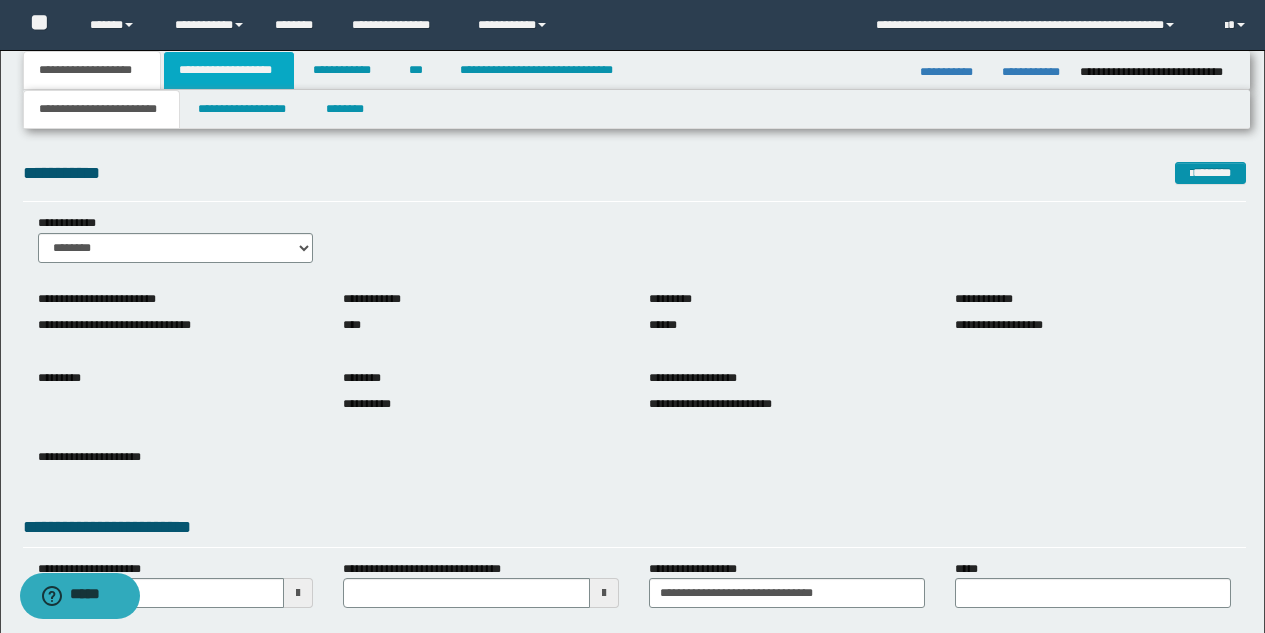 click on "**********" at bounding box center [229, 70] 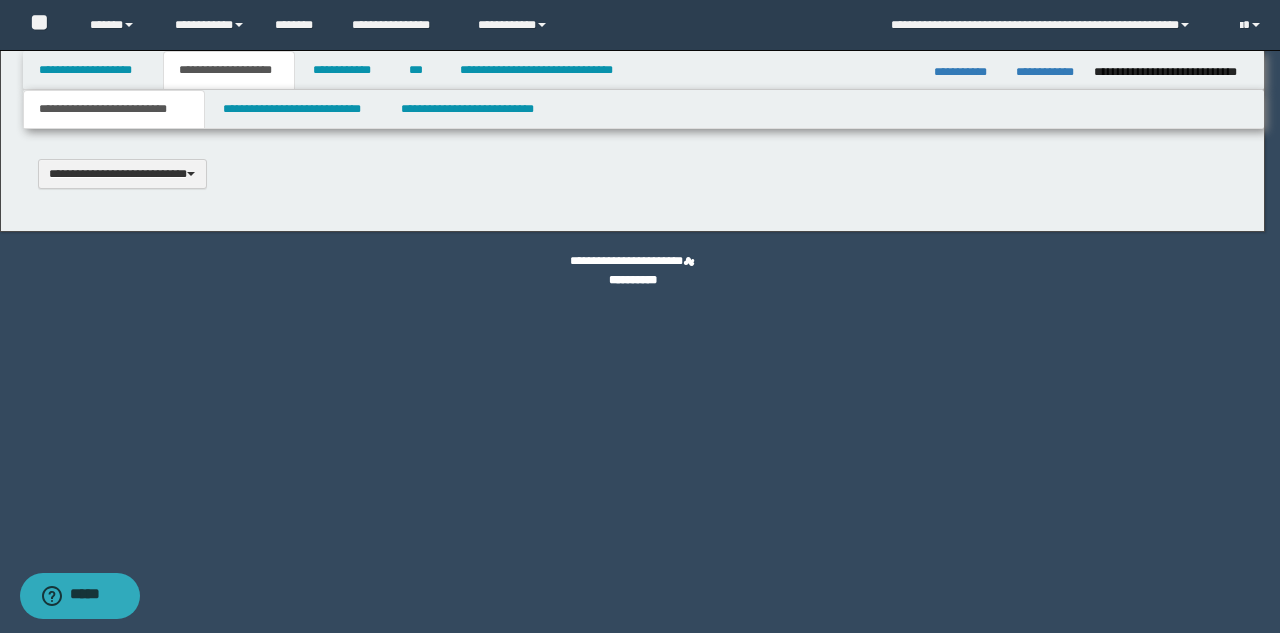 scroll, scrollTop: 0, scrollLeft: 0, axis: both 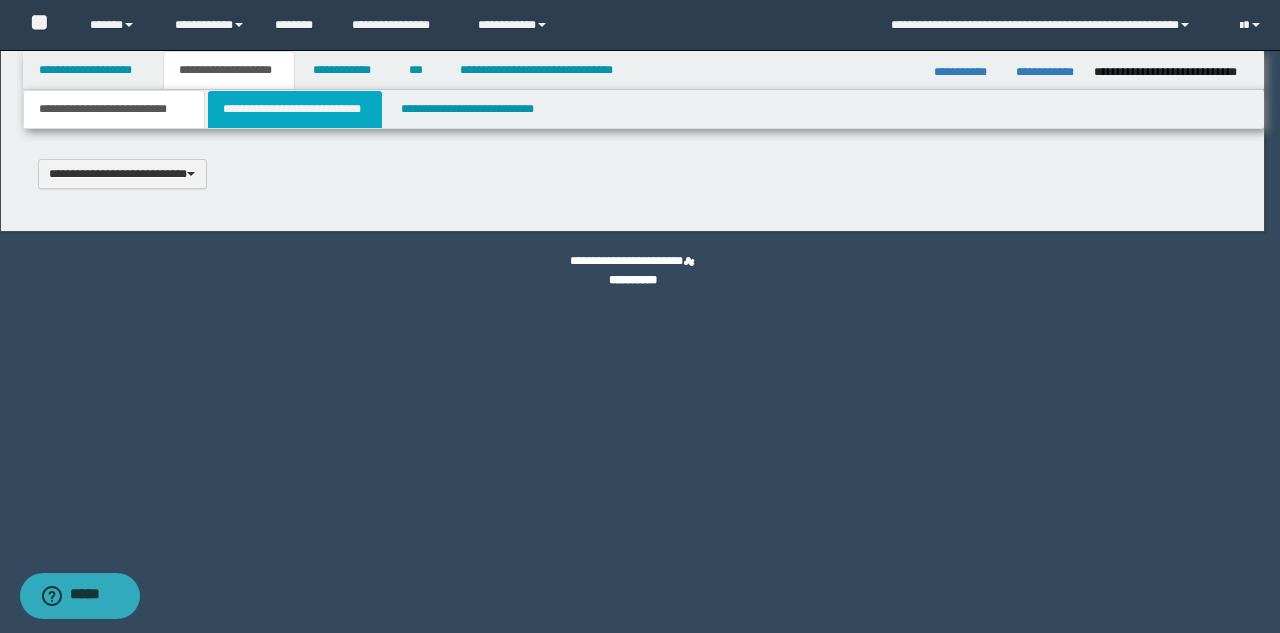 type 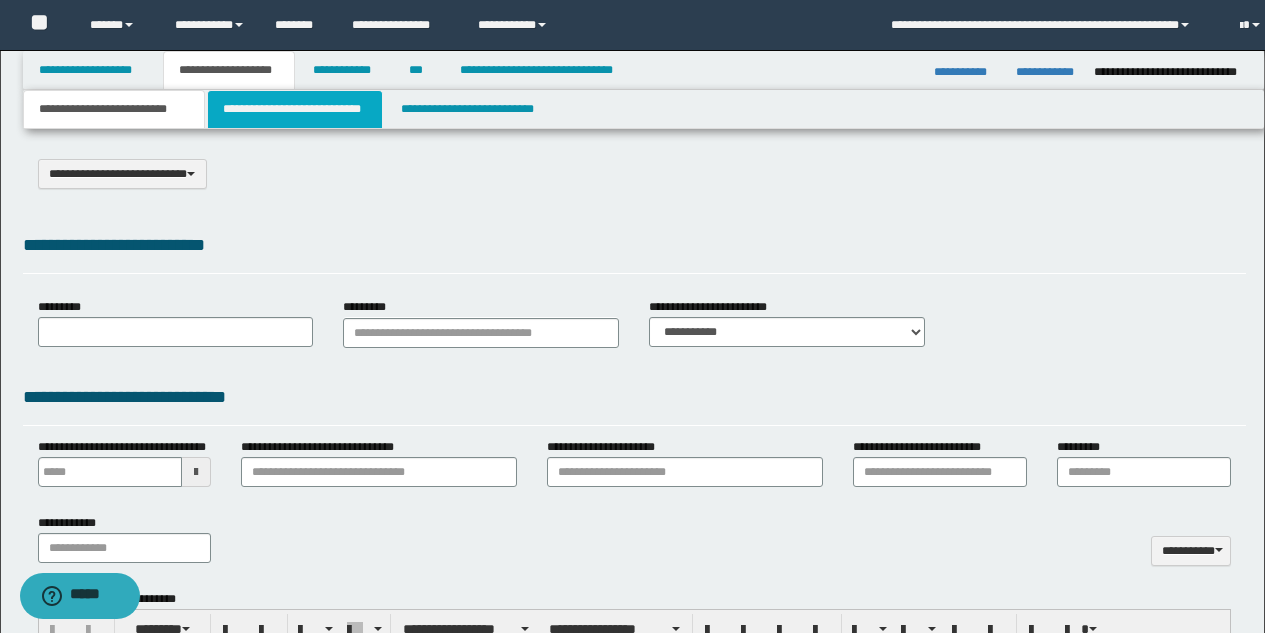 click on "**********" at bounding box center [295, 109] 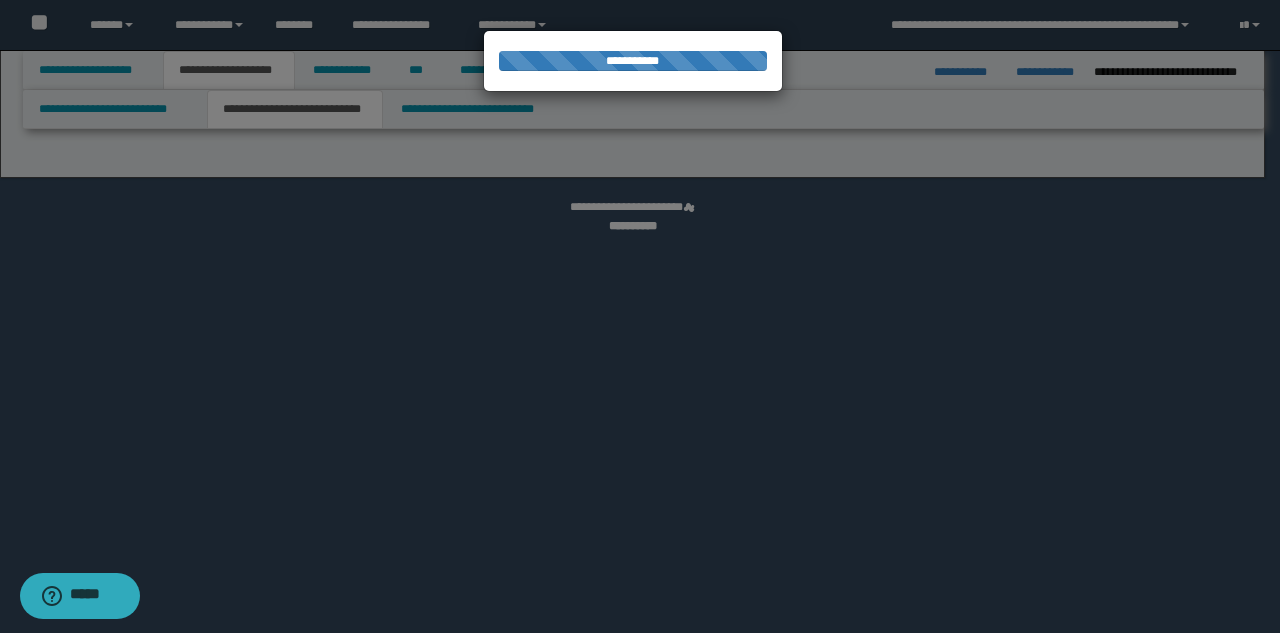 select on "*" 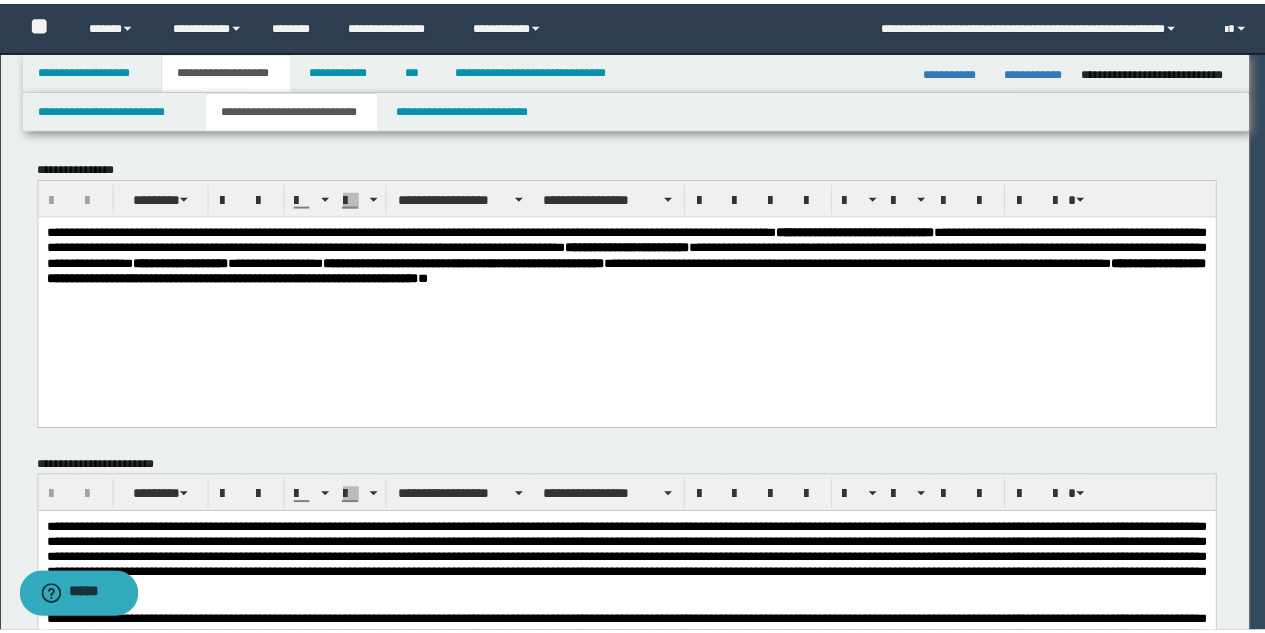 scroll, scrollTop: 0, scrollLeft: 0, axis: both 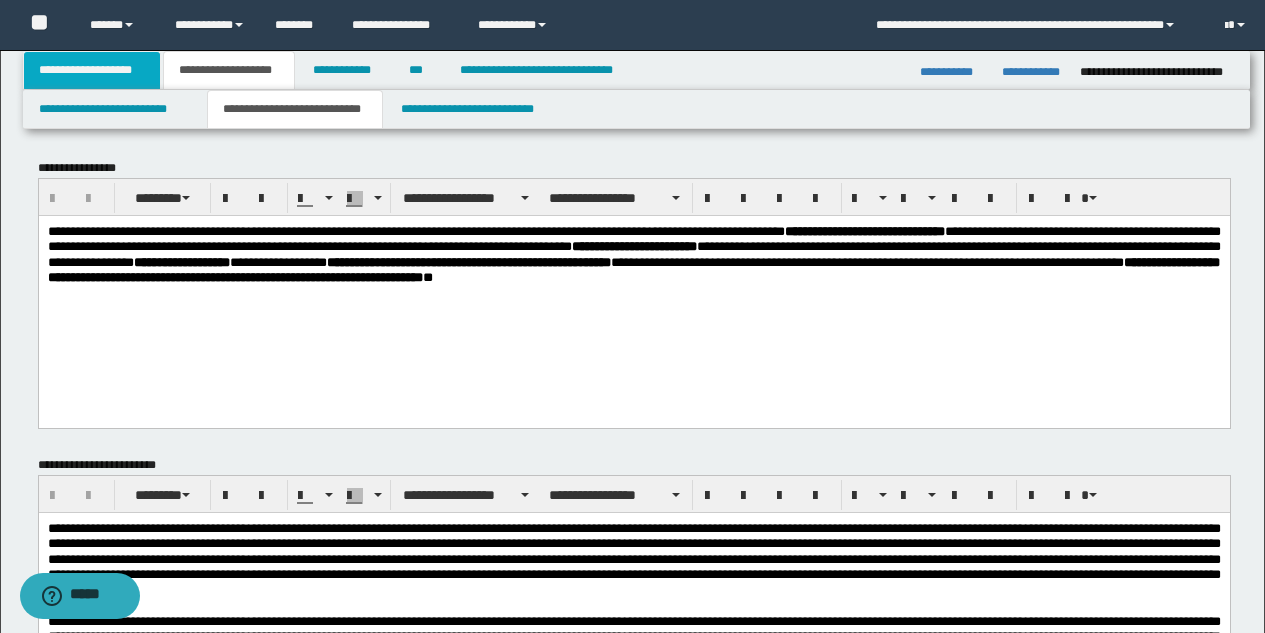 click on "**********" at bounding box center (92, 70) 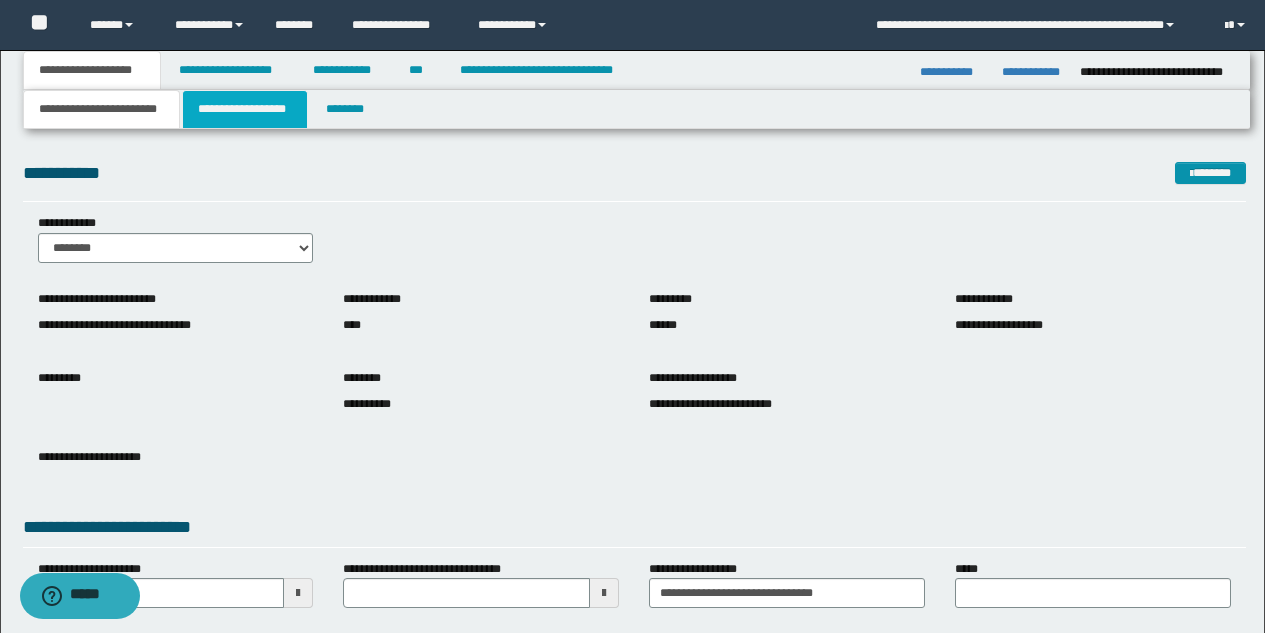click on "**********" at bounding box center [245, 109] 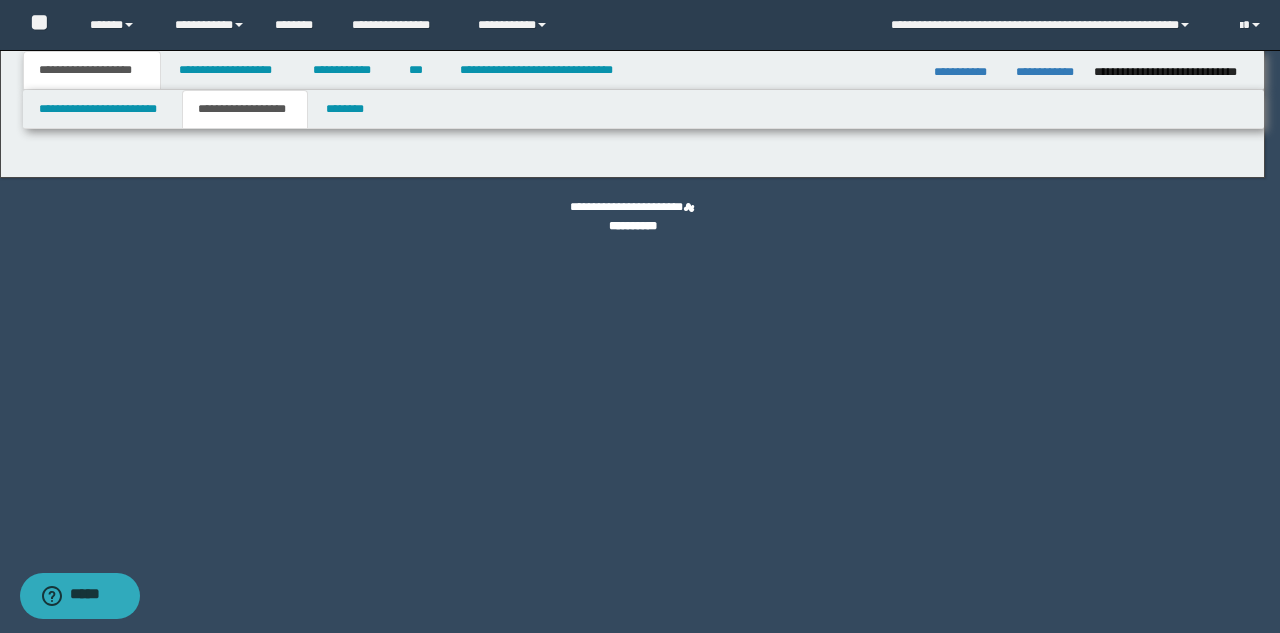 type on "**********" 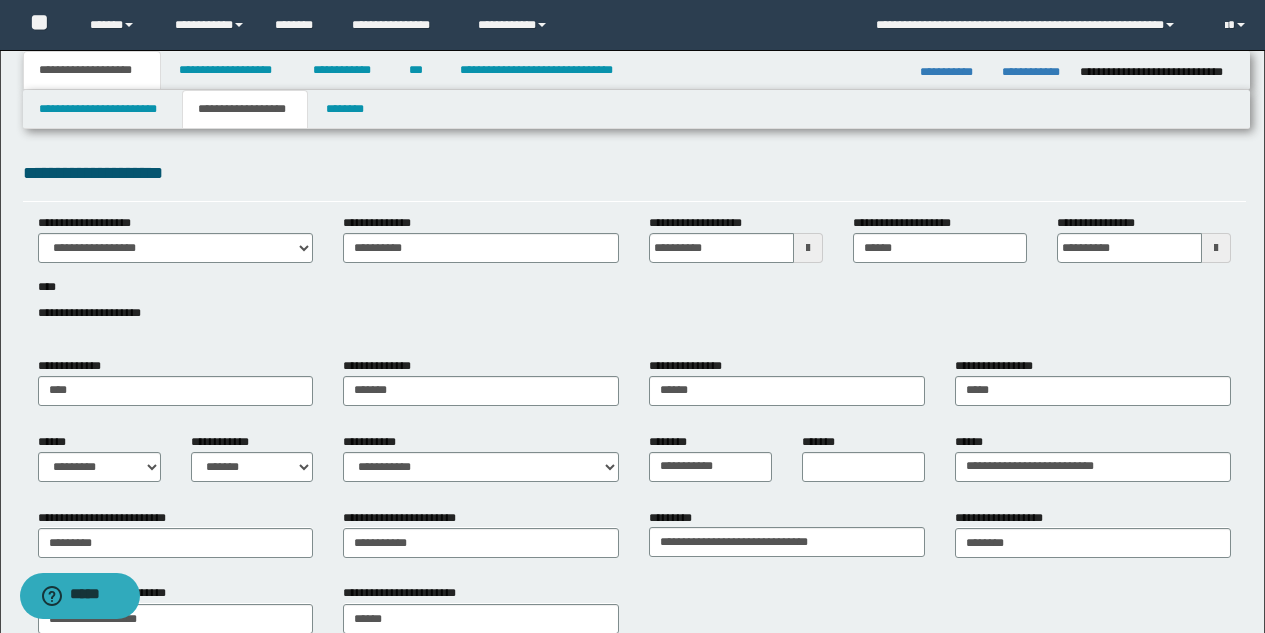 click on "**********" at bounding box center (92, 70) 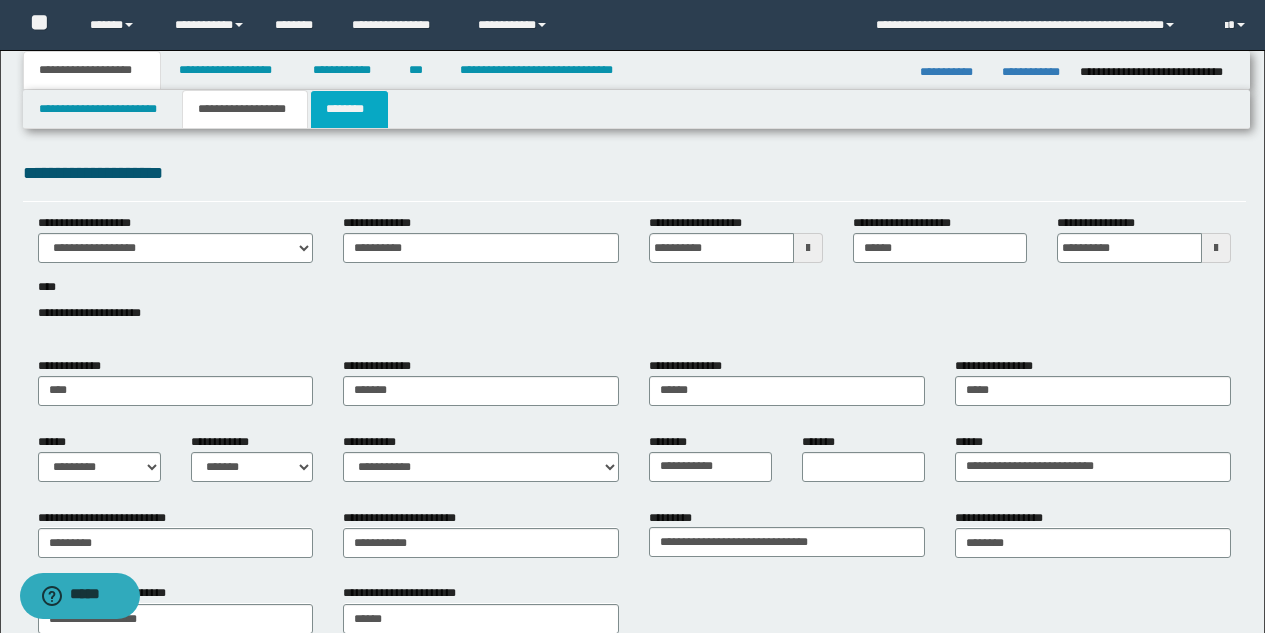 click on "********" at bounding box center (349, 109) 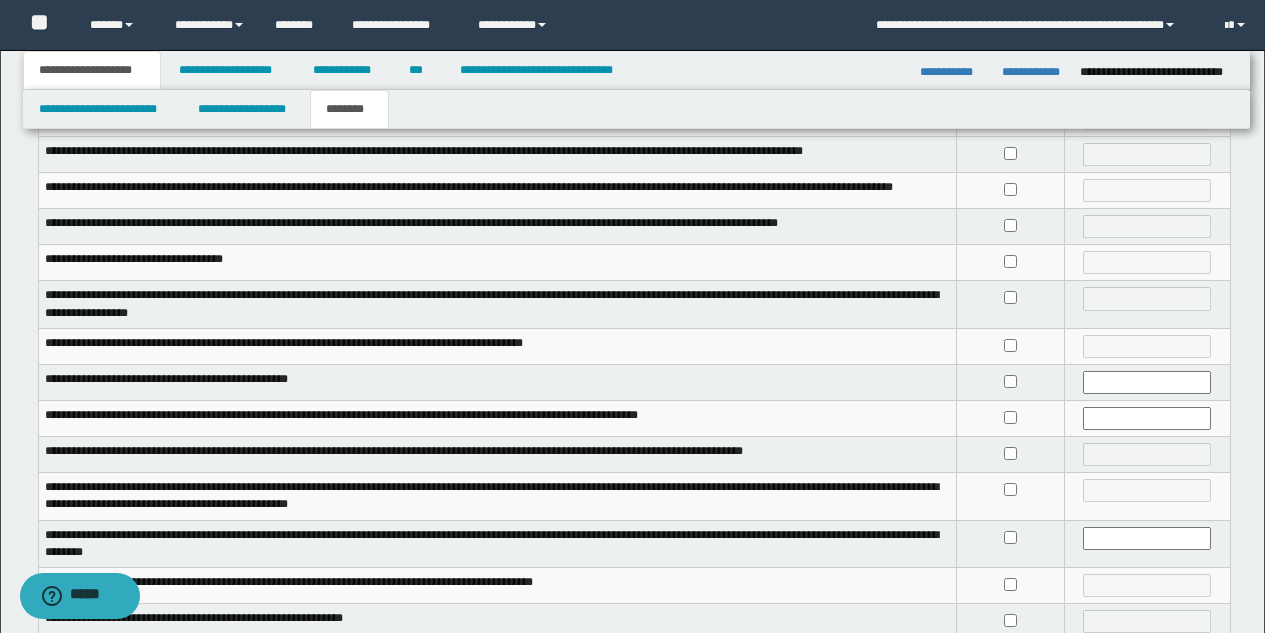 scroll, scrollTop: 242, scrollLeft: 0, axis: vertical 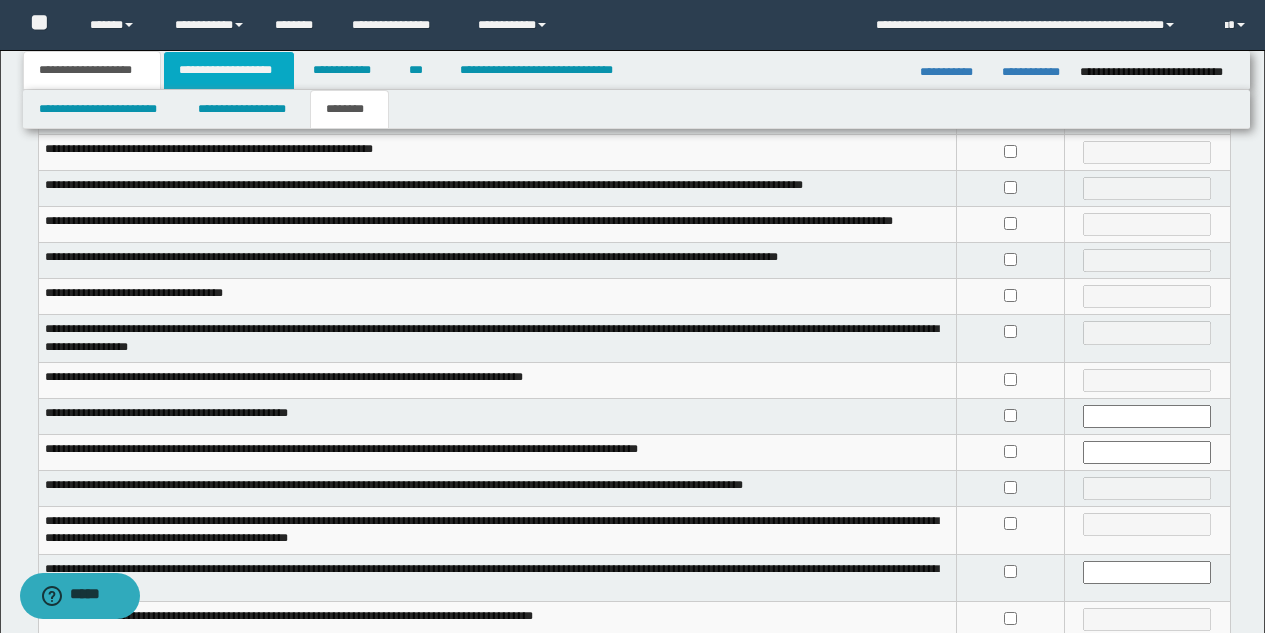 click on "**********" at bounding box center (229, 70) 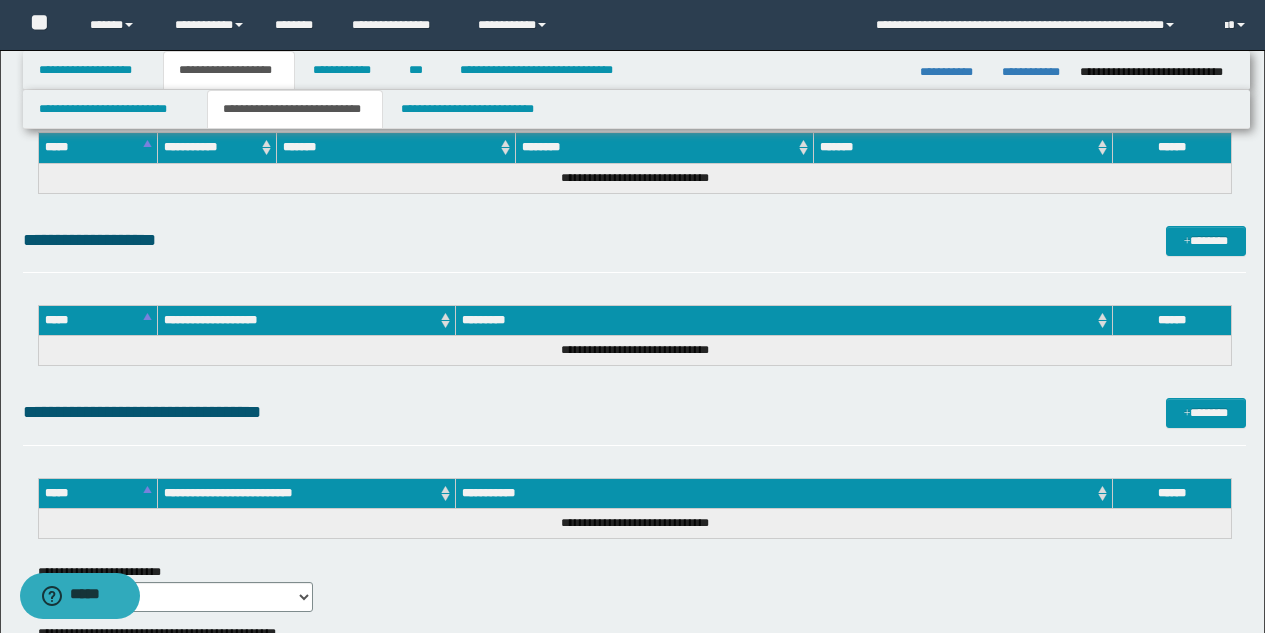 scroll, scrollTop: 772, scrollLeft: 0, axis: vertical 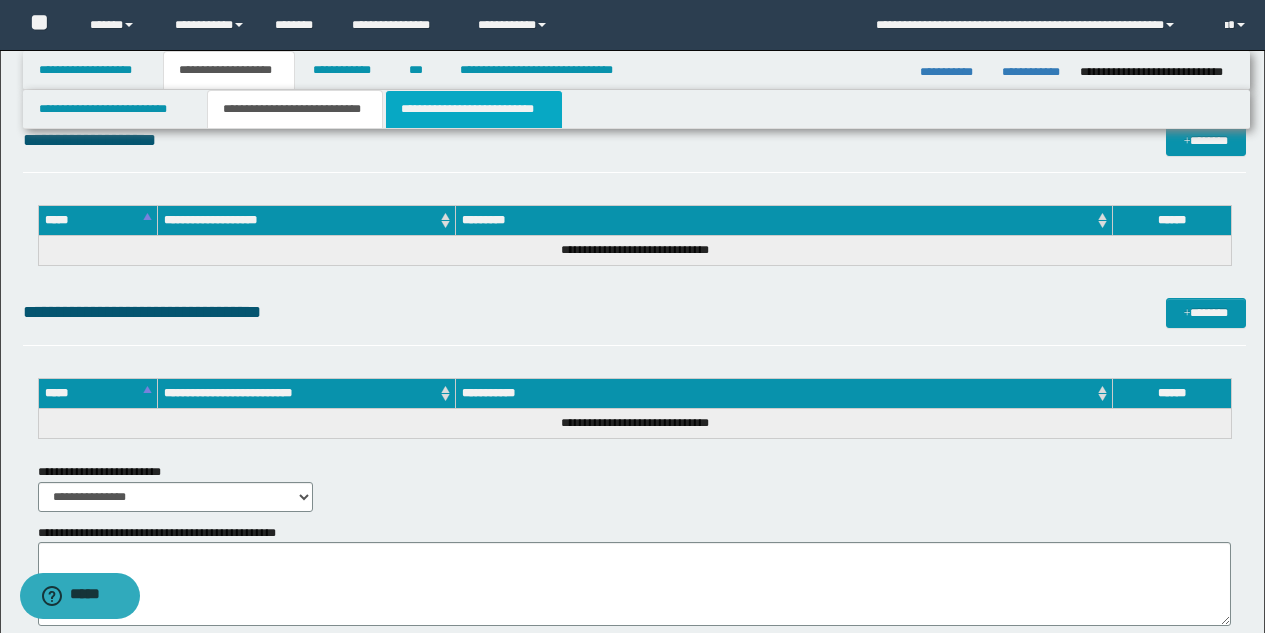 click on "**********" at bounding box center [474, 109] 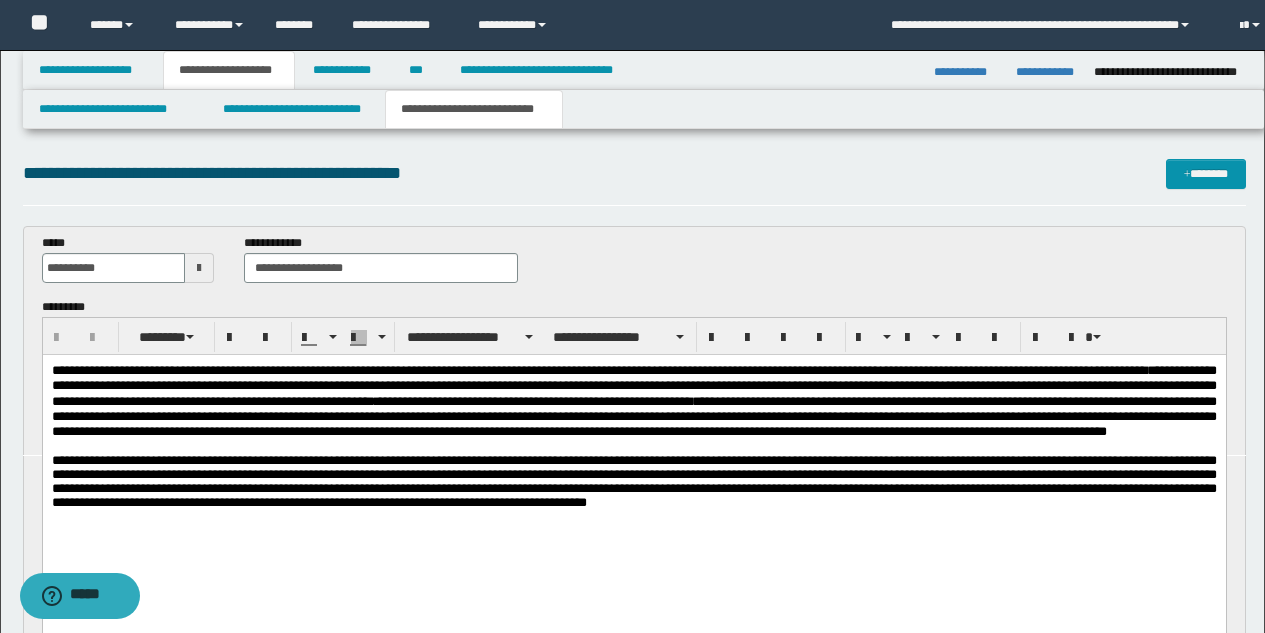 scroll, scrollTop: 0, scrollLeft: 0, axis: both 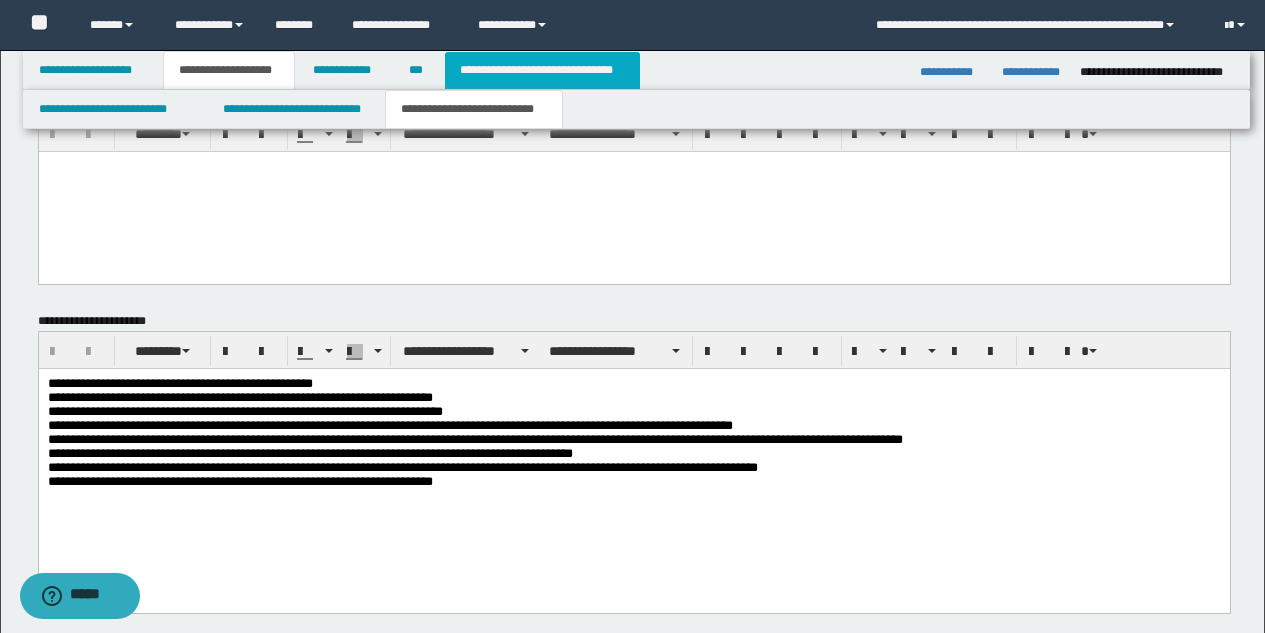 click on "**********" at bounding box center (542, 70) 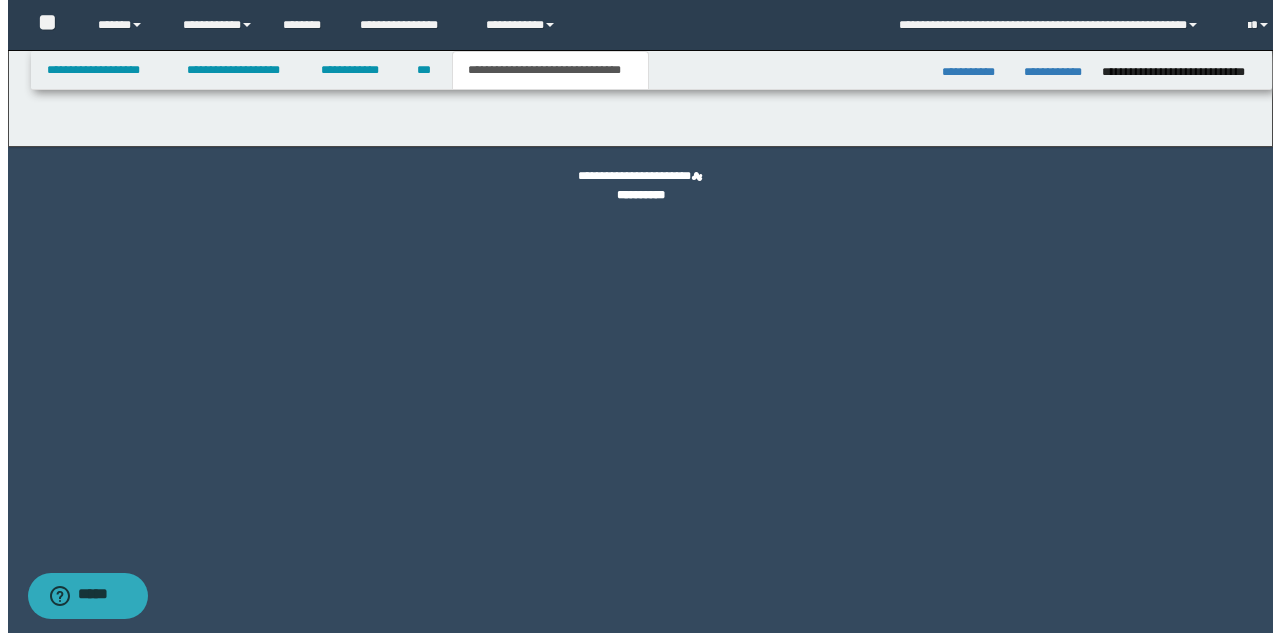 scroll, scrollTop: 0, scrollLeft: 0, axis: both 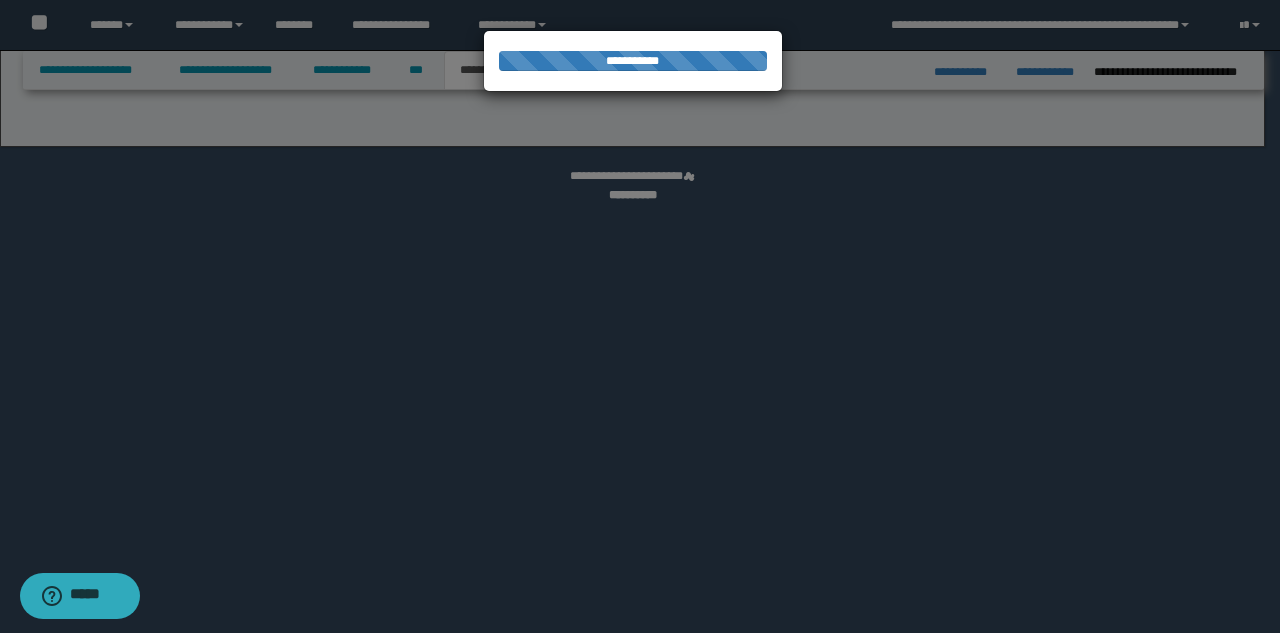 select on "*" 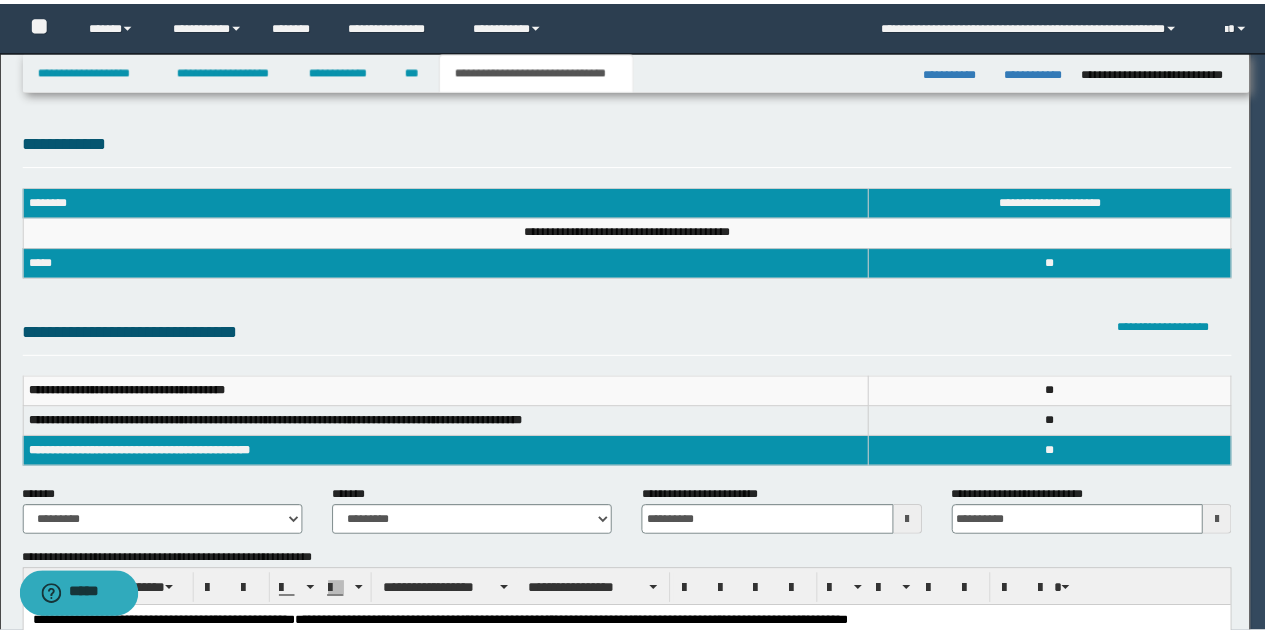 scroll, scrollTop: 0, scrollLeft: 0, axis: both 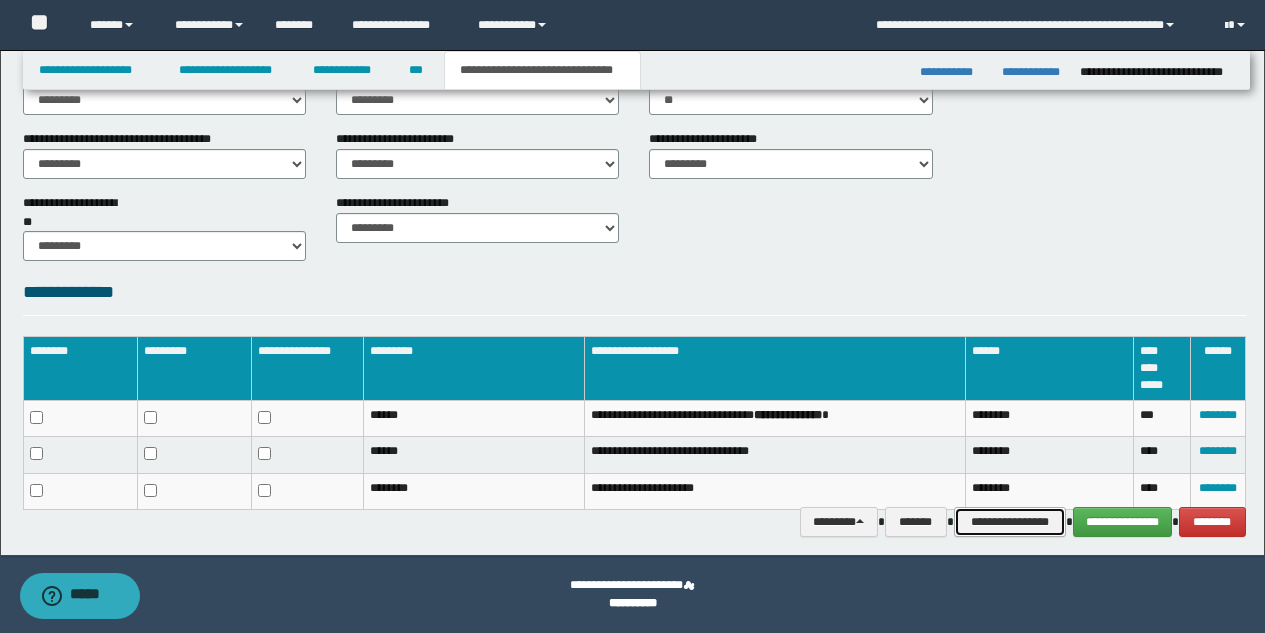 click on "**********" at bounding box center (1010, 522) 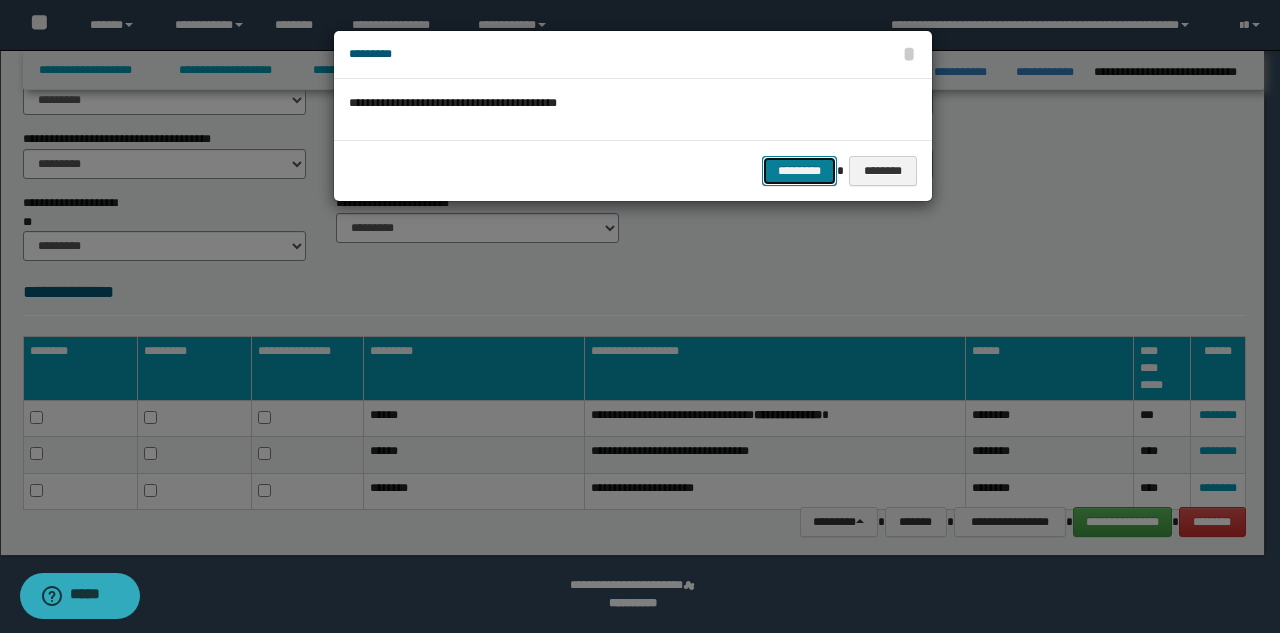 click on "*********" at bounding box center (799, 171) 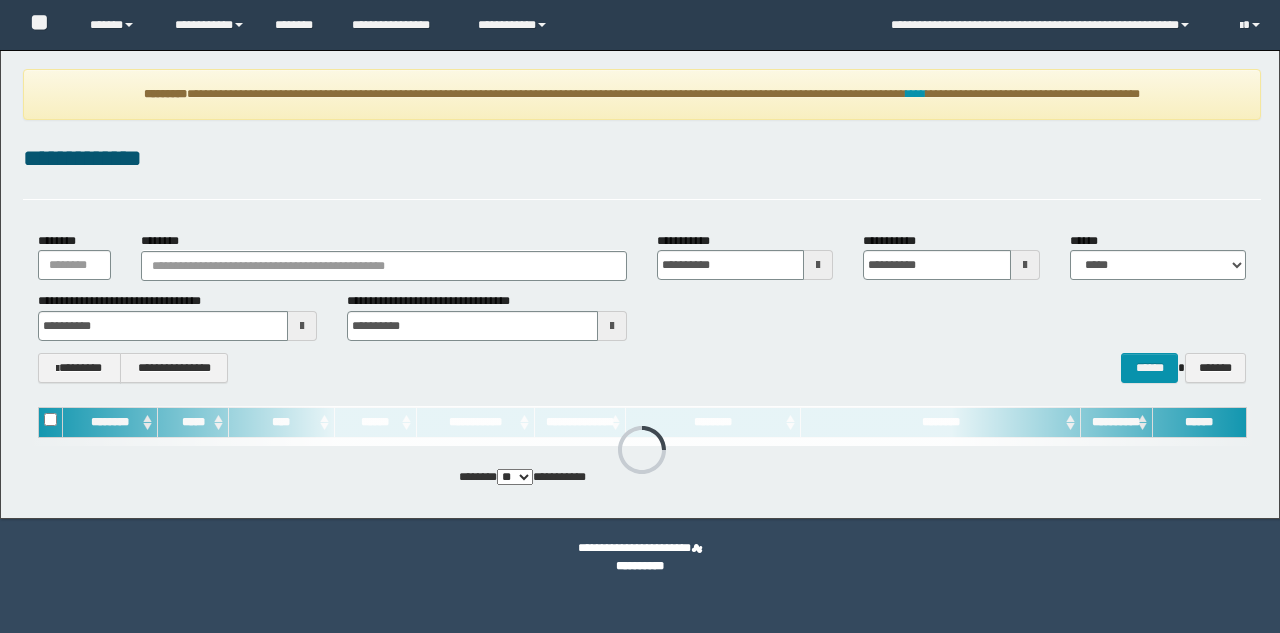 scroll, scrollTop: 0, scrollLeft: 0, axis: both 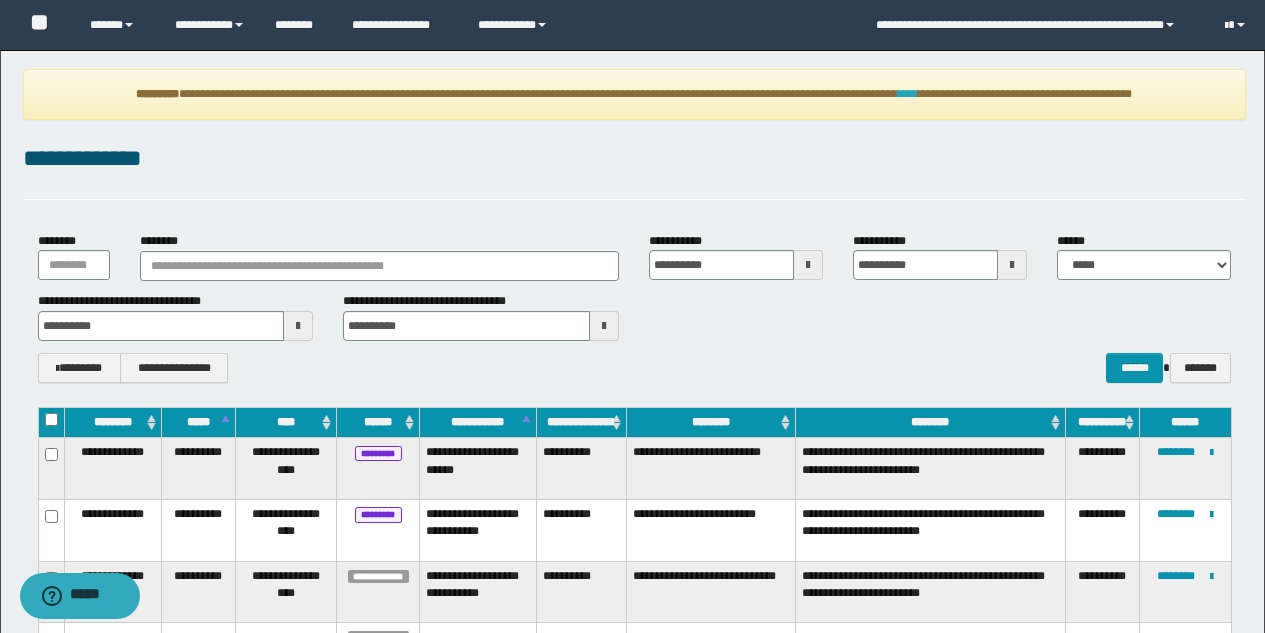 click on "****" at bounding box center (908, 94) 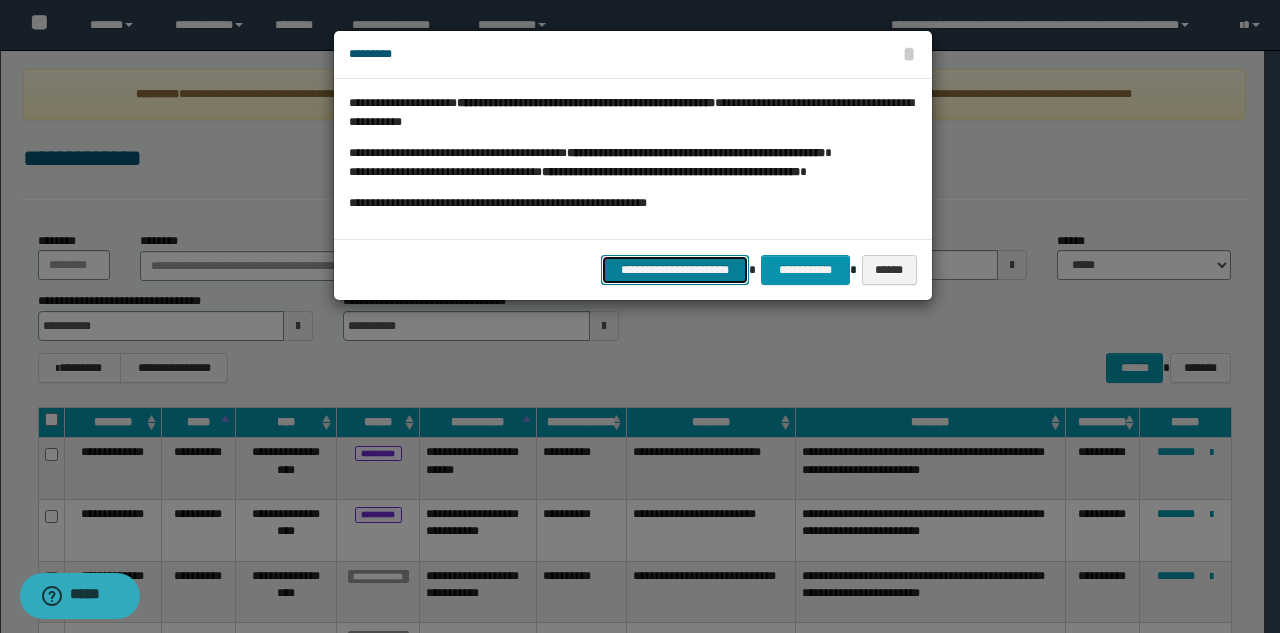 click on "**********" at bounding box center (675, 270) 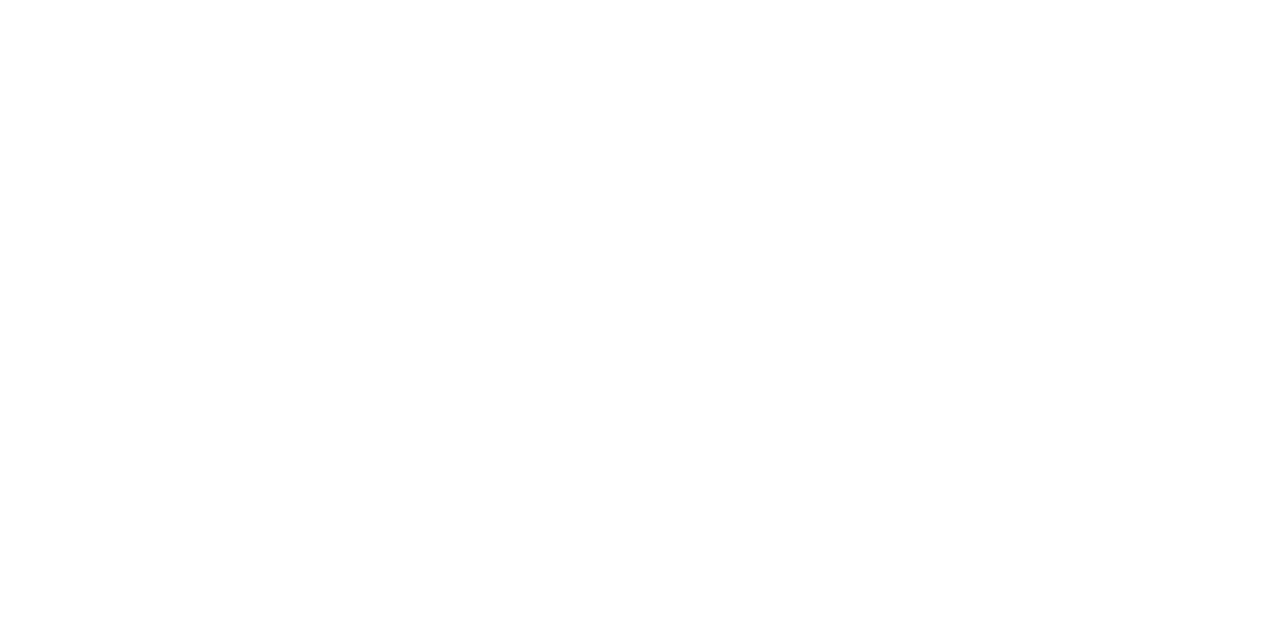 scroll, scrollTop: 0, scrollLeft: 0, axis: both 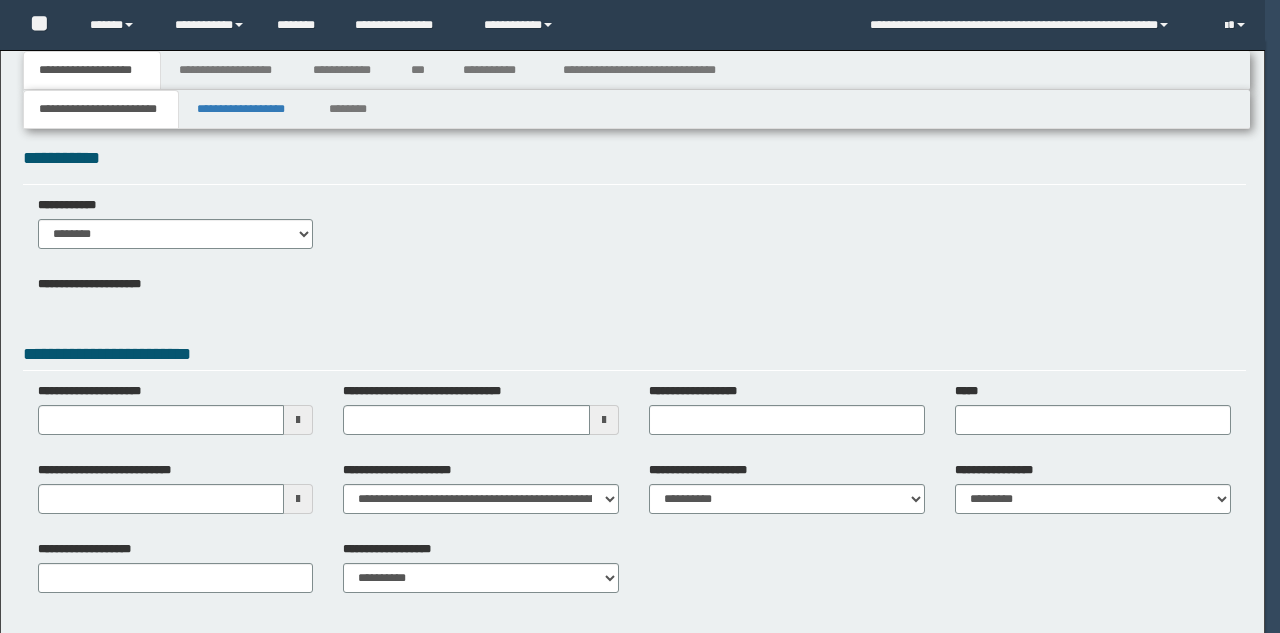 type 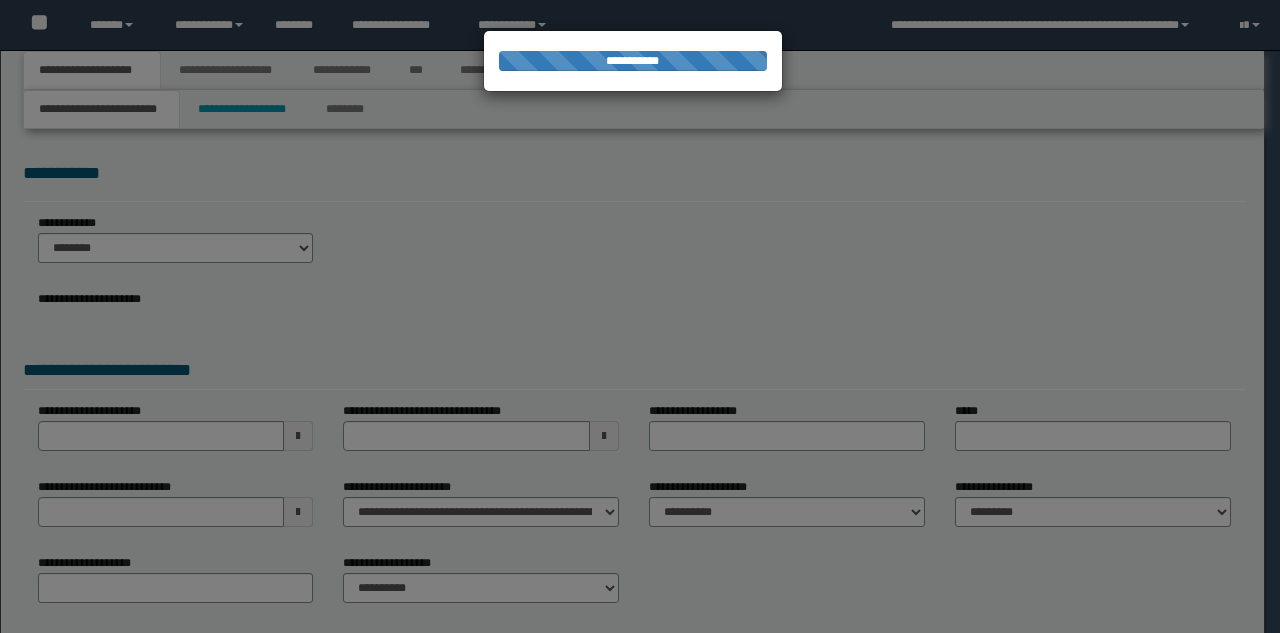 scroll, scrollTop: 0, scrollLeft: 0, axis: both 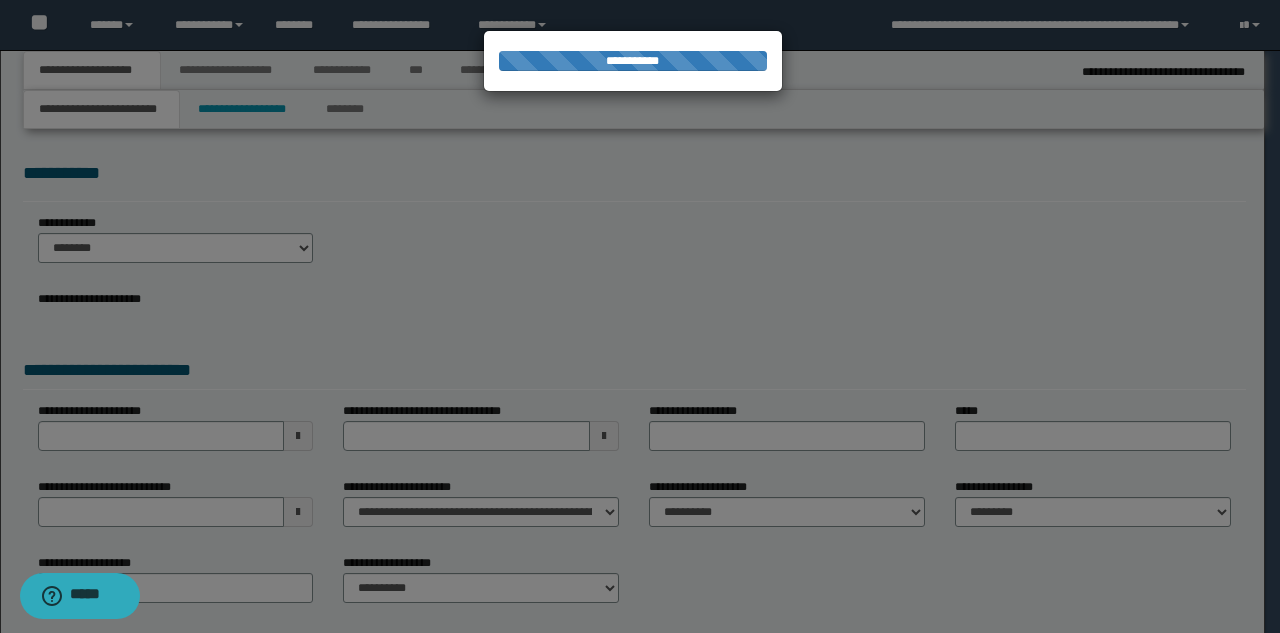 type on "**********" 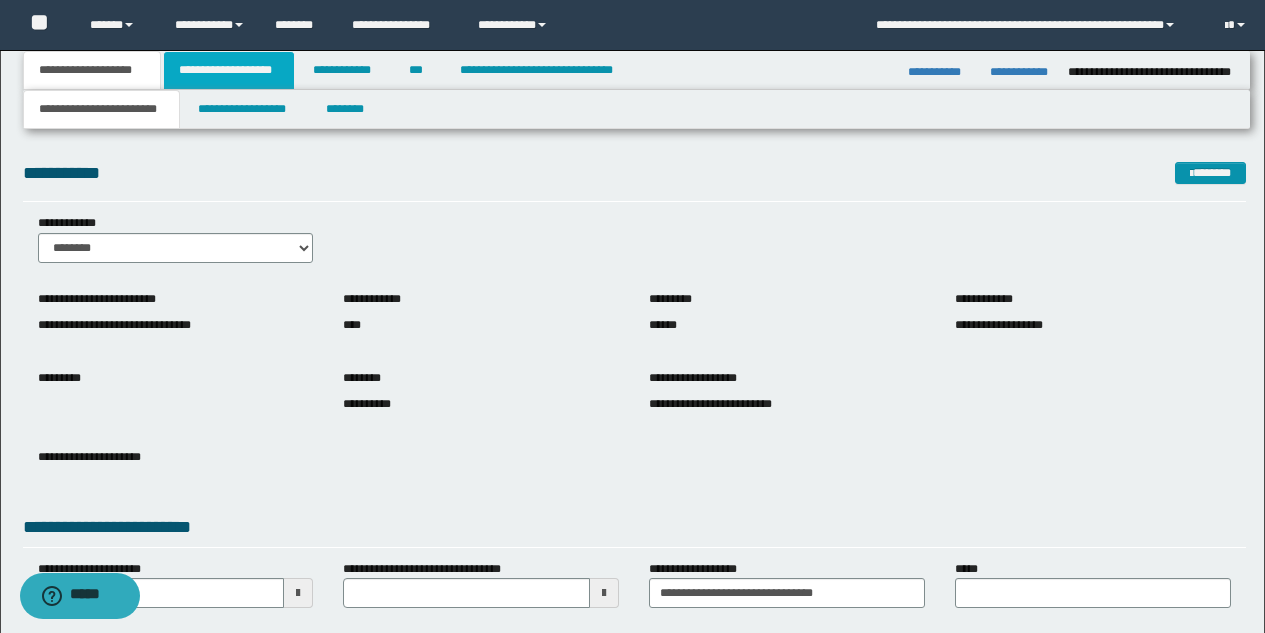 click on "**********" at bounding box center [229, 70] 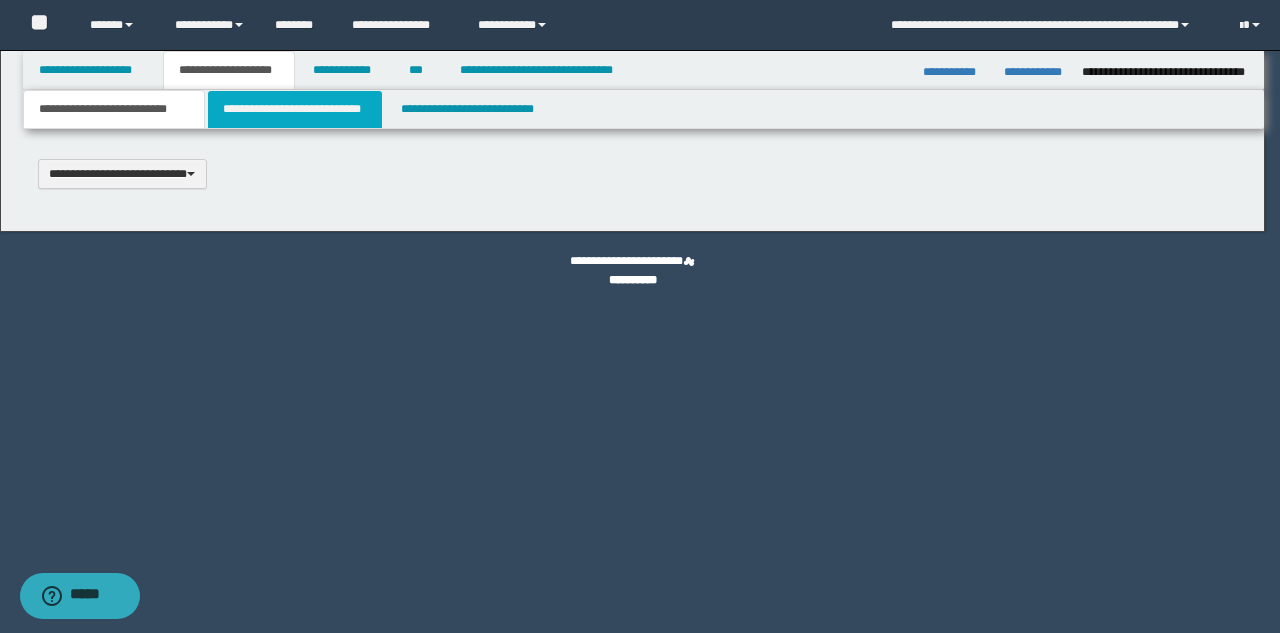 type 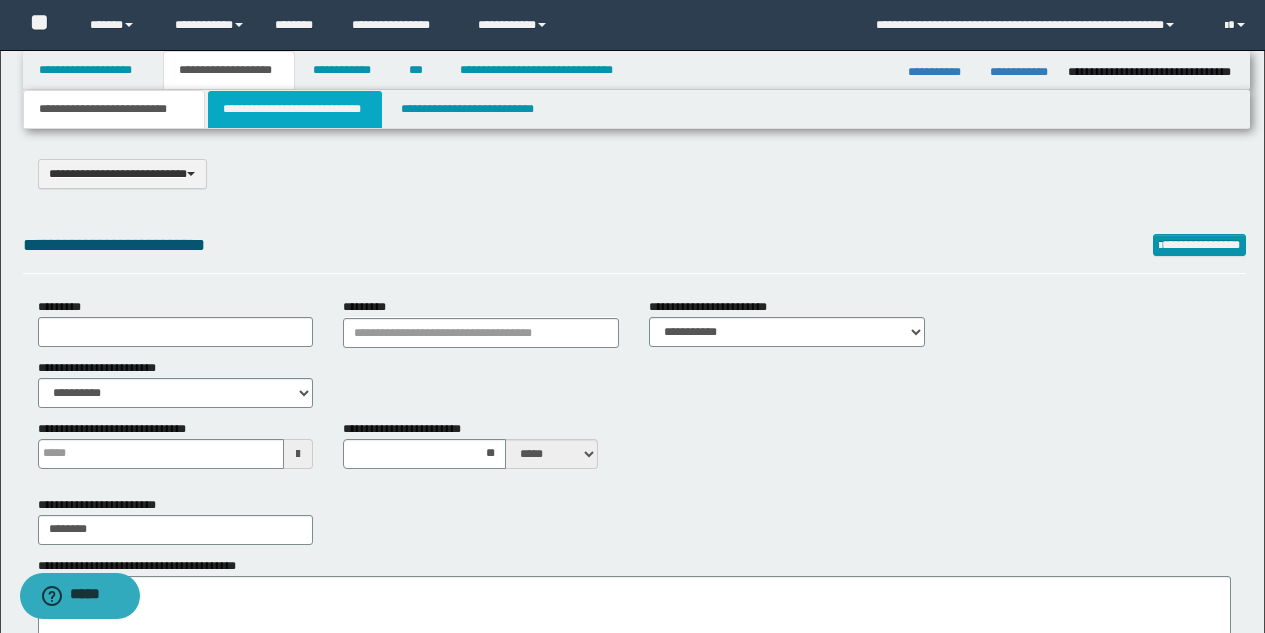 click on "**********" at bounding box center [295, 109] 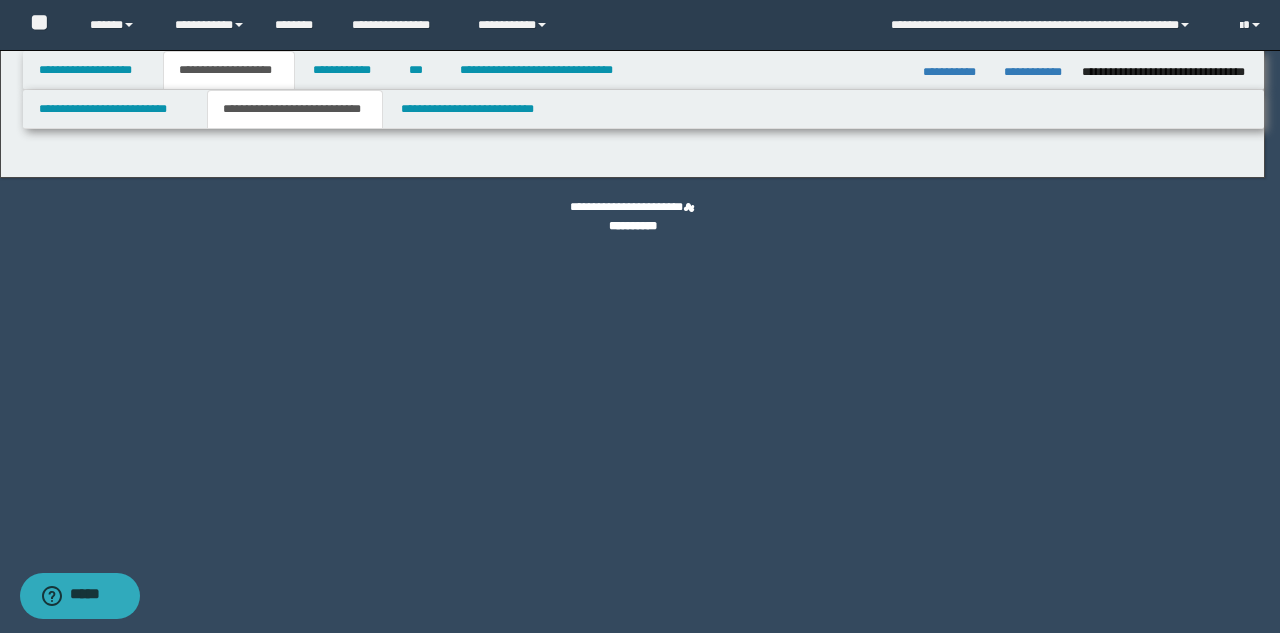 select on "*" 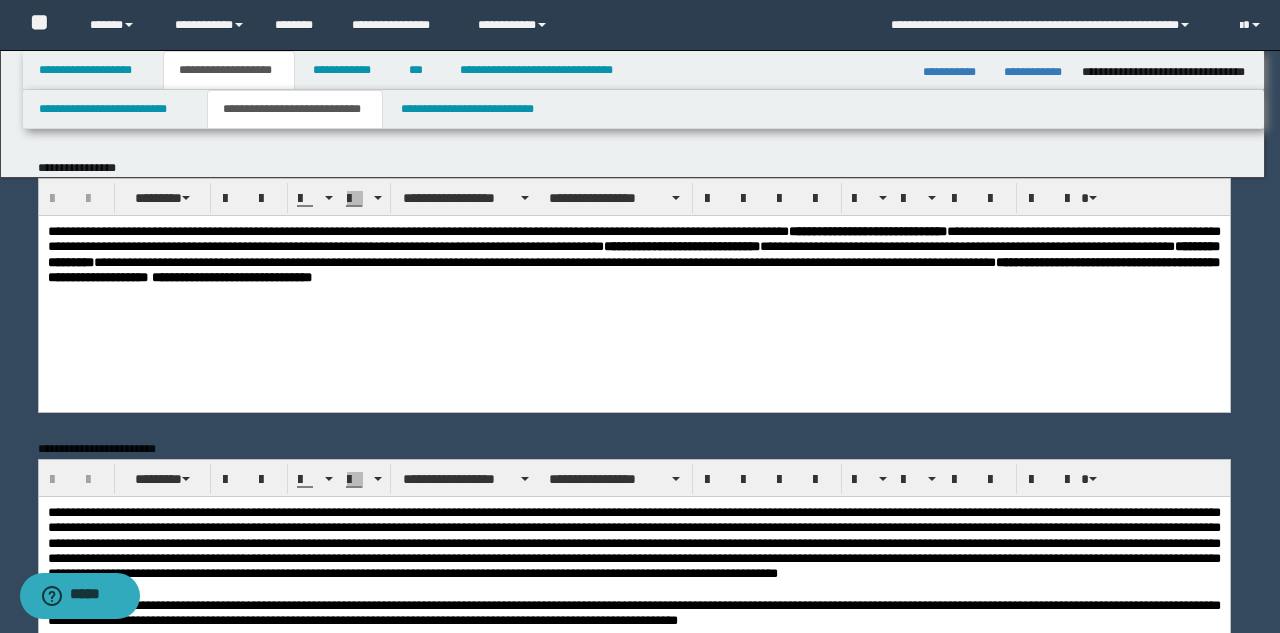scroll, scrollTop: 0, scrollLeft: 0, axis: both 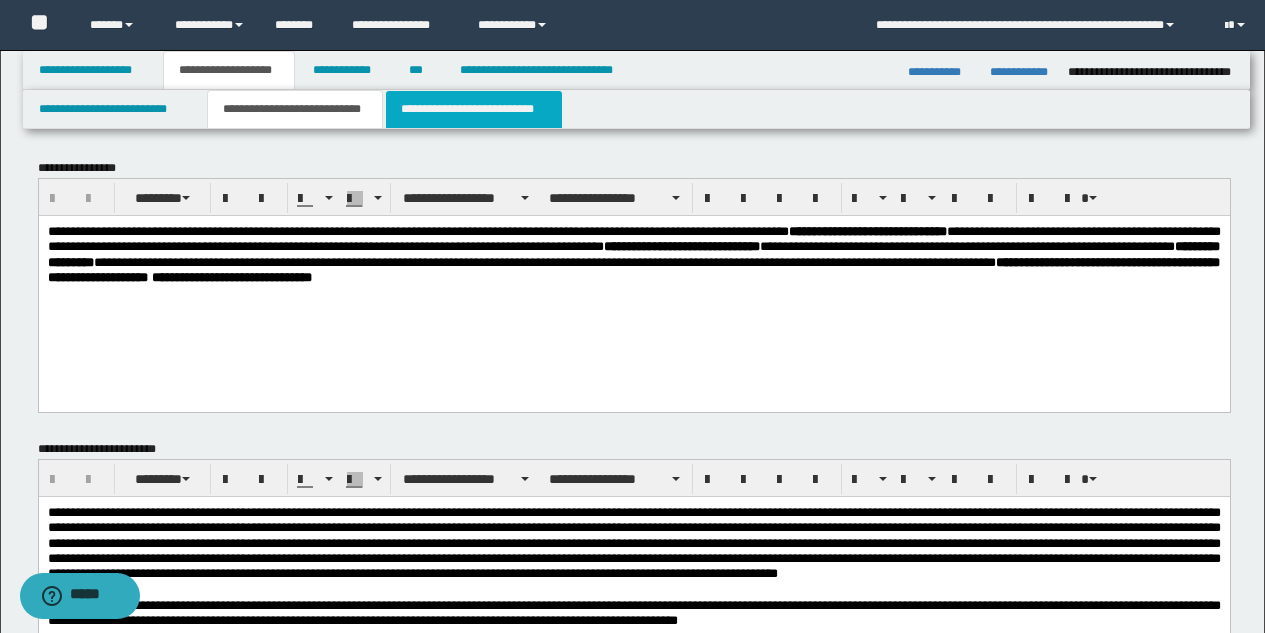 click on "**********" at bounding box center [474, 109] 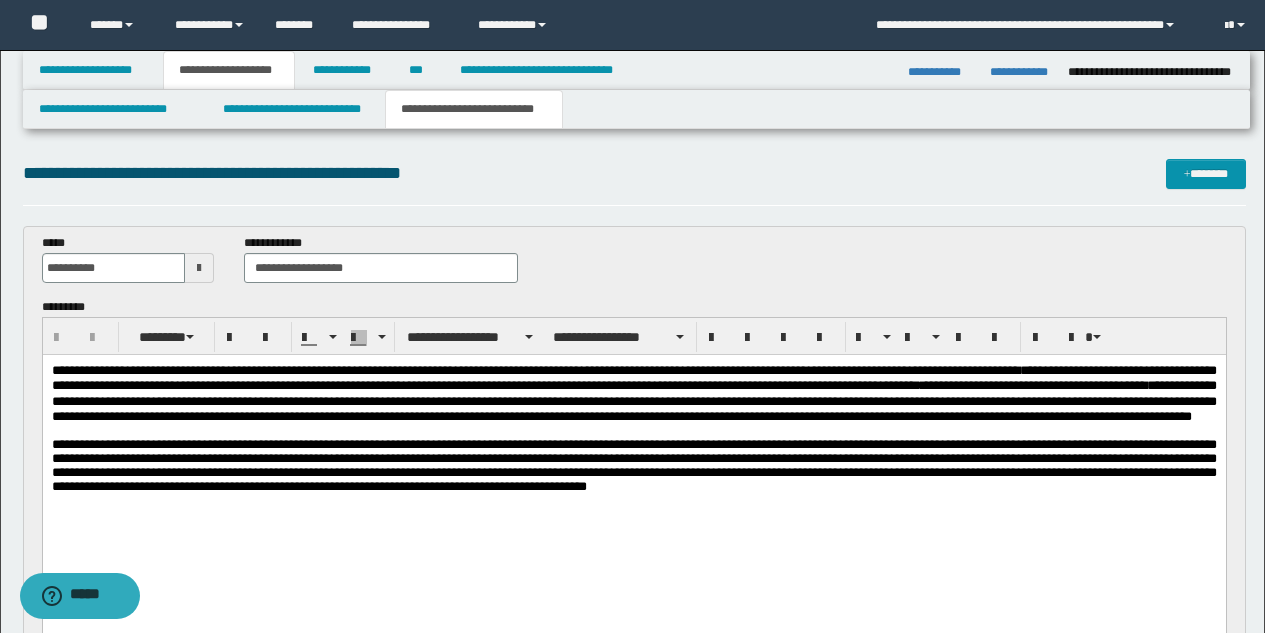scroll, scrollTop: 0, scrollLeft: 0, axis: both 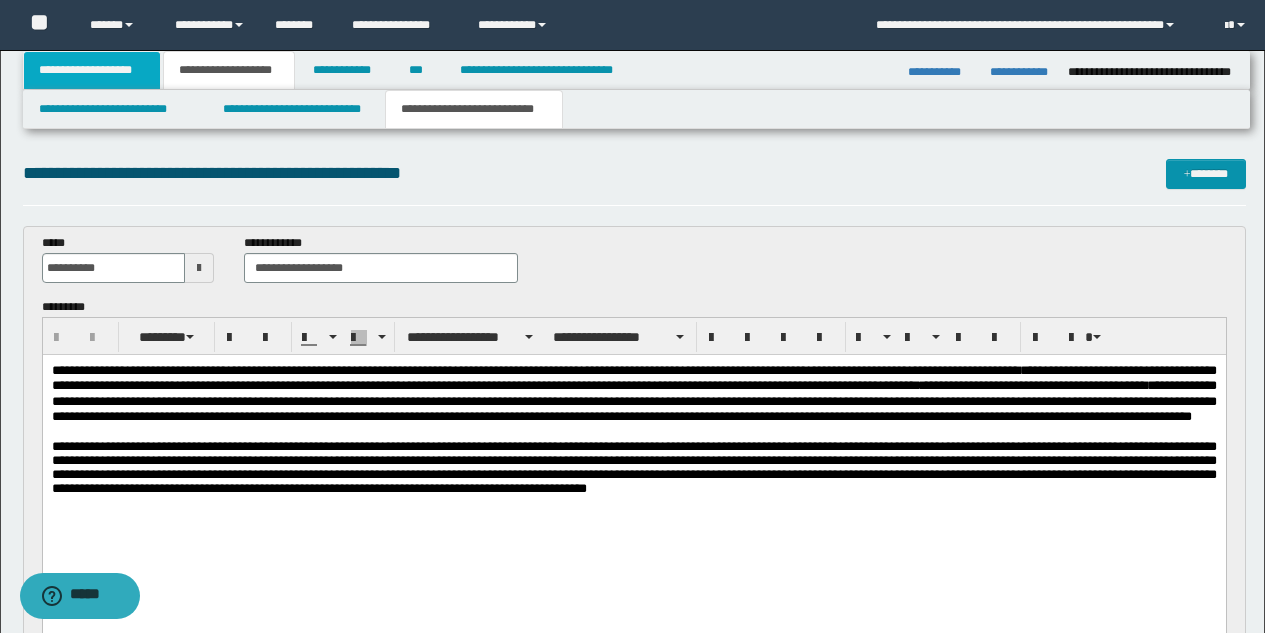 click on "**********" at bounding box center [92, 70] 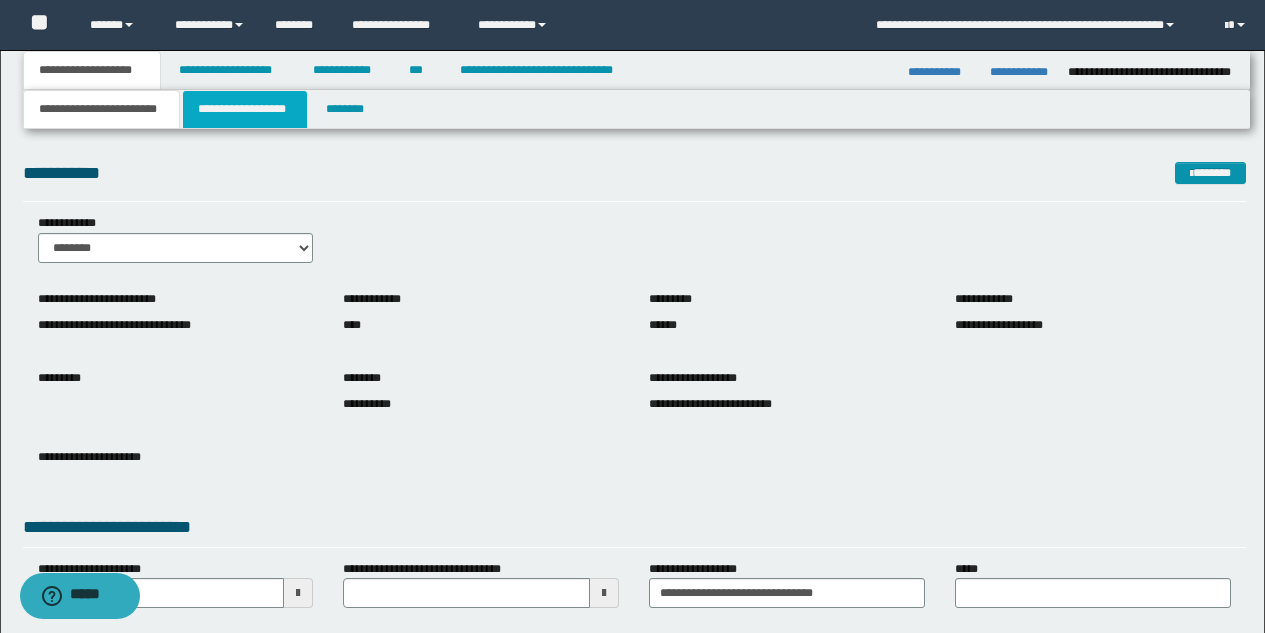 click on "**********" at bounding box center [245, 109] 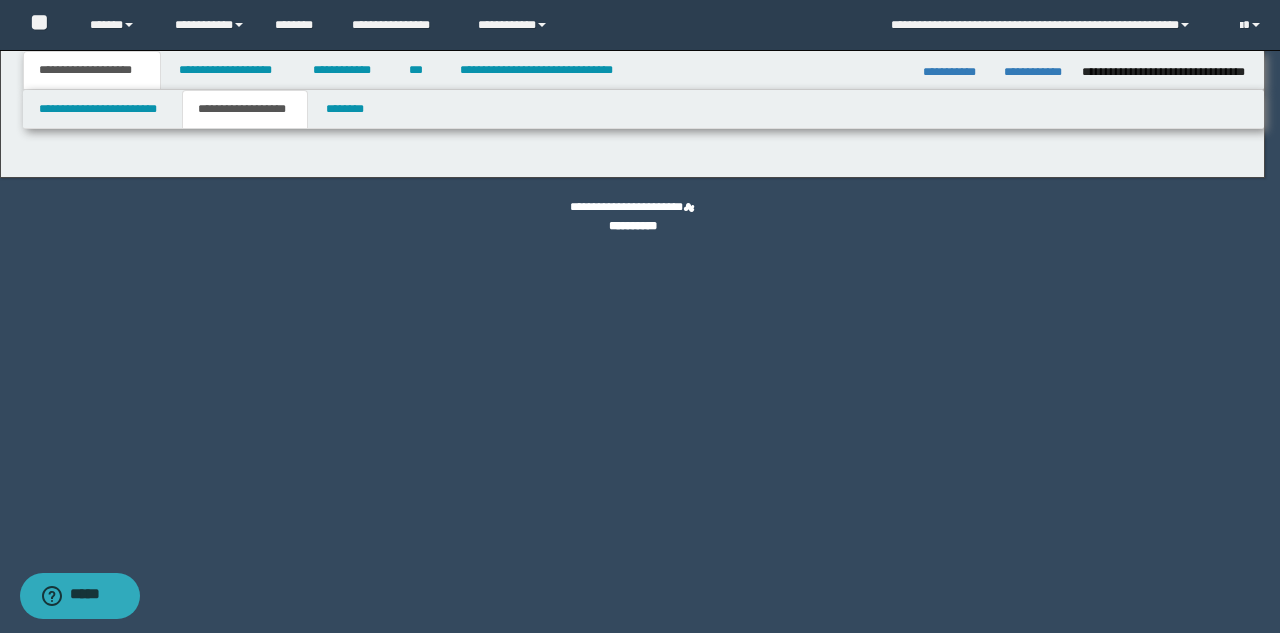 type on "**********" 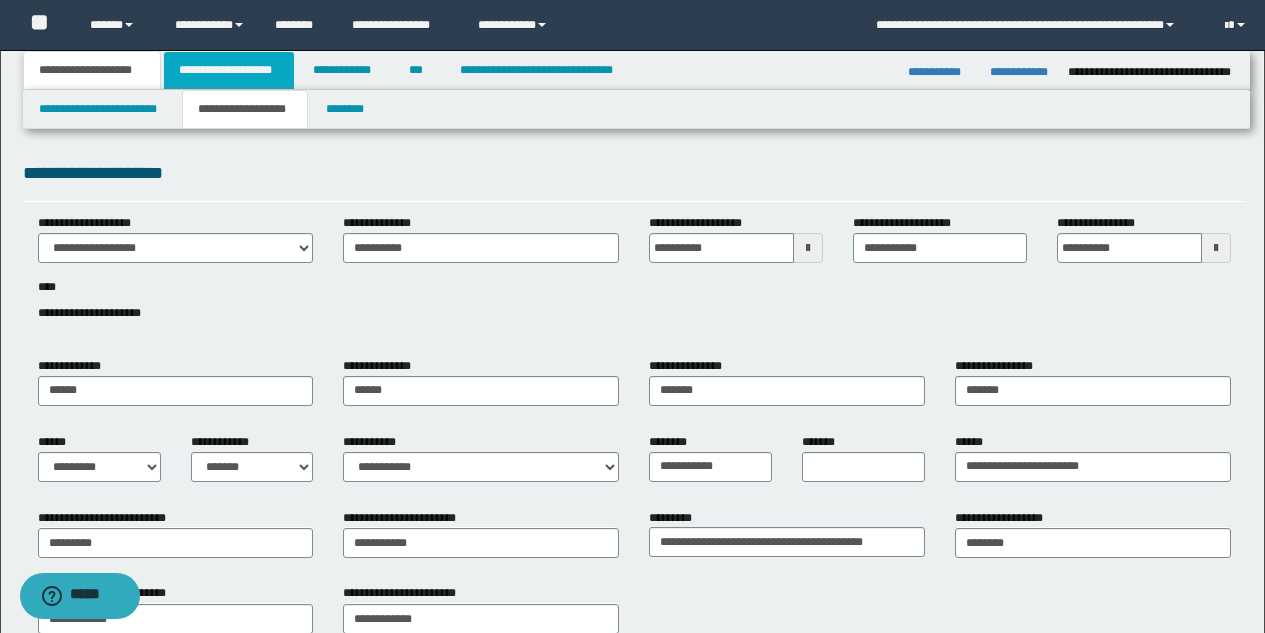 click on "**********" at bounding box center (229, 70) 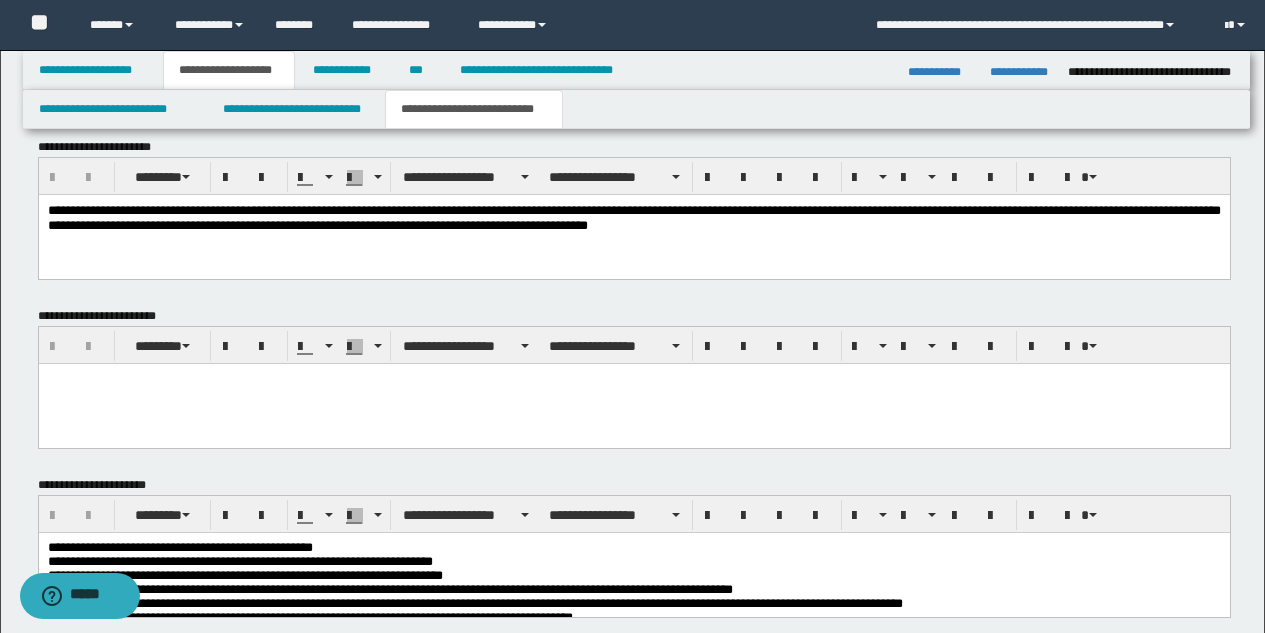 scroll, scrollTop: 948, scrollLeft: 0, axis: vertical 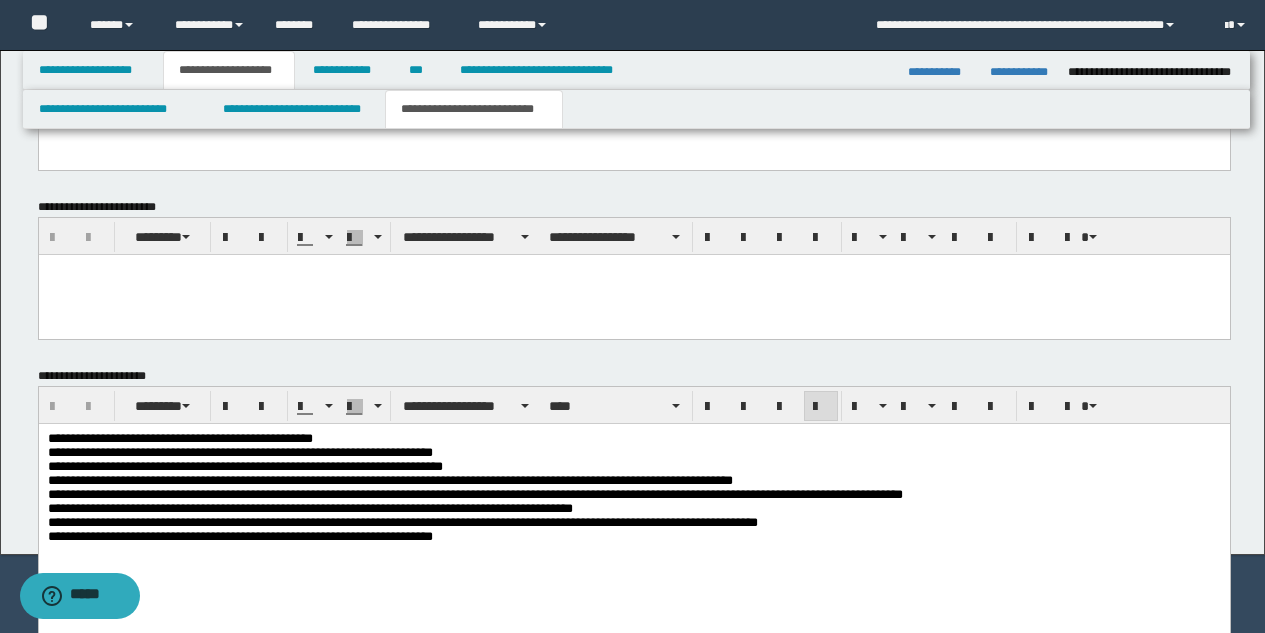 click on "**********" at bounding box center (633, 466) 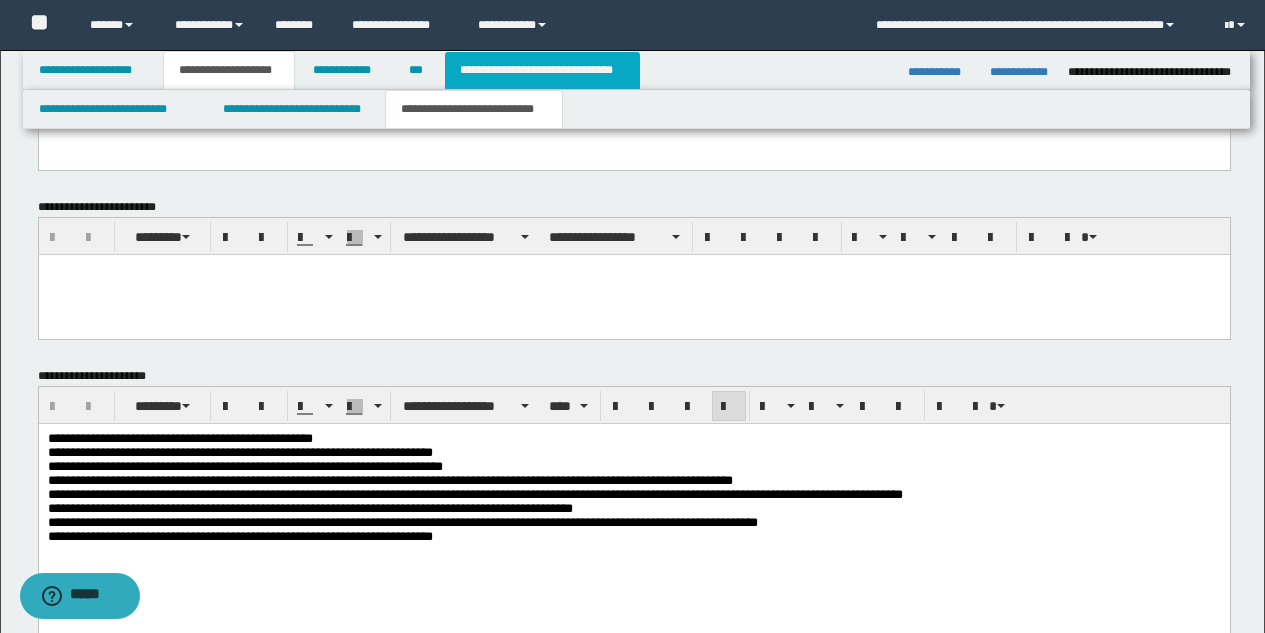 click on "**********" at bounding box center [542, 70] 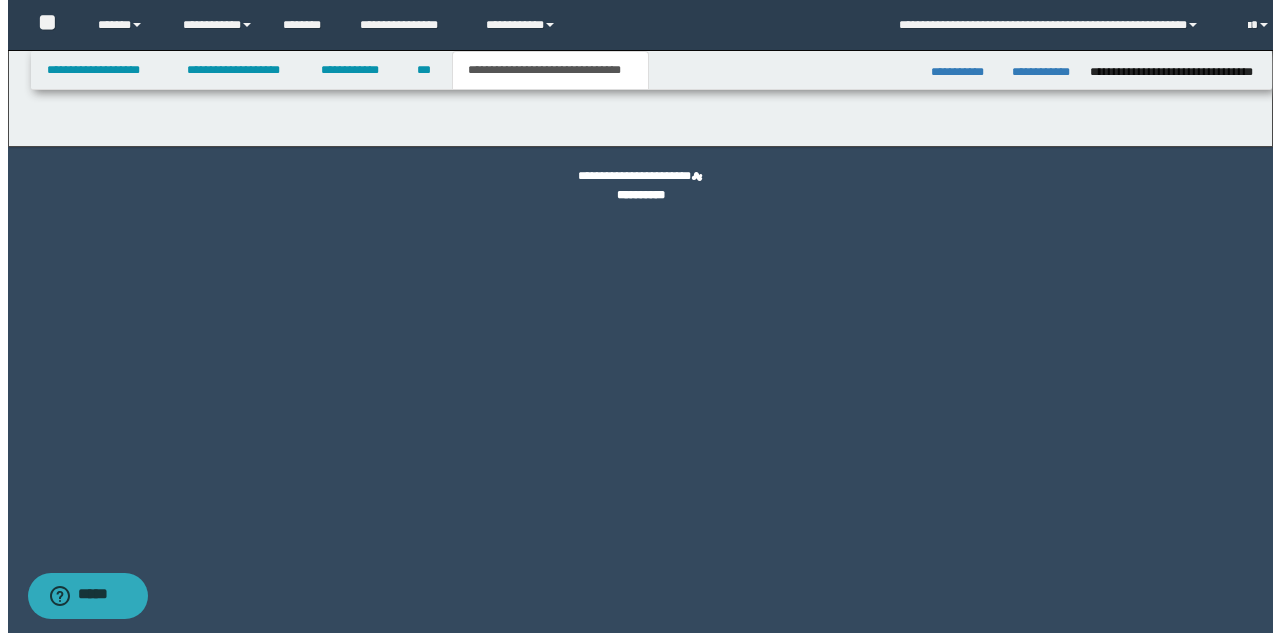 scroll, scrollTop: 0, scrollLeft: 0, axis: both 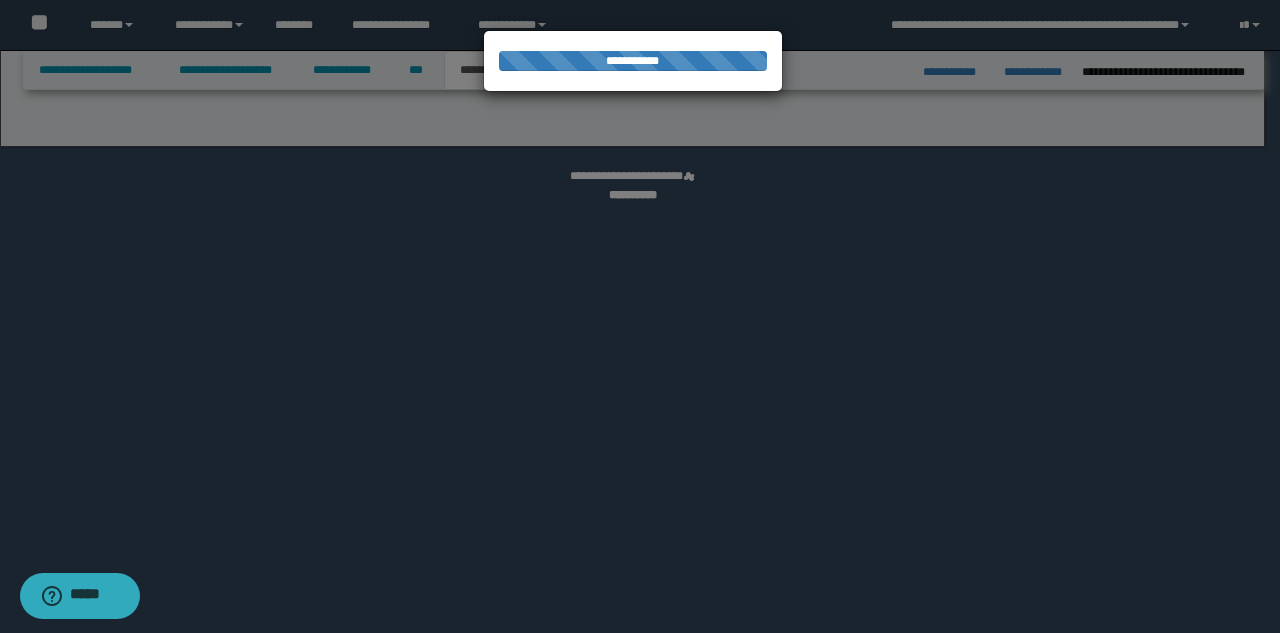 select on "*" 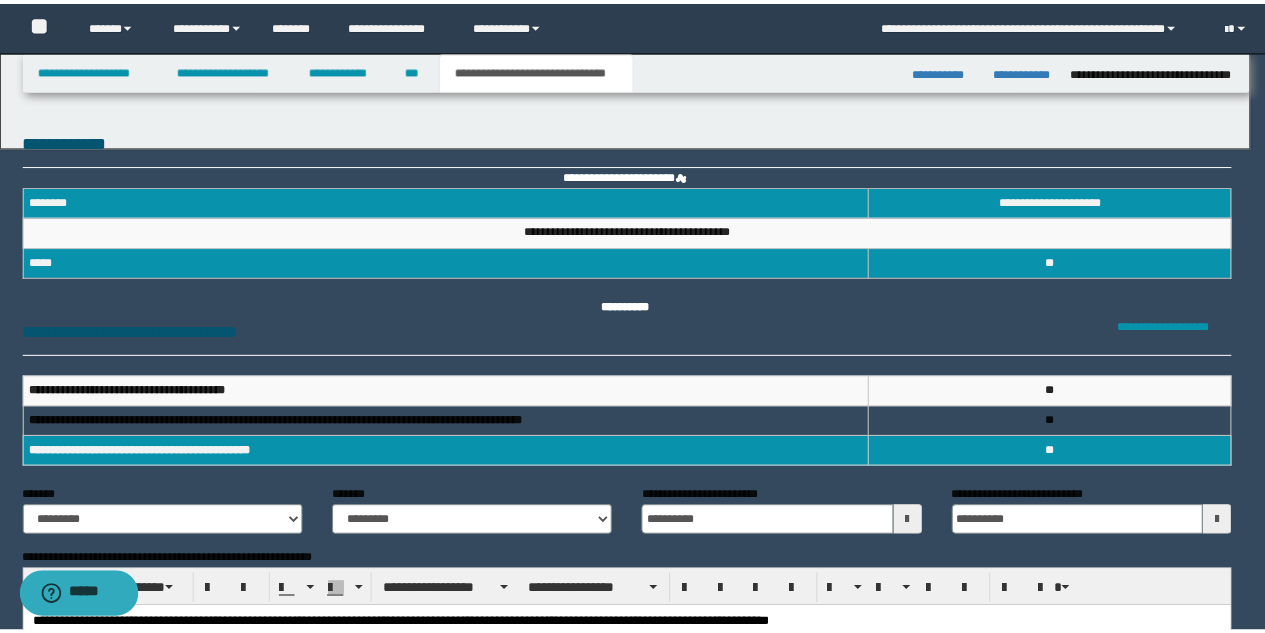 scroll, scrollTop: 0, scrollLeft: 0, axis: both 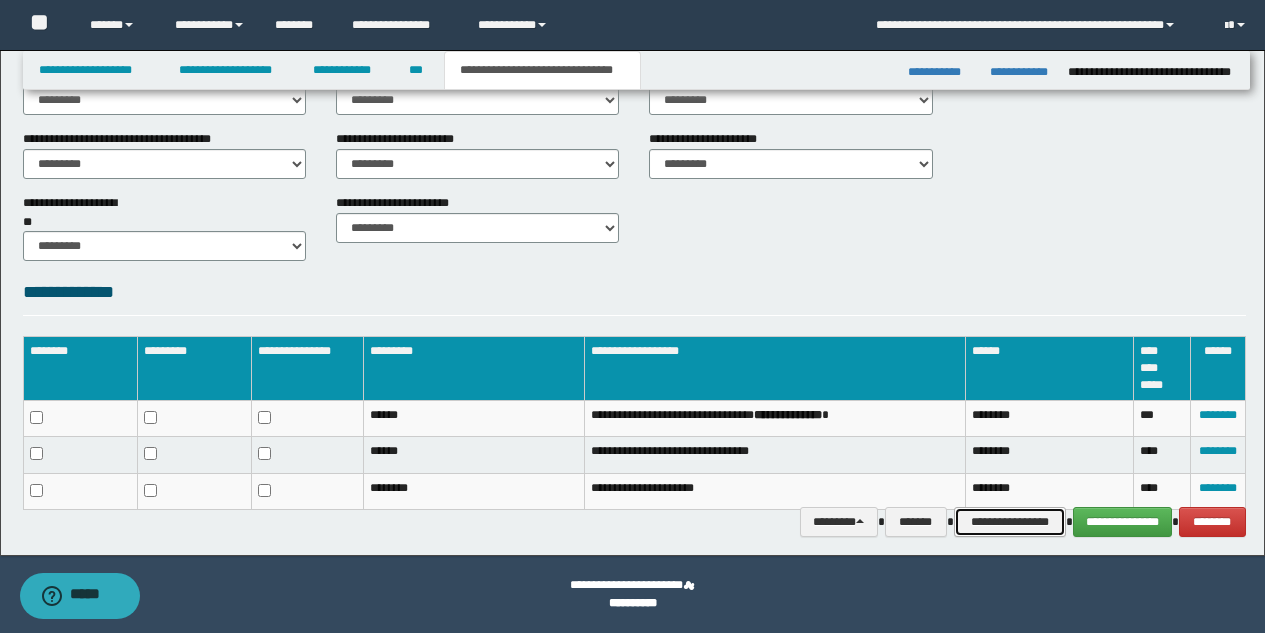 click on "**********" at bounding box center (1010, 522) 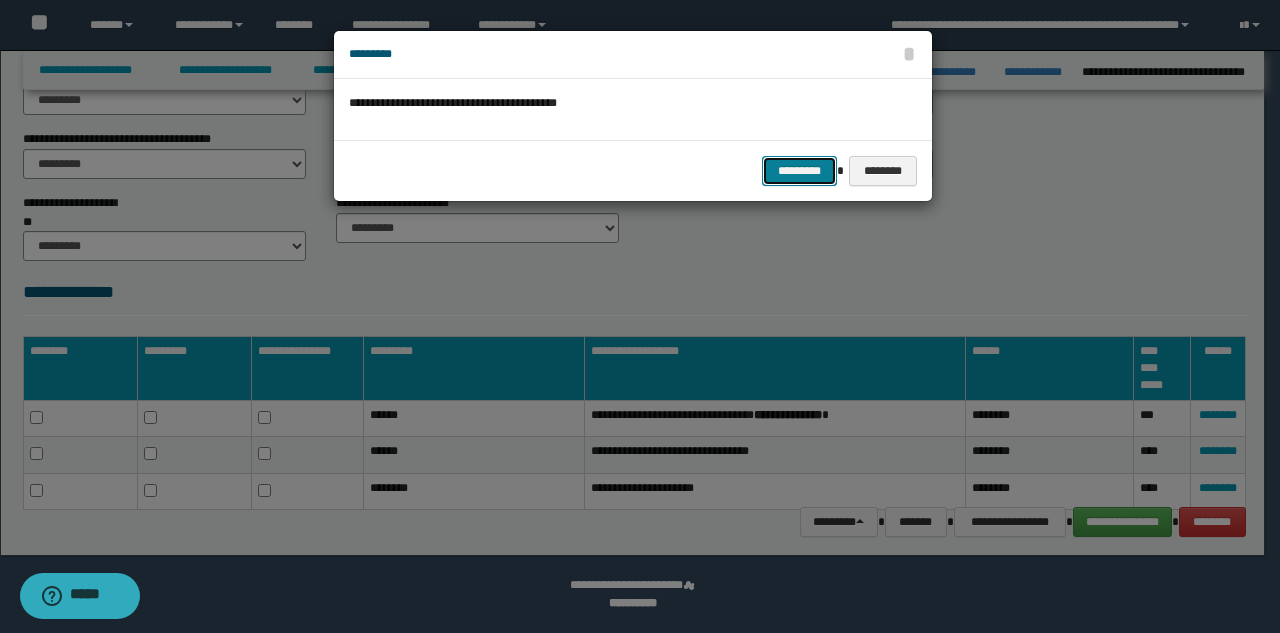 click on "*********" at bounding box center [799, 171] 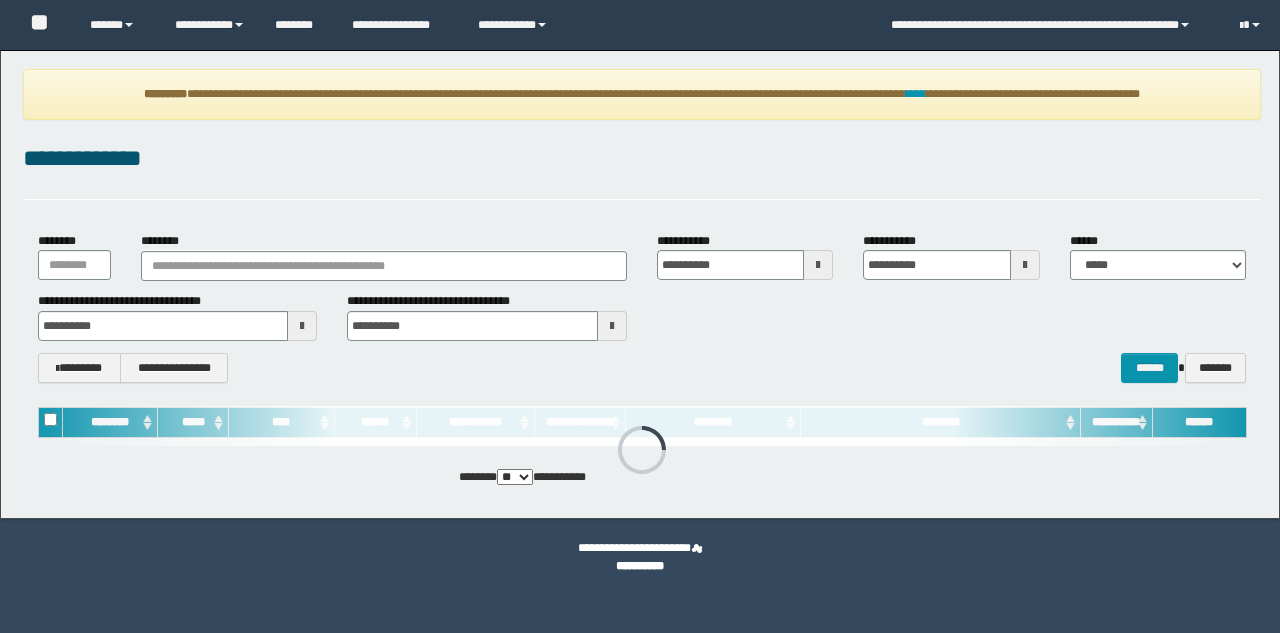 scroll, scrollTop: 0, scrollLeft: 0, axis: both 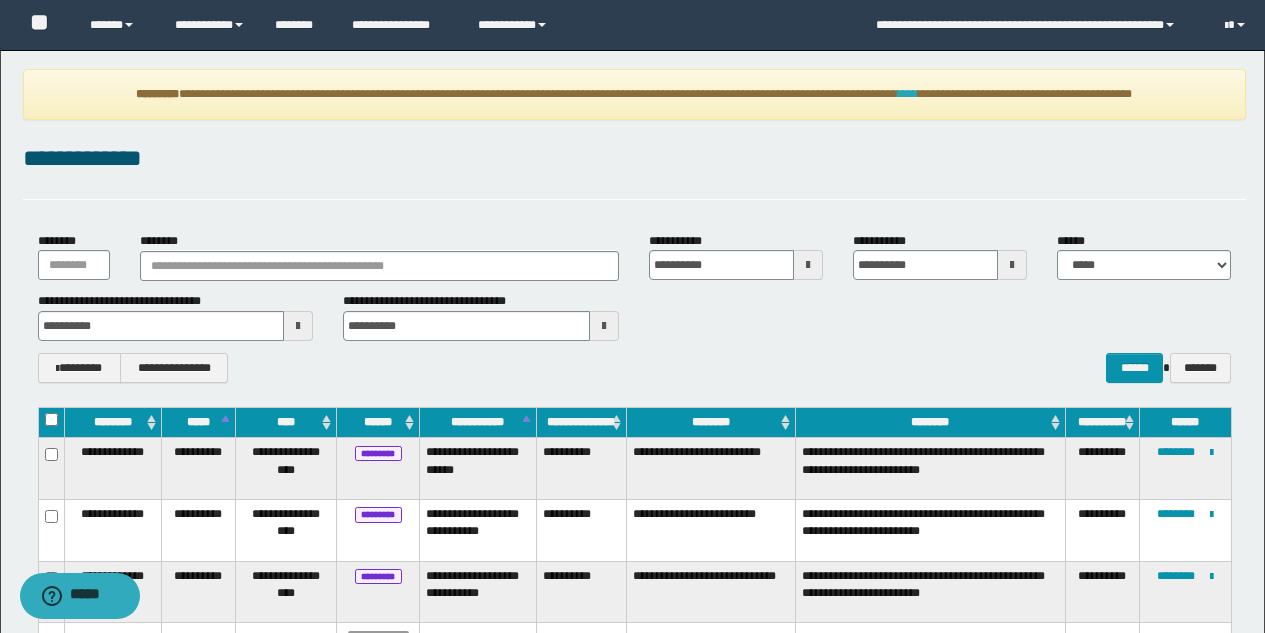 click on "****" at bounding box center [908, 94] 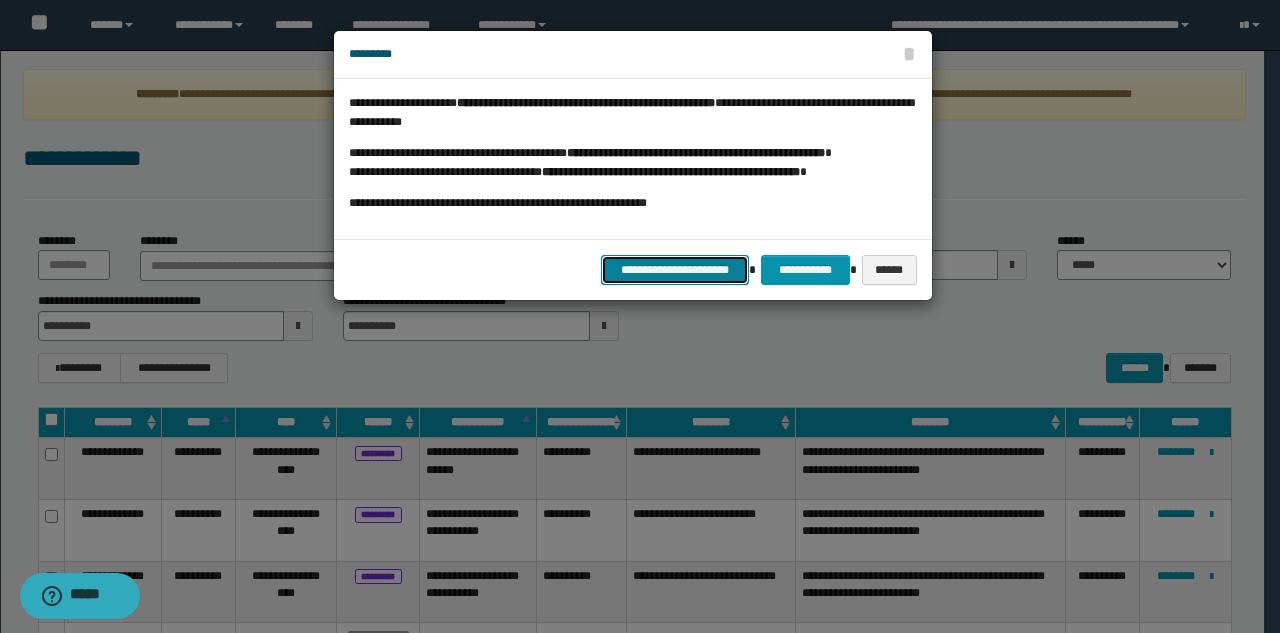 click on "**********" at bounding box center [675, 270] 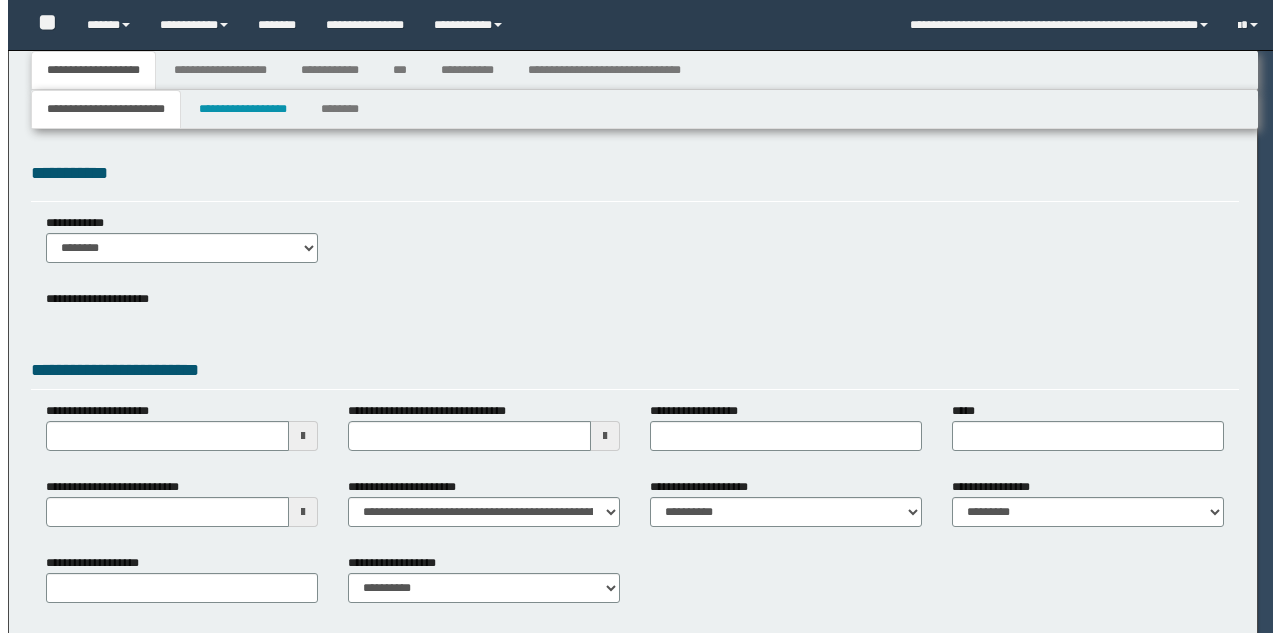 scroll, scrollTop: 0, scrollLeft: 0, axis: both 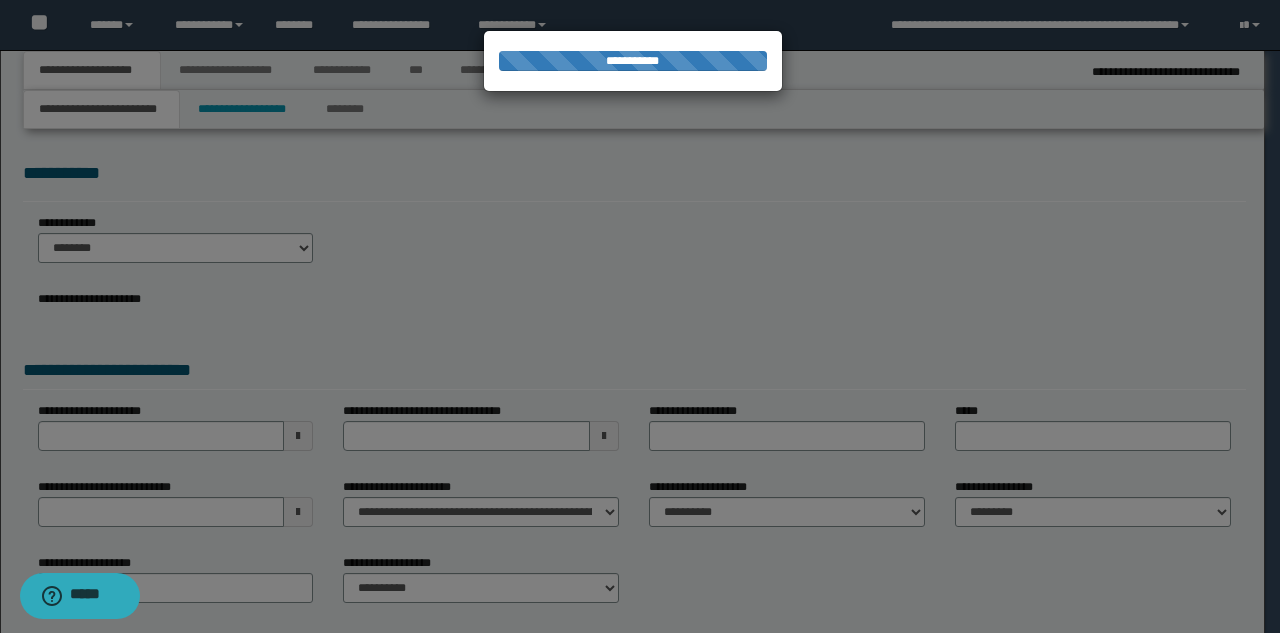 type on "**********" 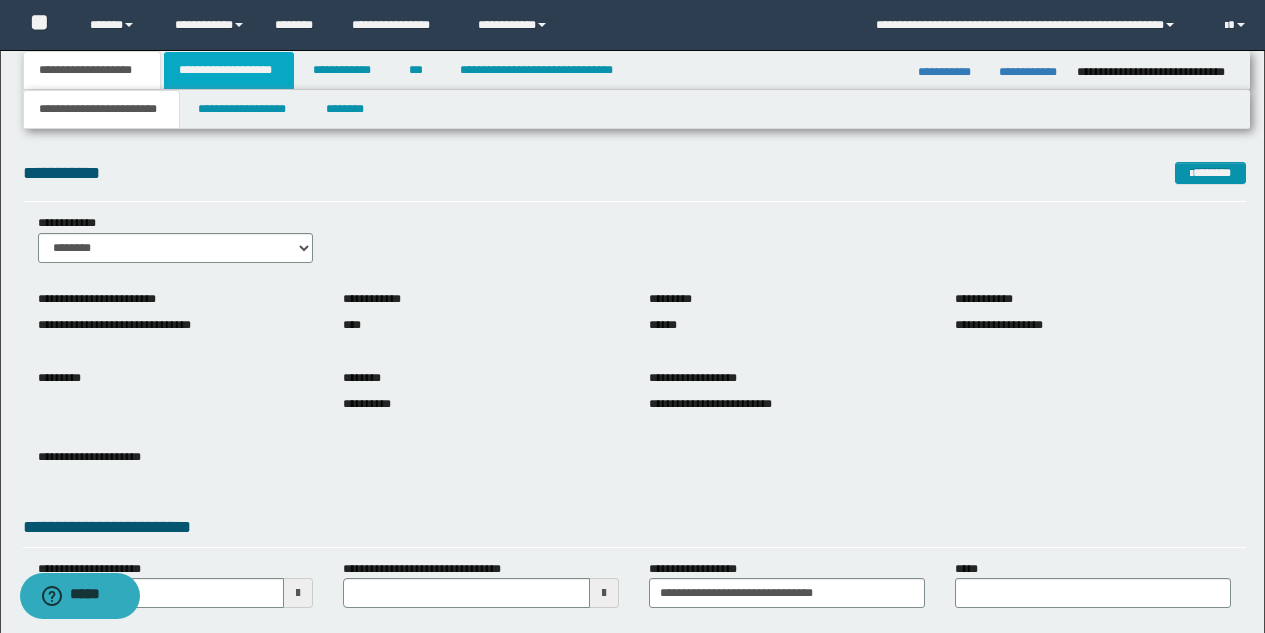 click on "**********" at bounding box center (229, 70) 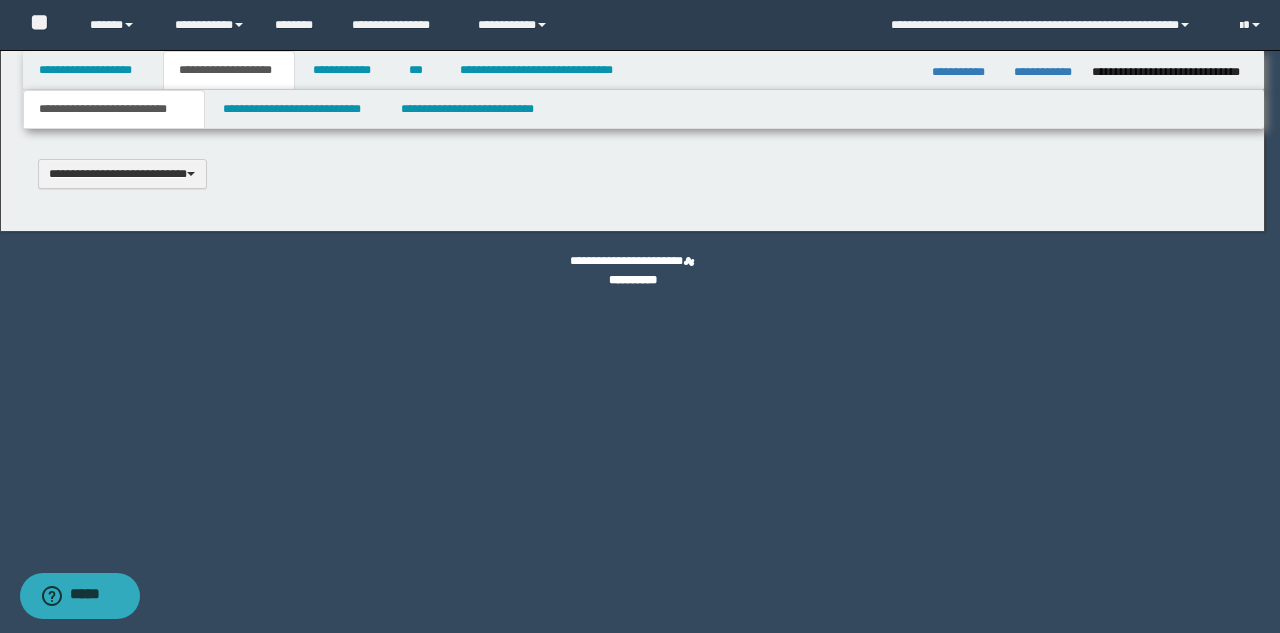 type 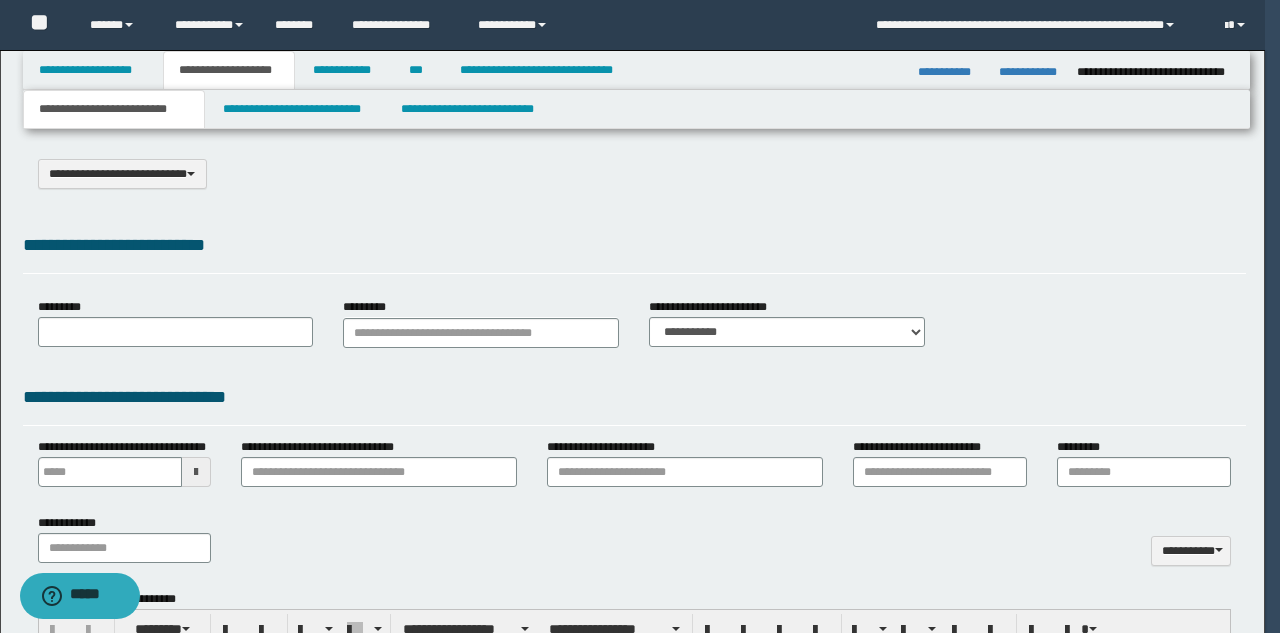 select on "*" 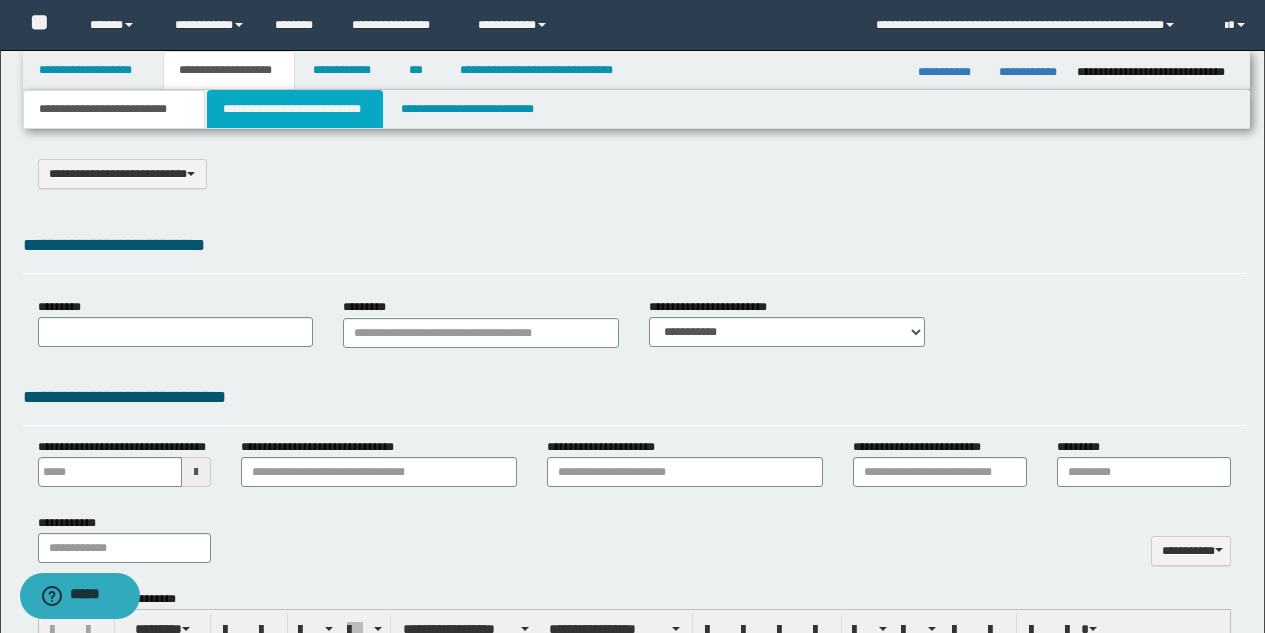 click on "**********" at bounding box center (295, 109) 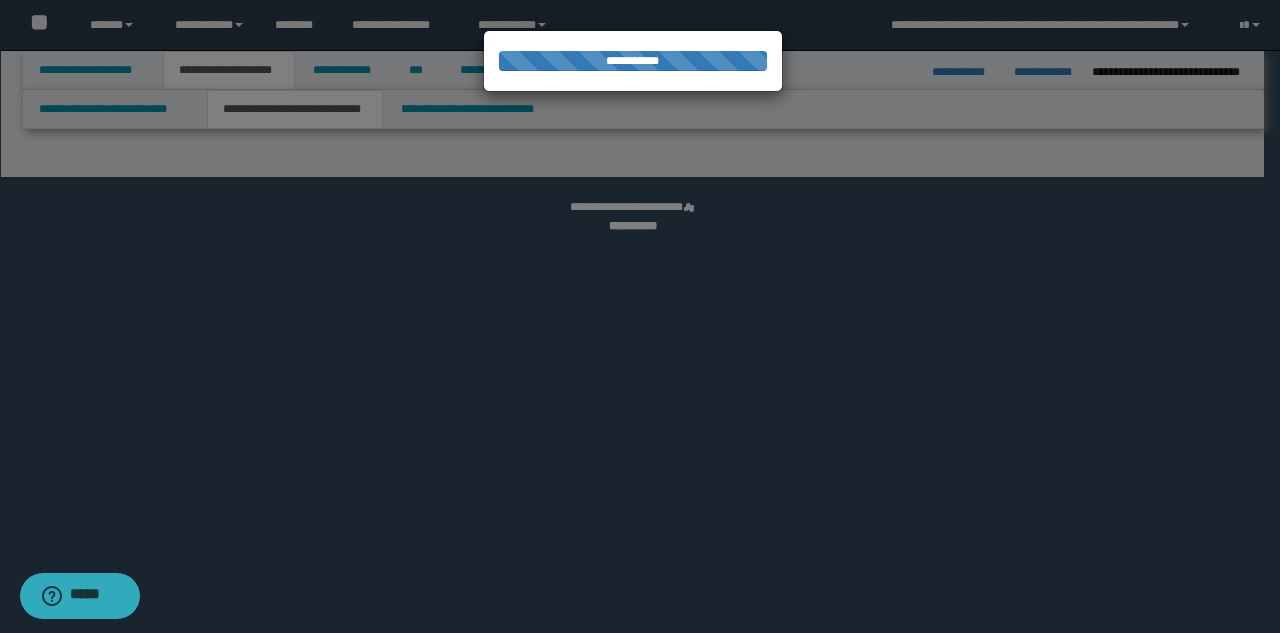 select on "*" 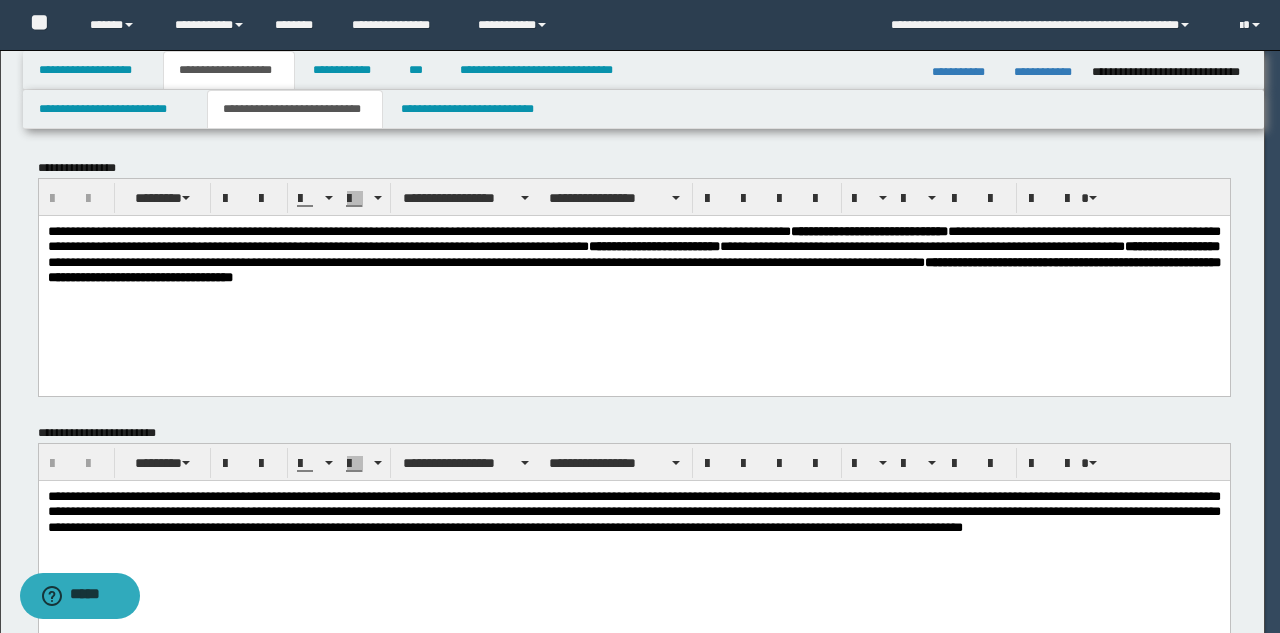 scroll, scrollTop: 0, scrollLeft: 0, axis: both 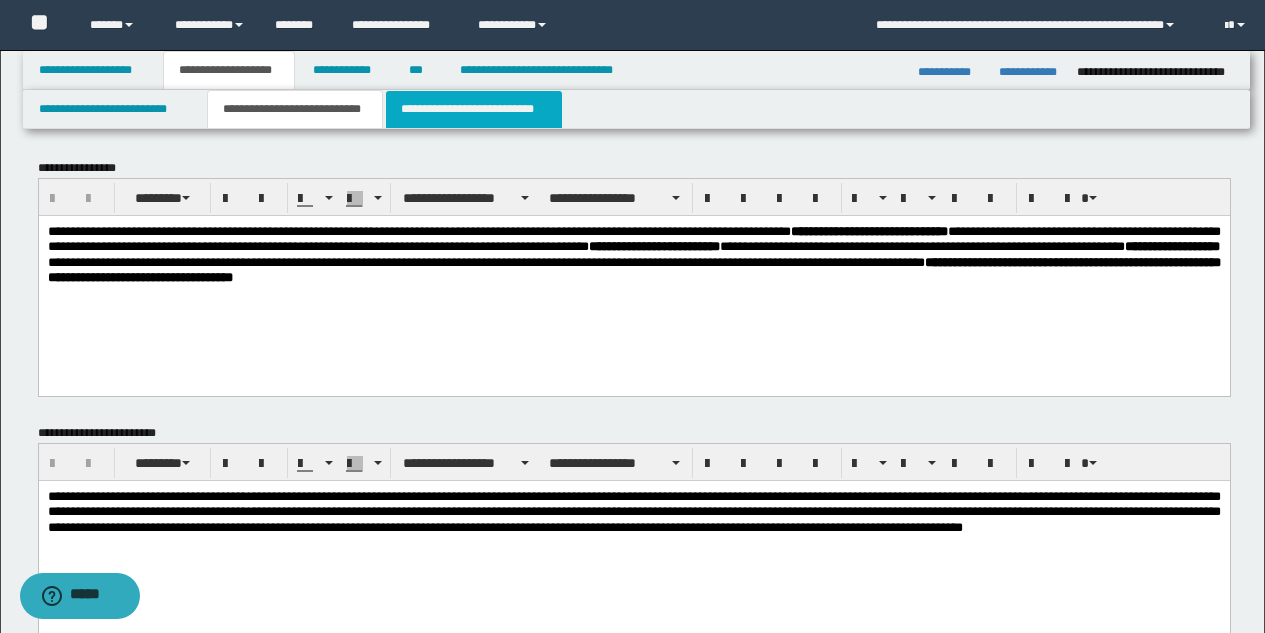 click on "**********" at bounding box center [474, 109] 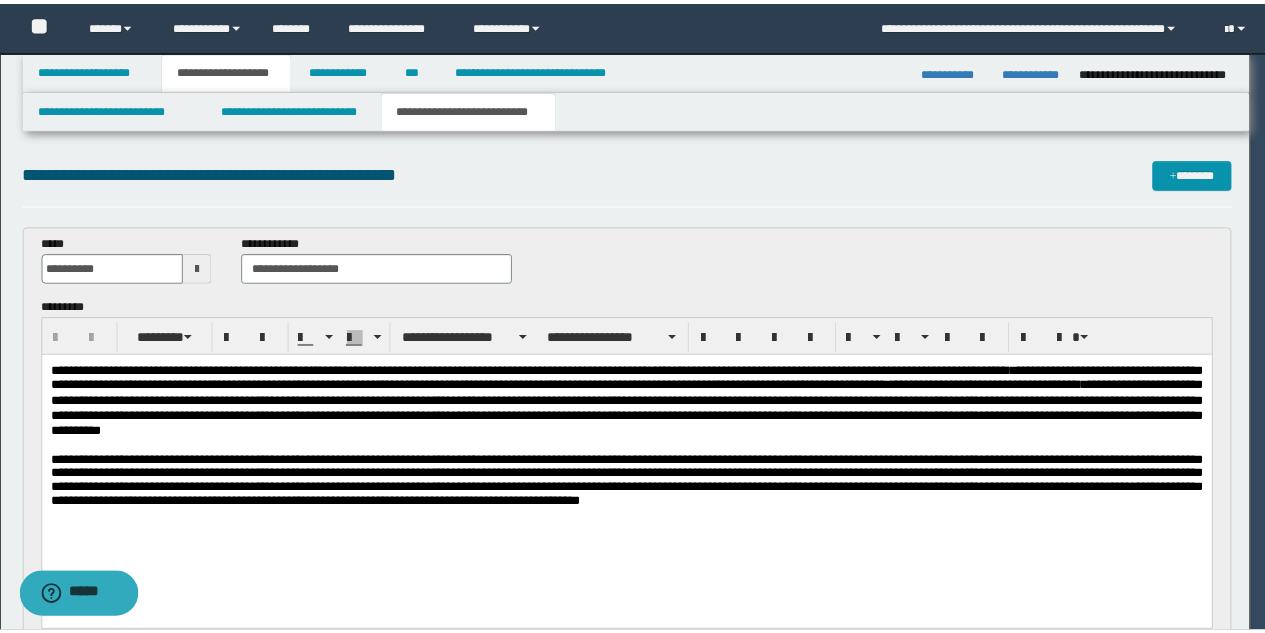 scroll, scrollTop: 0, scrollLeft: 0, axis: both 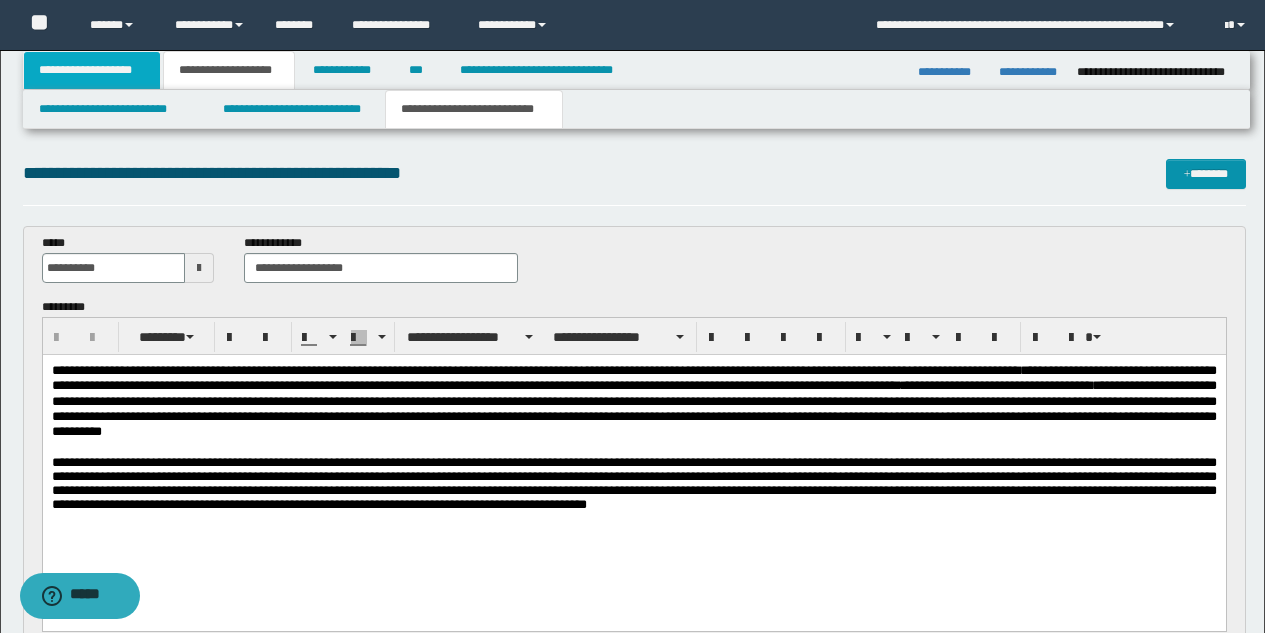 click on "**********" at bounding box center (92, 70) 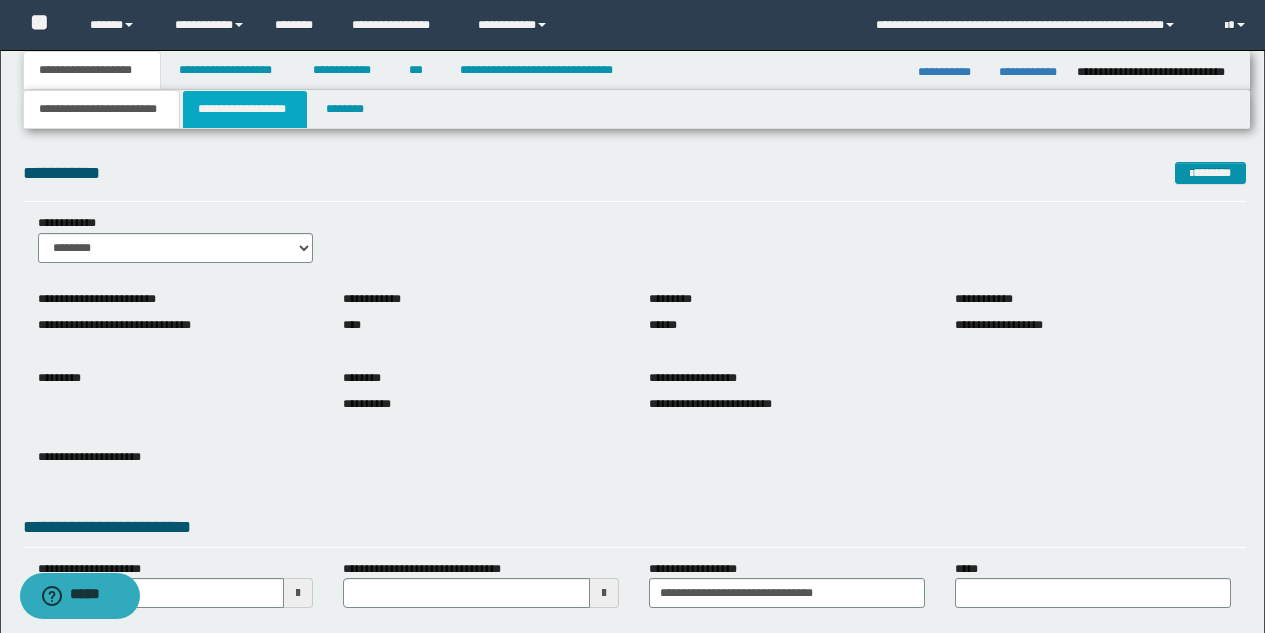 click on "**********" at bounding box center (245, 109) 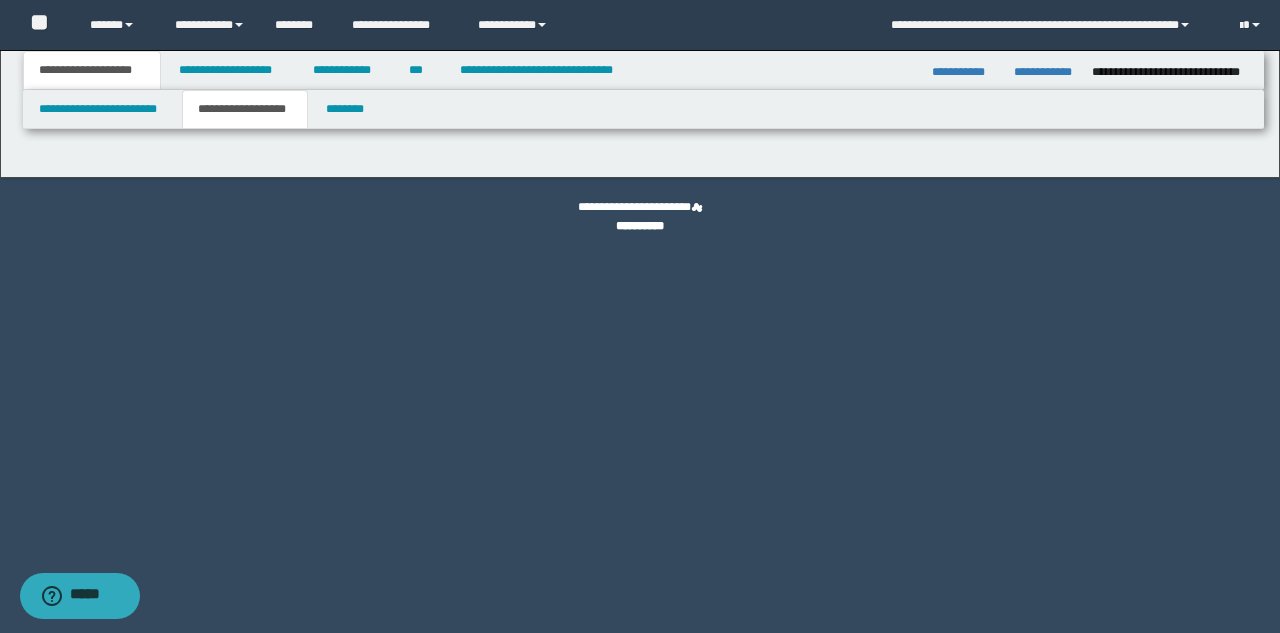 type on "********" 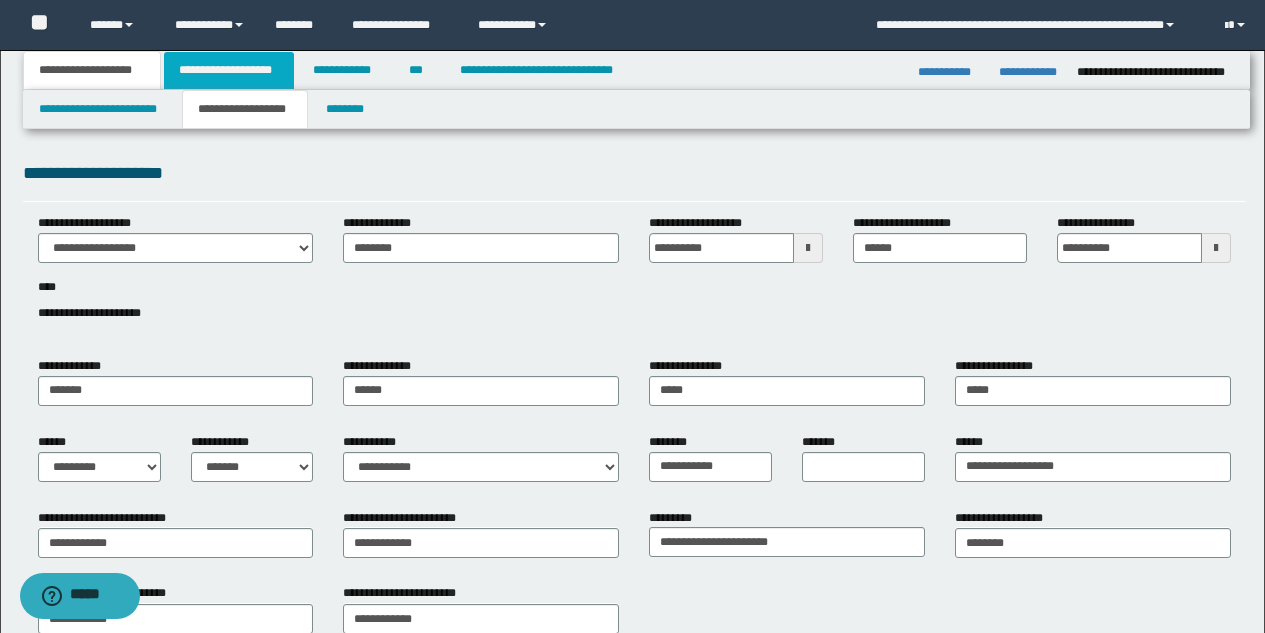 click on "**********" at bounding box center [229, 70] 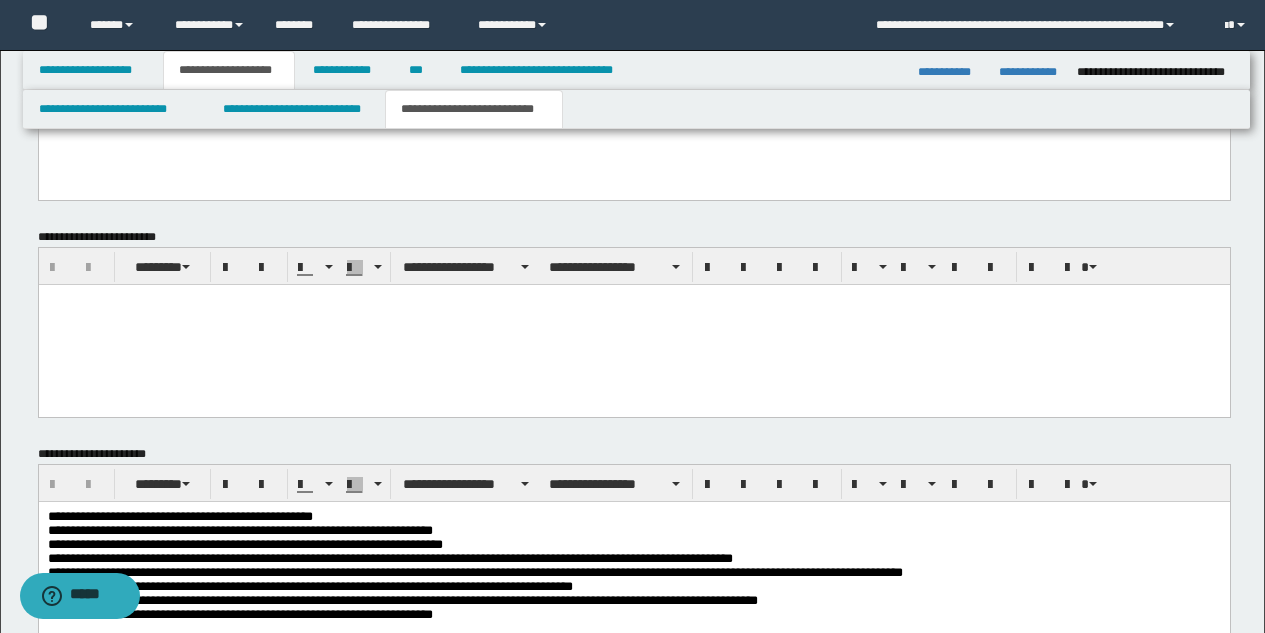 scroll, scrollTop: 956, scrollLeft: 0, axis: vertical 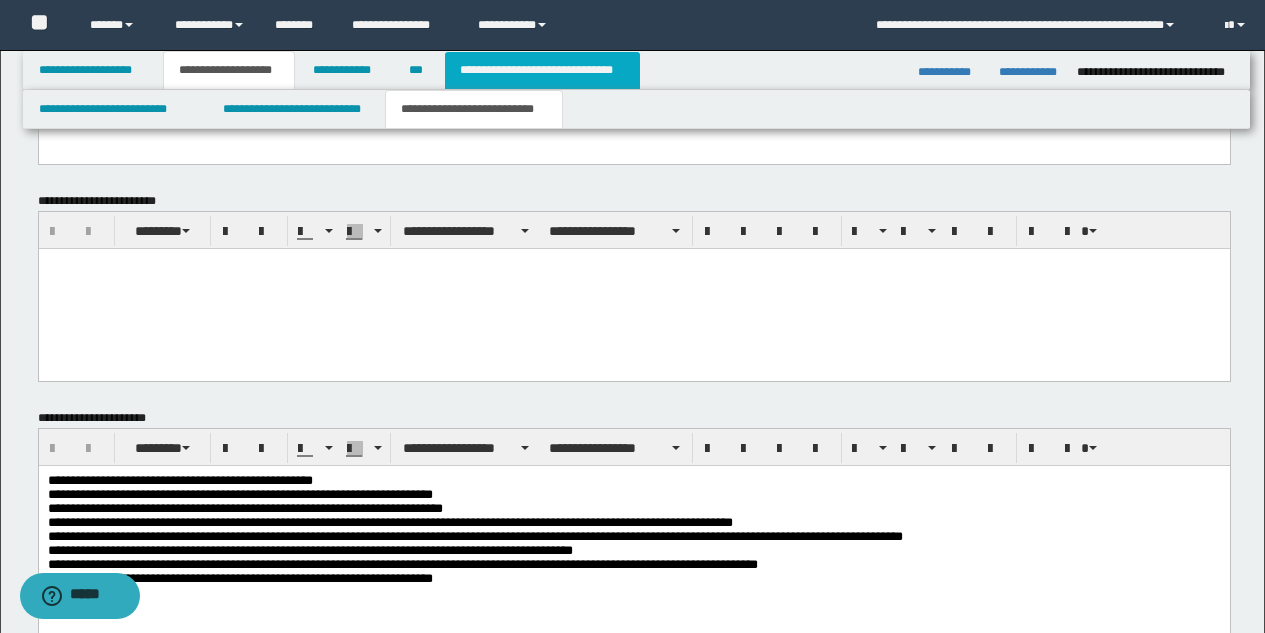 click on "**********" at bounding box center [542, 70] 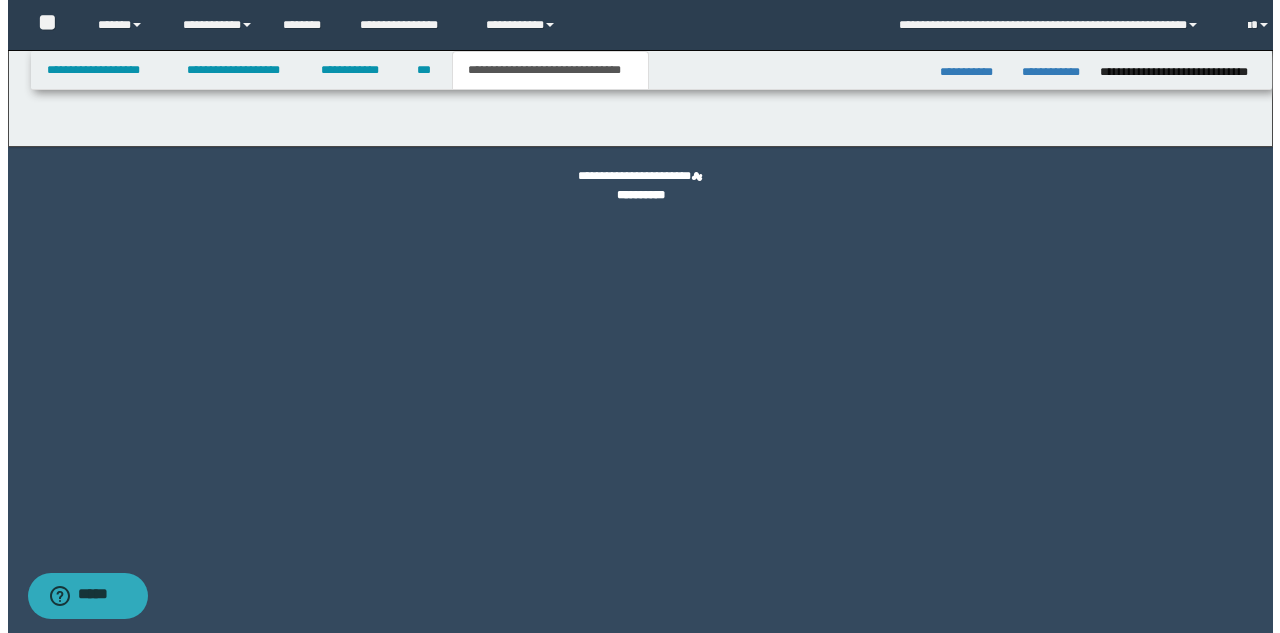 scroll, scrollTop: 0, scrollLeft: 0, axis: both 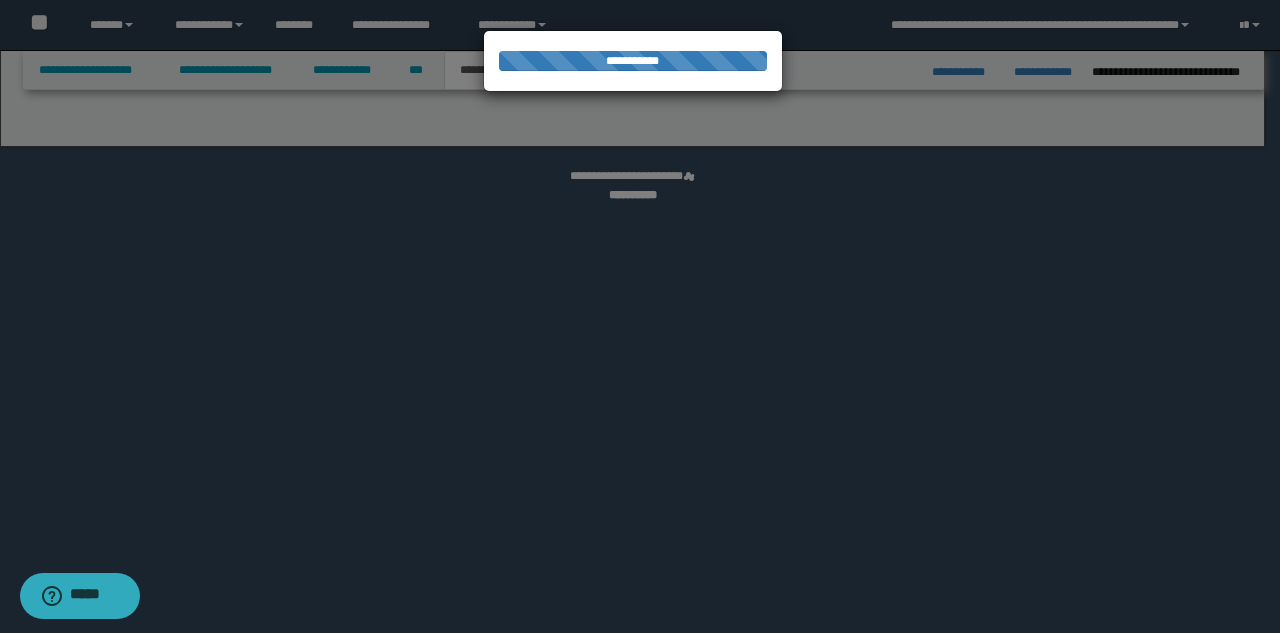 select on "*" 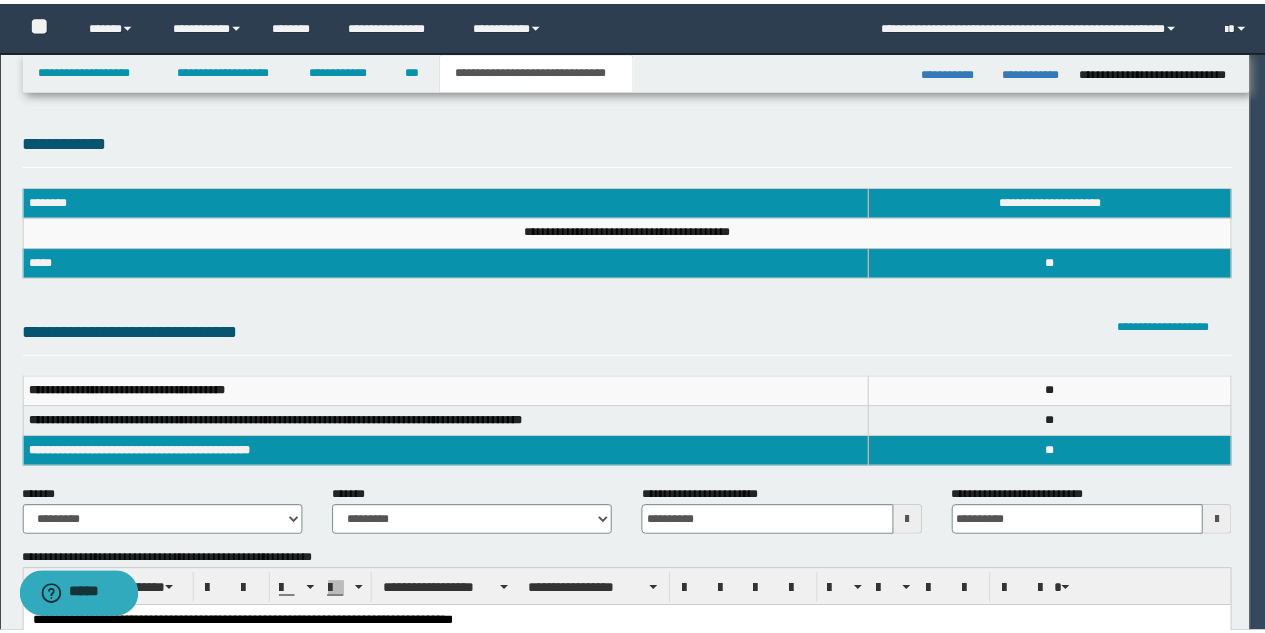 scroll, scrollTop: 0, scrollLeft: 0, axis: both 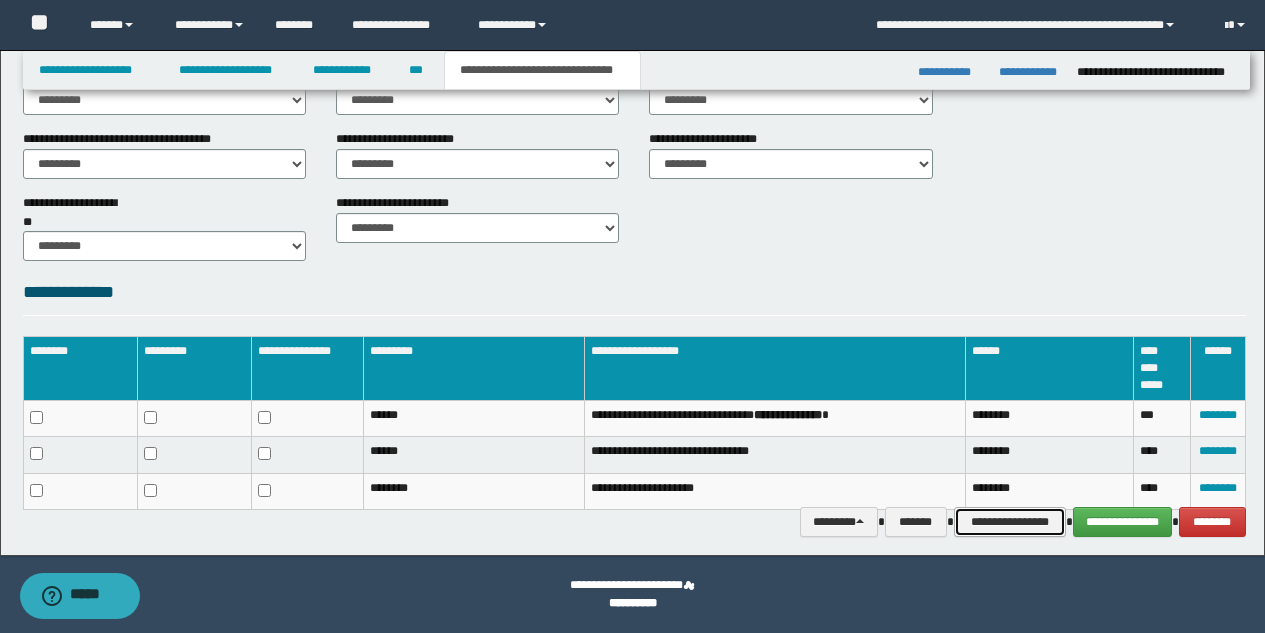 click on "**********" at bounding box center (1010, 522) 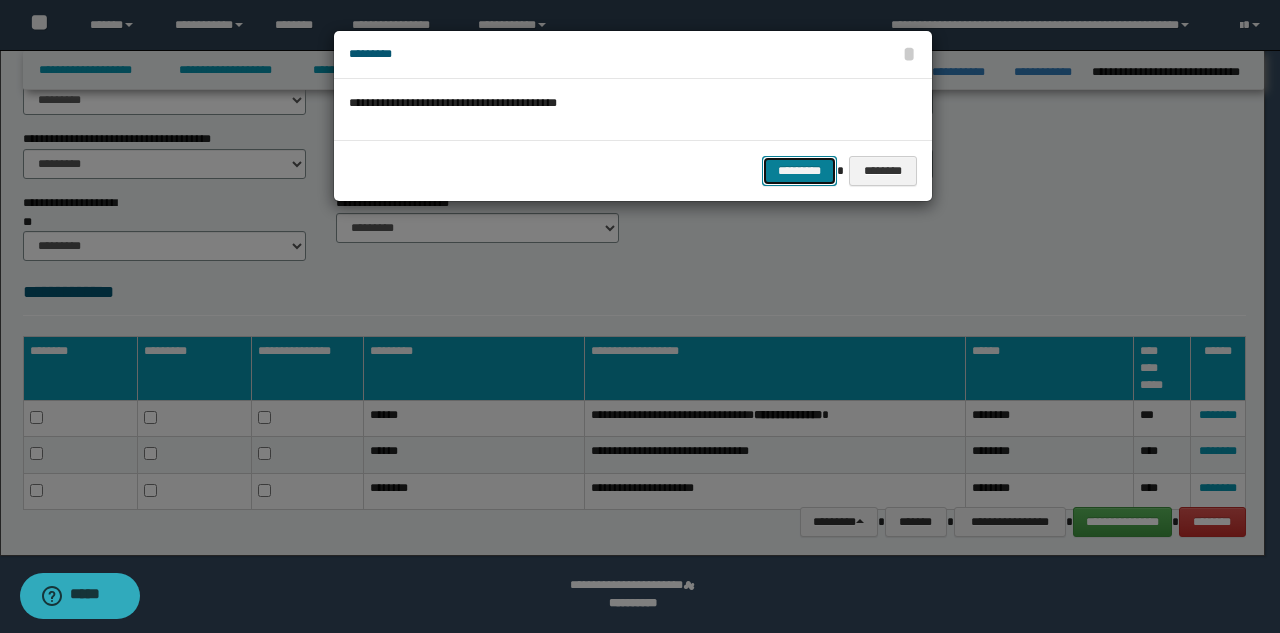 click on "*********" at bounding box center (799, 171) 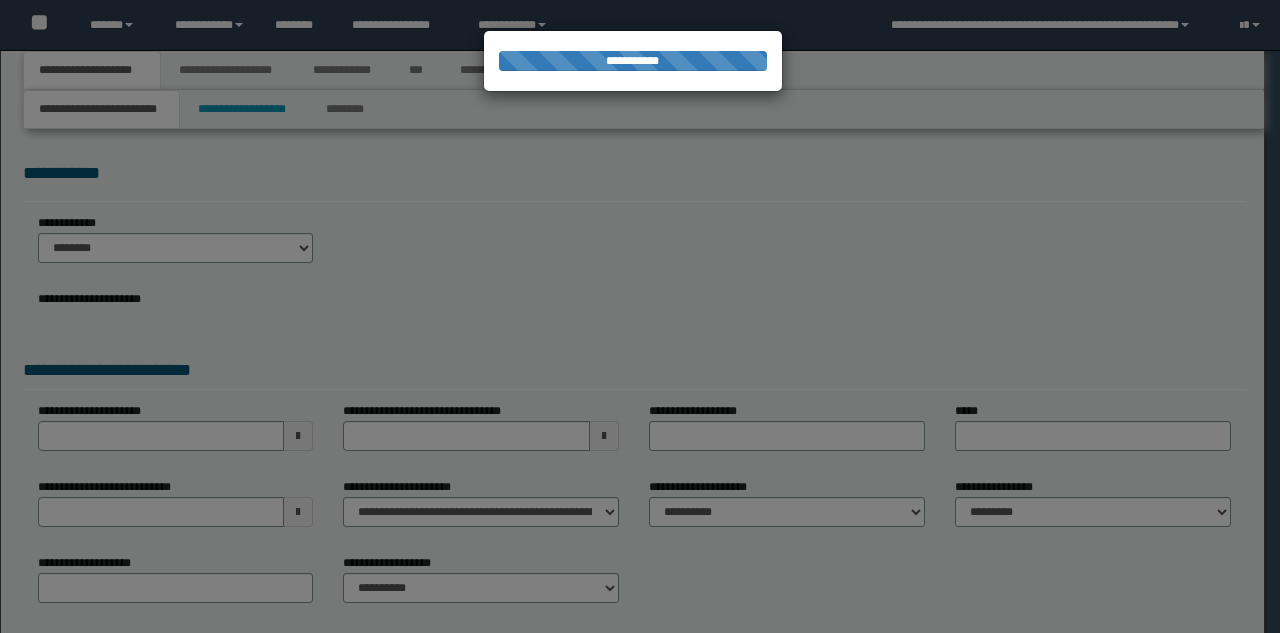 scroll, scrollTop: 0, scrollLeft: 0, axis: both 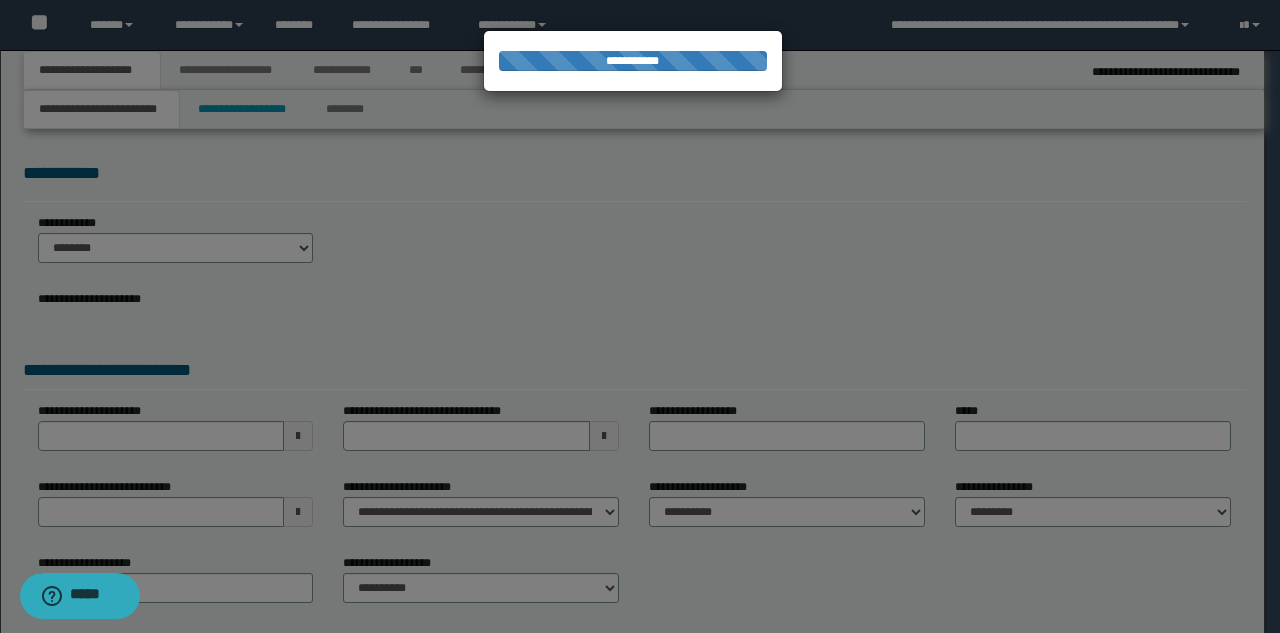 type on "**********" 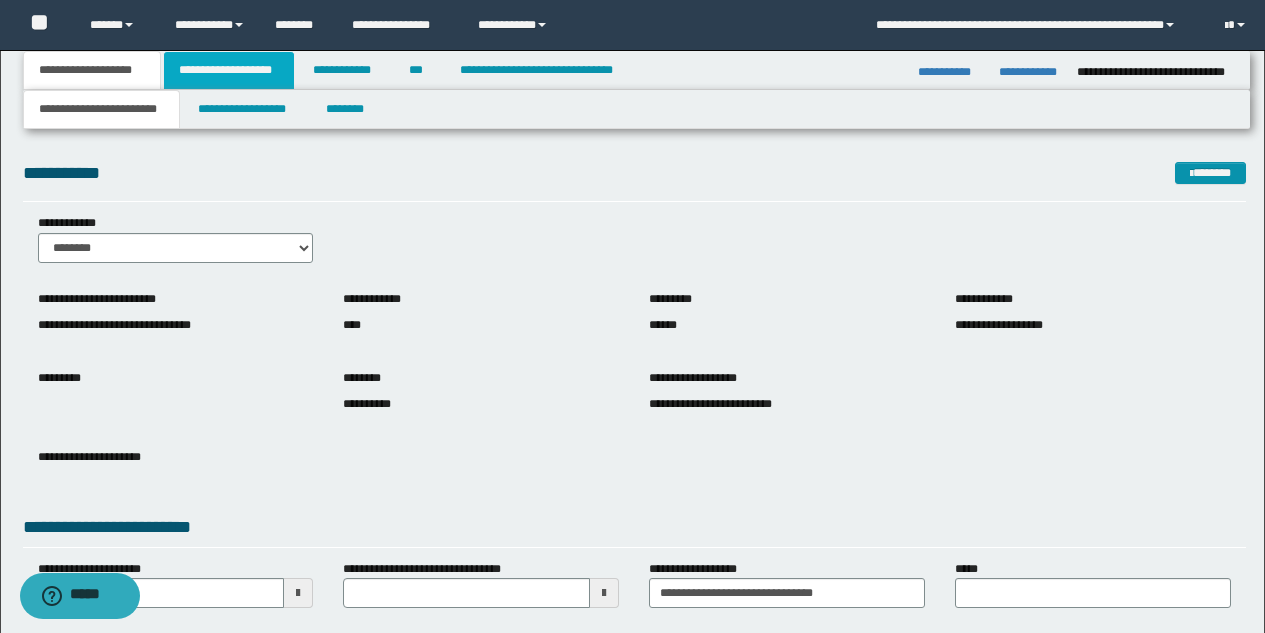 click on "**********" at bounding box center [229, 70] 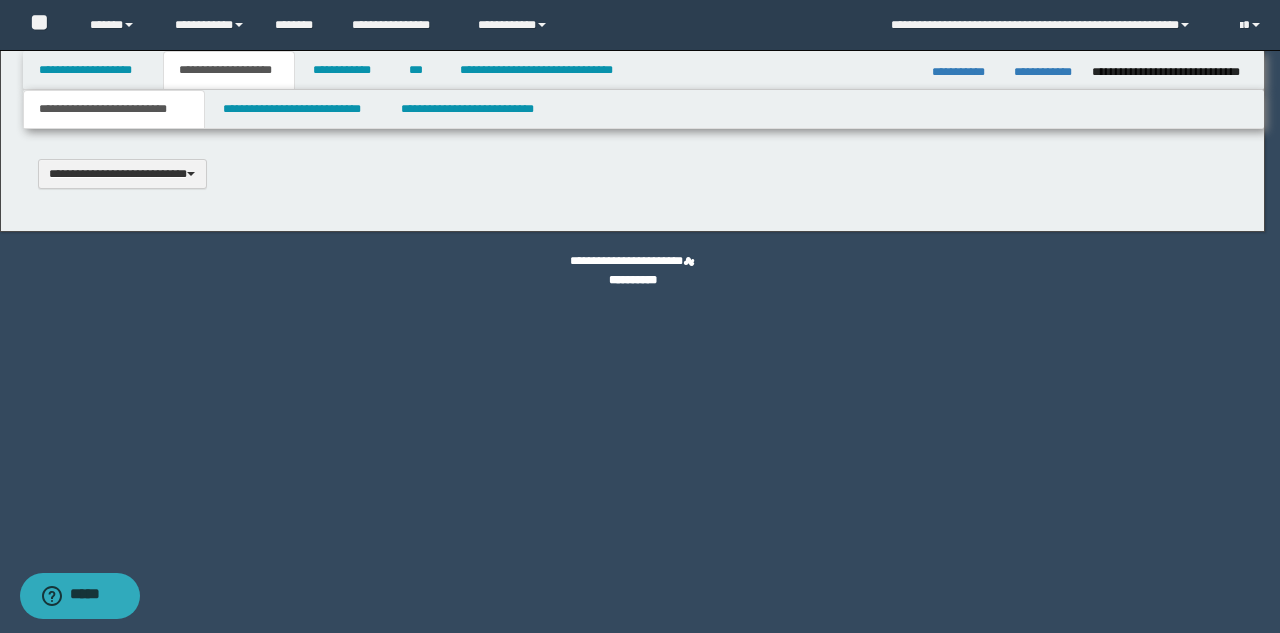 type 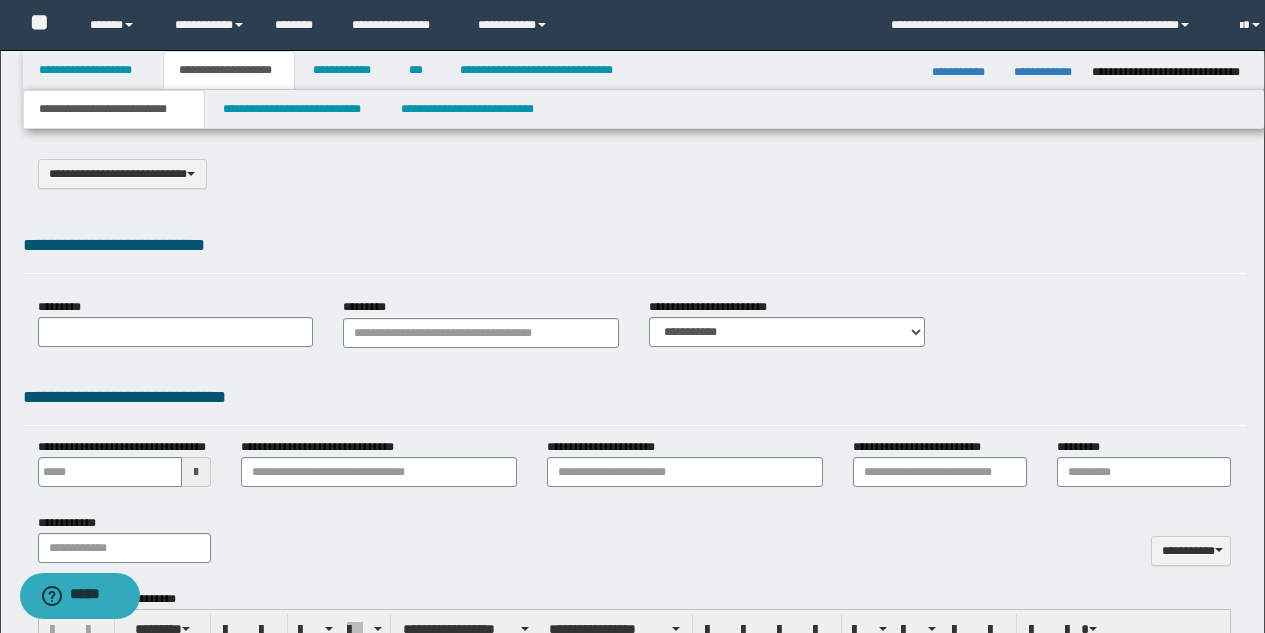 select on "*" 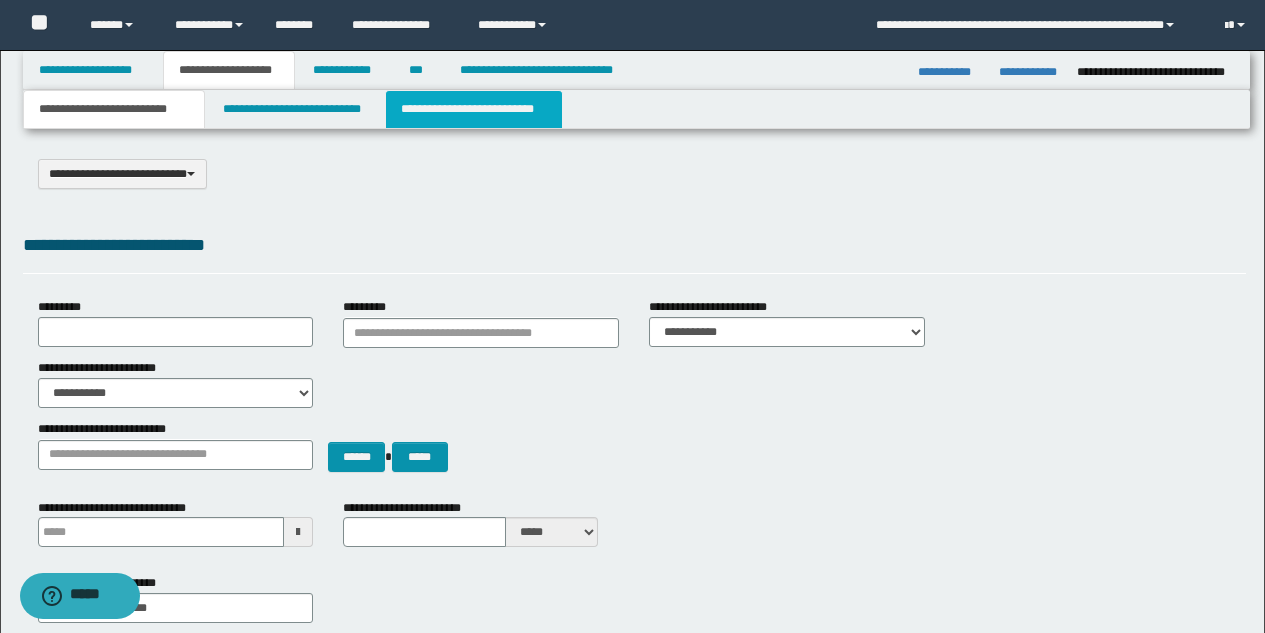 click on "**********" at bounding box center (474, 109) 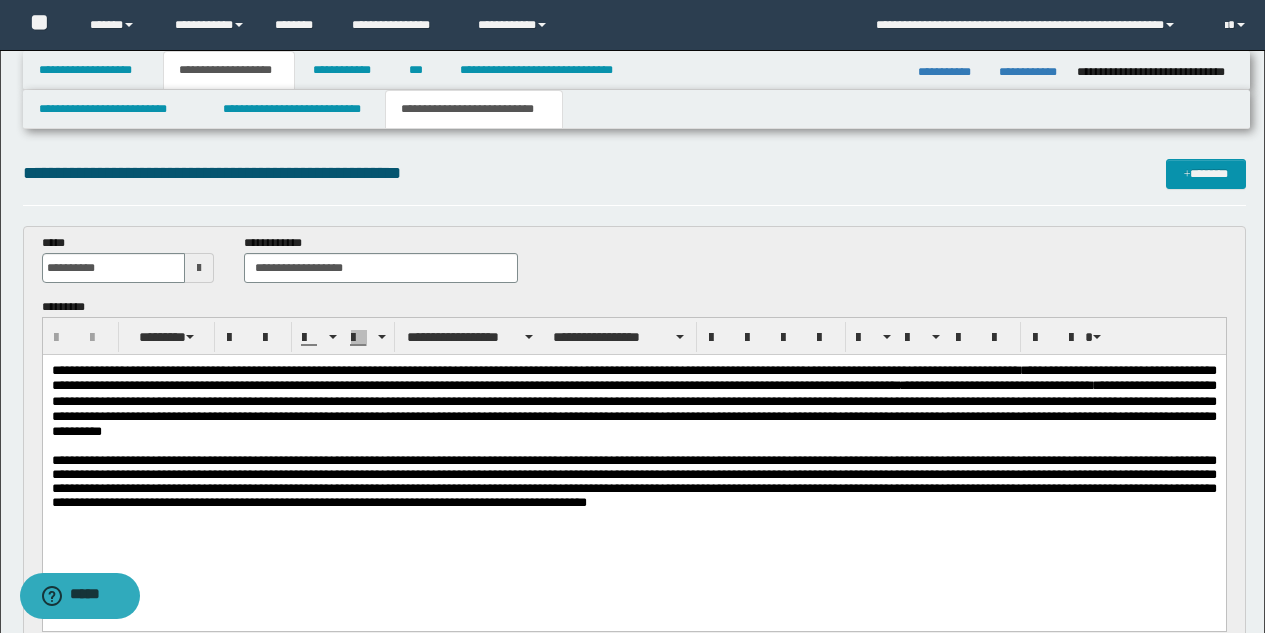 scroll, scrollTop: 0, scrollLeft: 0, axis: both 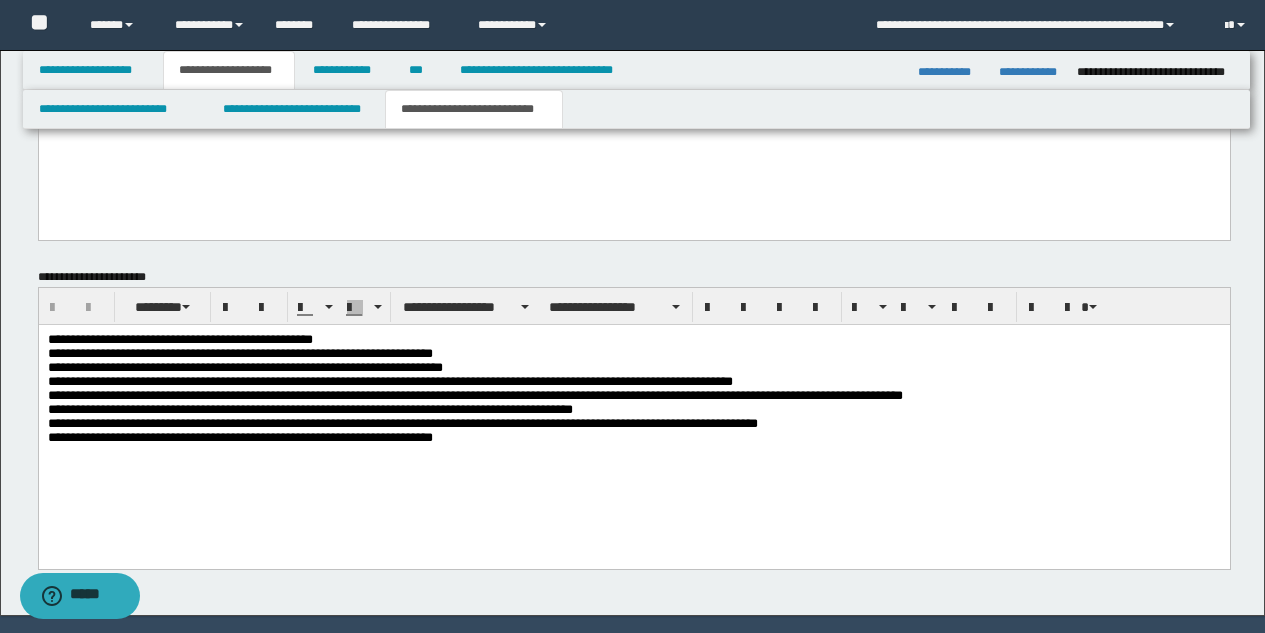 click on "**********" at bounding box center (633, 437) 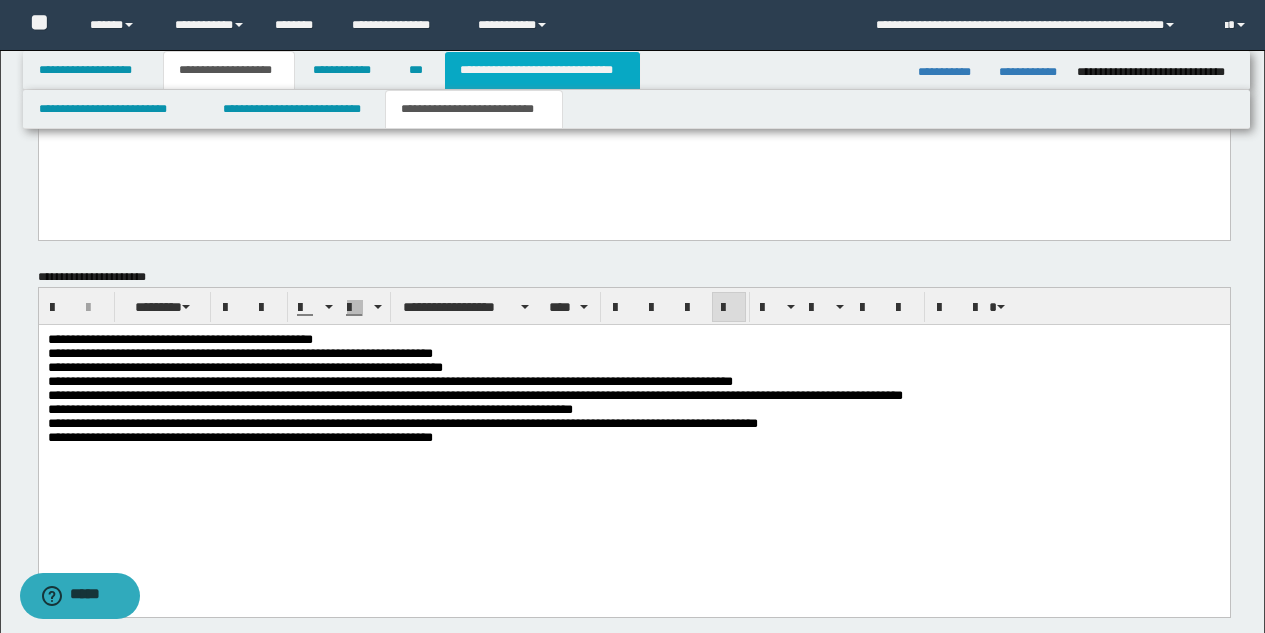 click on "**********" at bounding box center (542, 70) 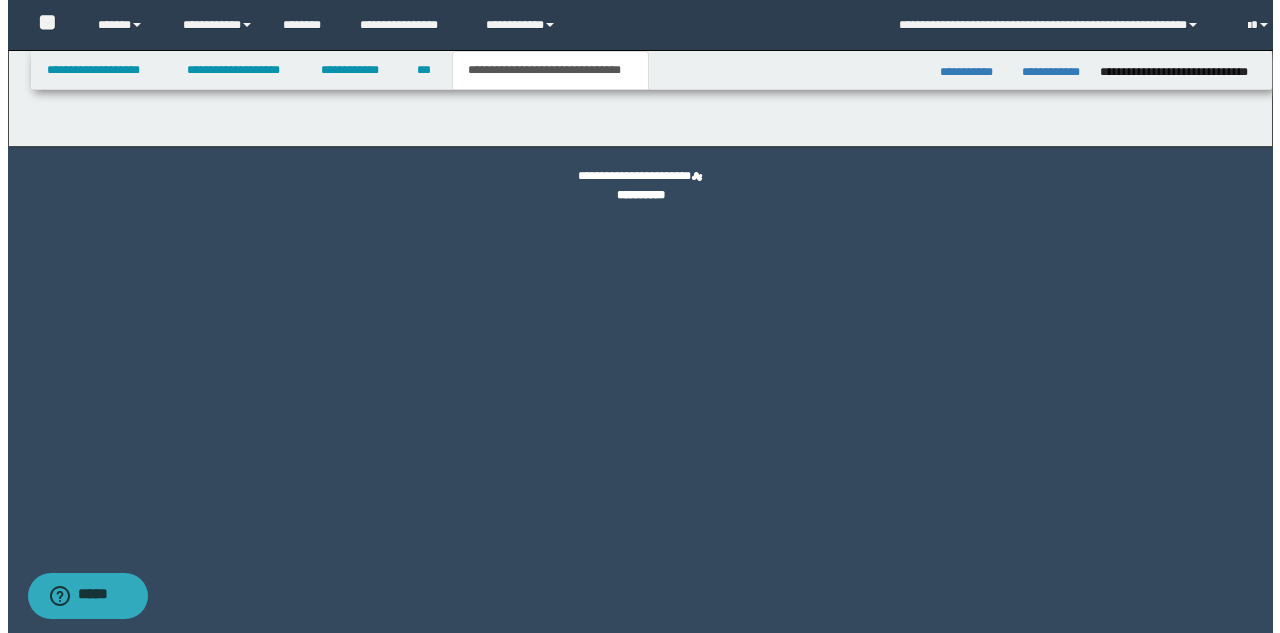 scroll, scrollTop: 0, scrollLeft: 0, axis: both 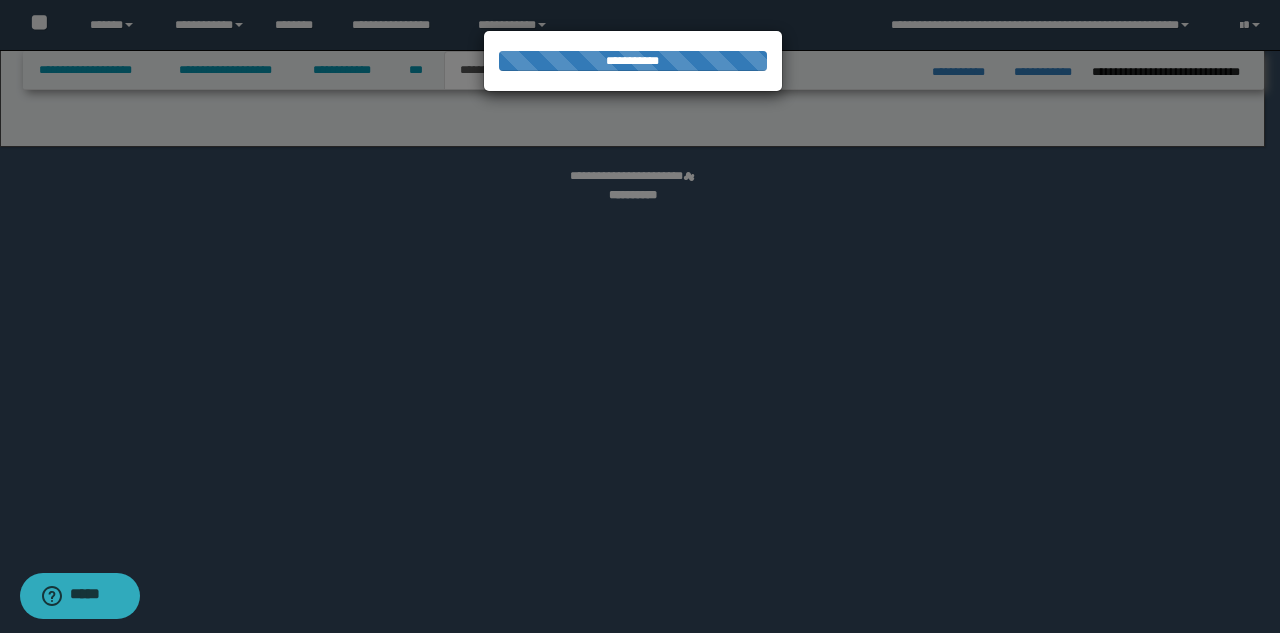 select on "*" 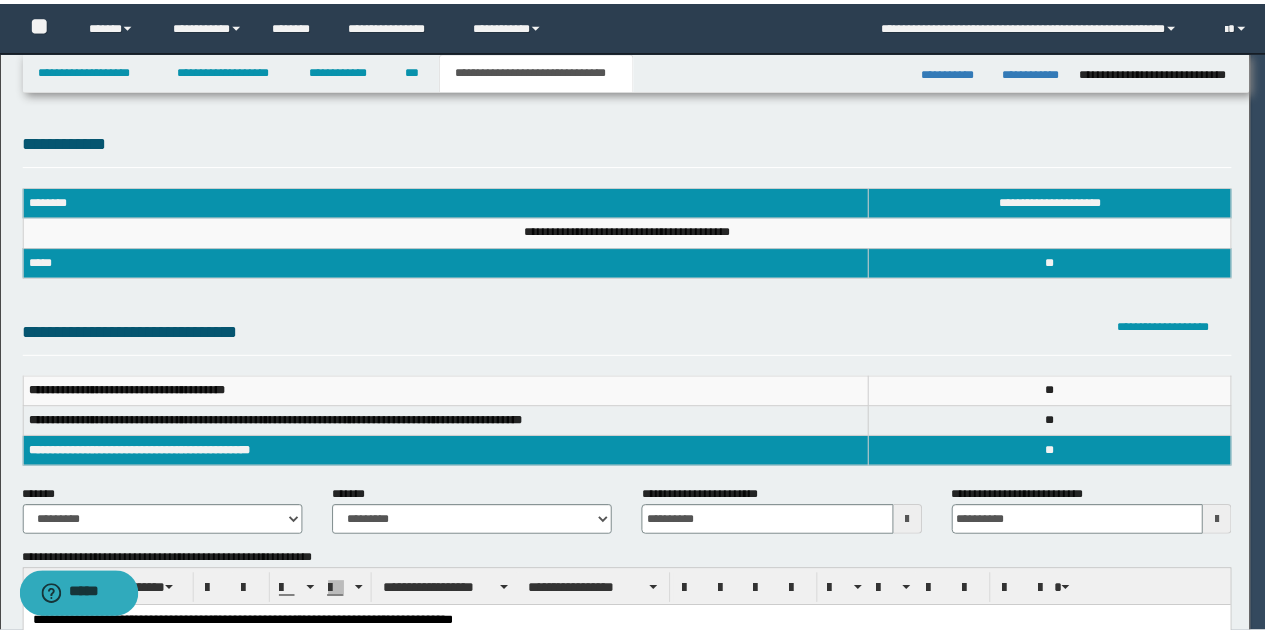 scroll, scrollTop: 0, scrollLeft: 0, axis: both 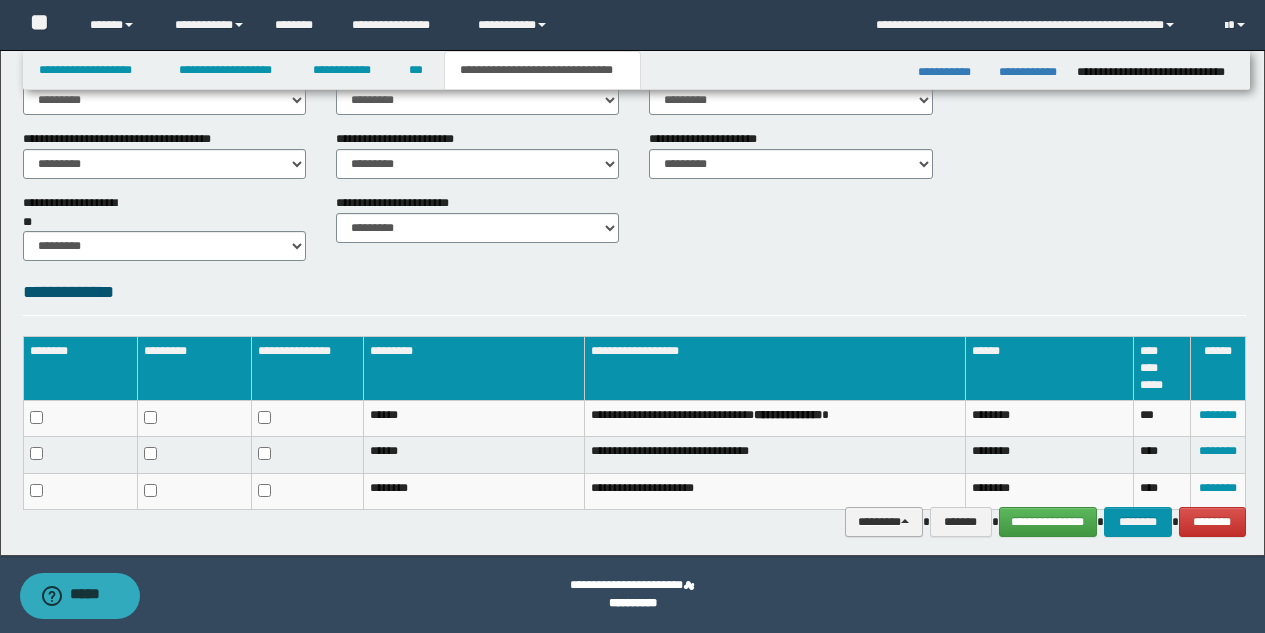 click on "********" at bounding box center (884, 522) 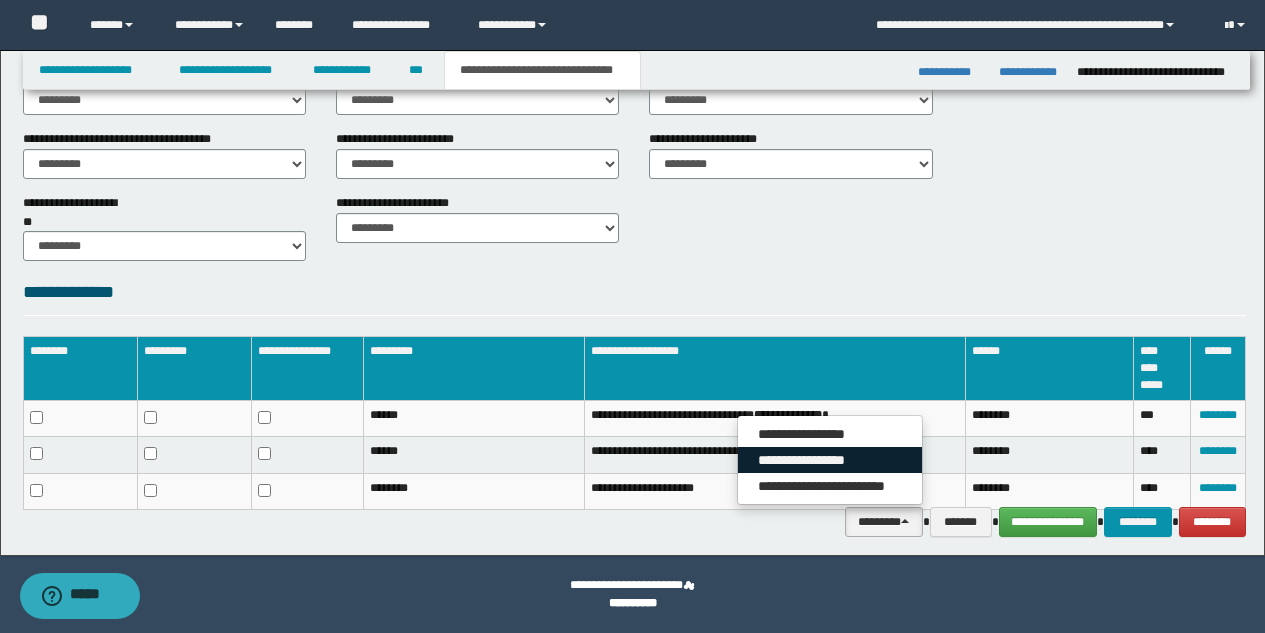click on "**********" at bounding box center (830, 460) 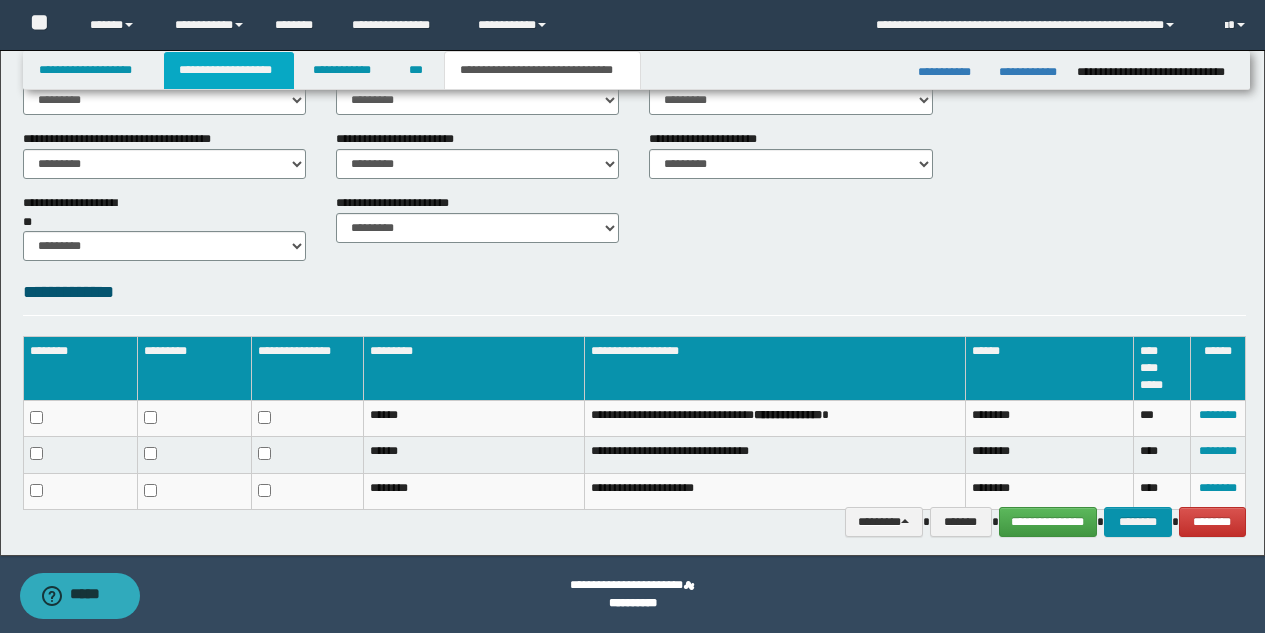 click on "**********" at bounding box center [229, 70] 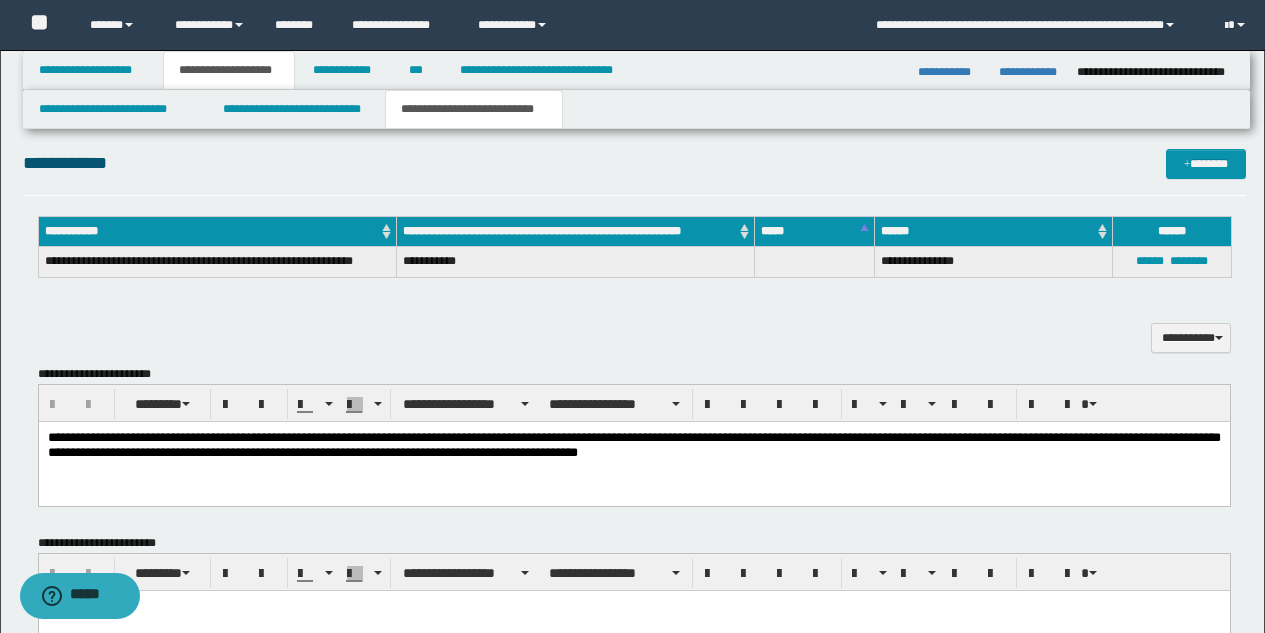 scroll, scrollTop: 327, scrollLeft: 0, axis: vertical 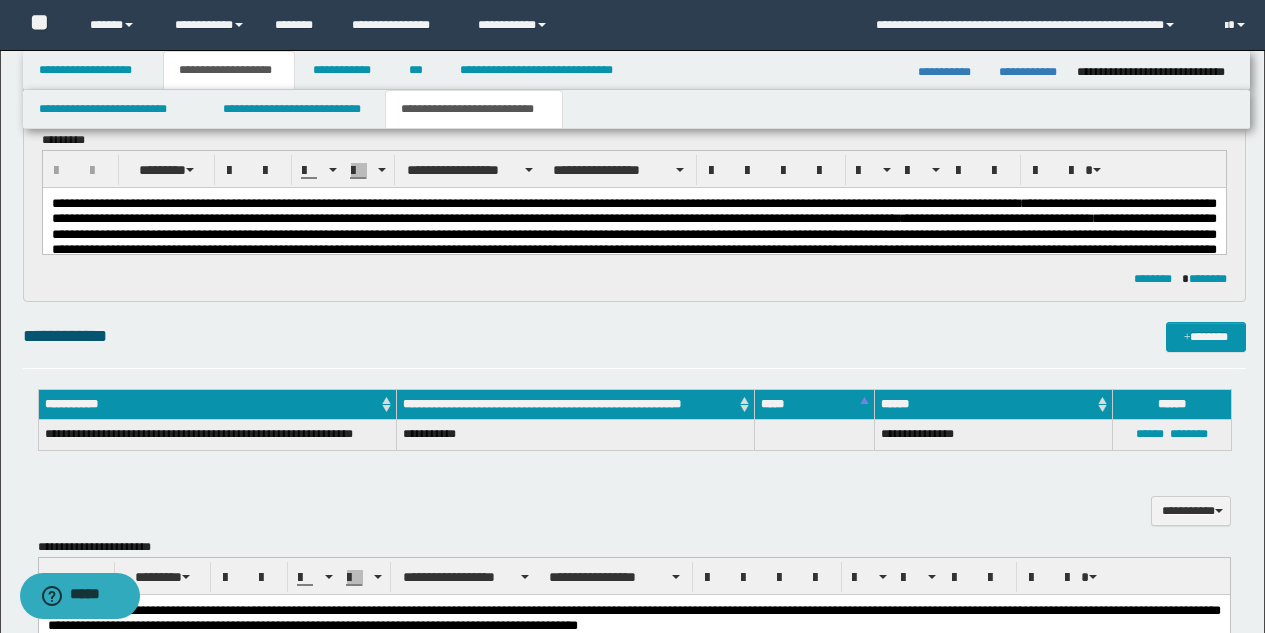 click on "**********" at bounding box center [633, 241] 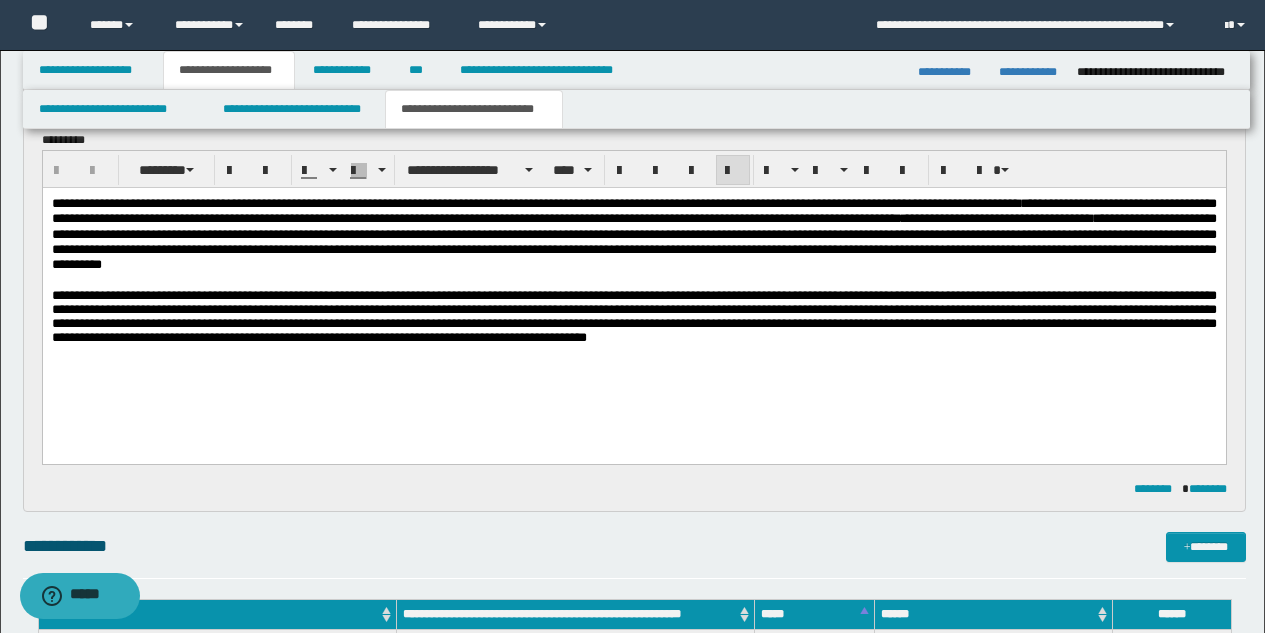 click on "**********" at bounding box center (633, 317) 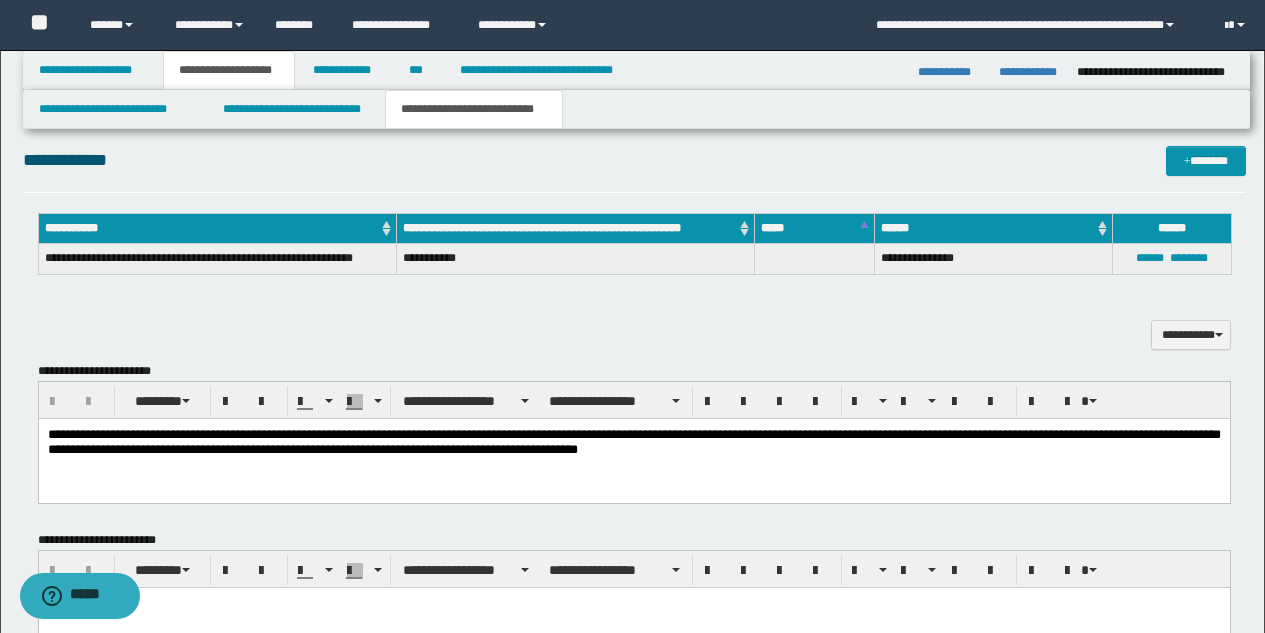 scroll, scrollTop: 863, scrollLeft: 0, axis: vertical 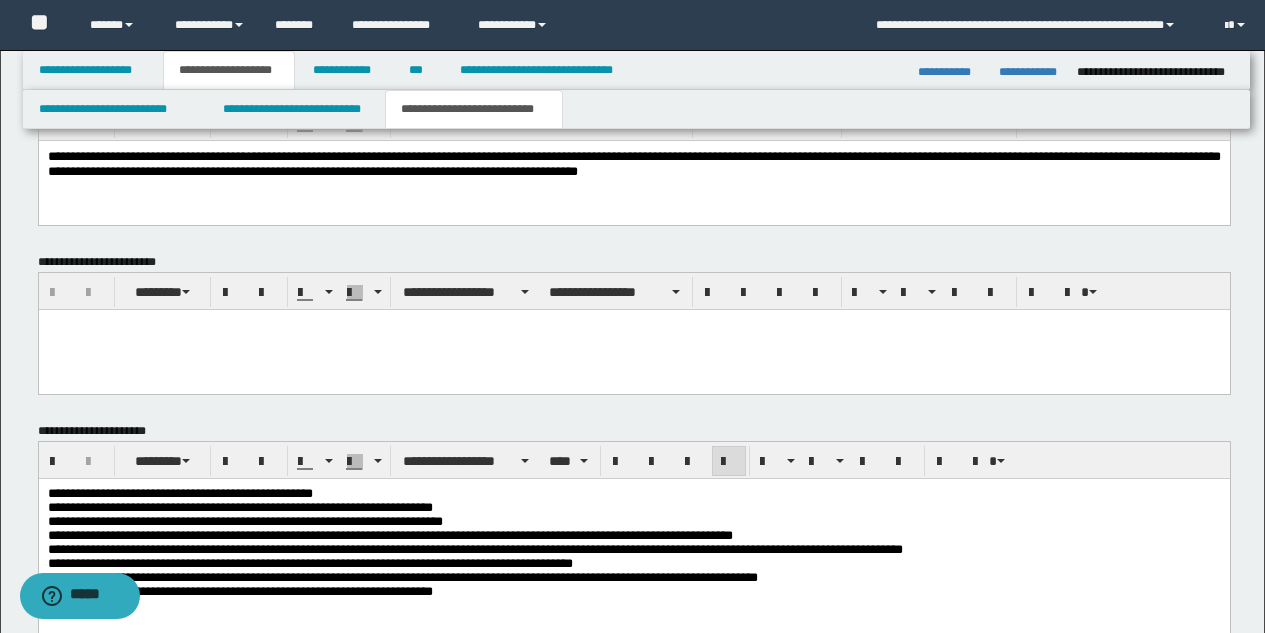 click on "**********" at bounding box center [633, 535] 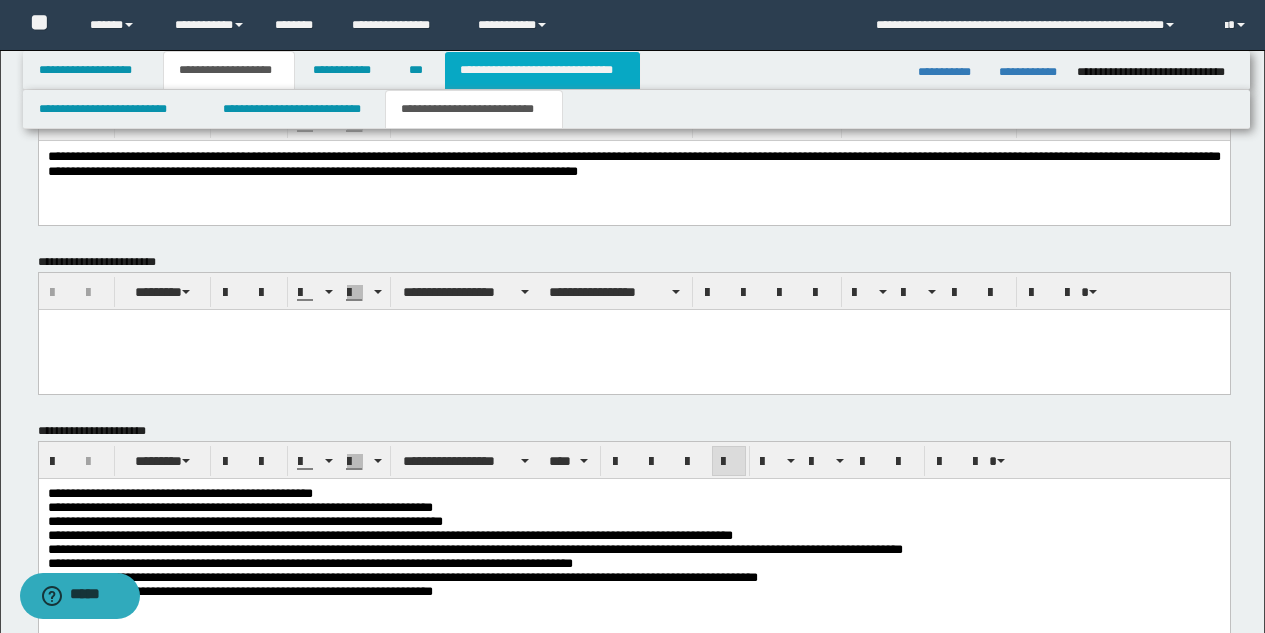 click on "**********" at bounding box center [542, 70] 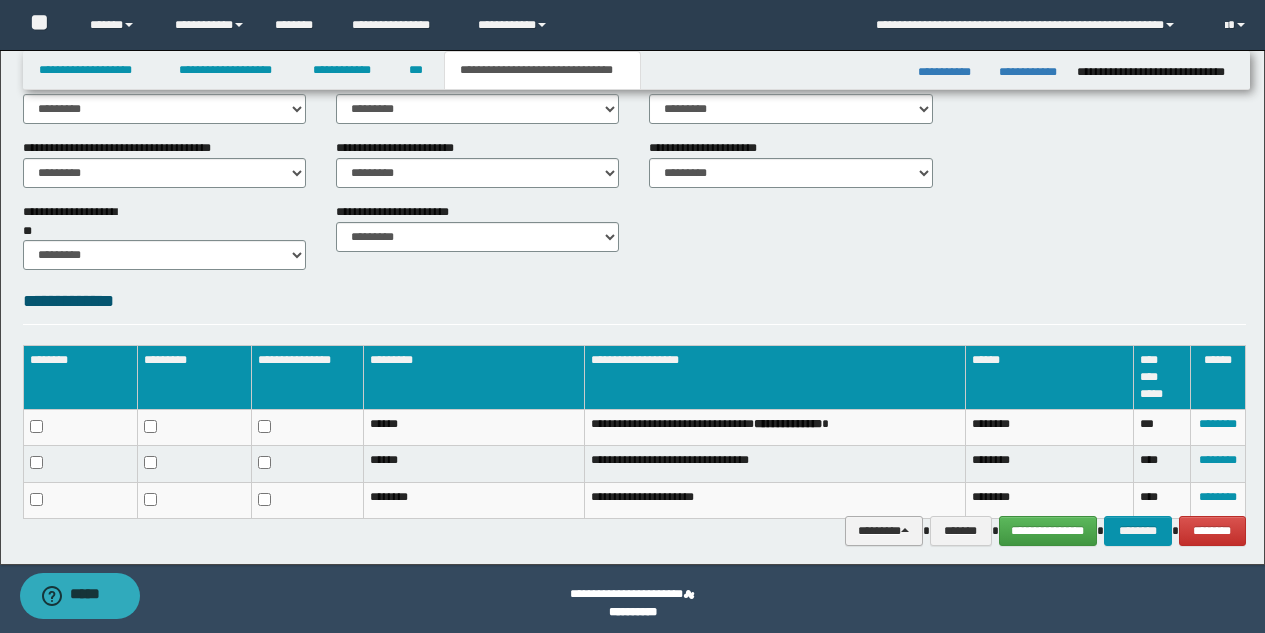 click on "********" at bounding box center (884, 531) 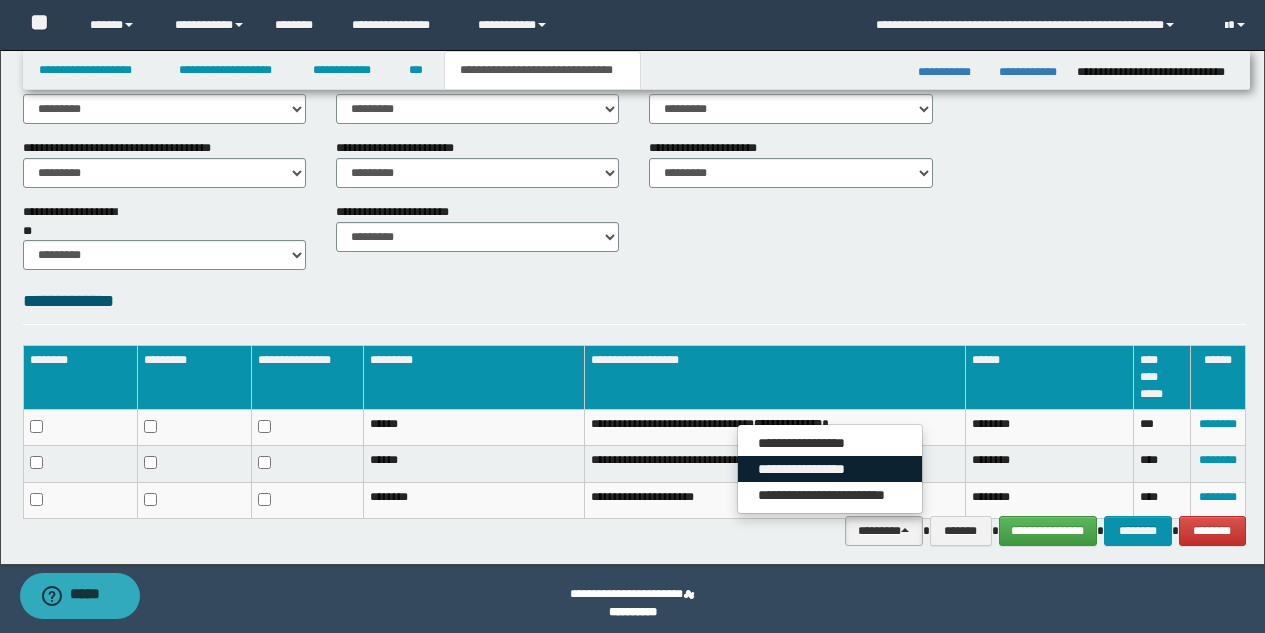 click on "**********" at bounding box center [830, 469] 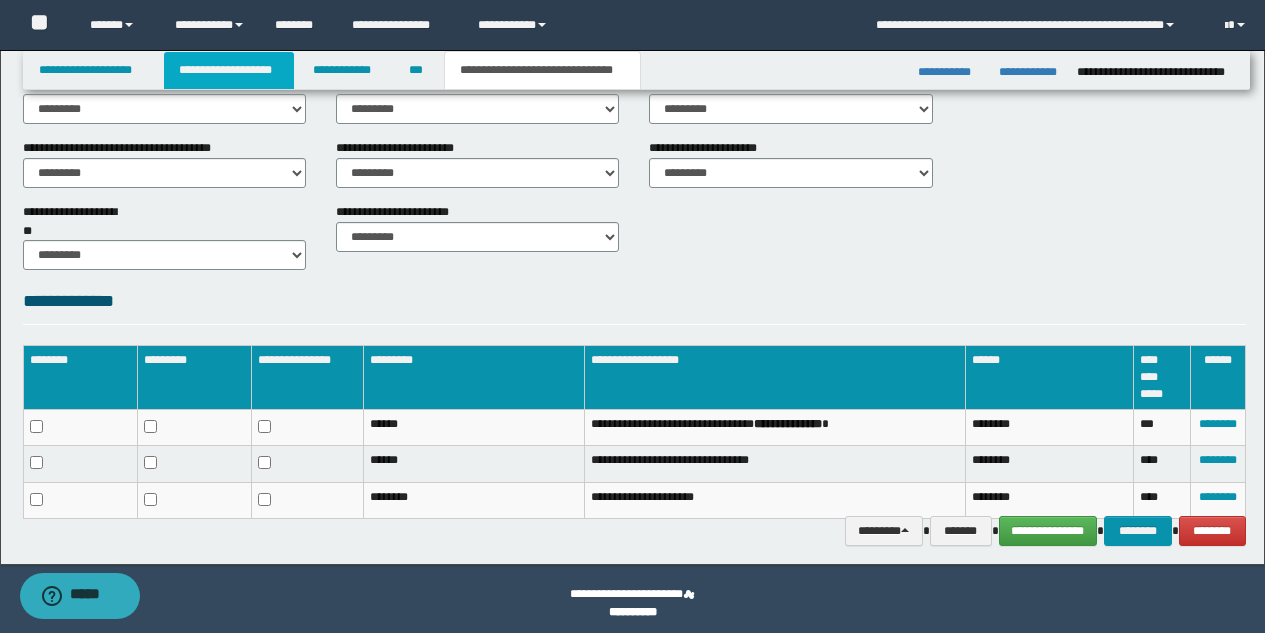 click on "**********" at bounding box center [229, 70] 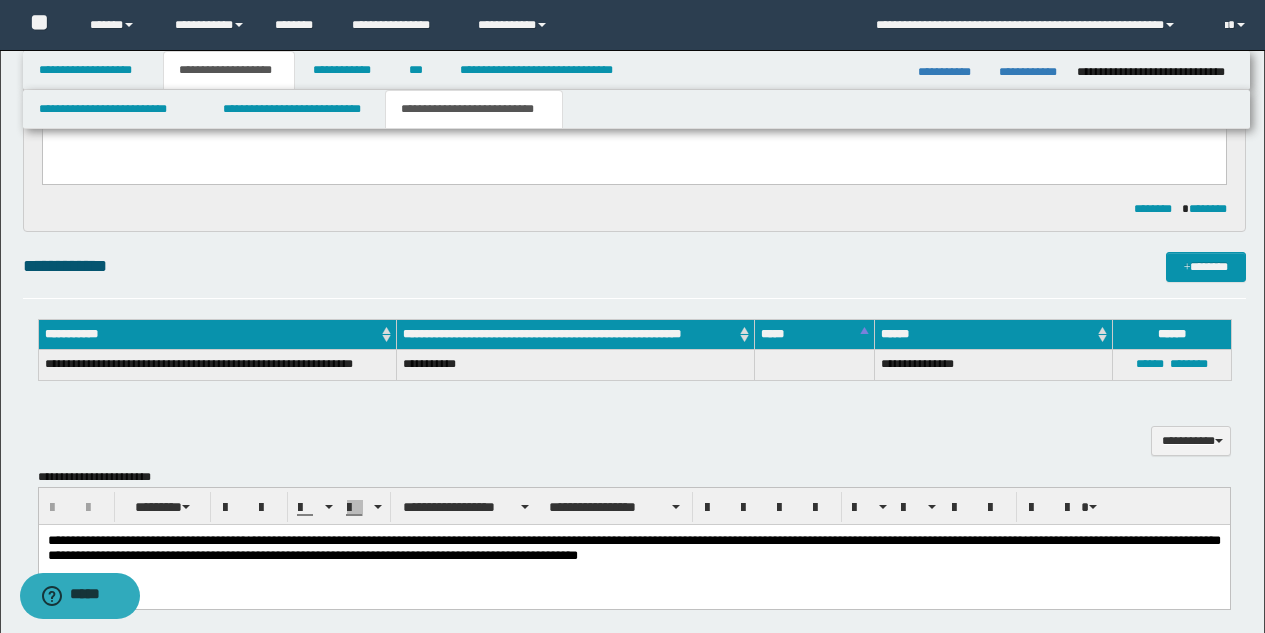 scroll, scrollTop: 449, scrollLeft: 0, axis: vertical 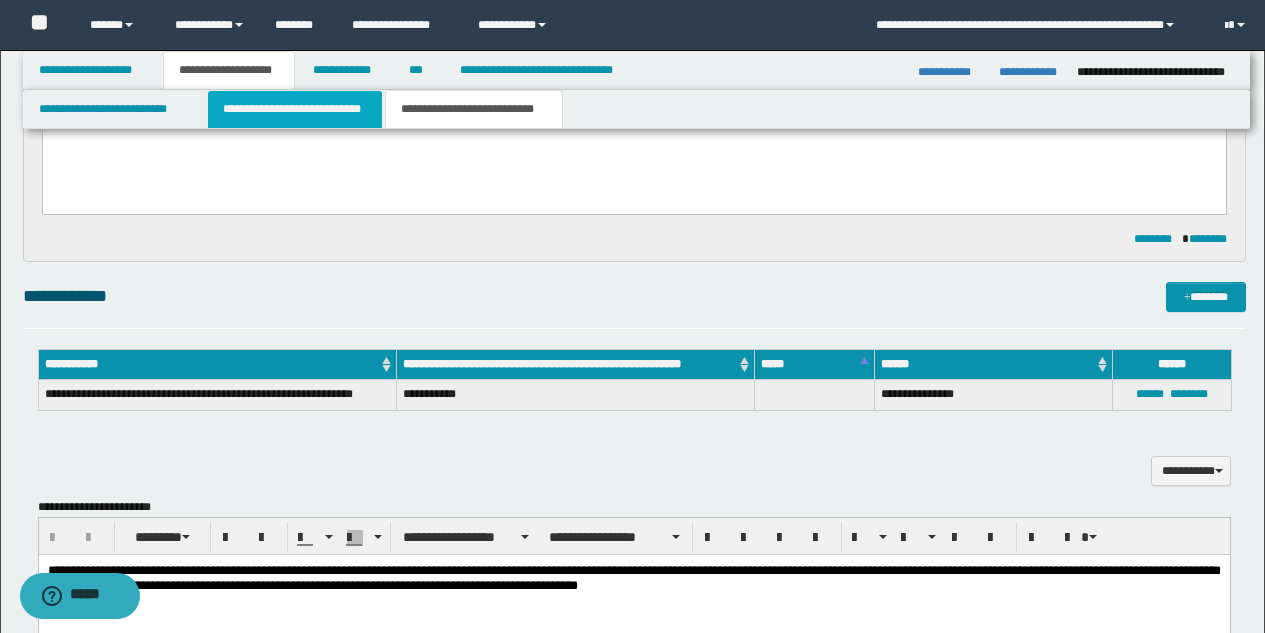 click on "**********" at bounding box center (295, 109) 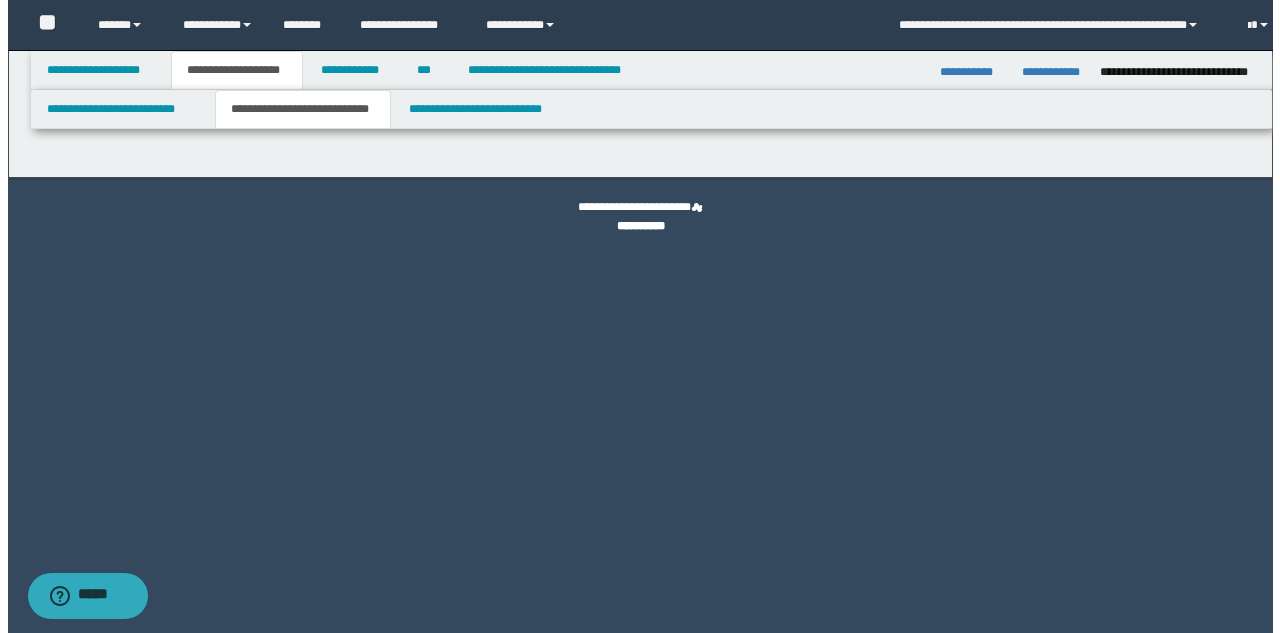 scroll, scrollTop: 0, scrollLeft: 0, axis: both 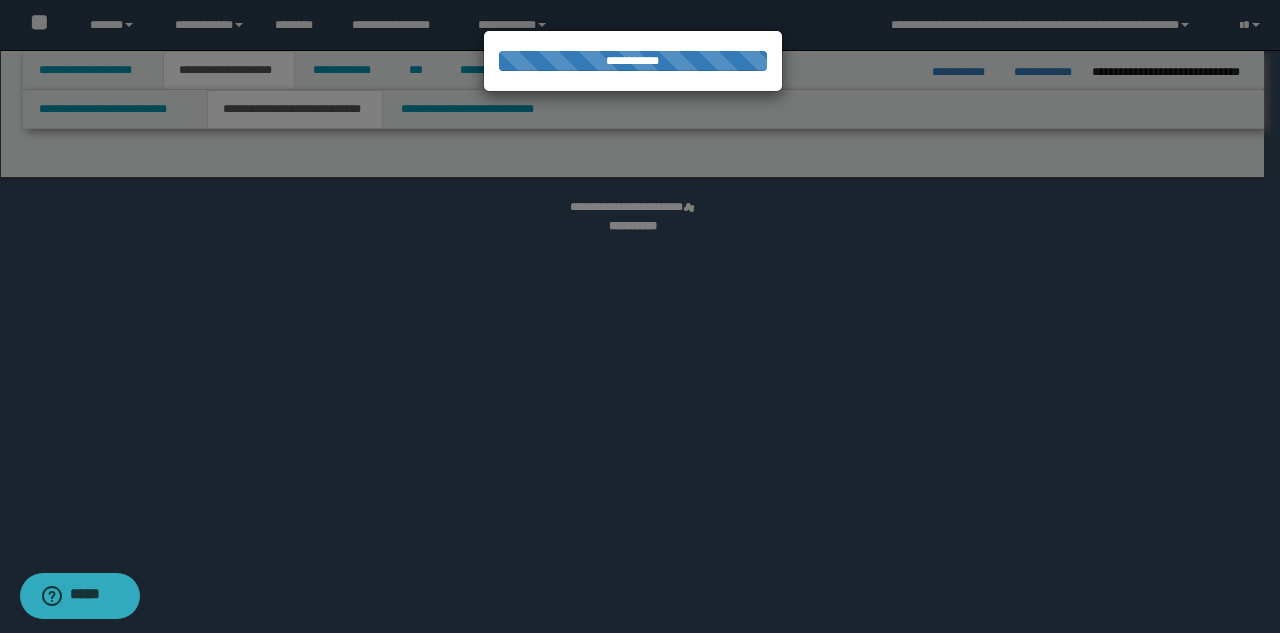 select on "*" 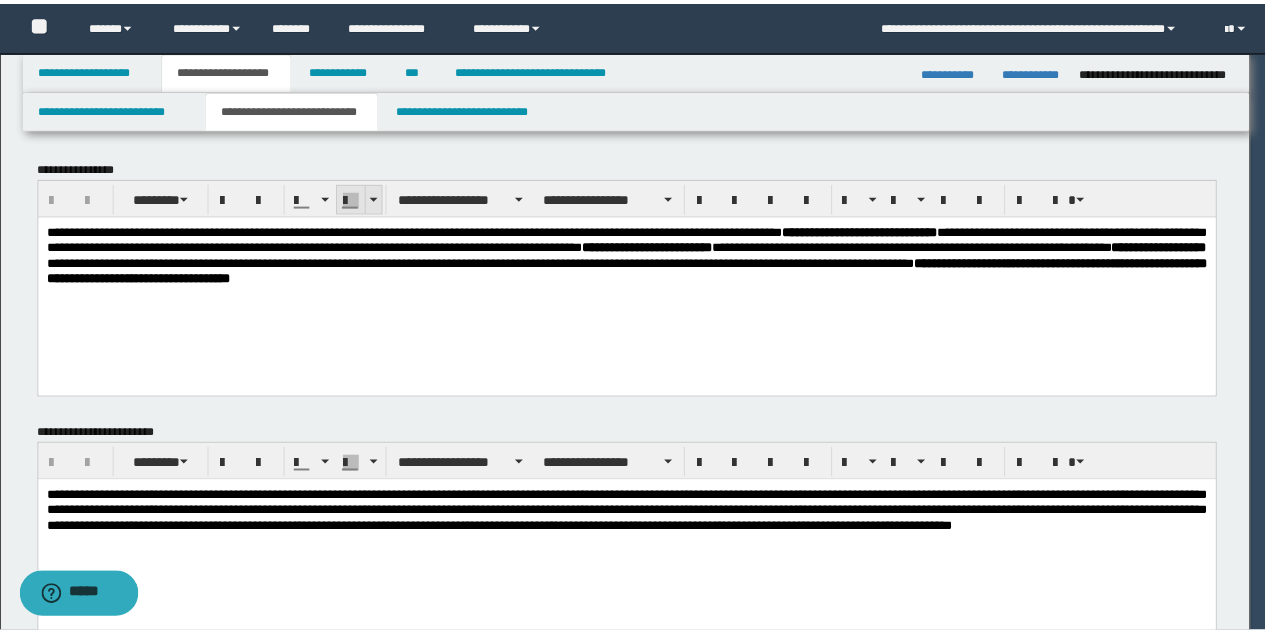 scroll, scrollTop: 0, scrollLeft: 0, axis: both 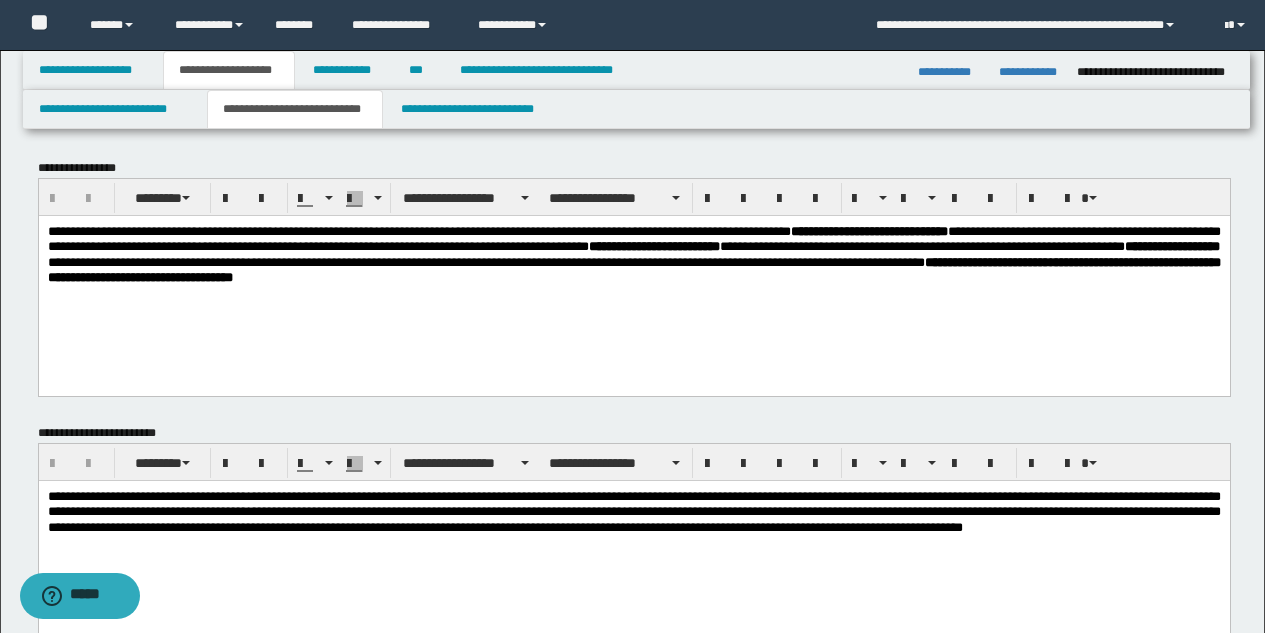 click on "**********" at bounding box center (633, 255) 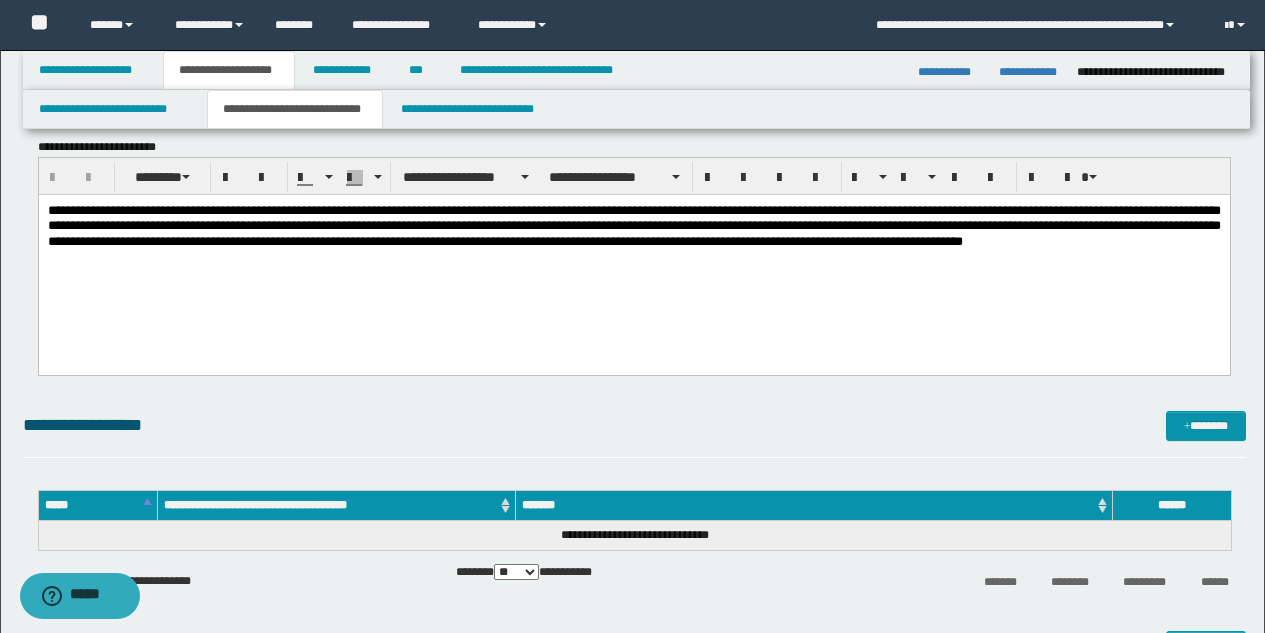 scroll, scrollTop: 333, scrollLeft: 0, axis: vertical 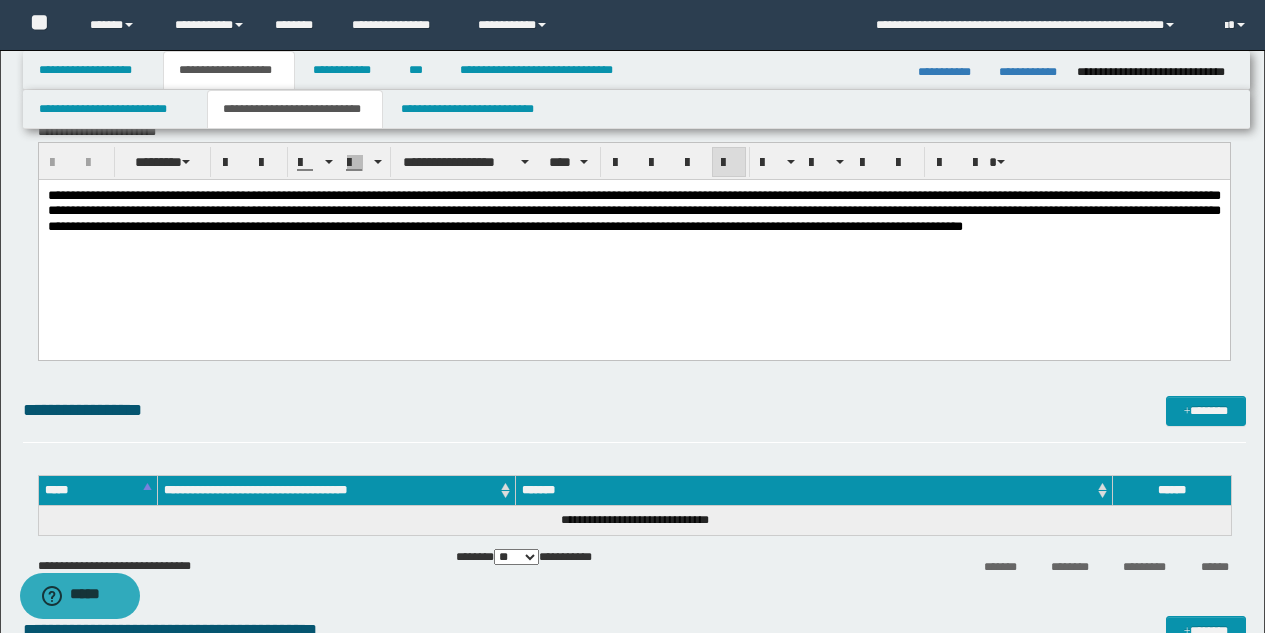 click on "**********" at bounding box center [633, 235] 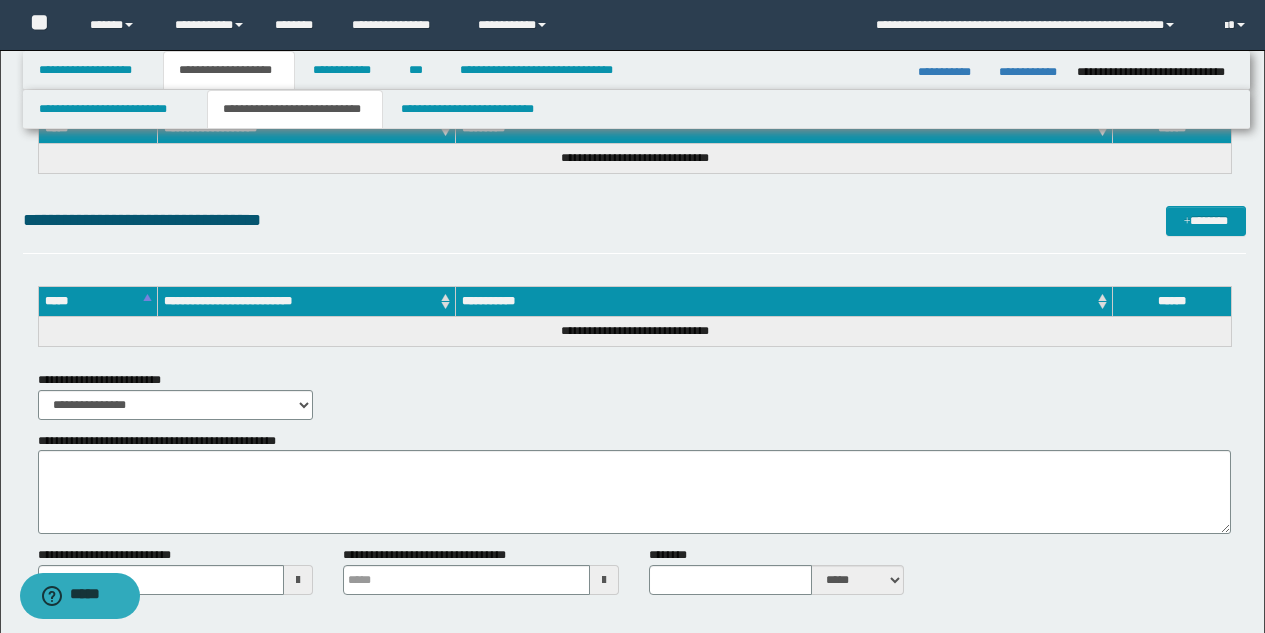 scroll, scrollTop: 1206, scrollLeft: 0, axis: vertical 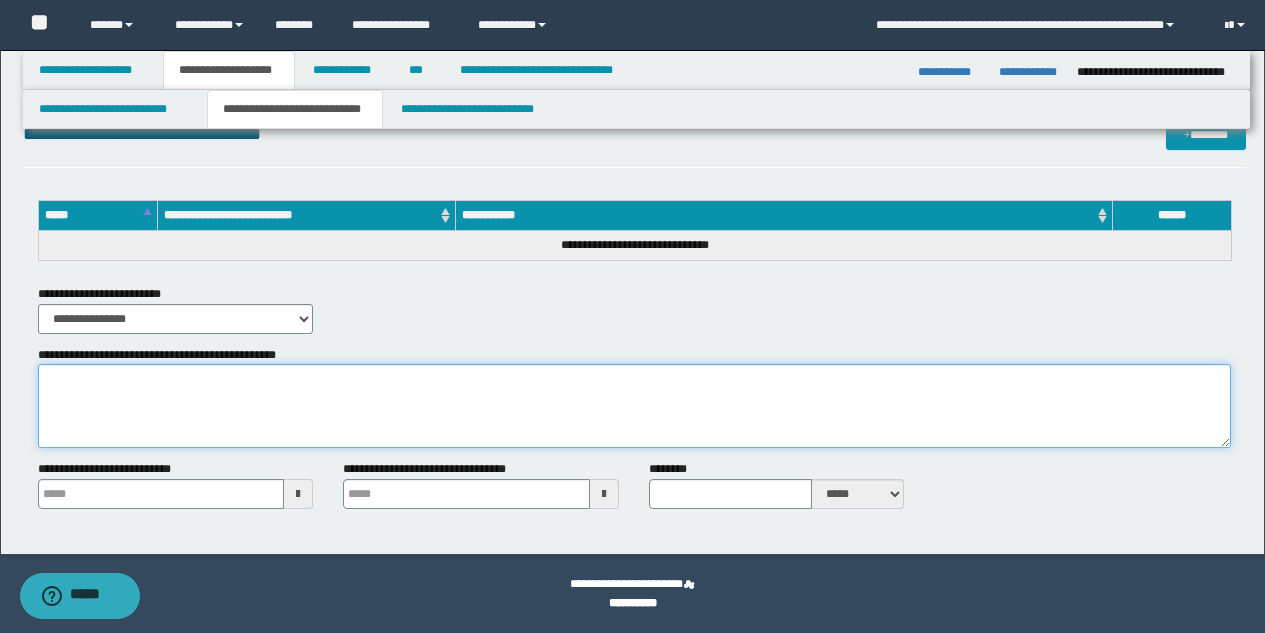 click on "**********" at bounding box center (634, 406) 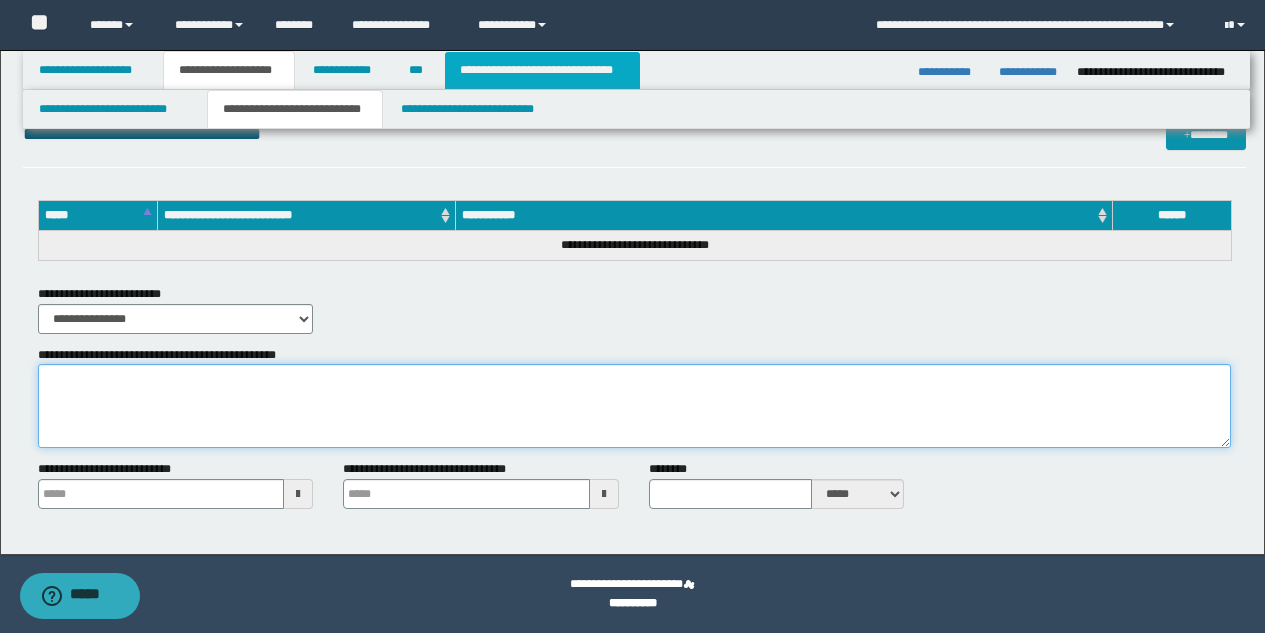 type 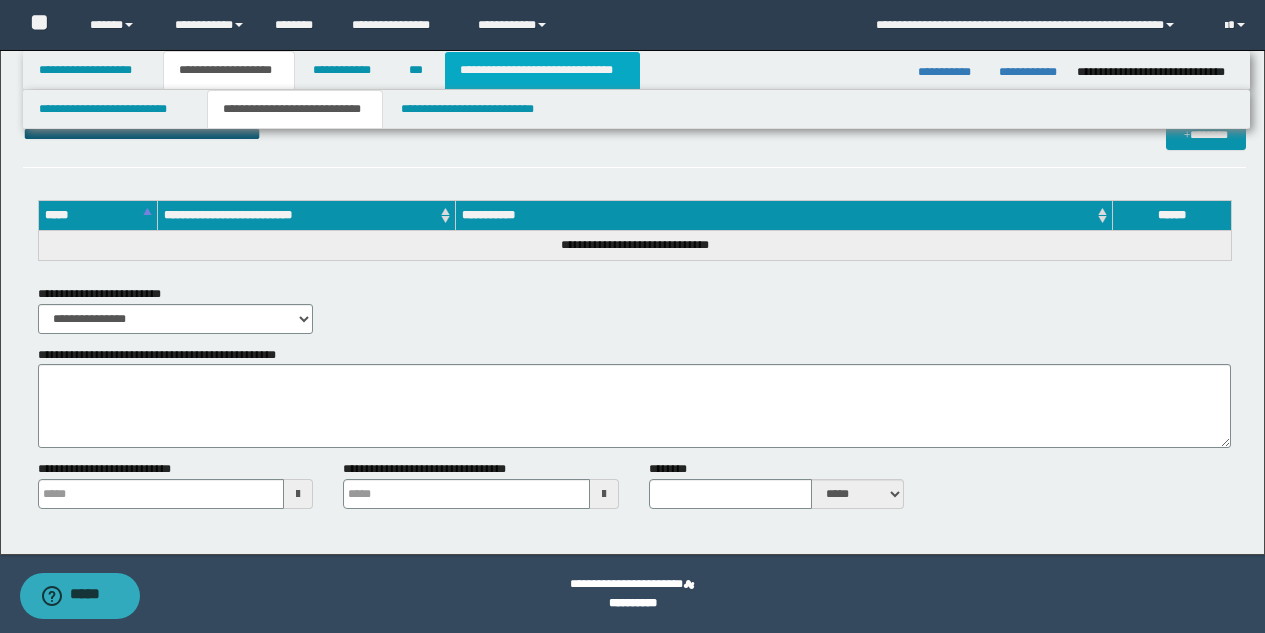 click on "**********" at bounding box center [542, 70] 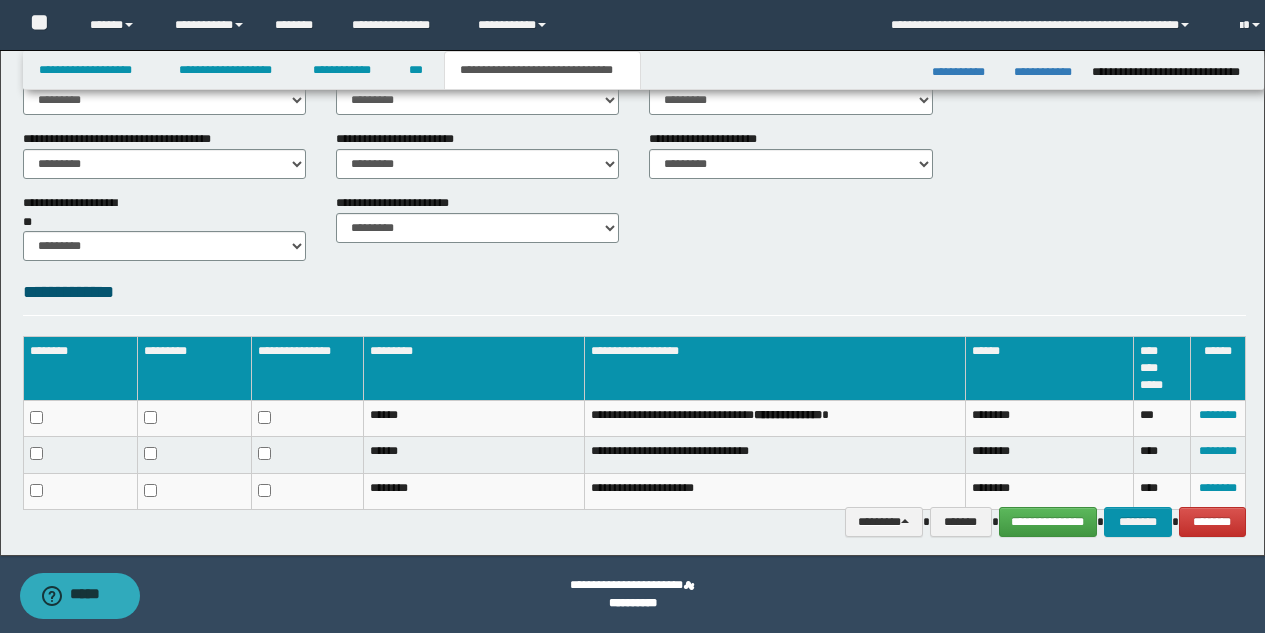 scroll, scrollTop: 841, scrollLeft: 0, axis: vertical 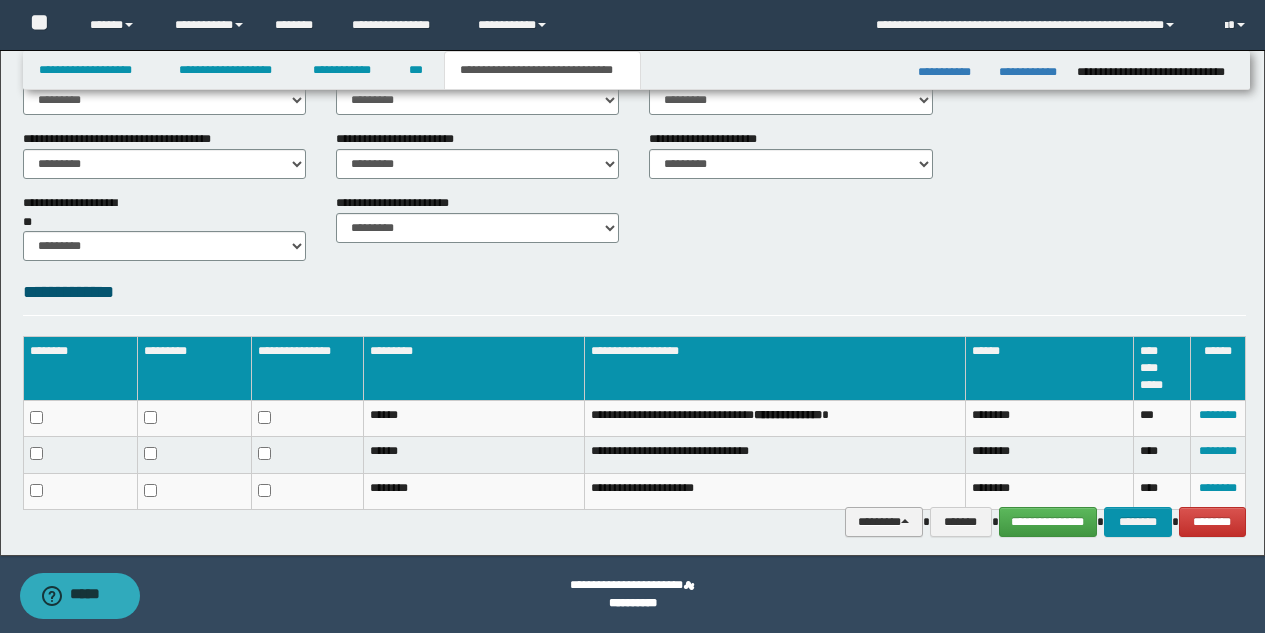 click on "********" at bounding box center [884, 522] 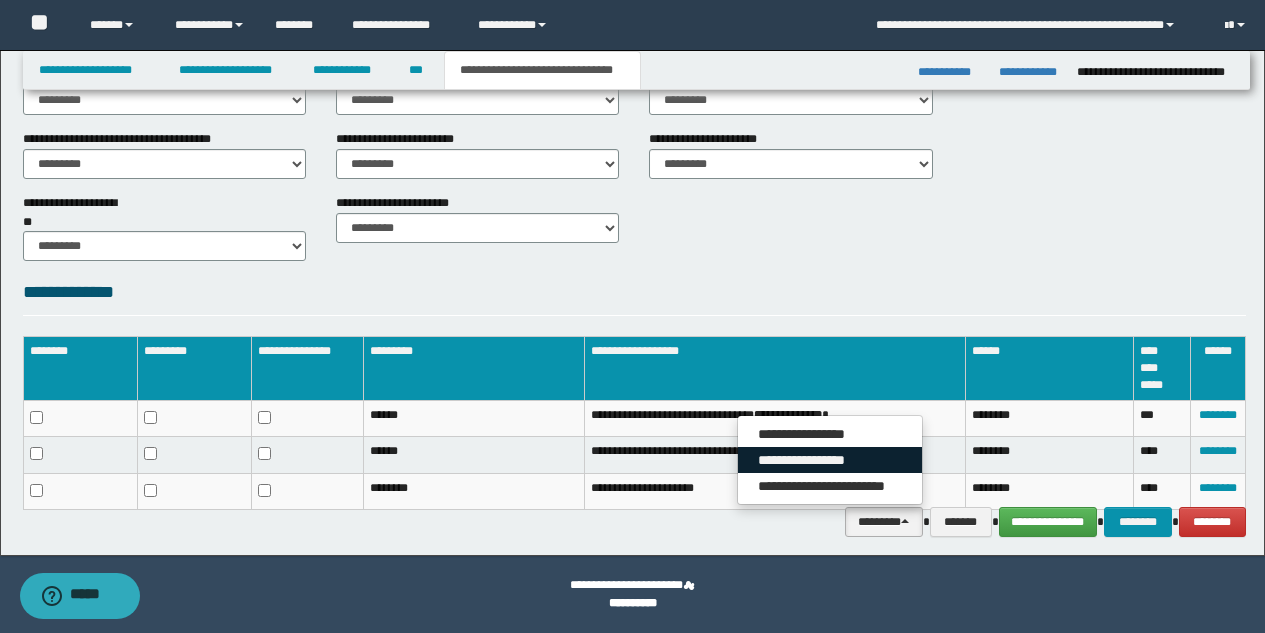 click on "**********" at bounding box center [830, 460] 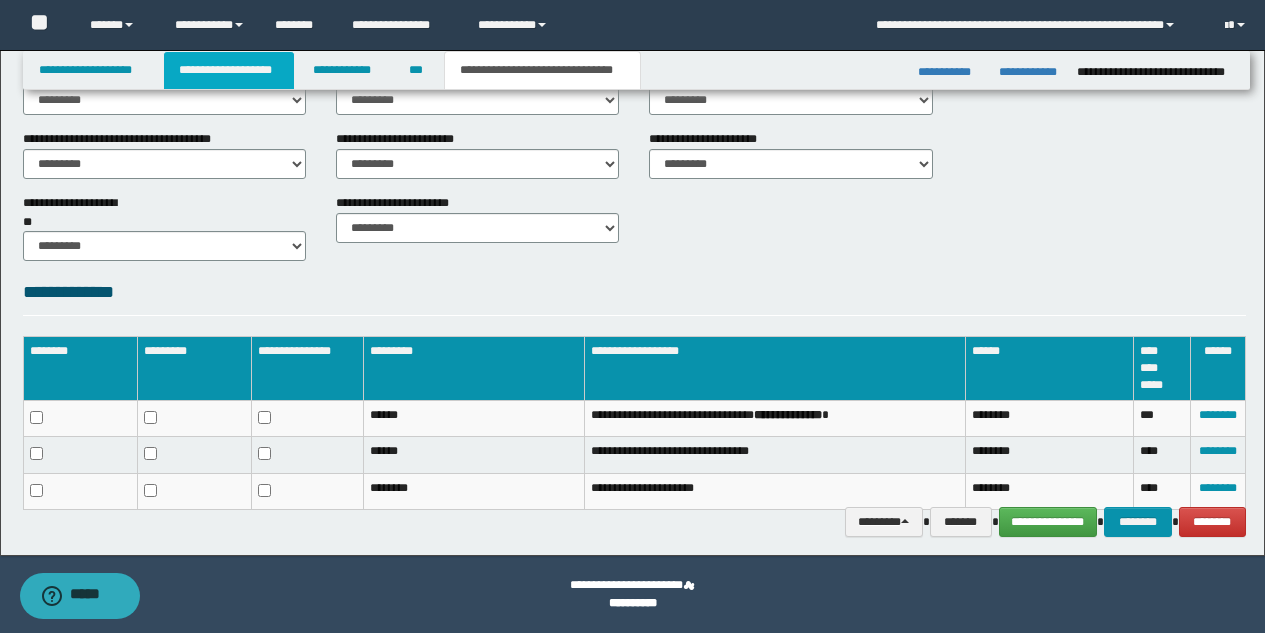 click on "**********" at bounding box center (229, 70) 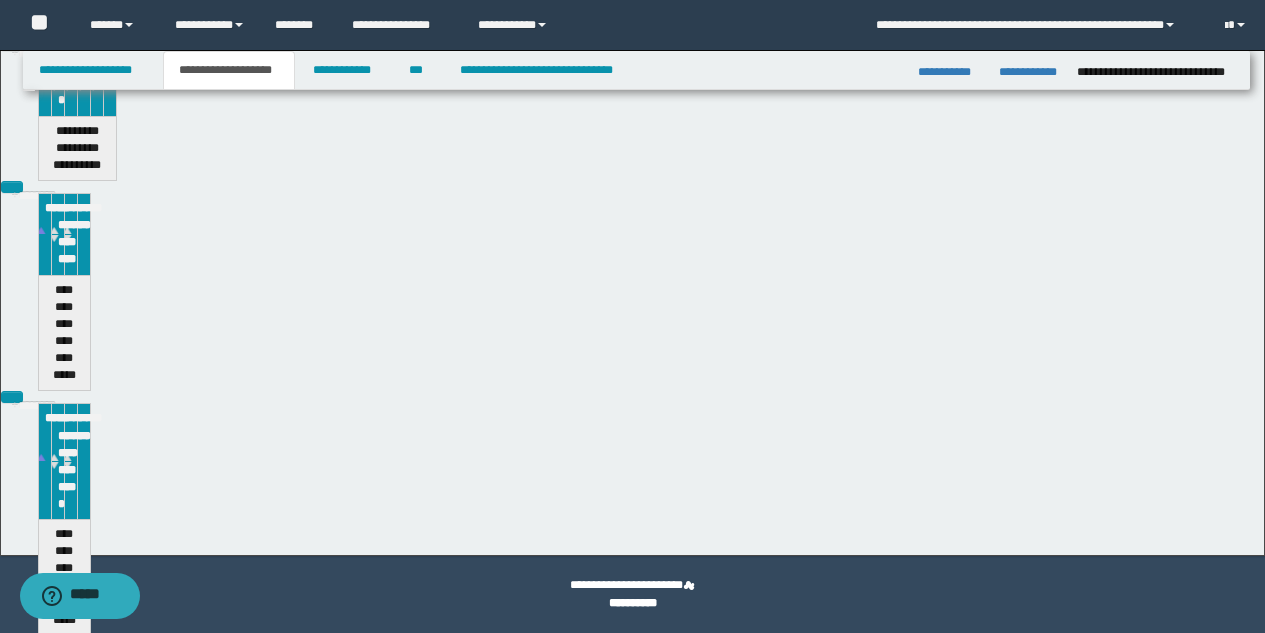 scroll, scrollTop: 872, scrollLeft: 0, axis: vertical 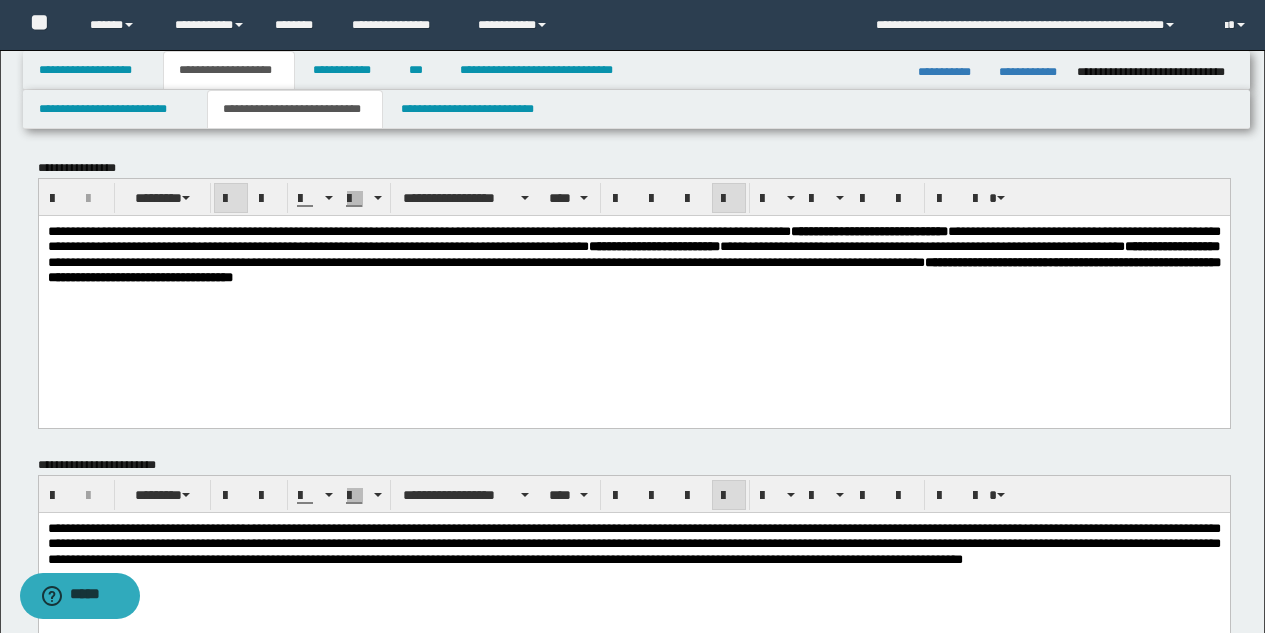 click on "**********" at bounding box center [633, 295] 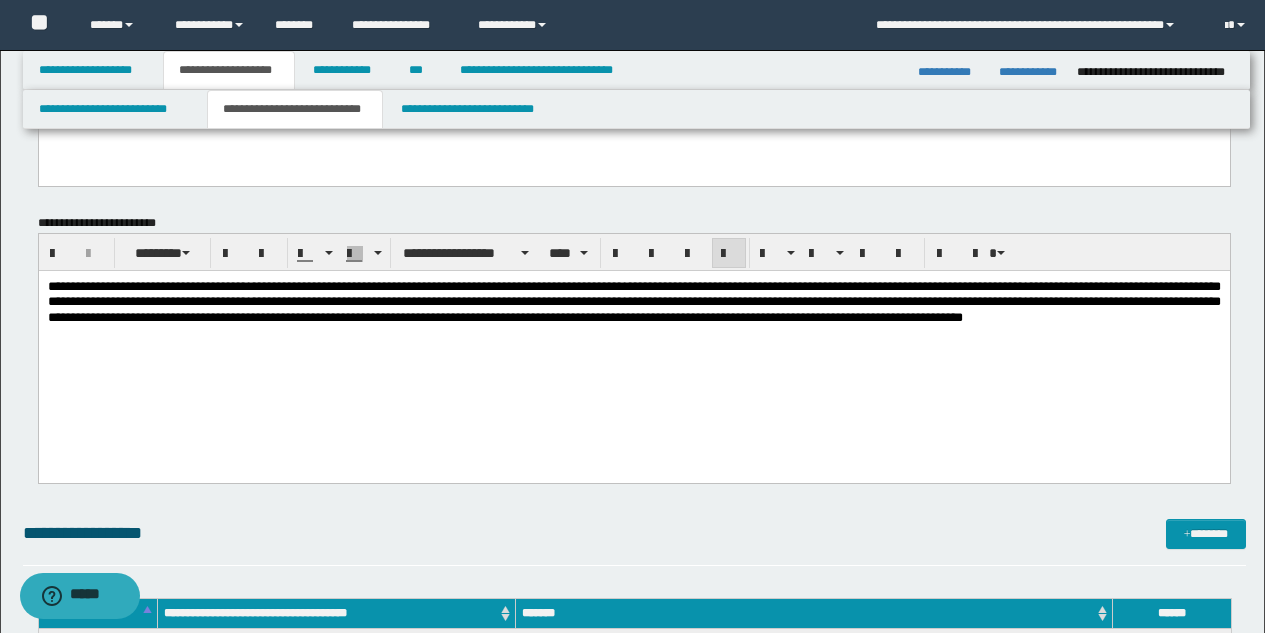 scroll, scrollTop: 277, scrollLeft: 0, axis: vertical 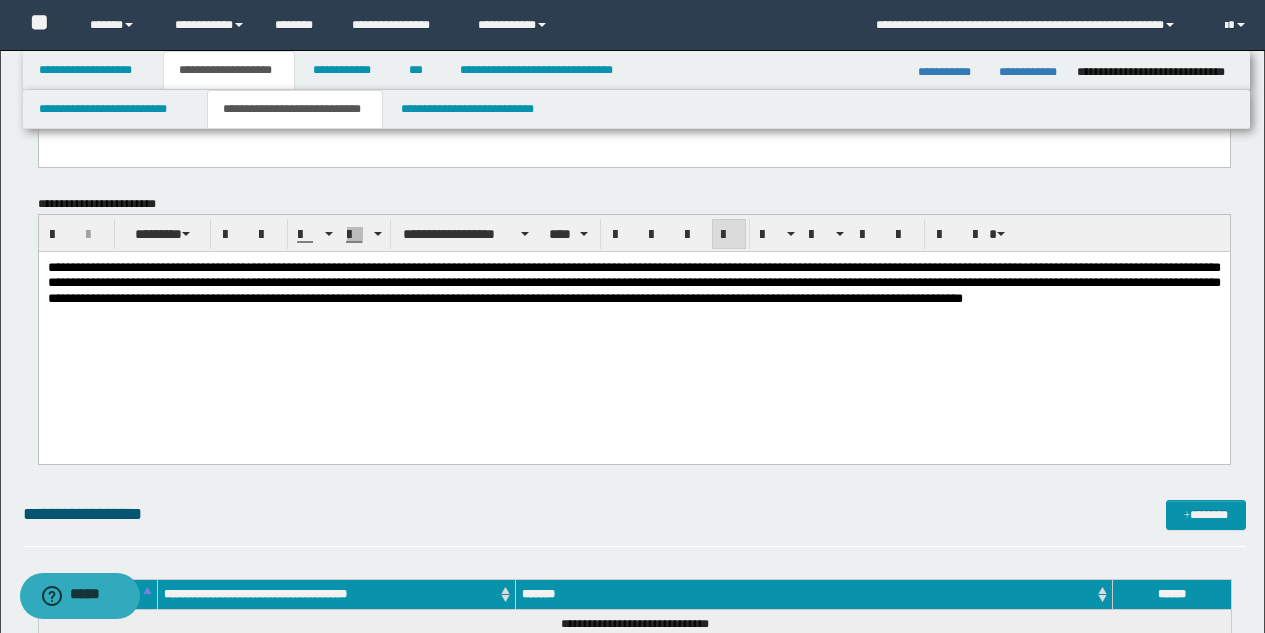 click on "**********" at bounding box center (633, 322) 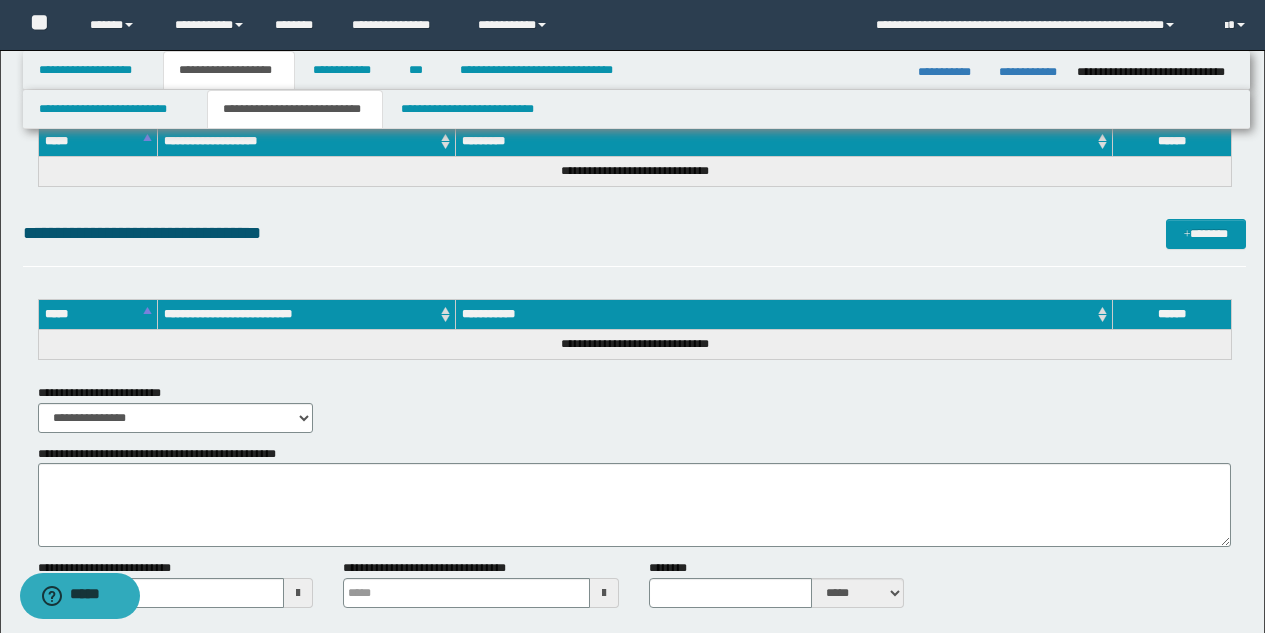 scroll, scrollTop: 1238, scrollLeft: 0, axis: vertical 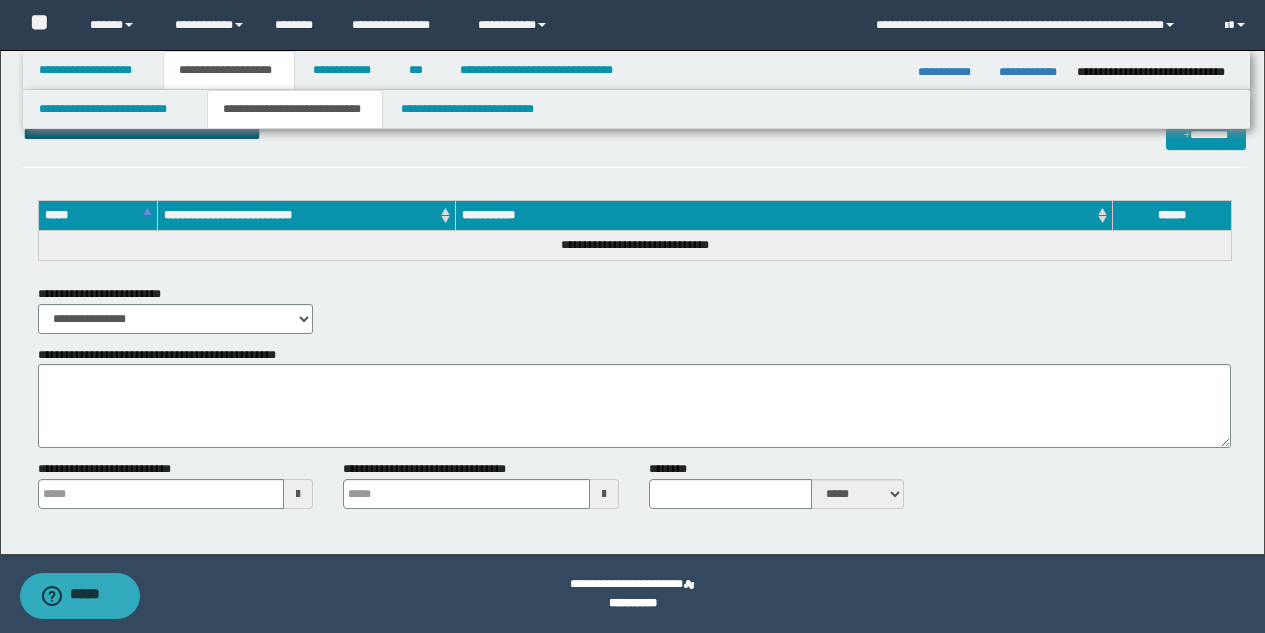 type 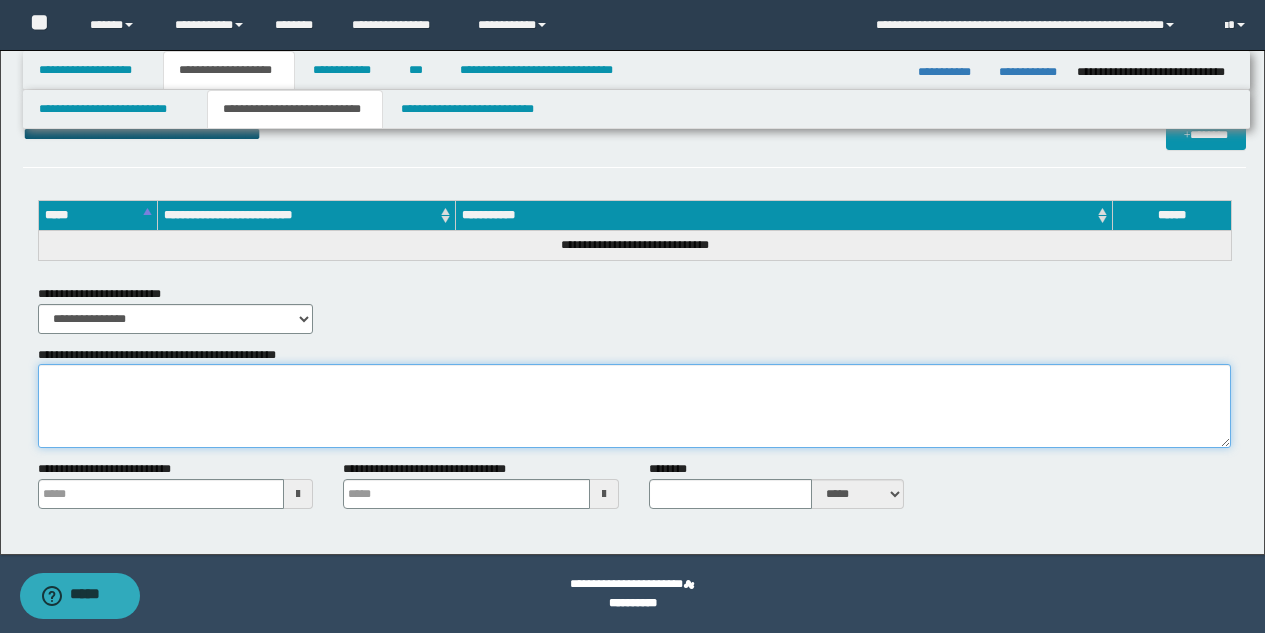 click on "**********" at bounding box center (634, 406) 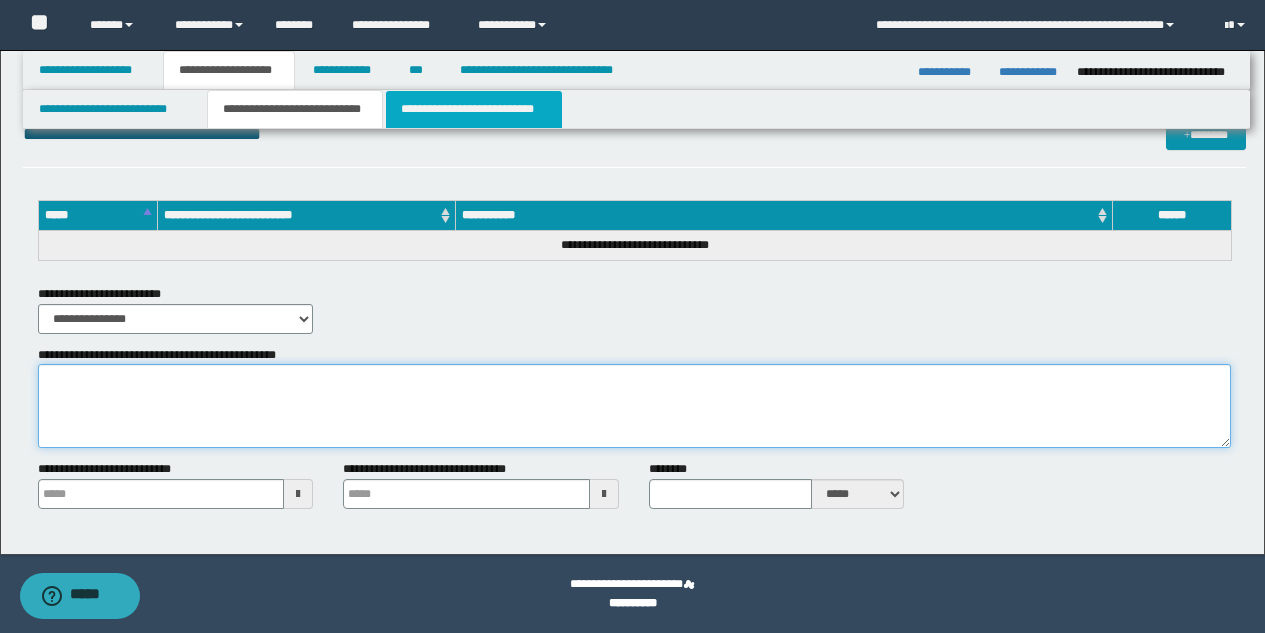 type 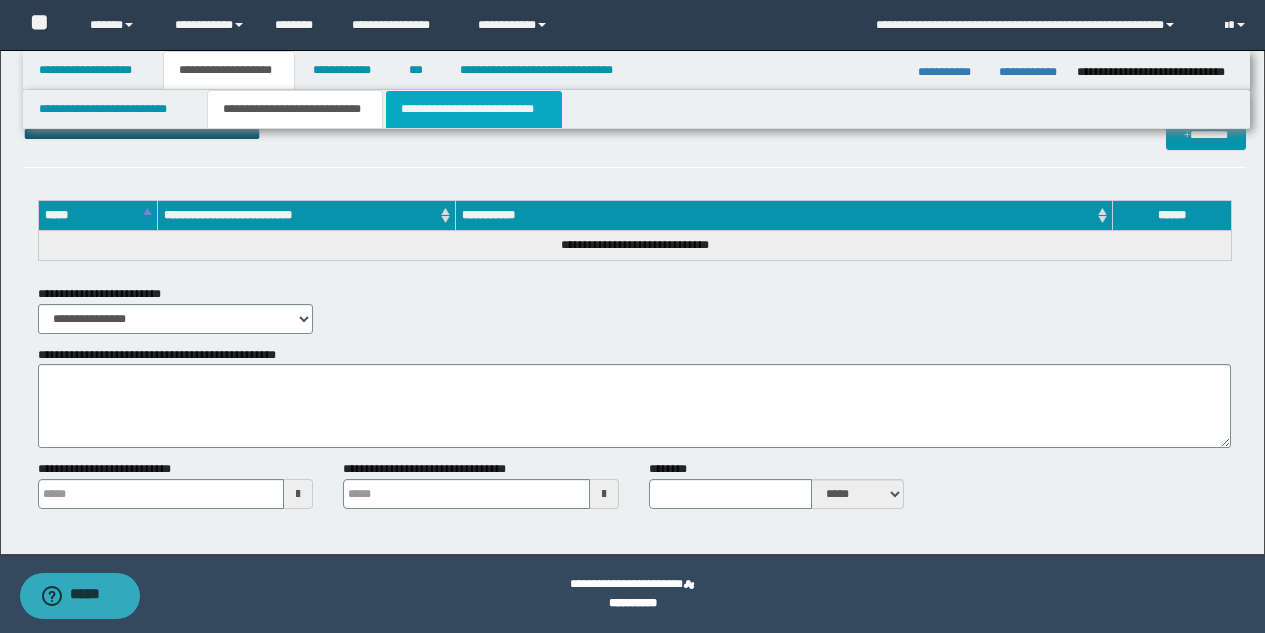 click on "**********" at bounding box center [474, 109] 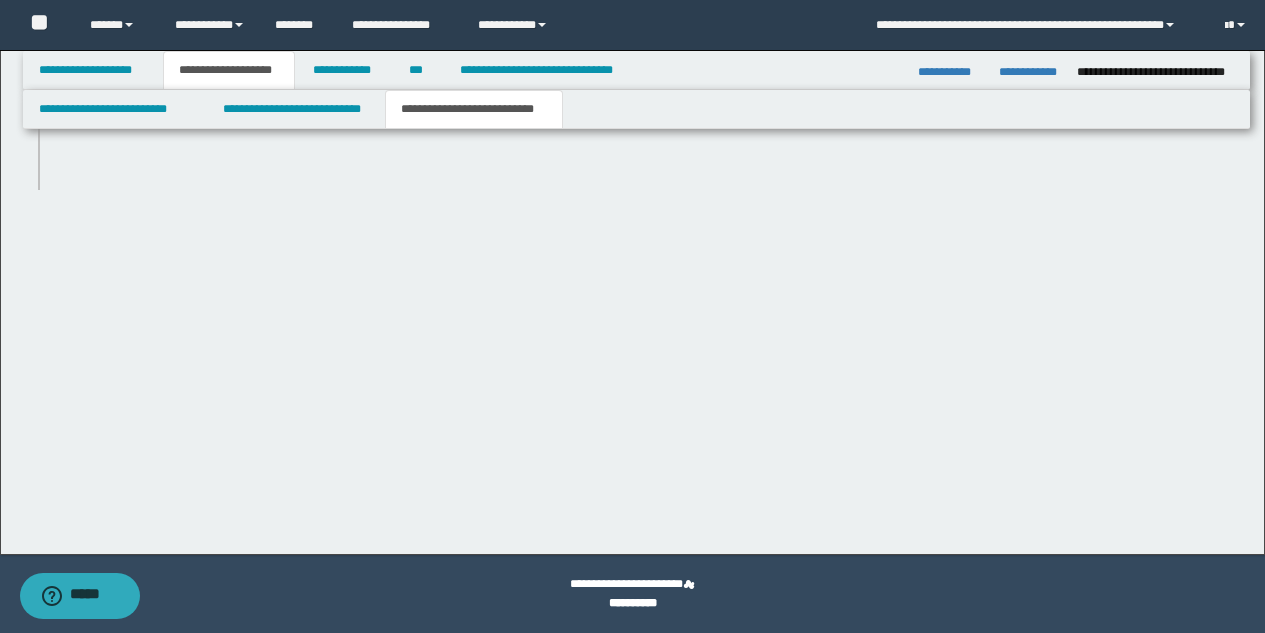 scroll, scrollTop: 917, scrollLeft: 0, axis: vertical 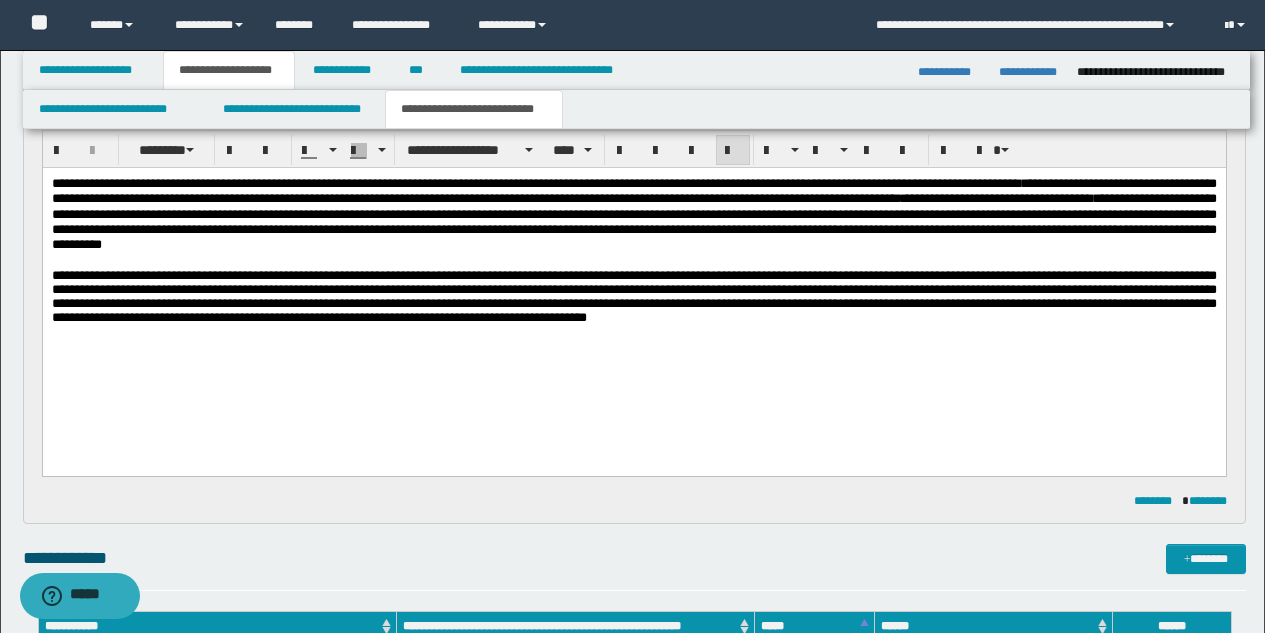 click at bounding box center [633, 332] 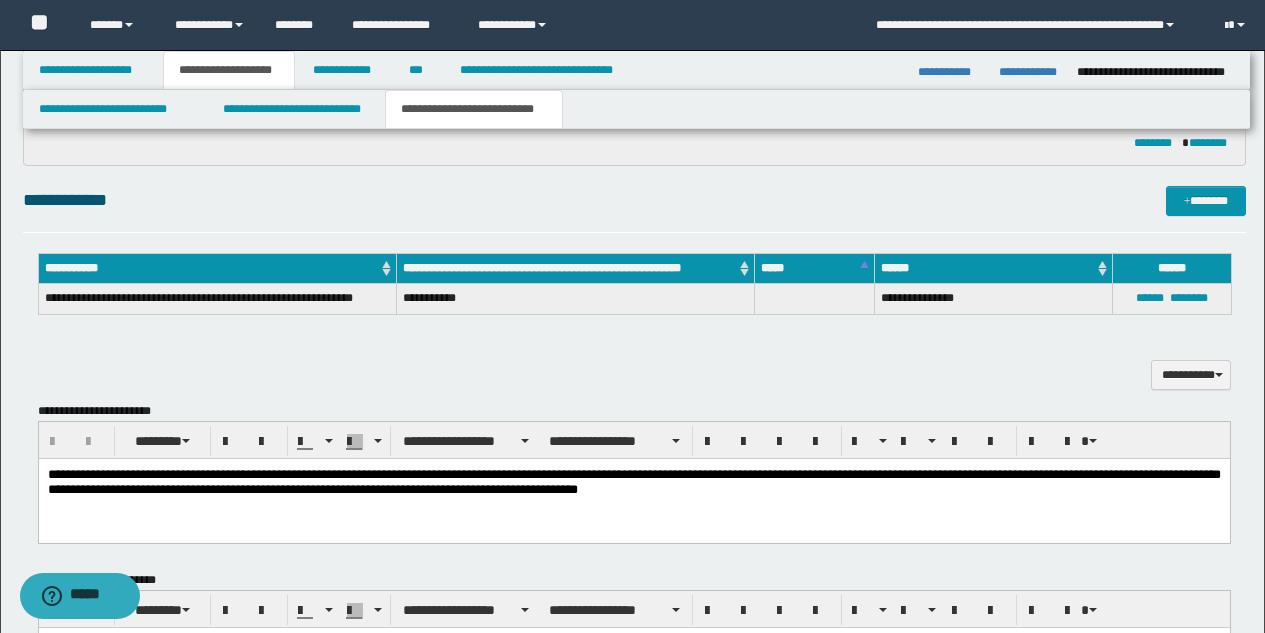 scroll, scrollTop: 624, scrollLeft: 0, axis: vertical 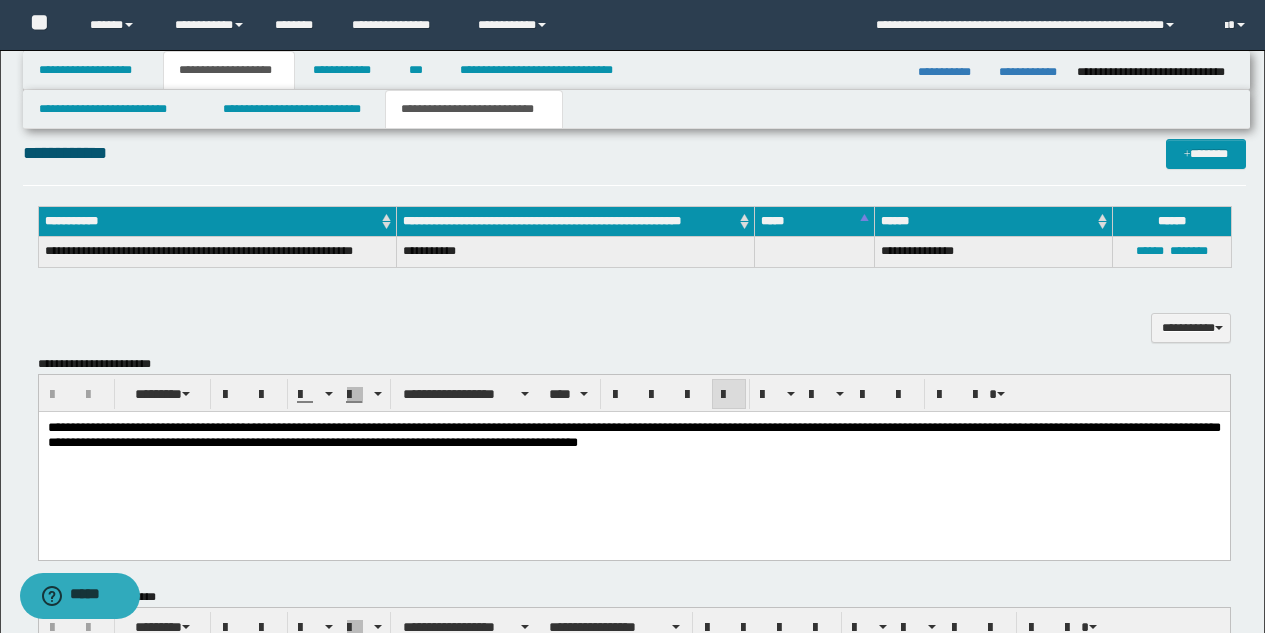 click on "**********" at bounding box center (633, 435) 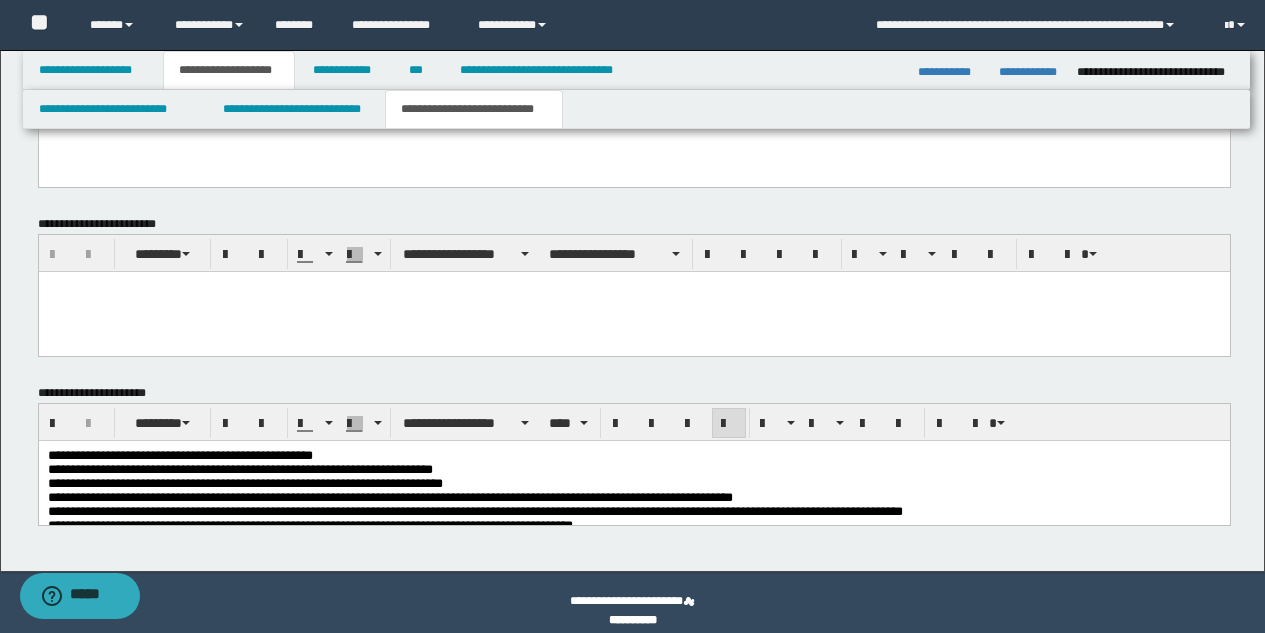 scroll, scrollTop: 1045, scrollLeft: 0, axis: vertical 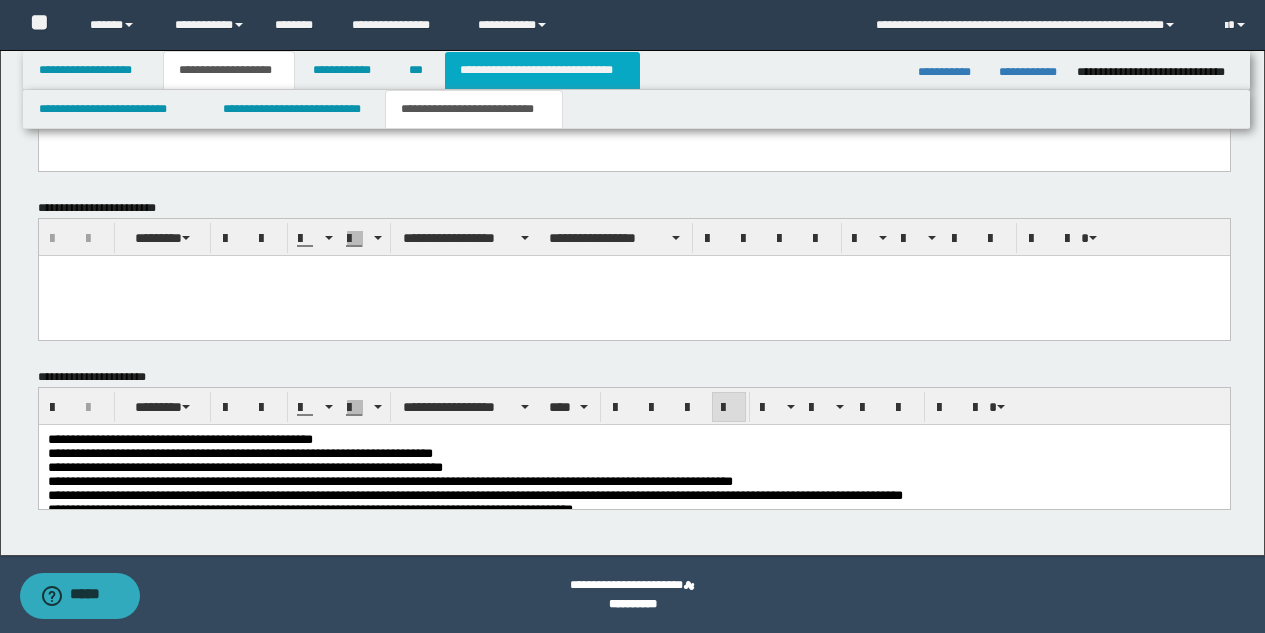 click on "**********" at bounding box center (542, 70) 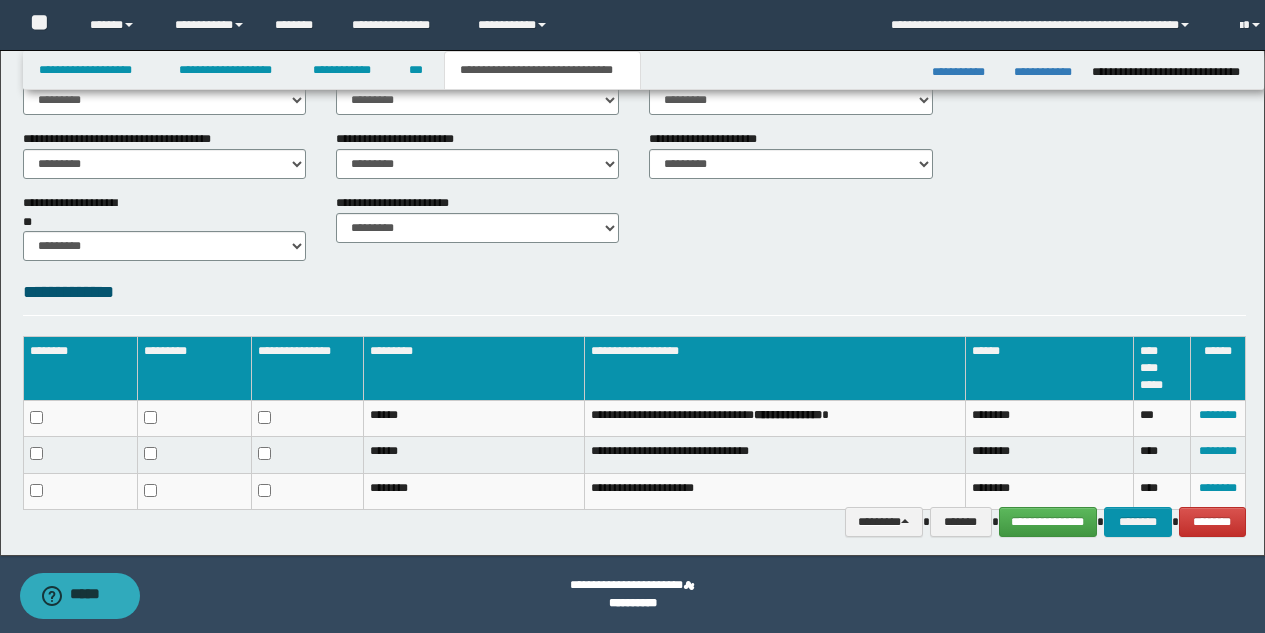 scroll, scrollTop: 841, scrollLeft: 0, axis: vertical 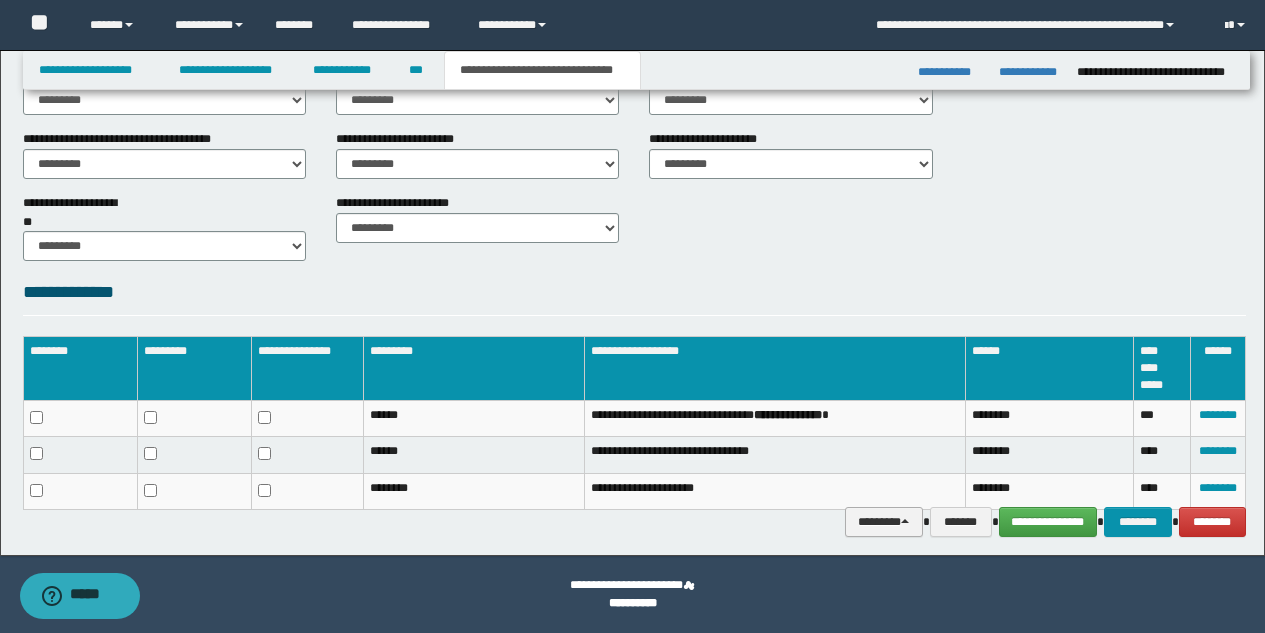 click on "********" at bounding box center (884, 522) 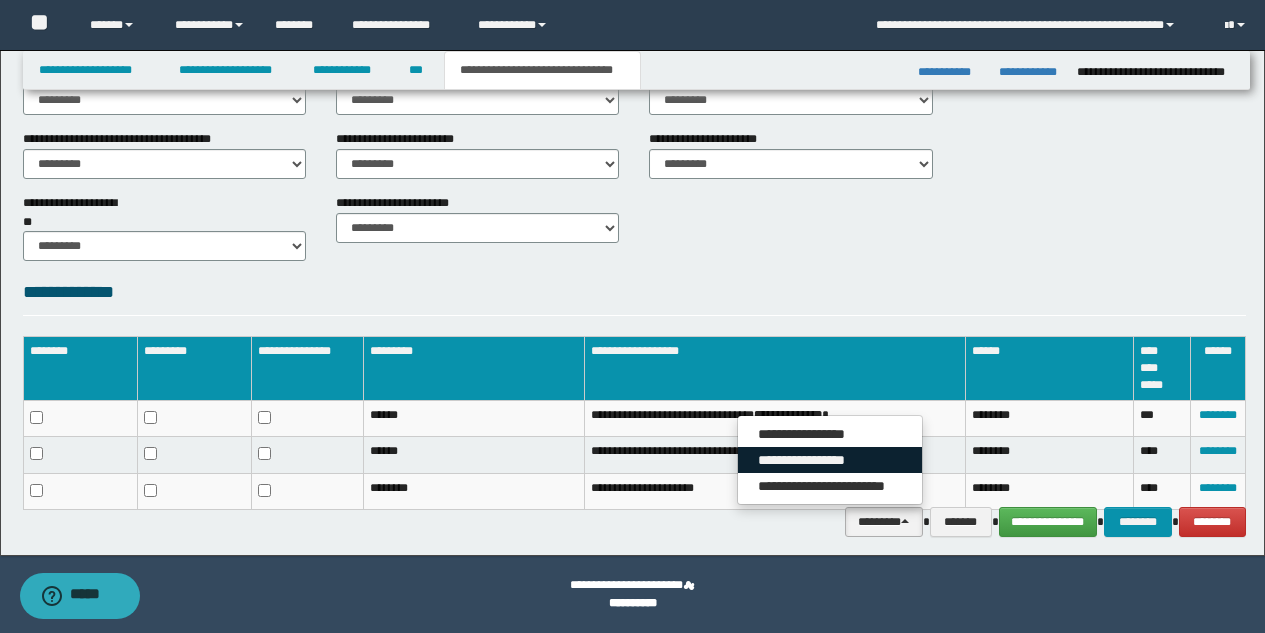click on "**********" at bounding box center [830, 460] 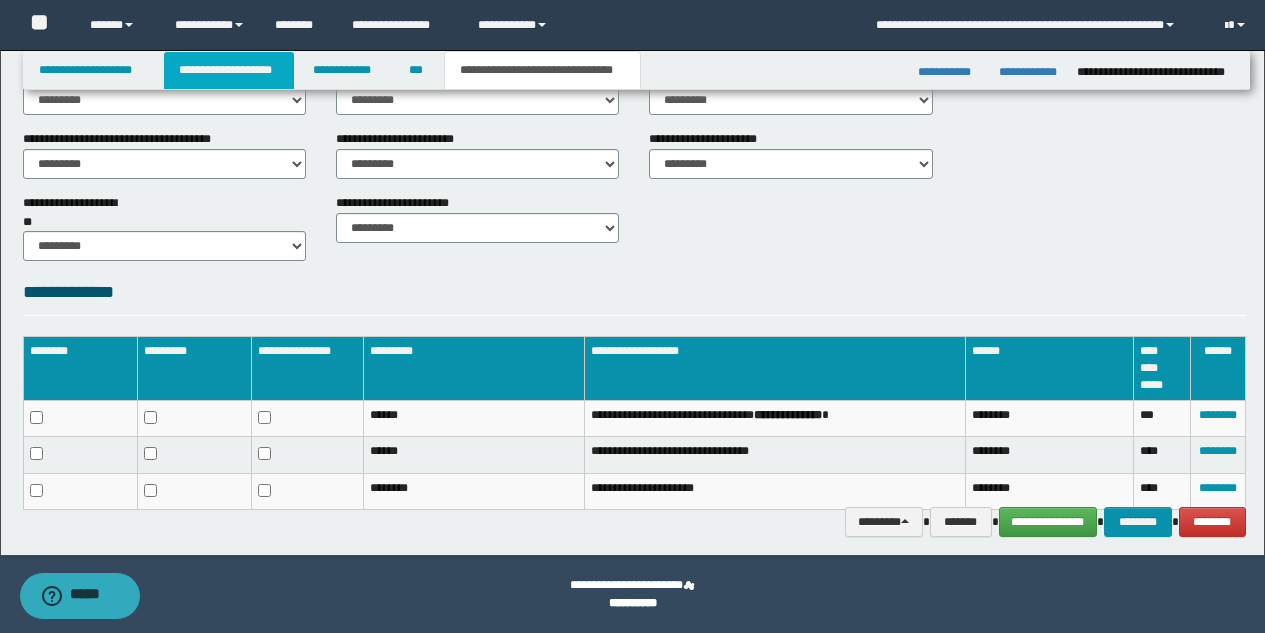 click on "**********" at bounding box center [229, 70] 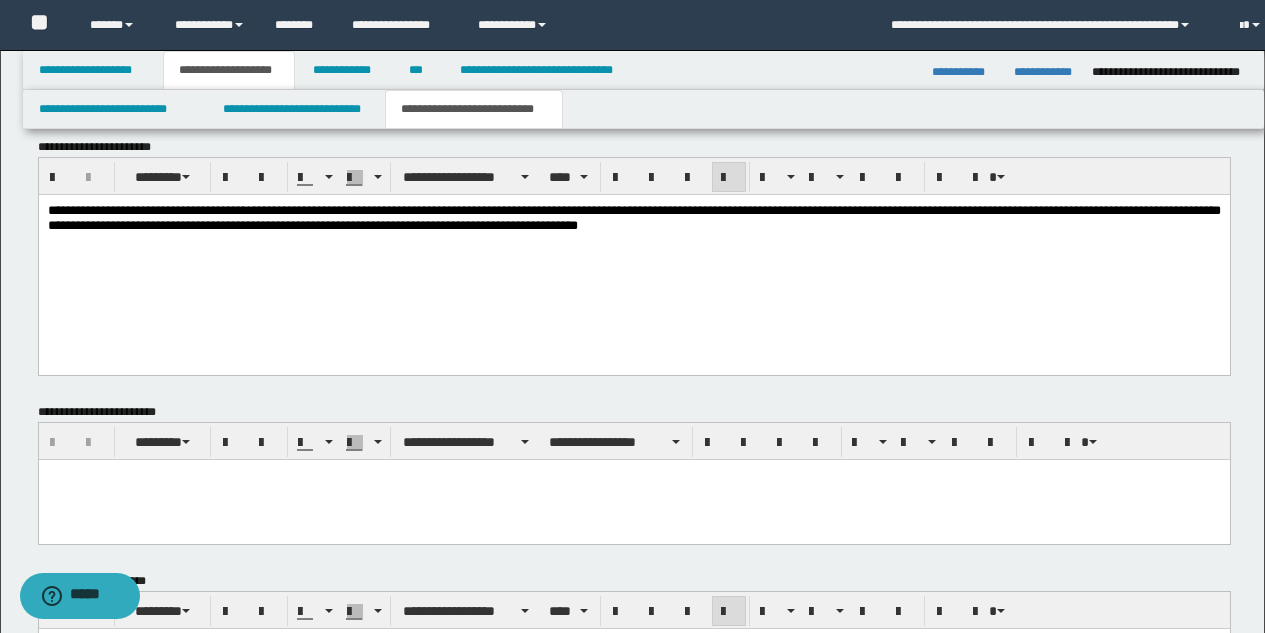 scroll, scrollTop: 872, scrollLeft: 0, axis: vertical 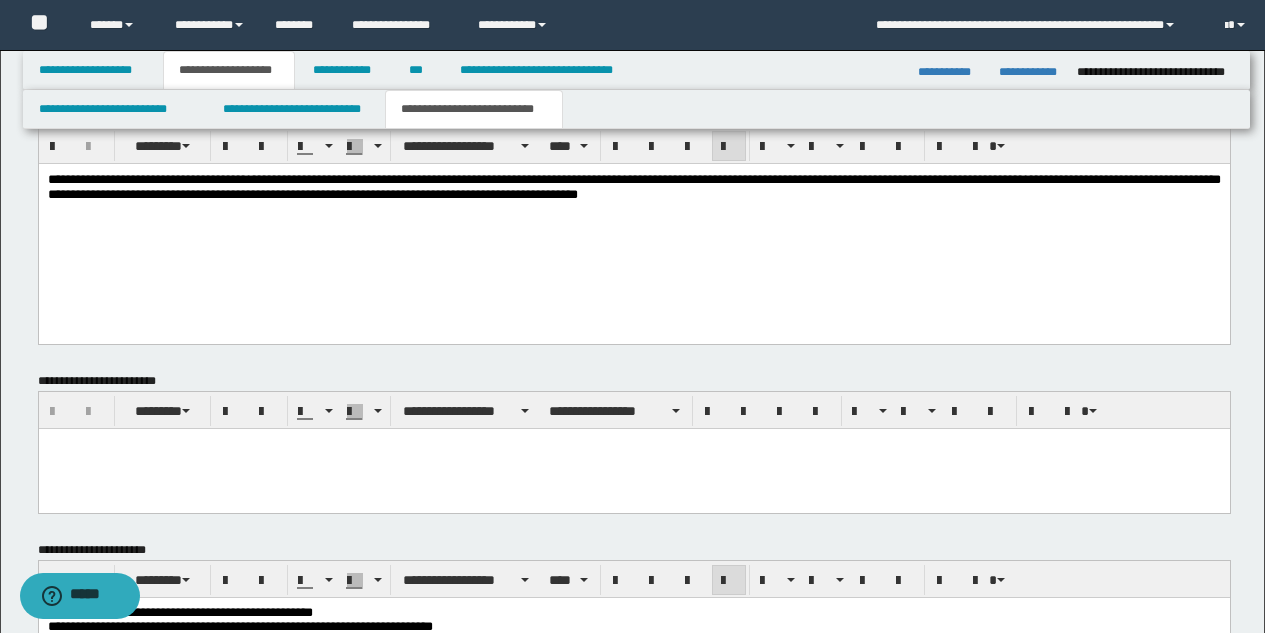 click at bounding box center (633, 468) 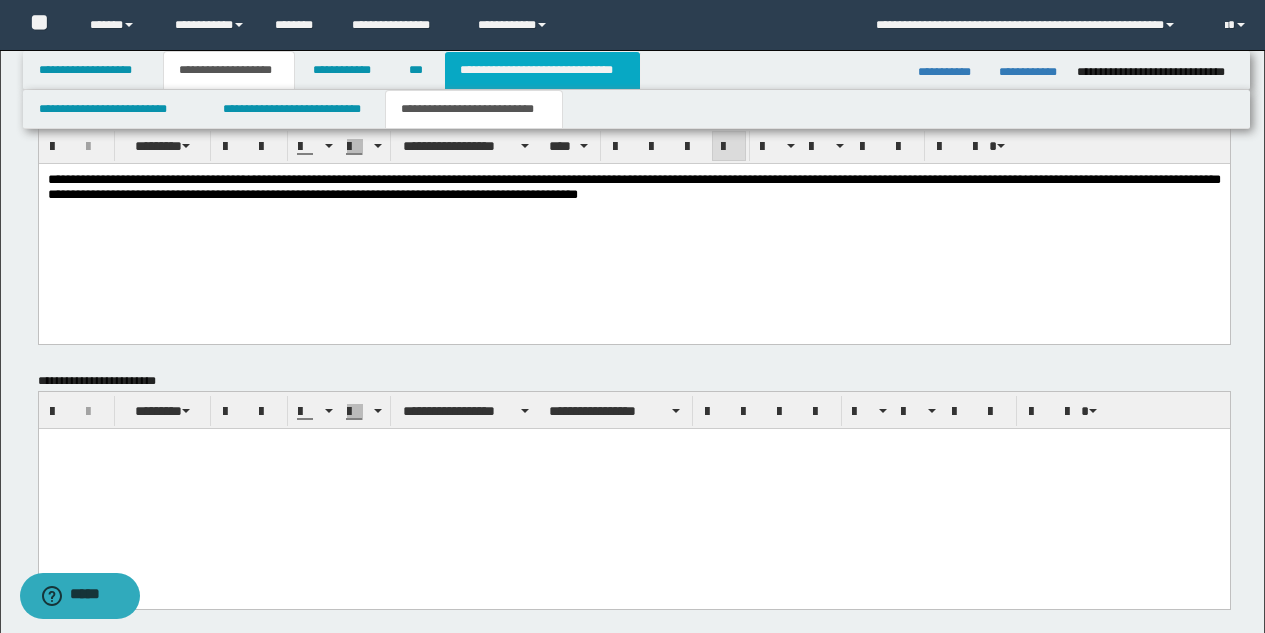 click on "**********" at bounding box center [542, 70] 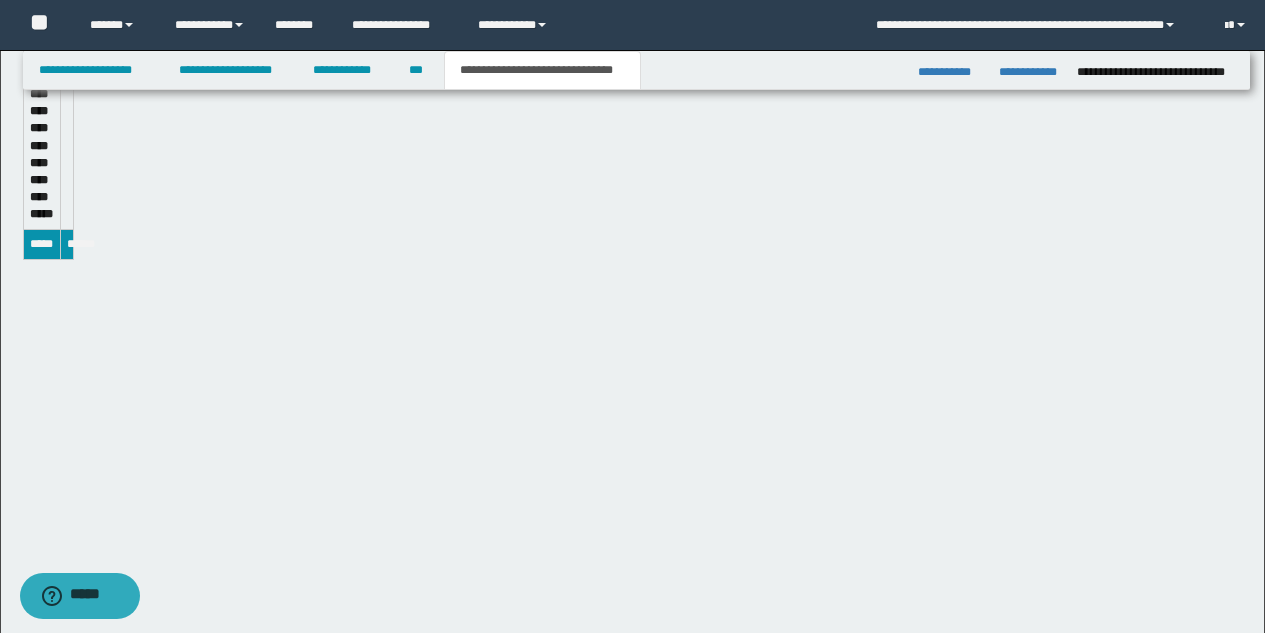 scroll, scrollTop: 841, scrollLeft: 0, axis: vertical 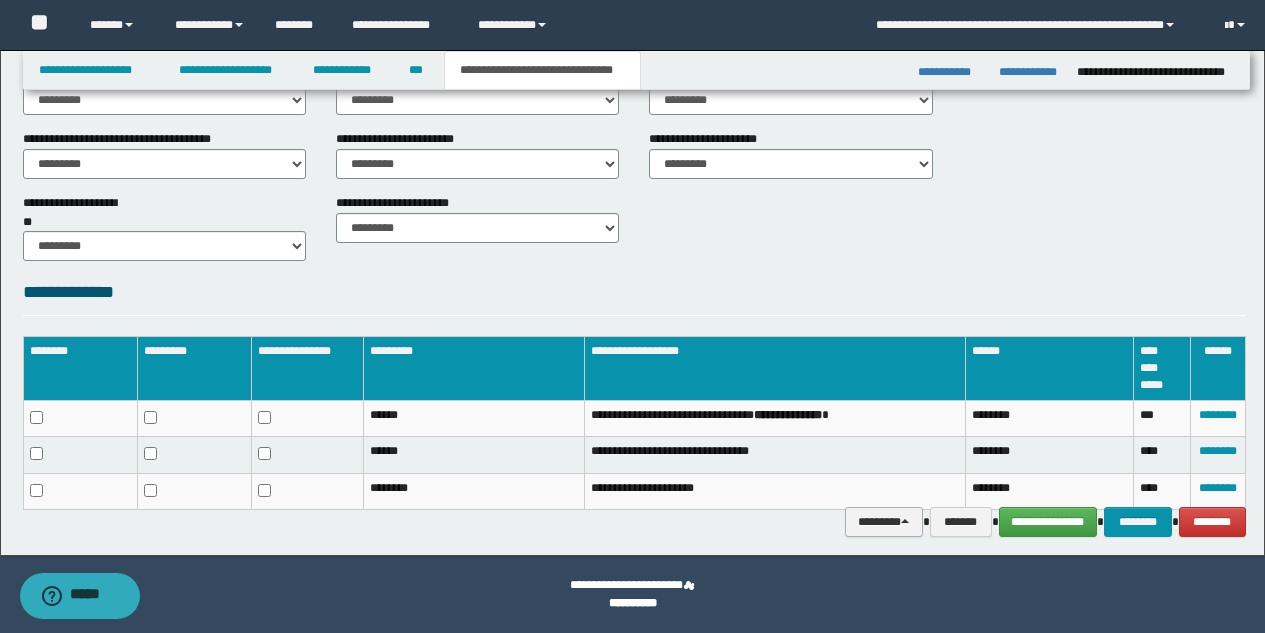 click on "********" at bounding box center [884, 522] 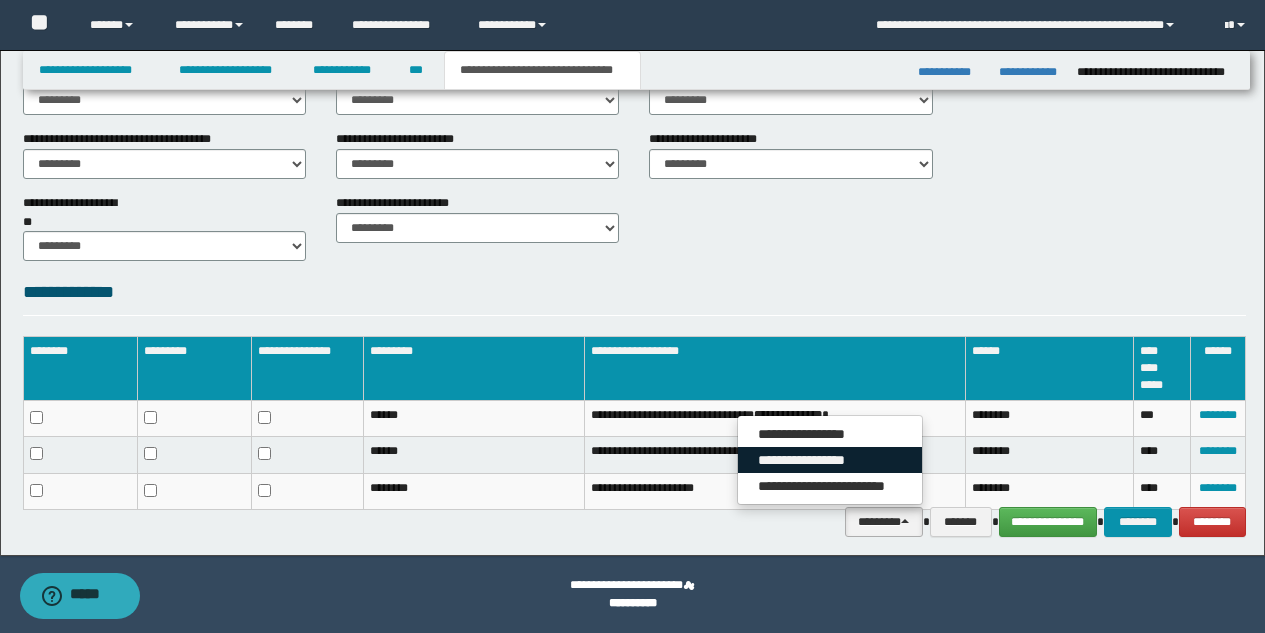 click on "**********" at bounding box center [830, 460] 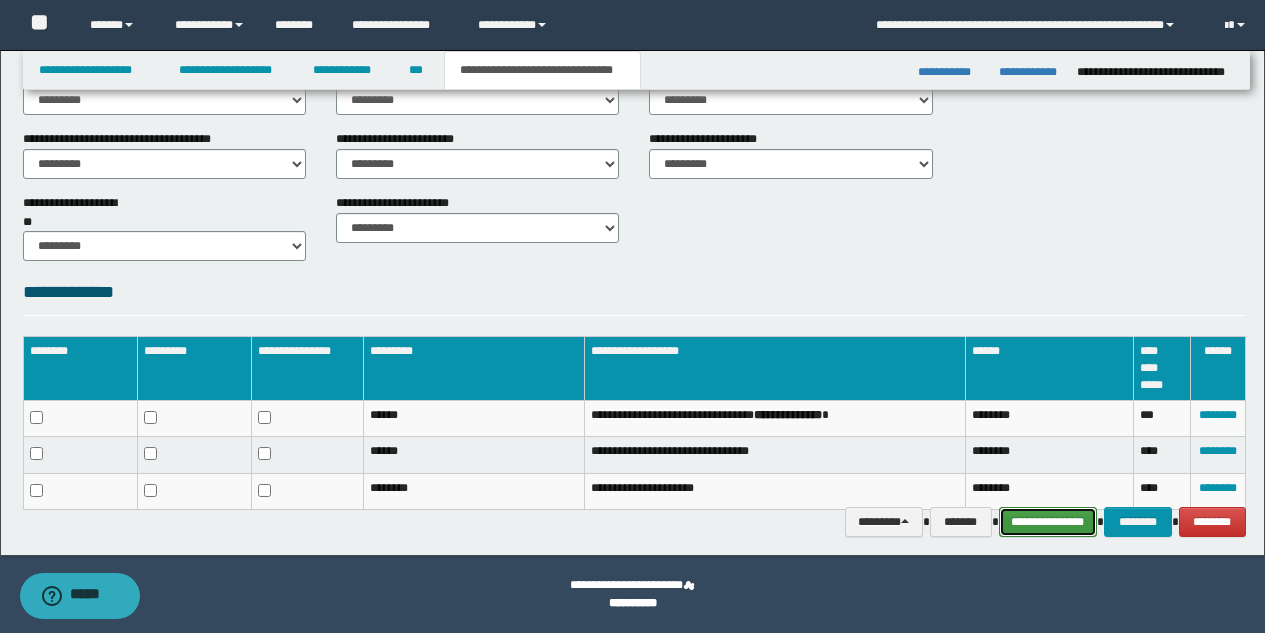 click on "**********" at bounding box center [1048, 522] 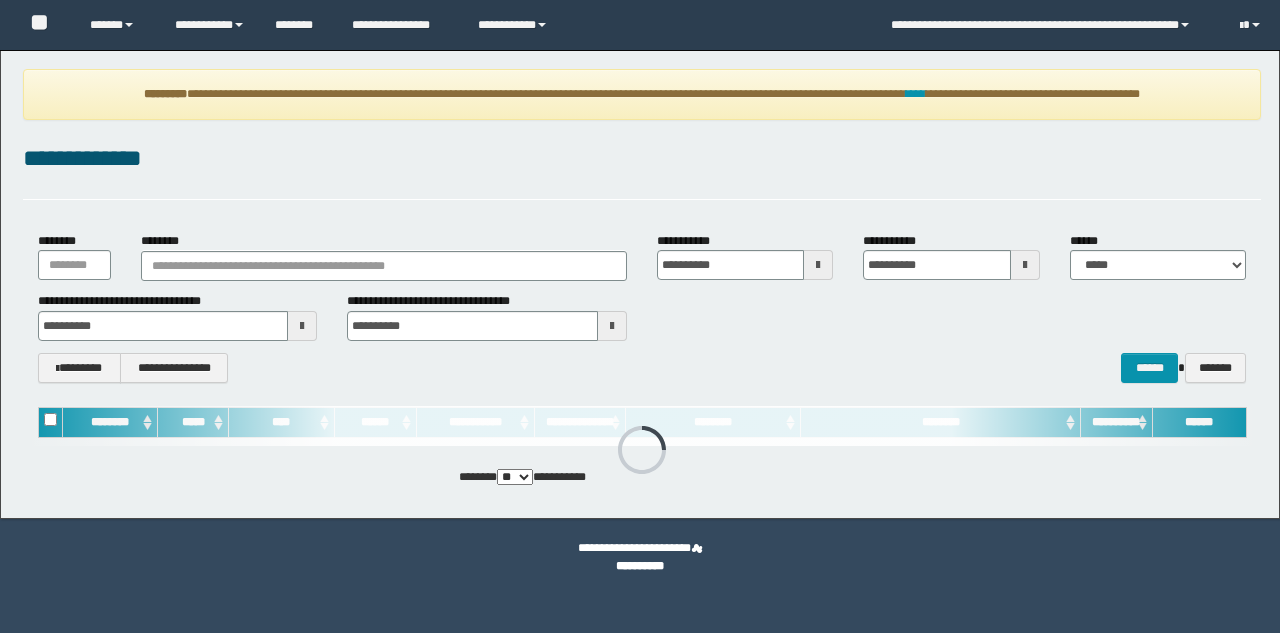 scroll, scrollTop: 0, scrollLeft: 0, axis: both 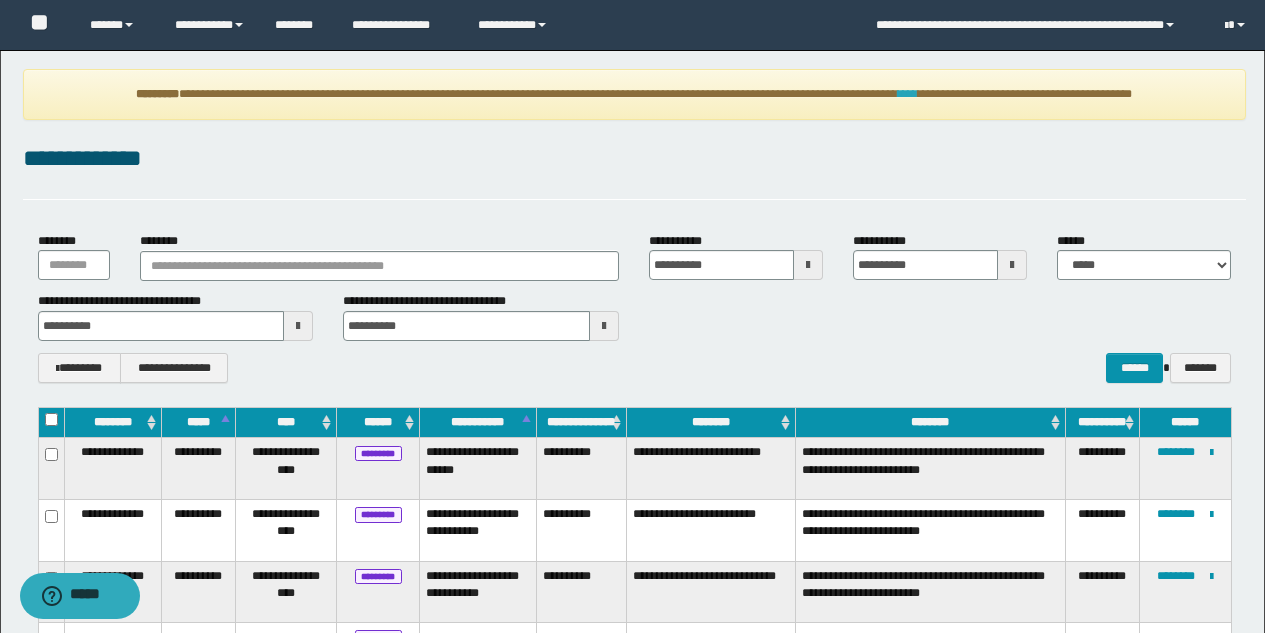 click on "****" at bounding box center [908, 94] 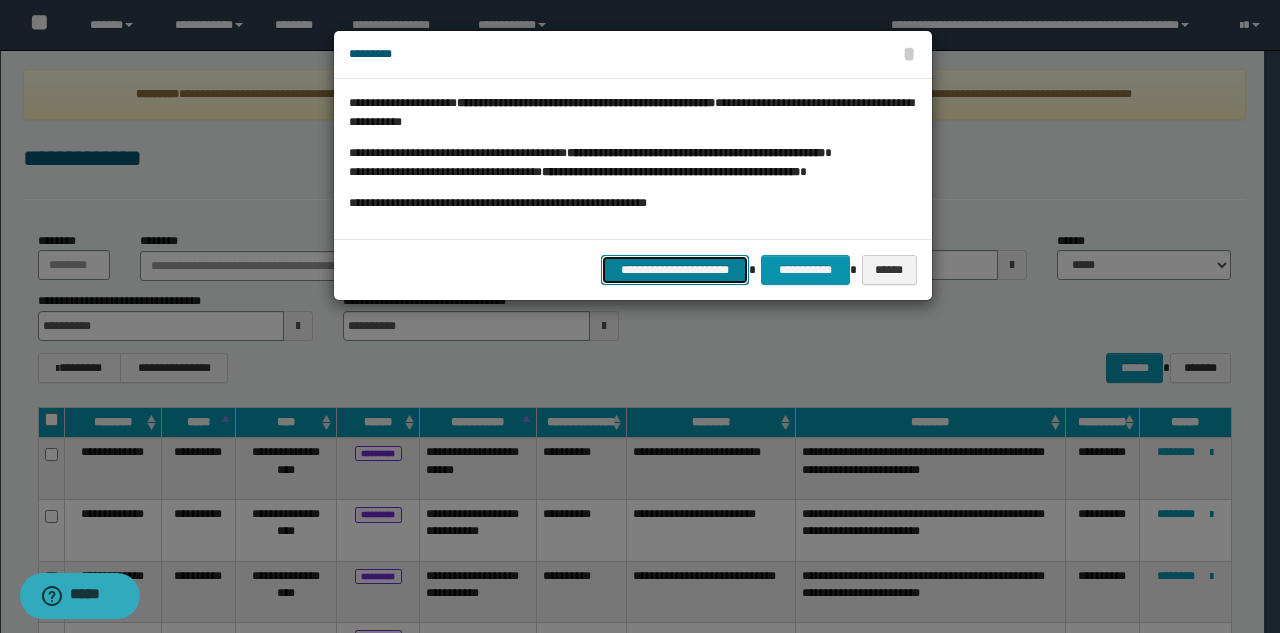 click on "**********" at bounding box center (675, 270) 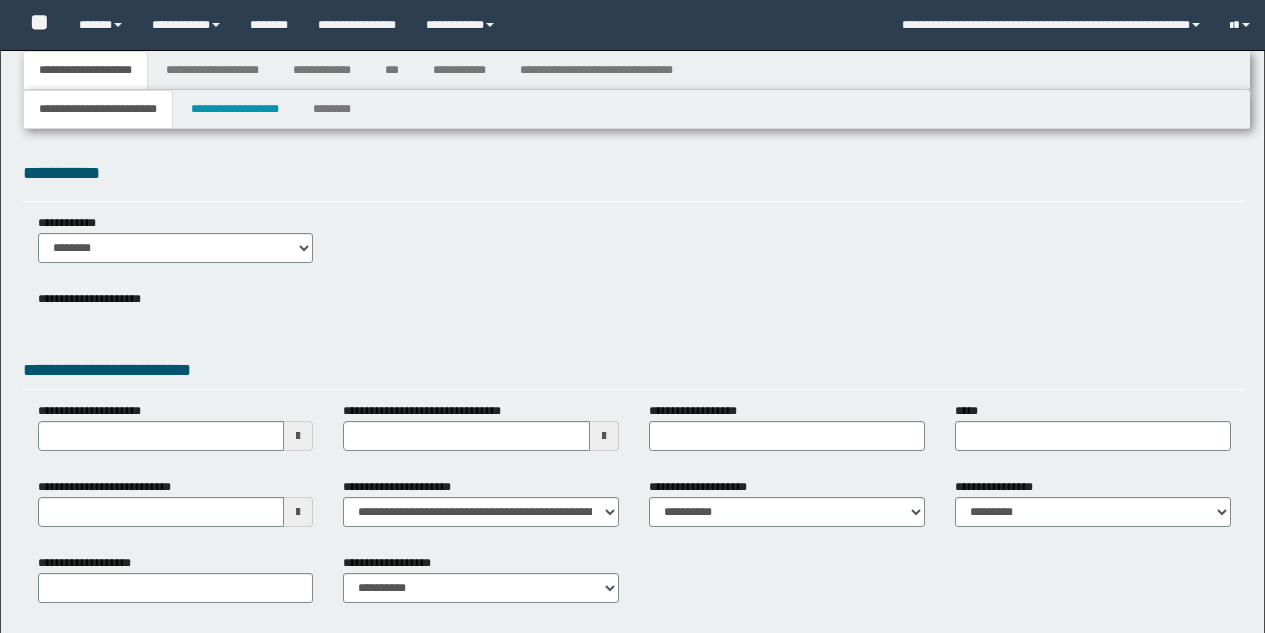 type 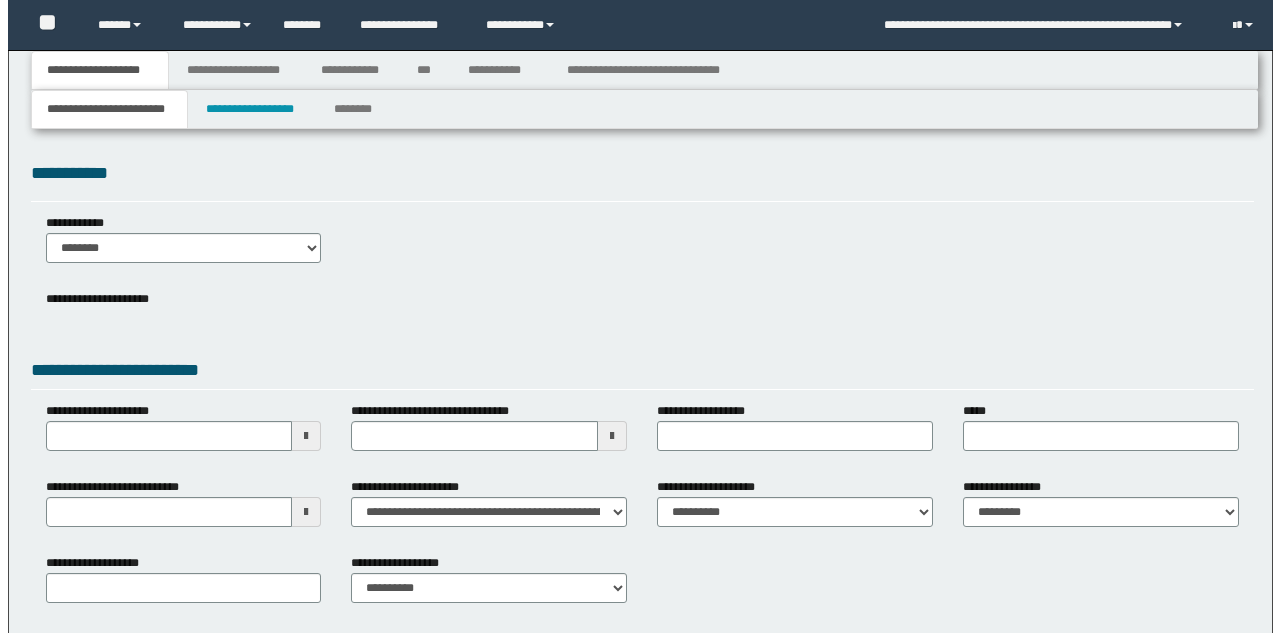 scroll, scrollTop: 0, scrollLeft: 0, axis: both 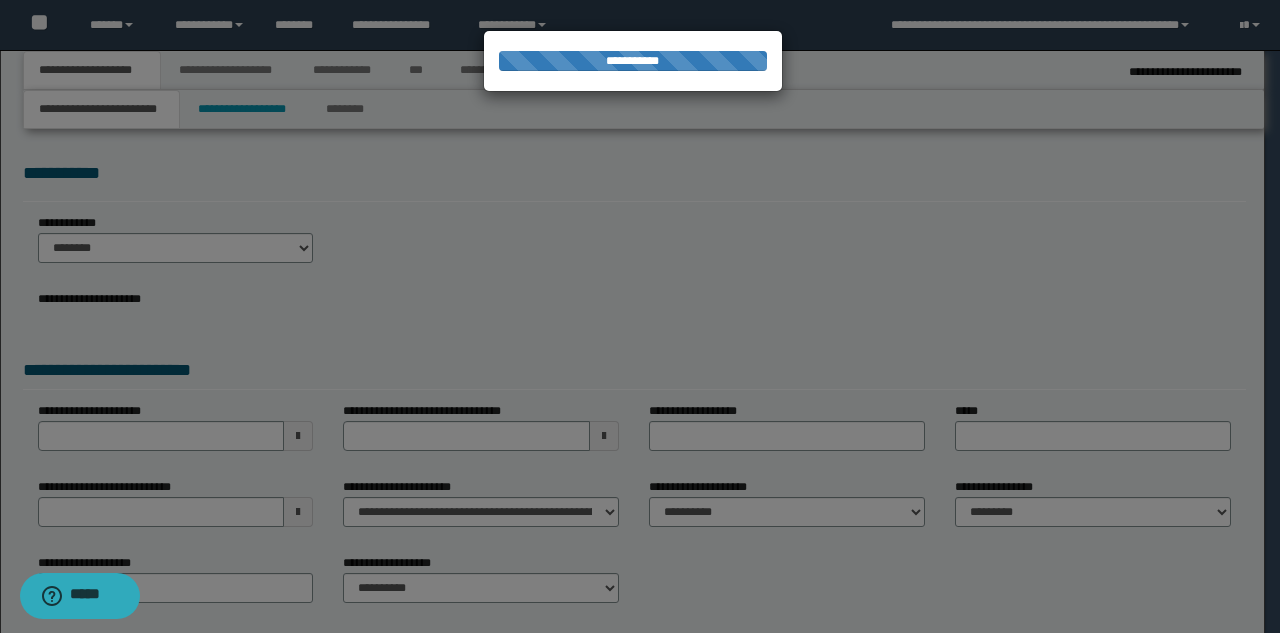 type on "**********" 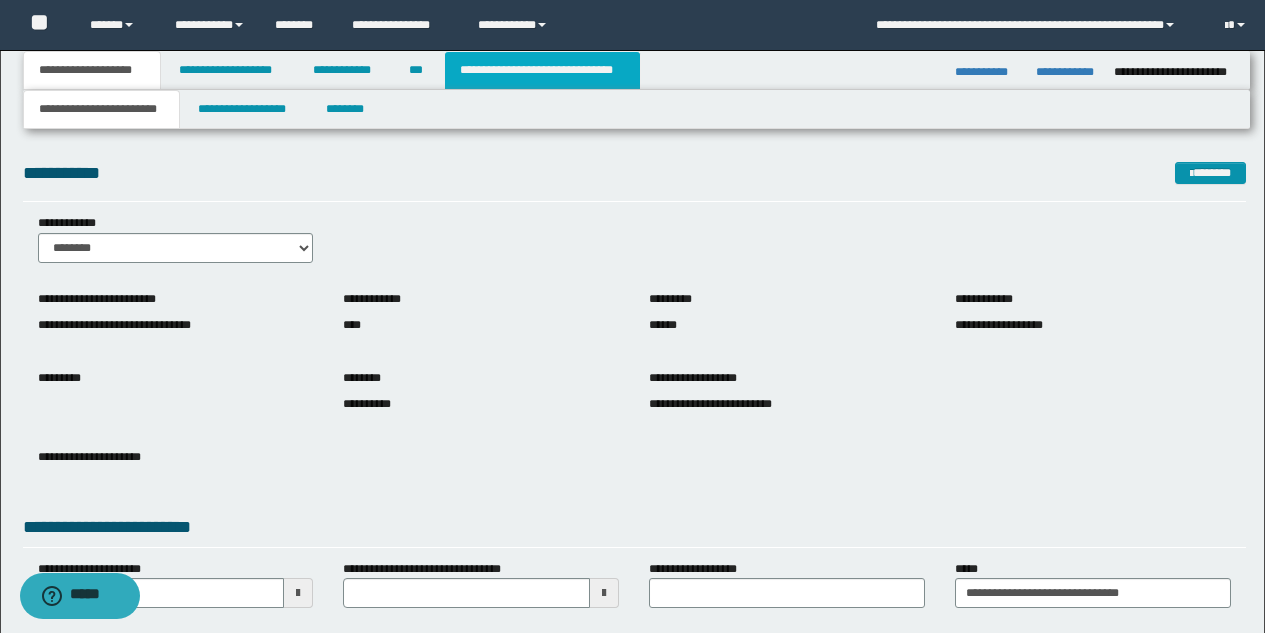 click on "**********" at bounding box center (542, 70) 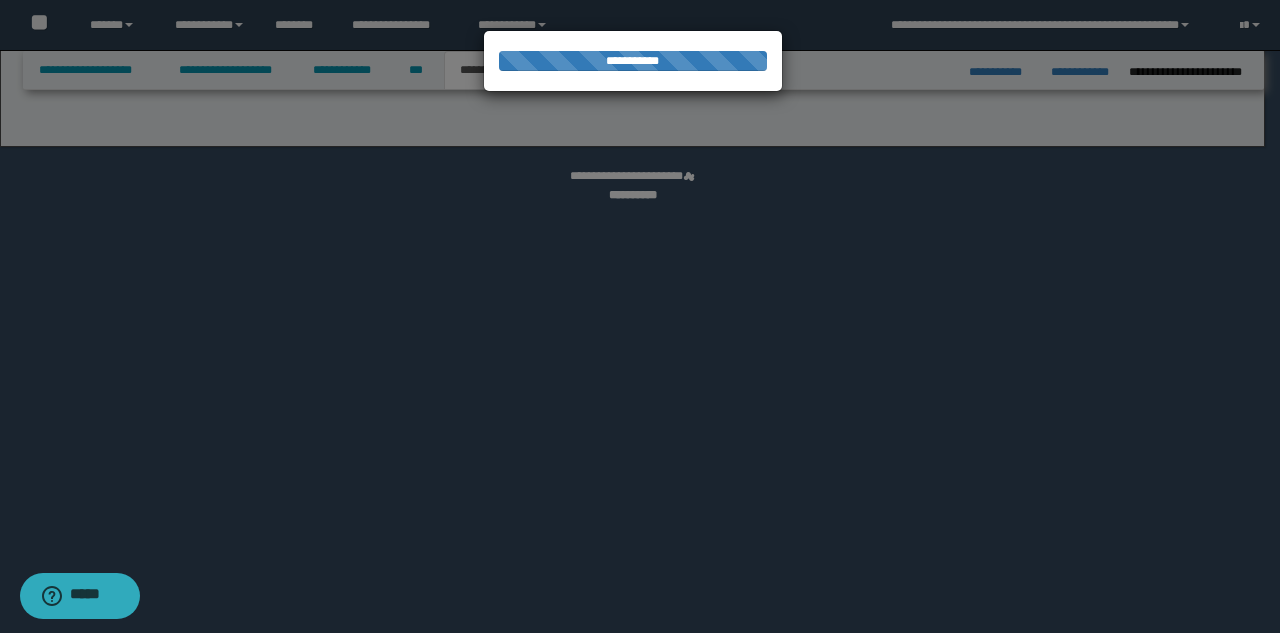 select on "*" 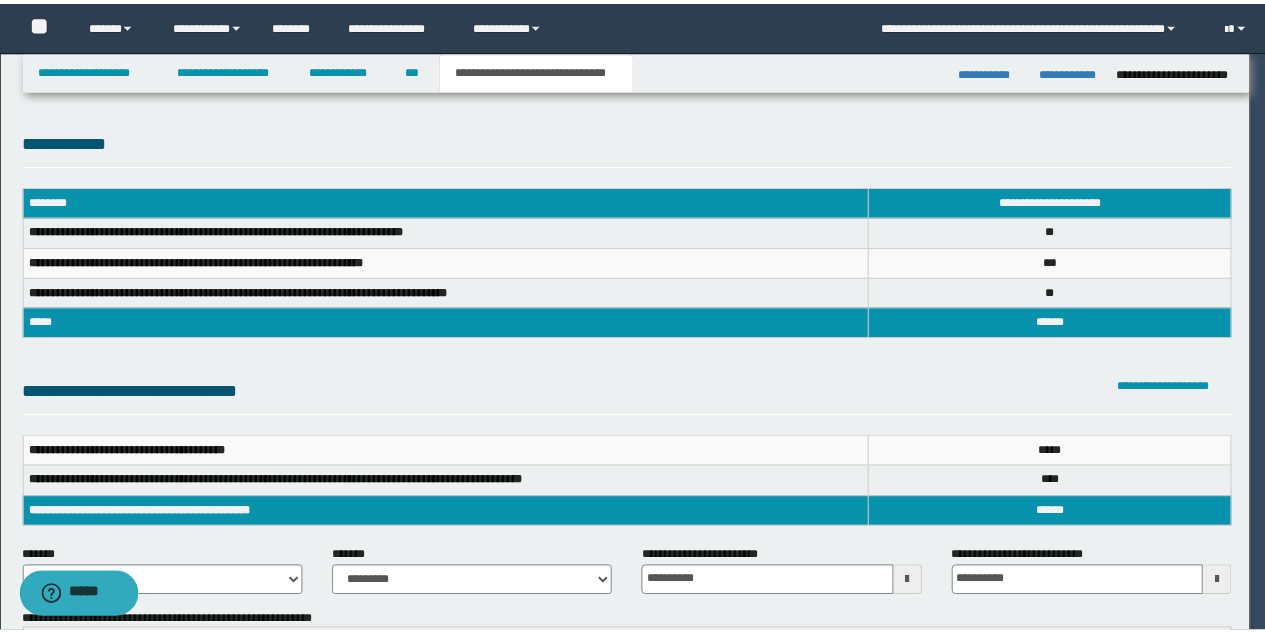scroll, scrollTop: 0, scrollLeft: 0, axis: both 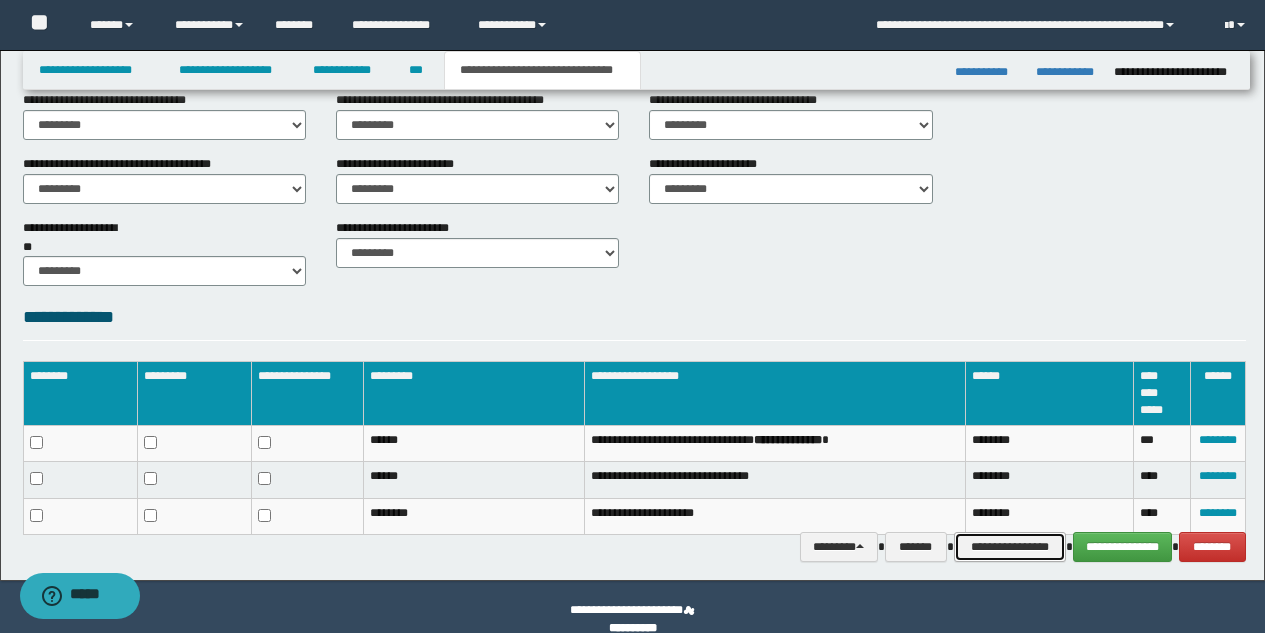click on "**********" at bounding box center (1010, 547) 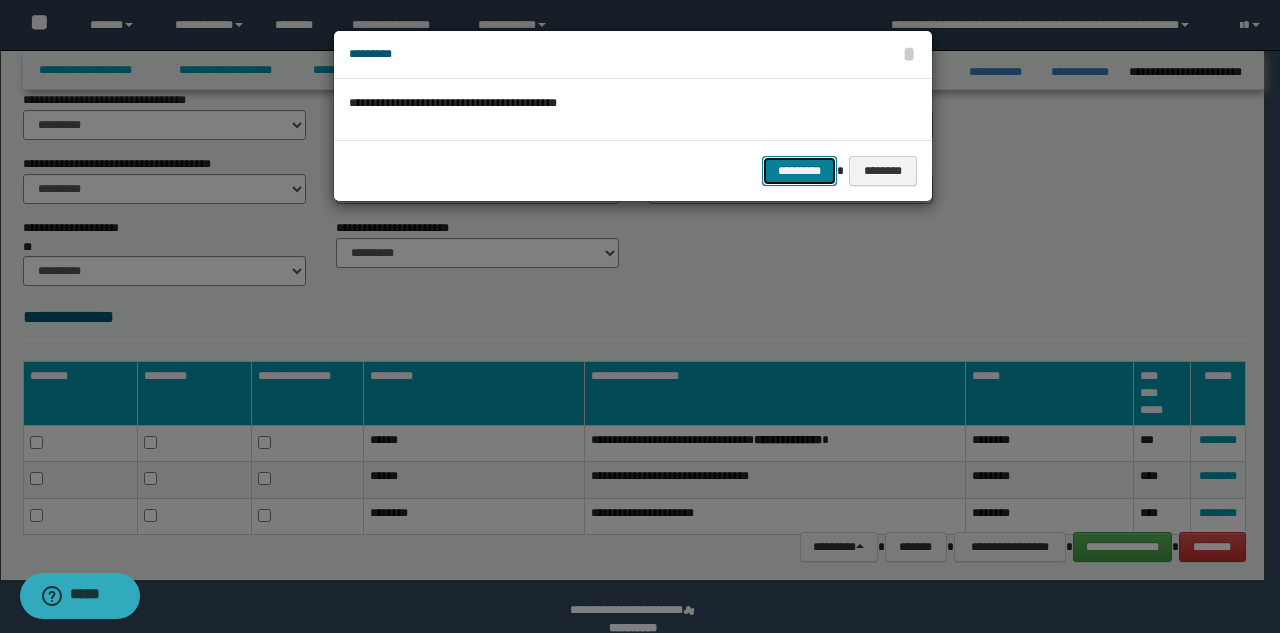 click on "*********" at bounding box center (799, 171) 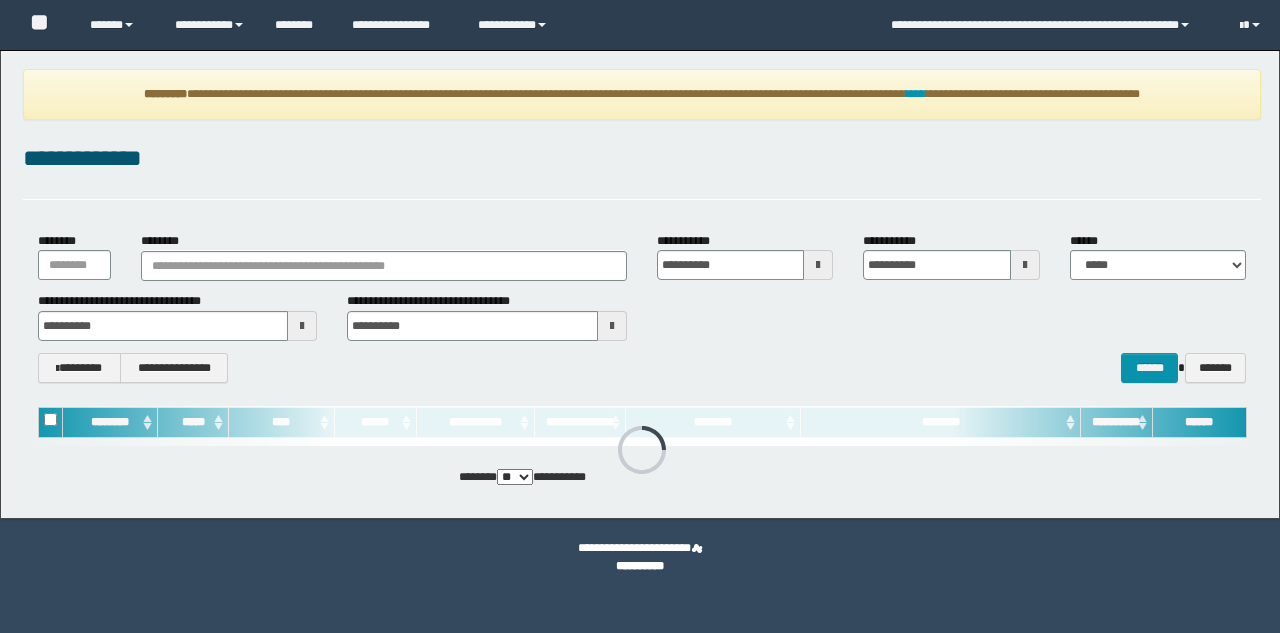 scroll, scrollTop: 0, scrollLeft: 0, axis: both 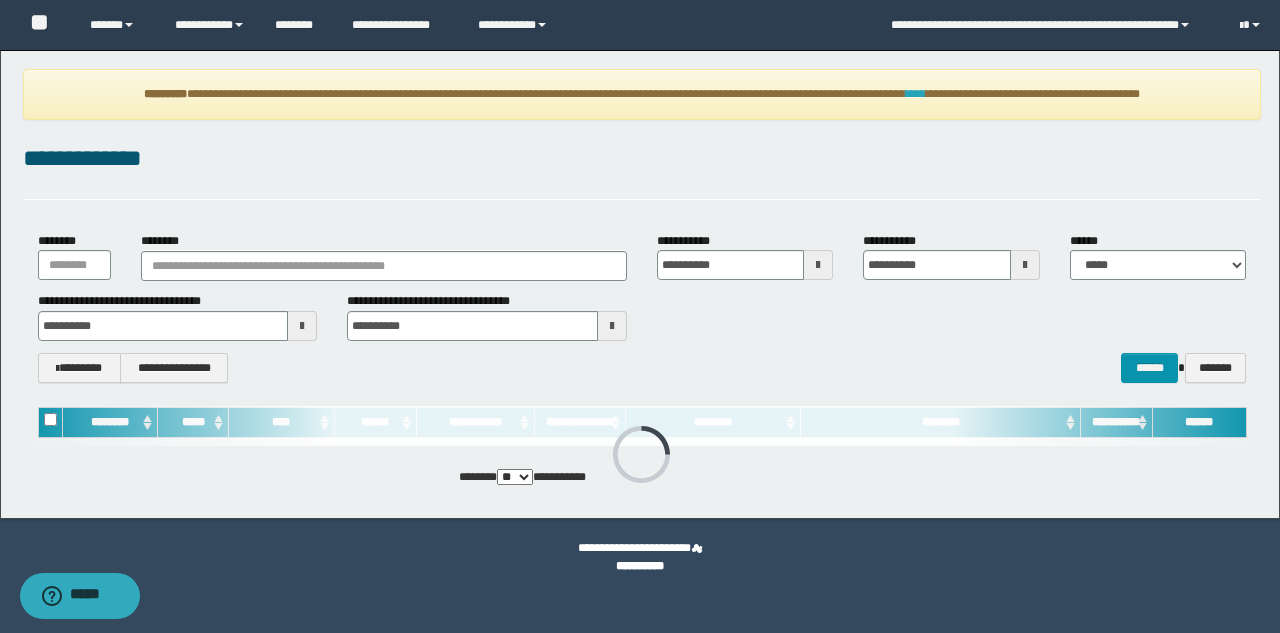 click on "****" at bounding box center [916, 94] 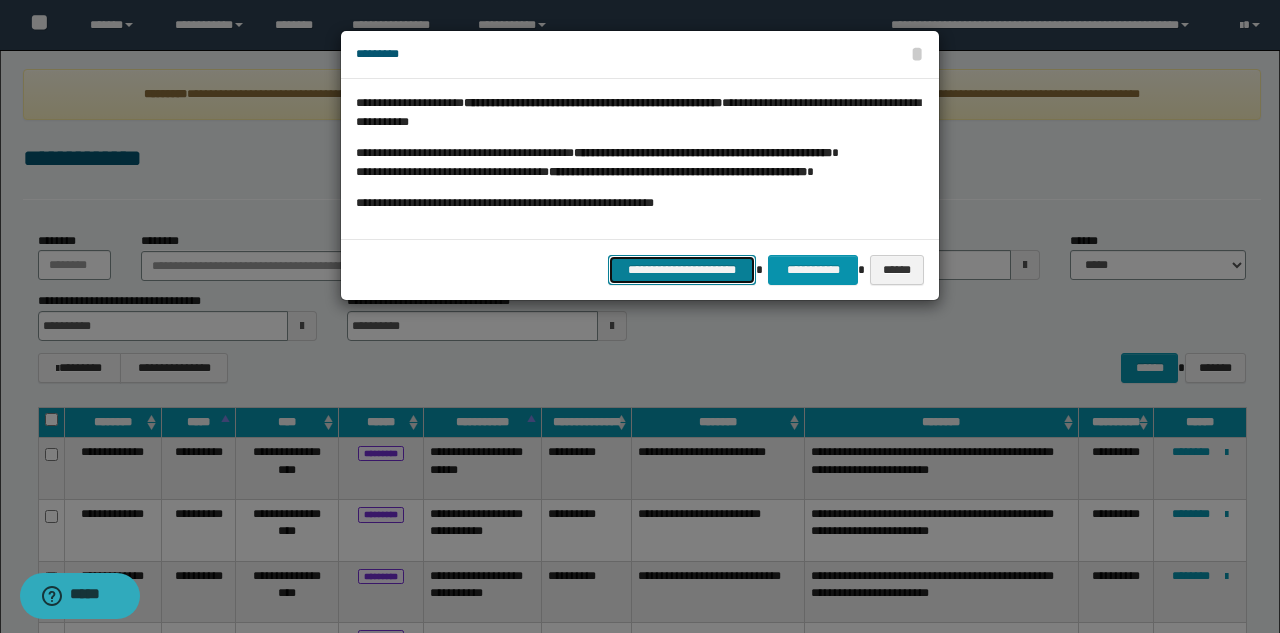click on "**********" at bounding box center [682, 270] 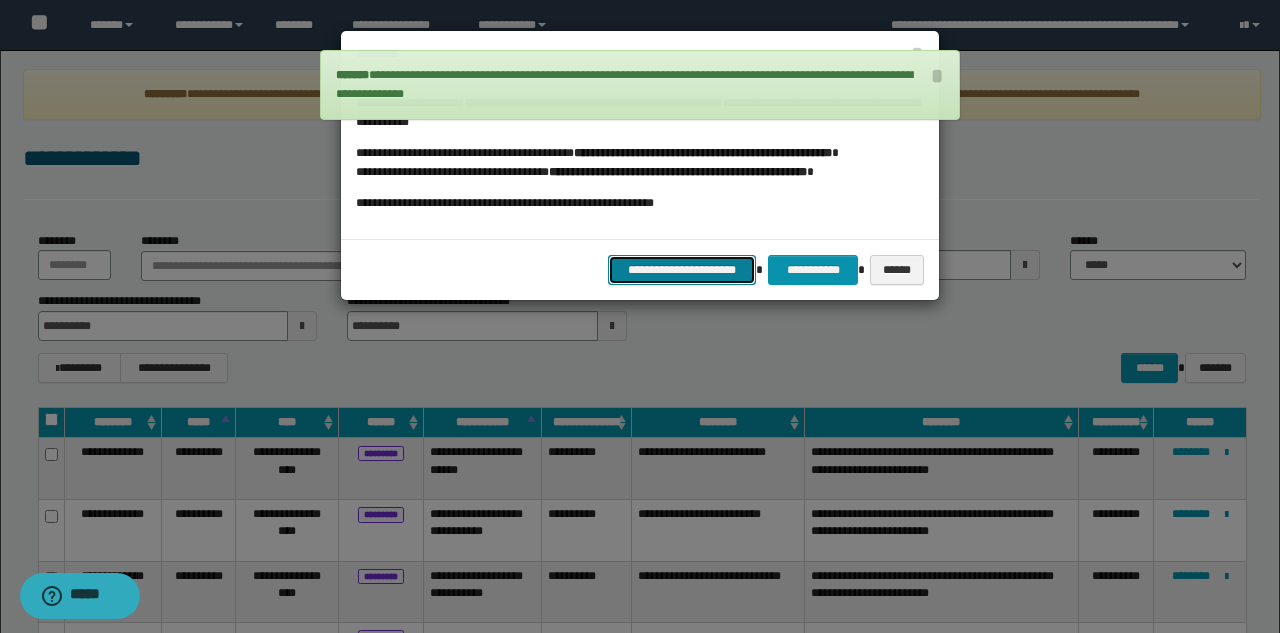 click on "**********" at bounding box center [682, 270] 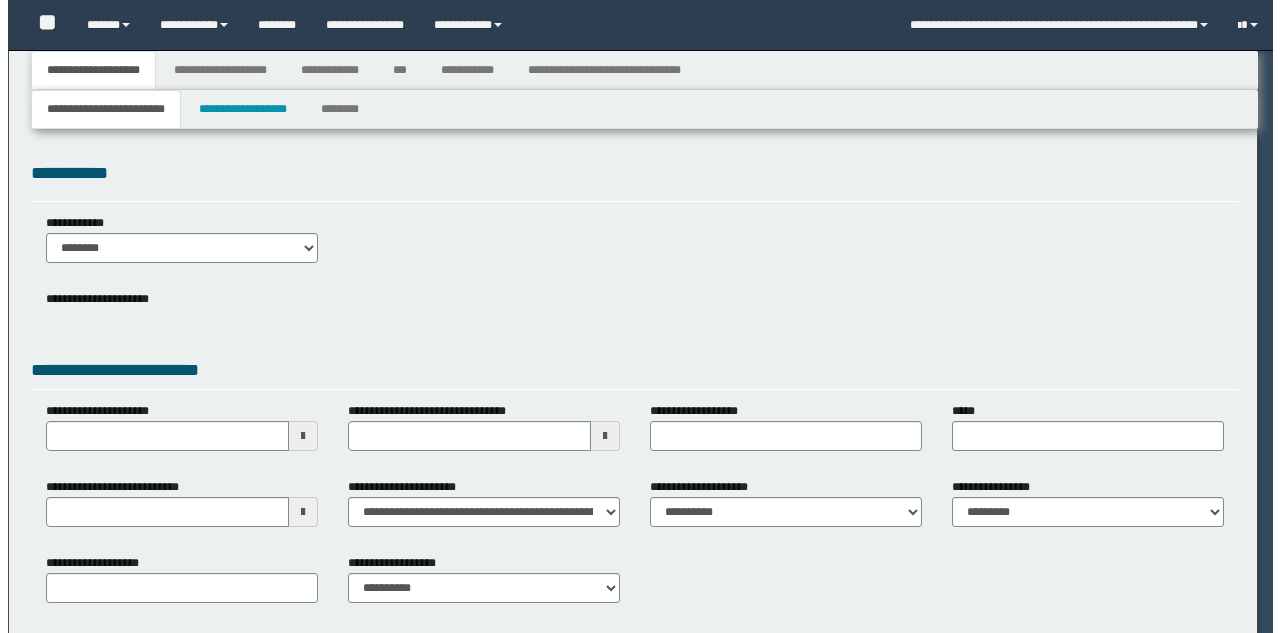 scroll, scrollTop: 0, scrollLeft: 0, axis: both 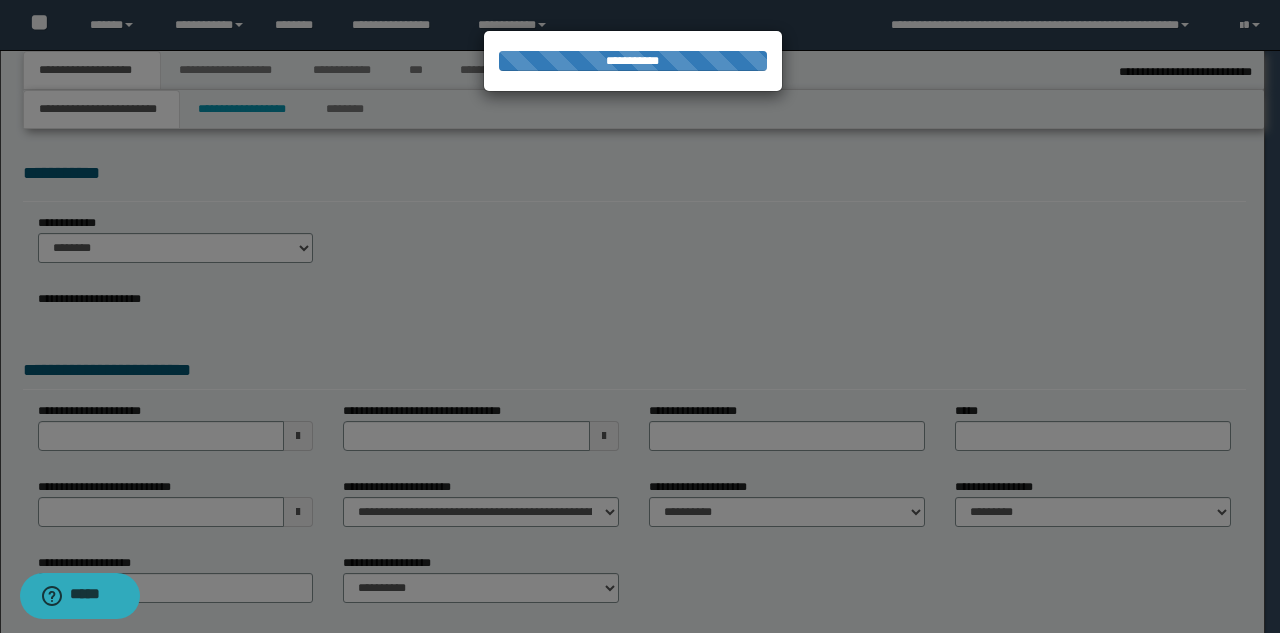 type on "**********" 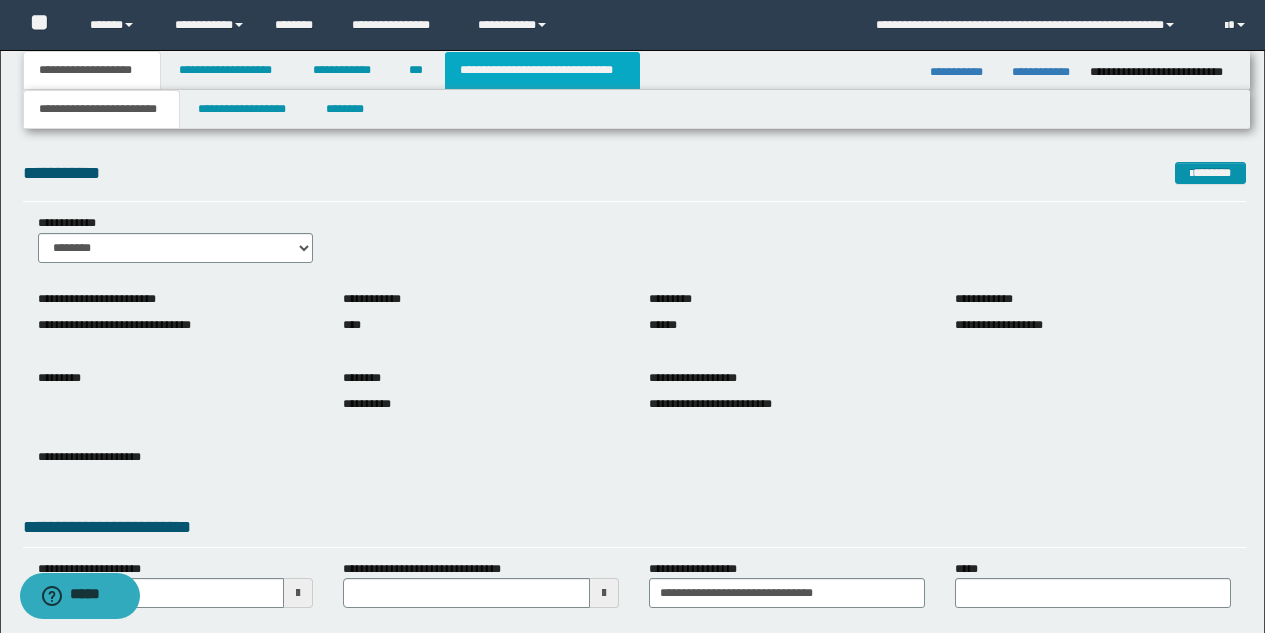 click on "**********" at bounding box center [542, 70] 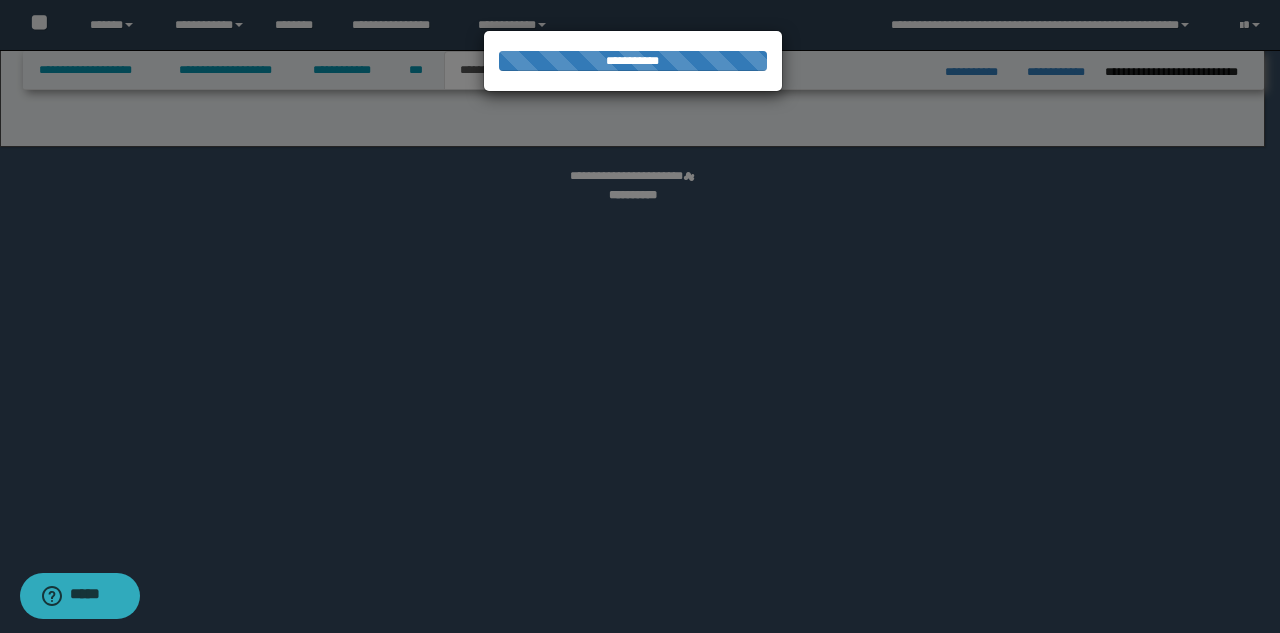 select on "*" 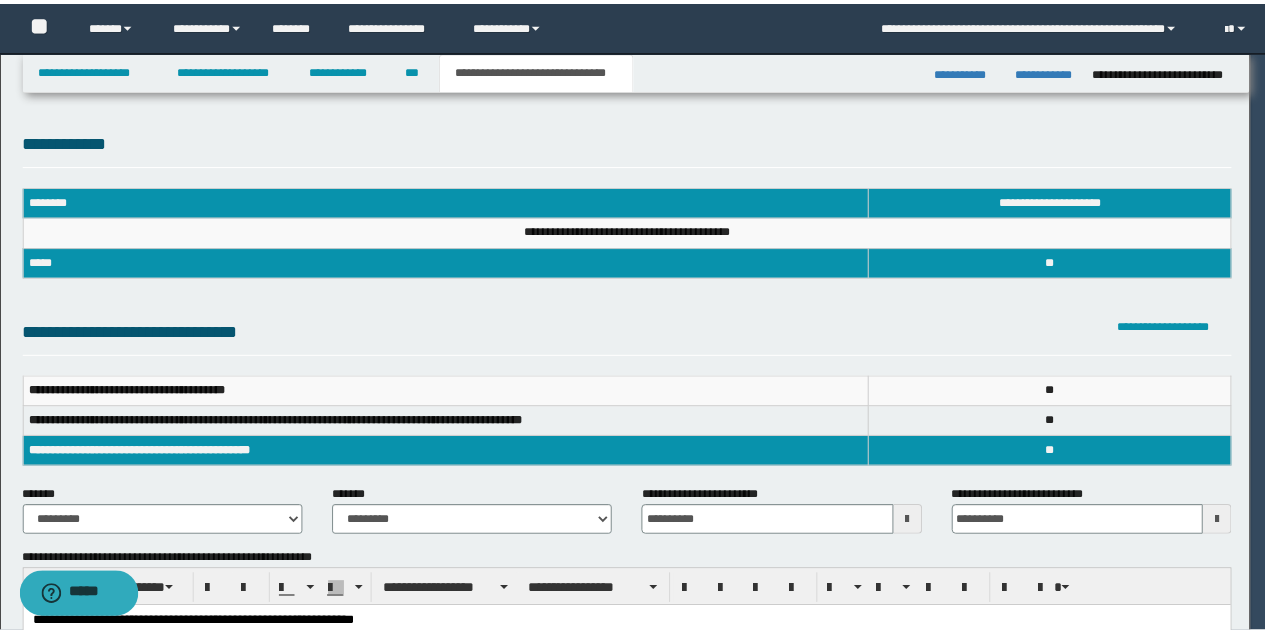 scroll, scrollTop: 0, scrollLeft: 0, axis: both 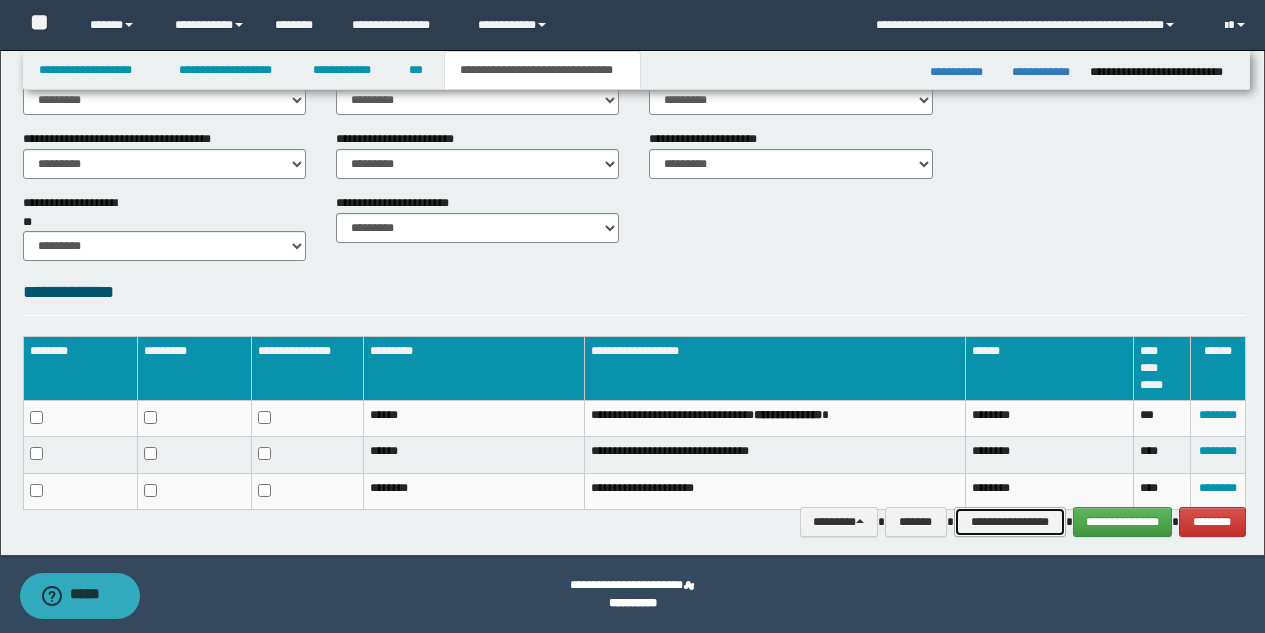 click on "**********" at bounding box center [1010, 522] 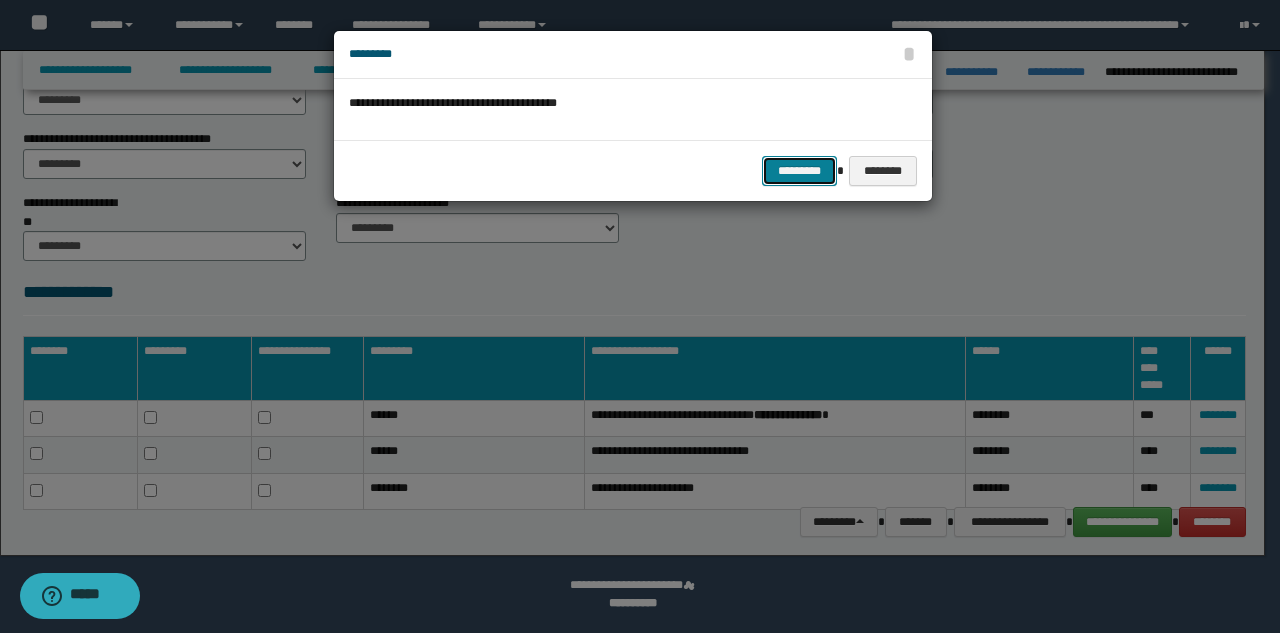click on "*********" at bounding box center (799, 171) 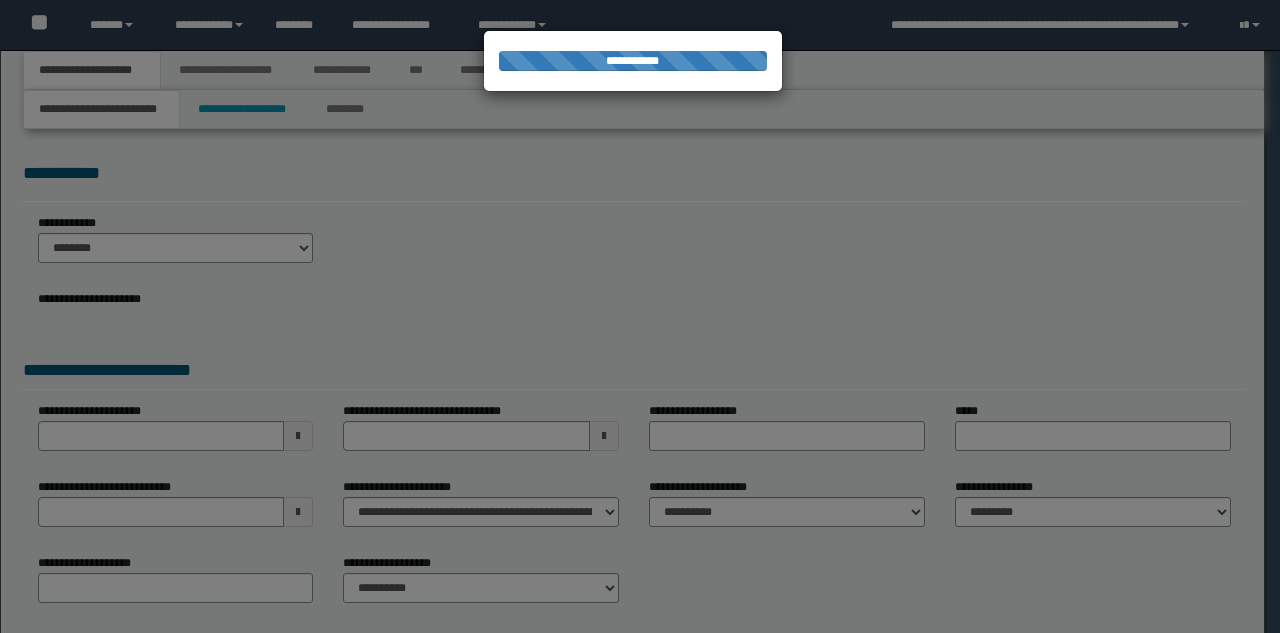 scroll, scrollTop: 0, scrollLeft: 0, axis: both 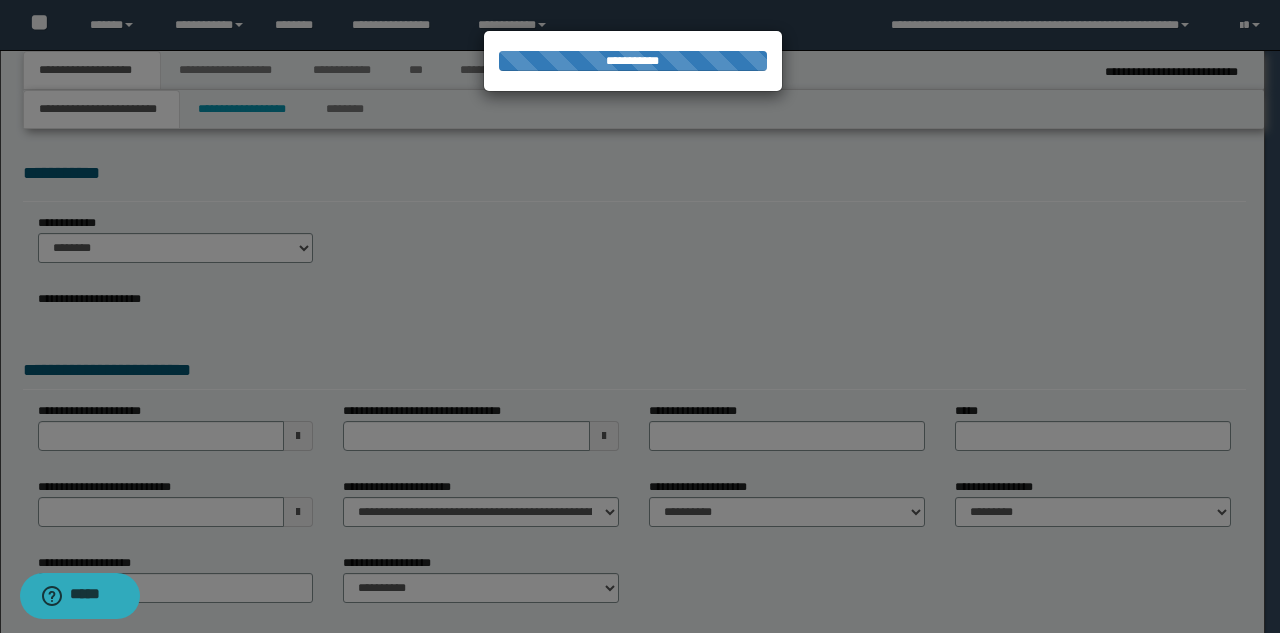 type on "**********" 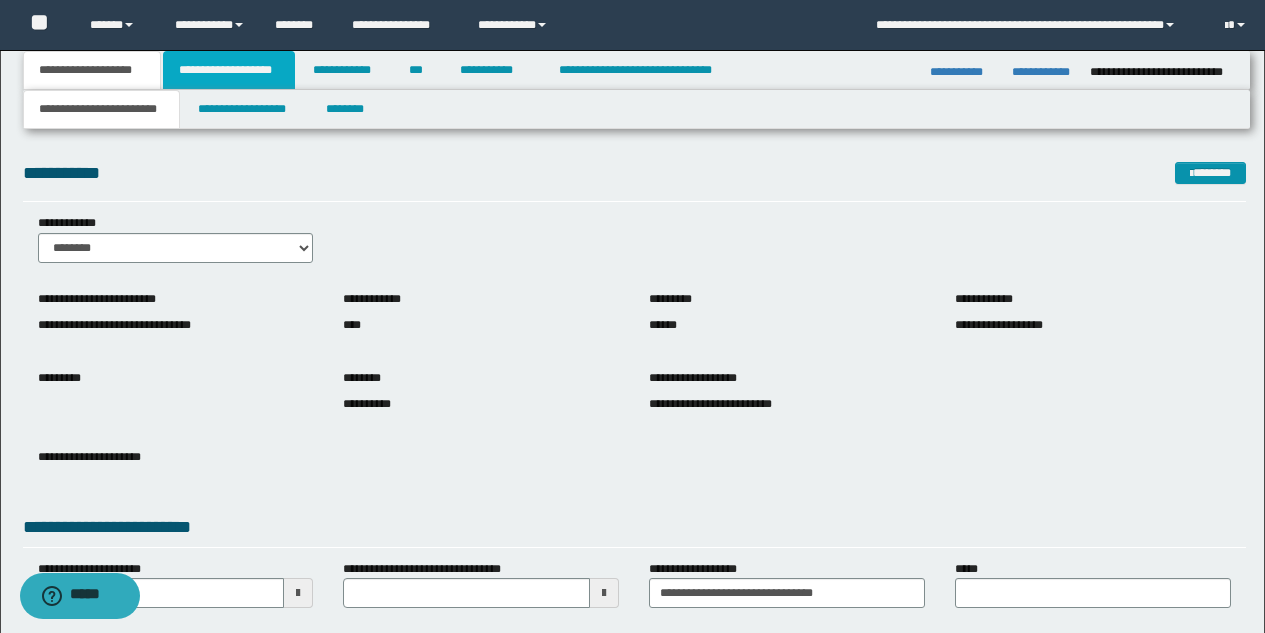 click on "**********" at bounding box center (229, 70) 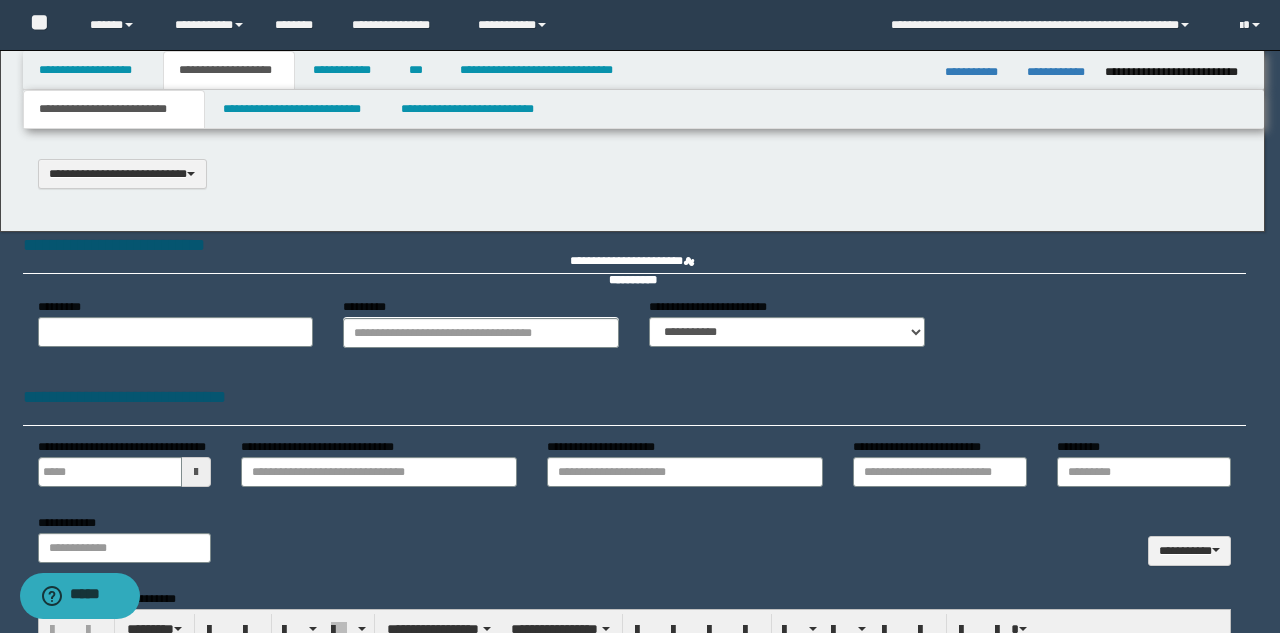 type 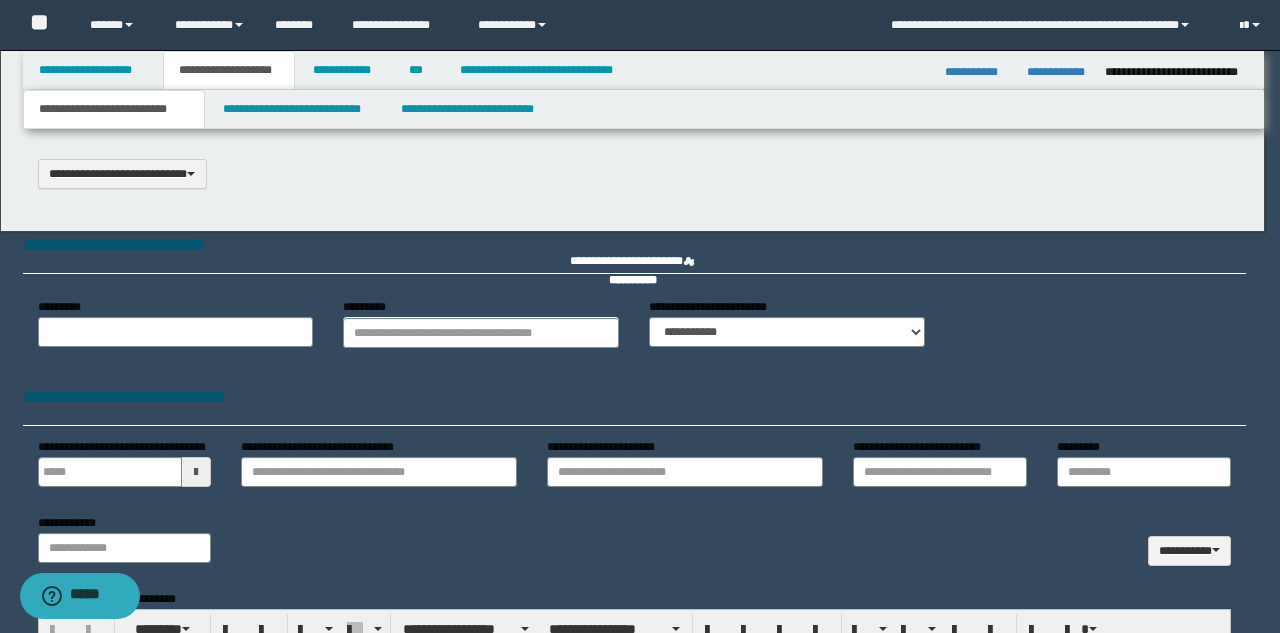 scroll, scrollTop: 0, scrollLeft: 0, axis: both 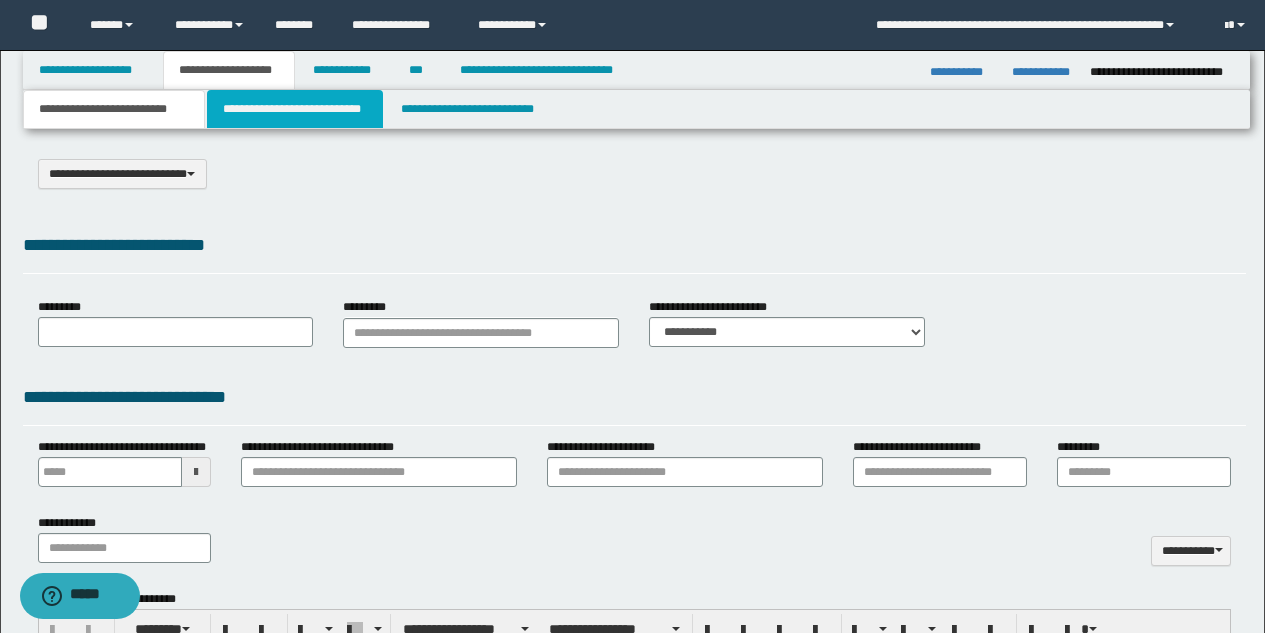 click on "**********" at bounding box center [295, 109] 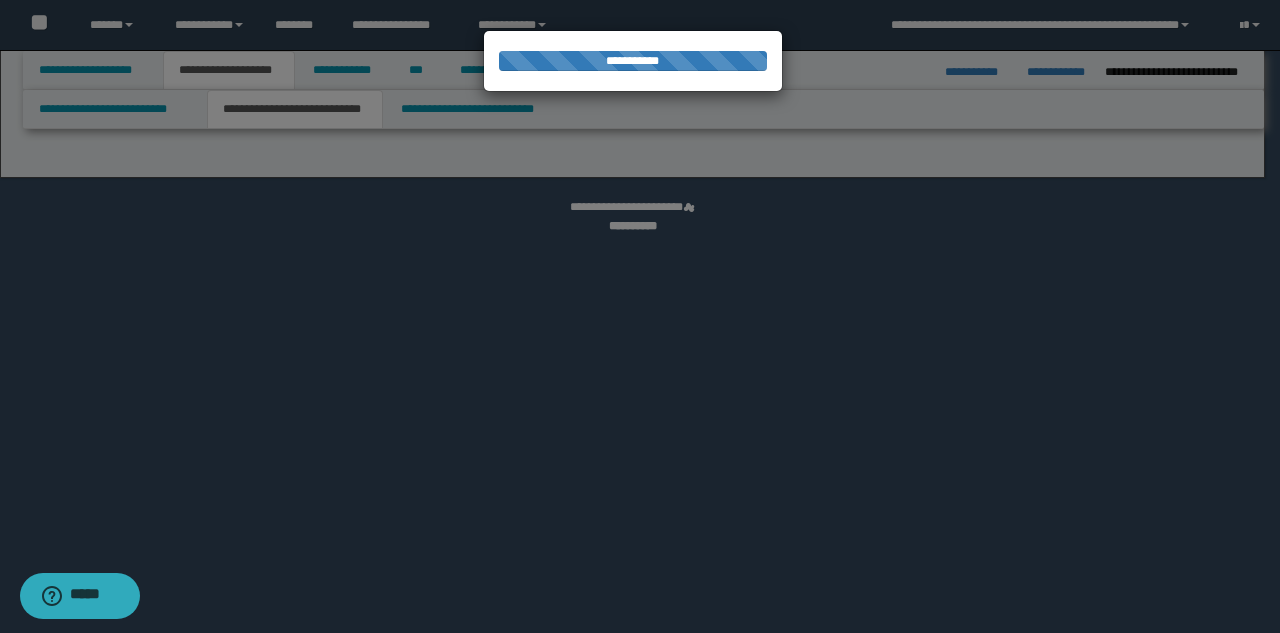 select on "*" 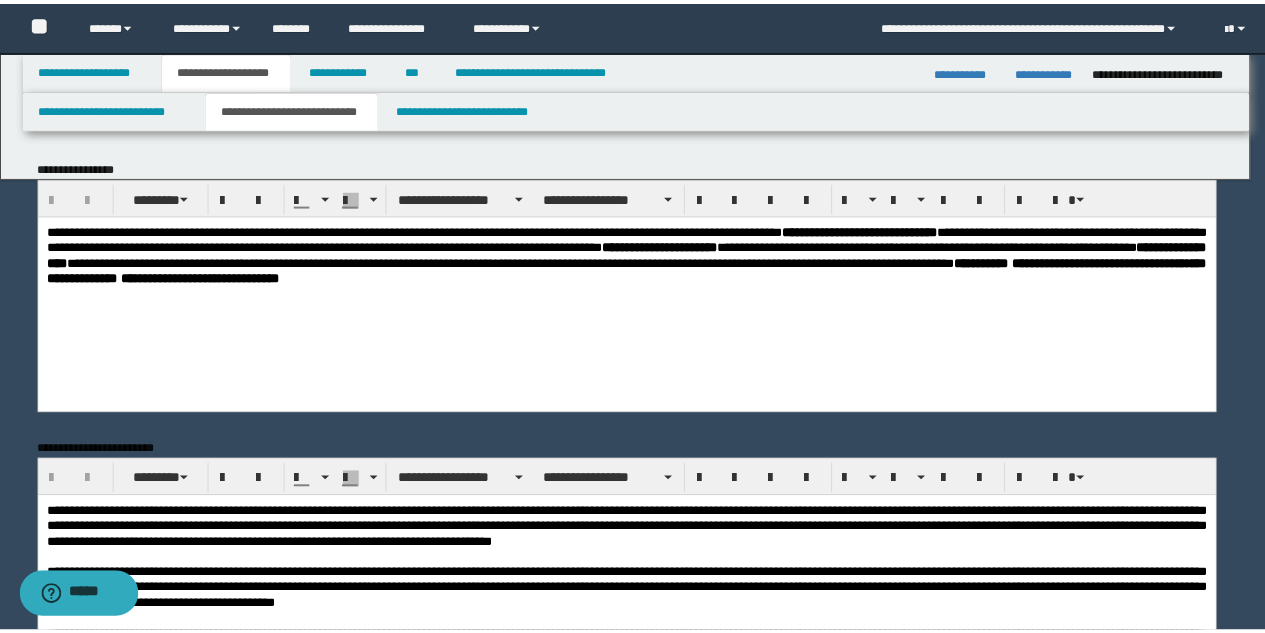 scroll, scrollTop: 0, scrollLeft: 0, axis: both 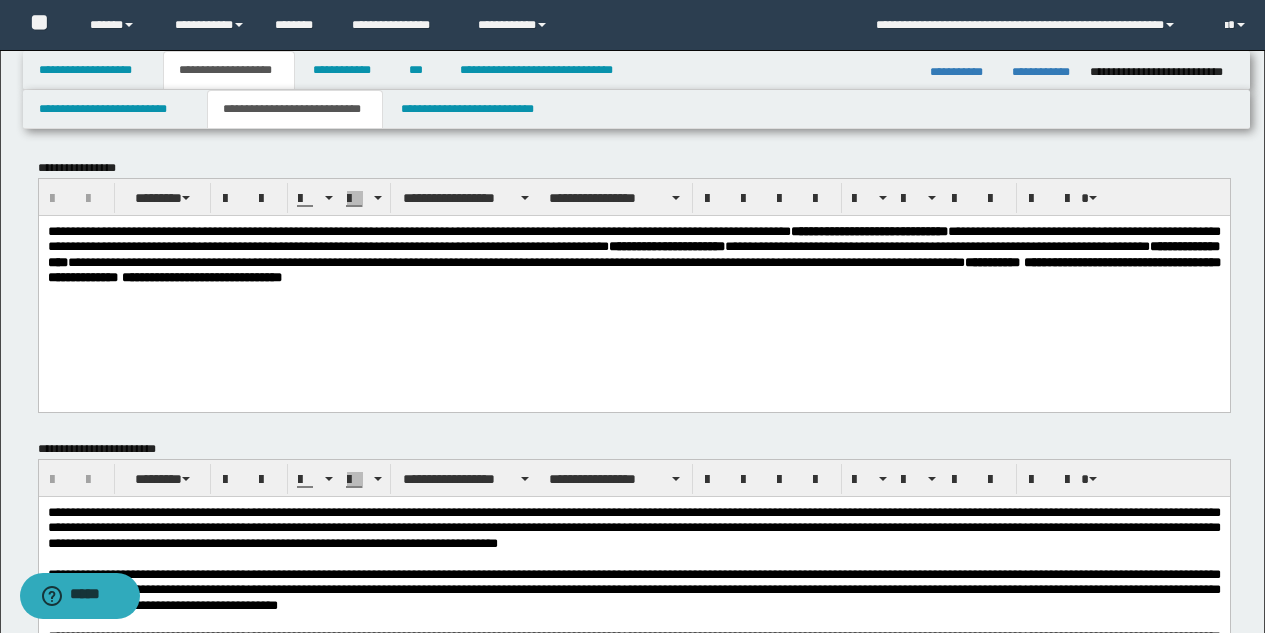 click on "**********" at bounding box center (633, 255) 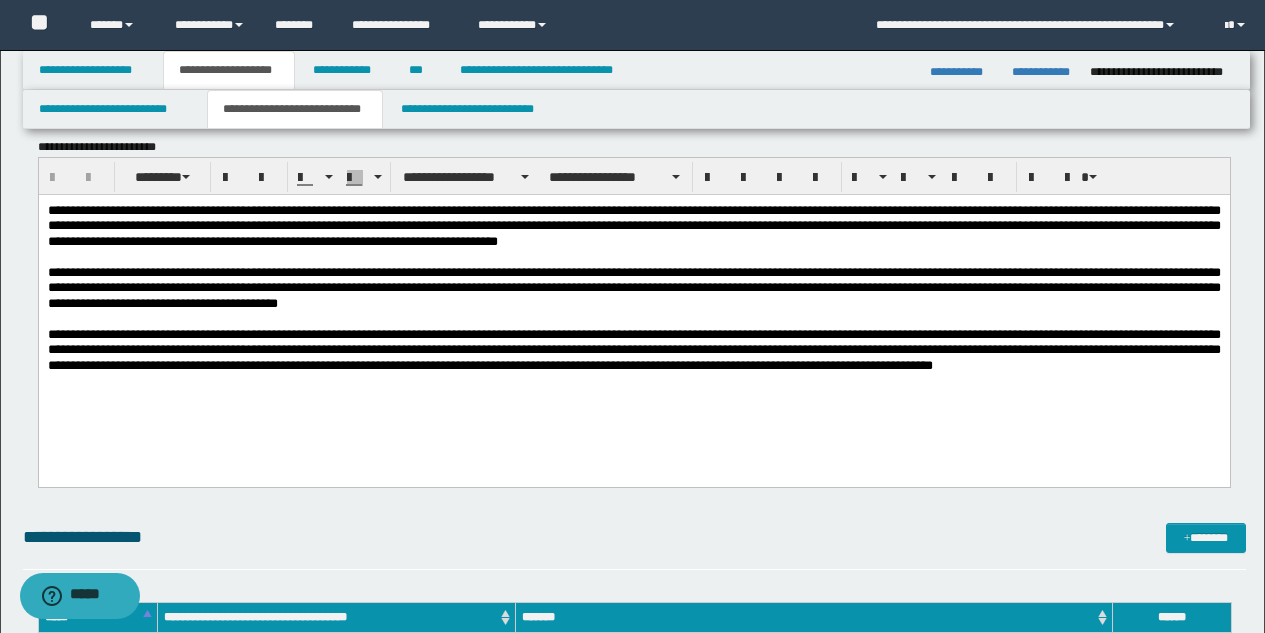 scroll, scrollTop: 360, scrollLeft: 0, axis: vertical 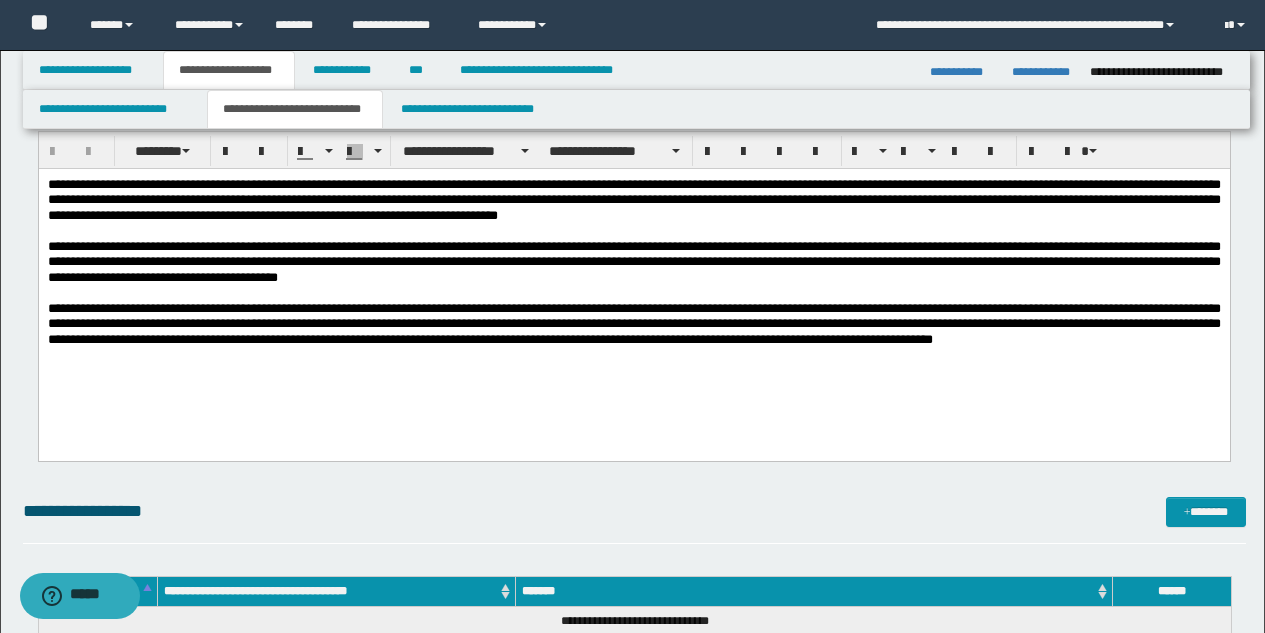 click on "**********" at bounding box center [633, 323] 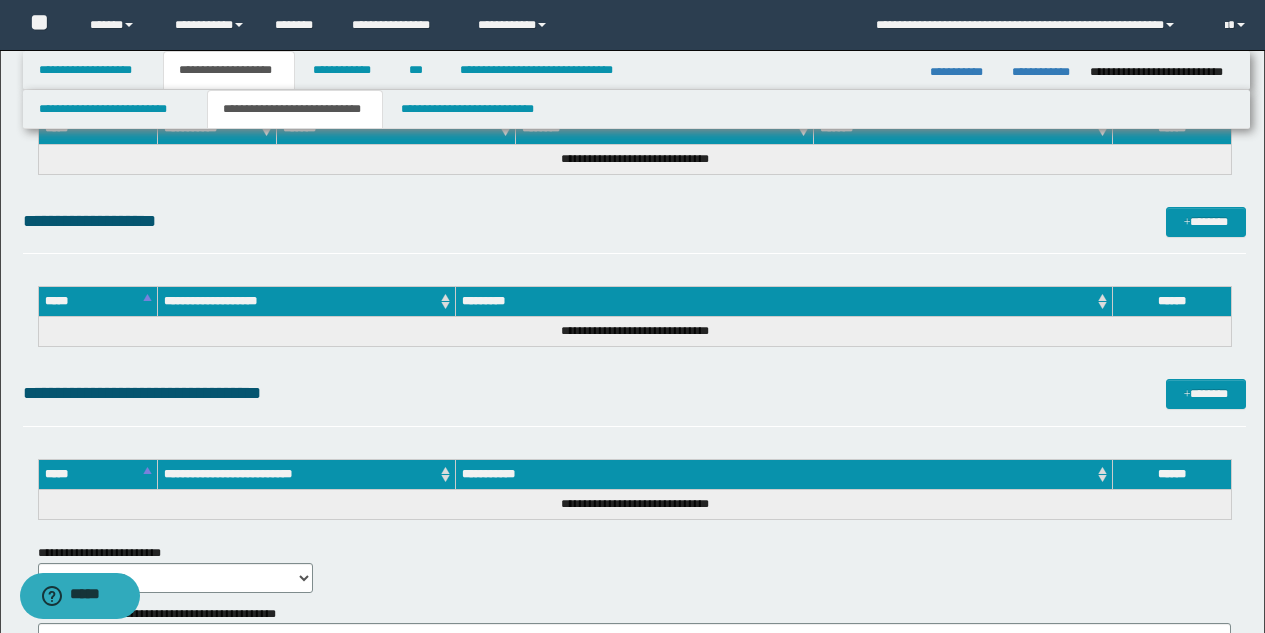 scroll, scrollTop: 1317, scrollLeft: 0, axis: vertical 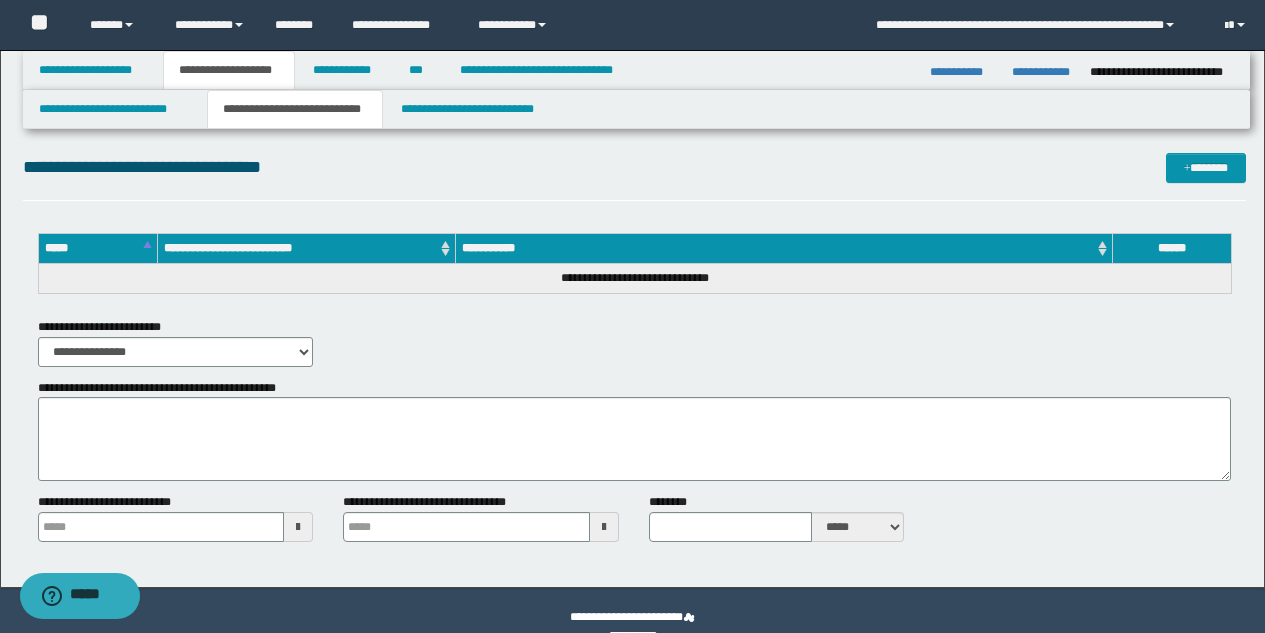 click on "**********" at bounding box center [634, 439] 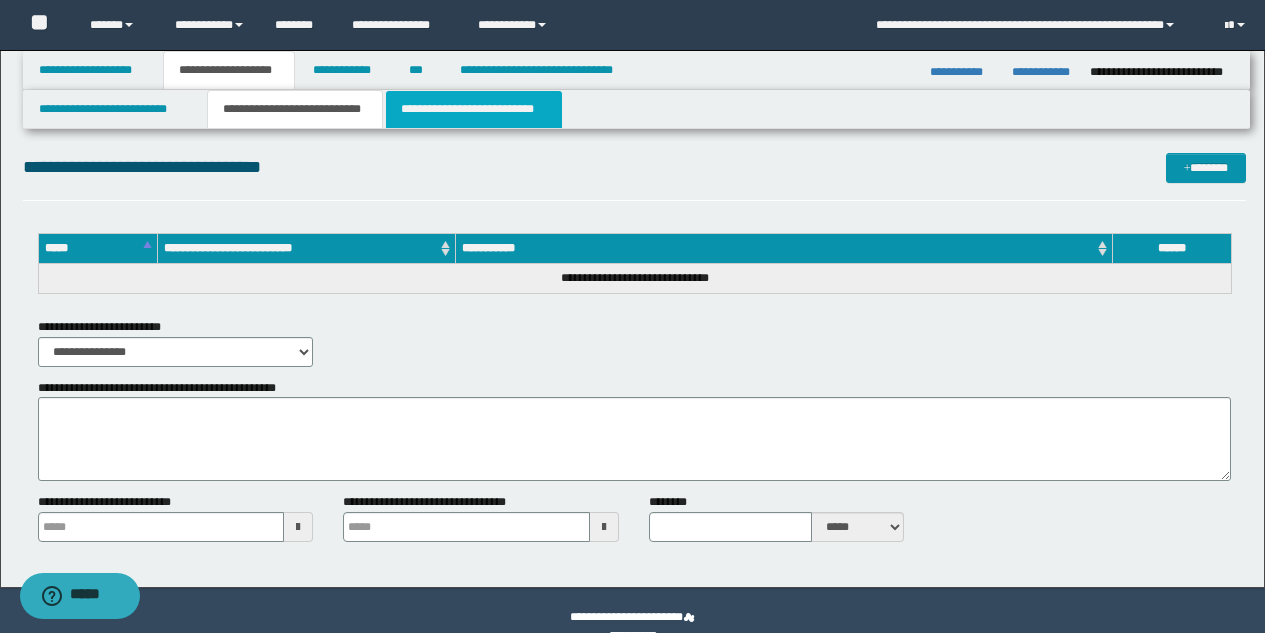 type 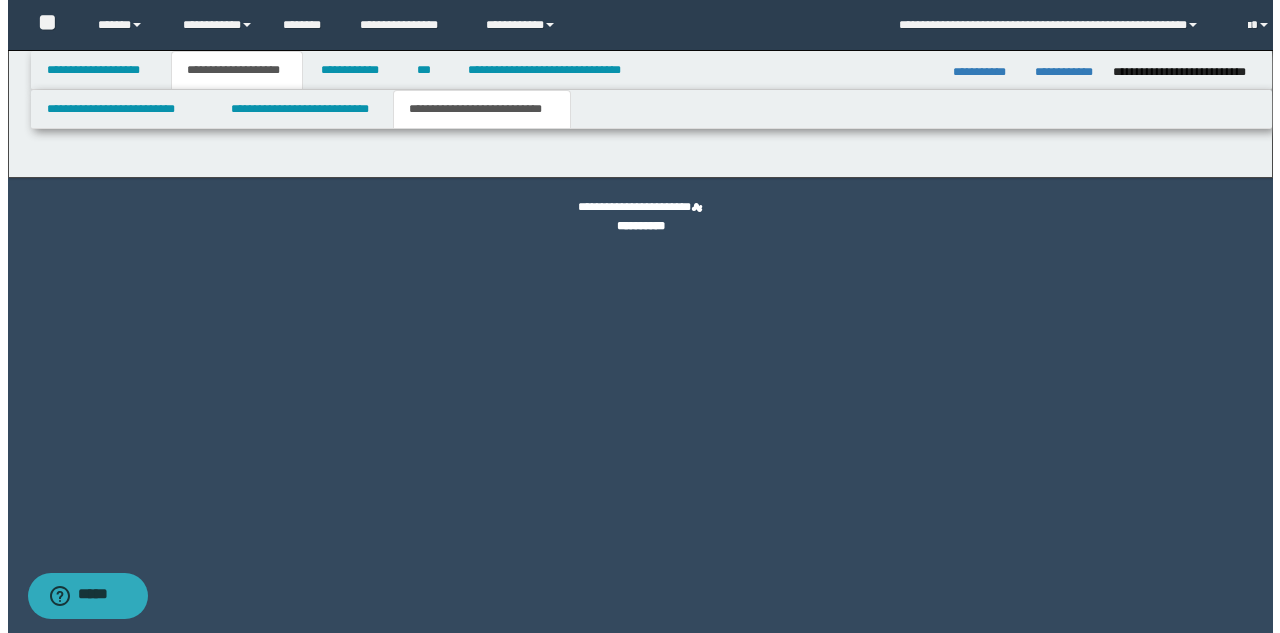 scroll, scrollTop: 0, scrollLeft: 0, axis: both 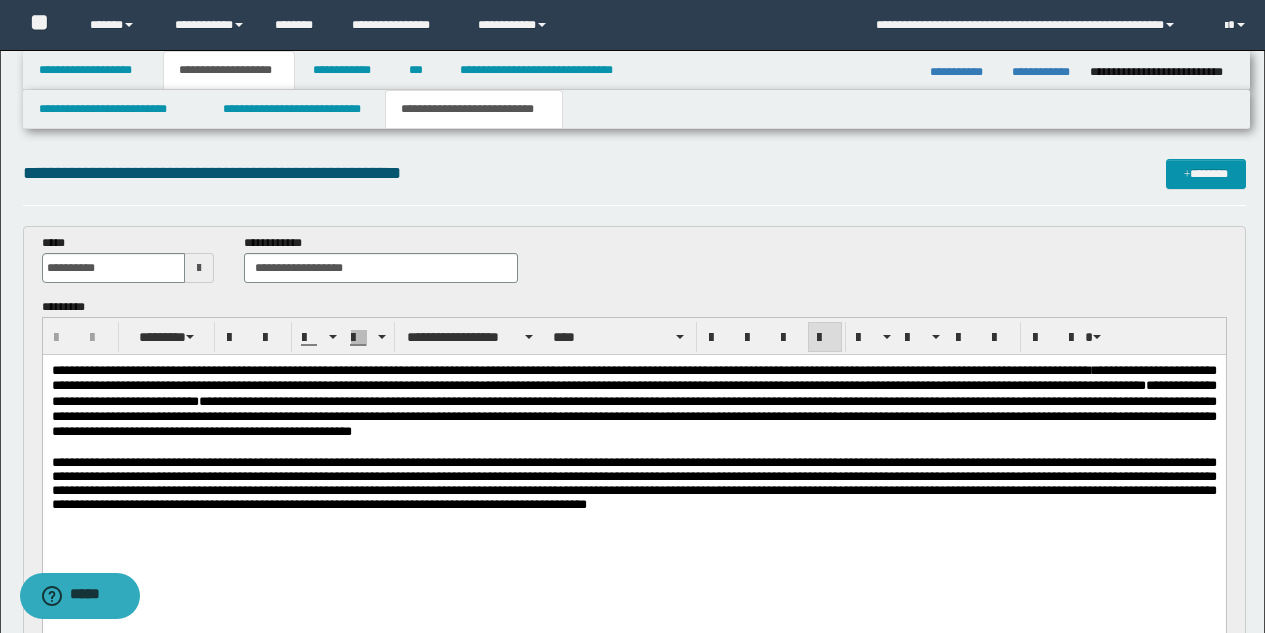 click on "**********" at bounding box center (633, 484) 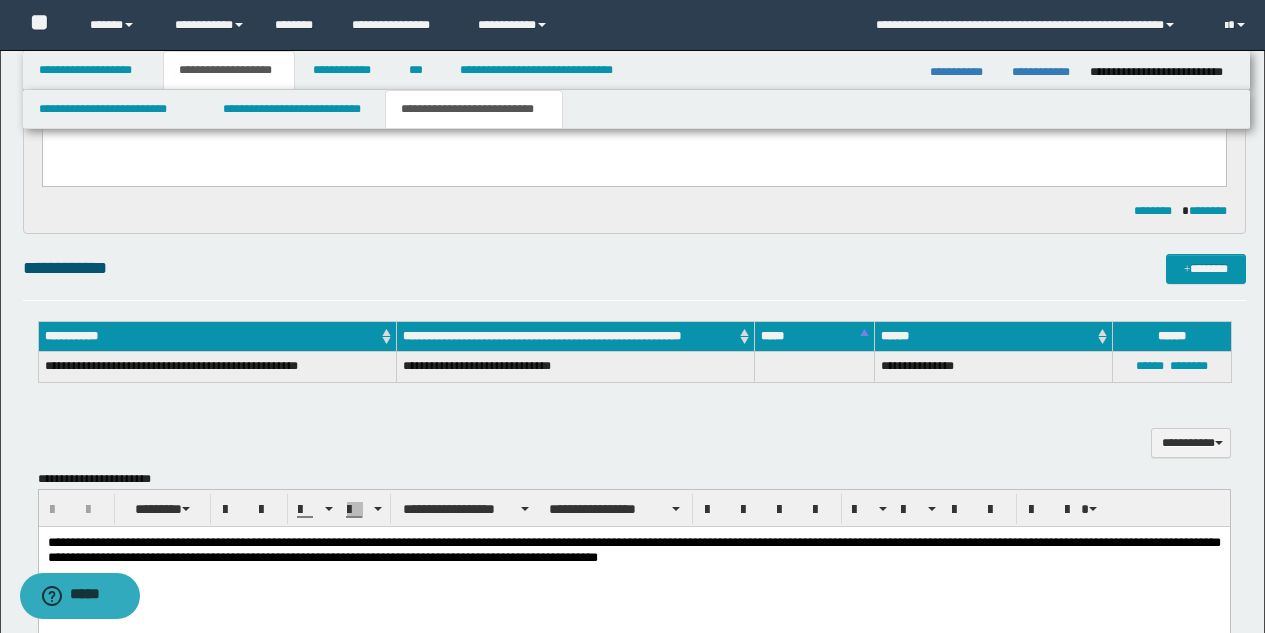 scroll, scrollTop: 530, scrollLeft: 0, axis: vertical 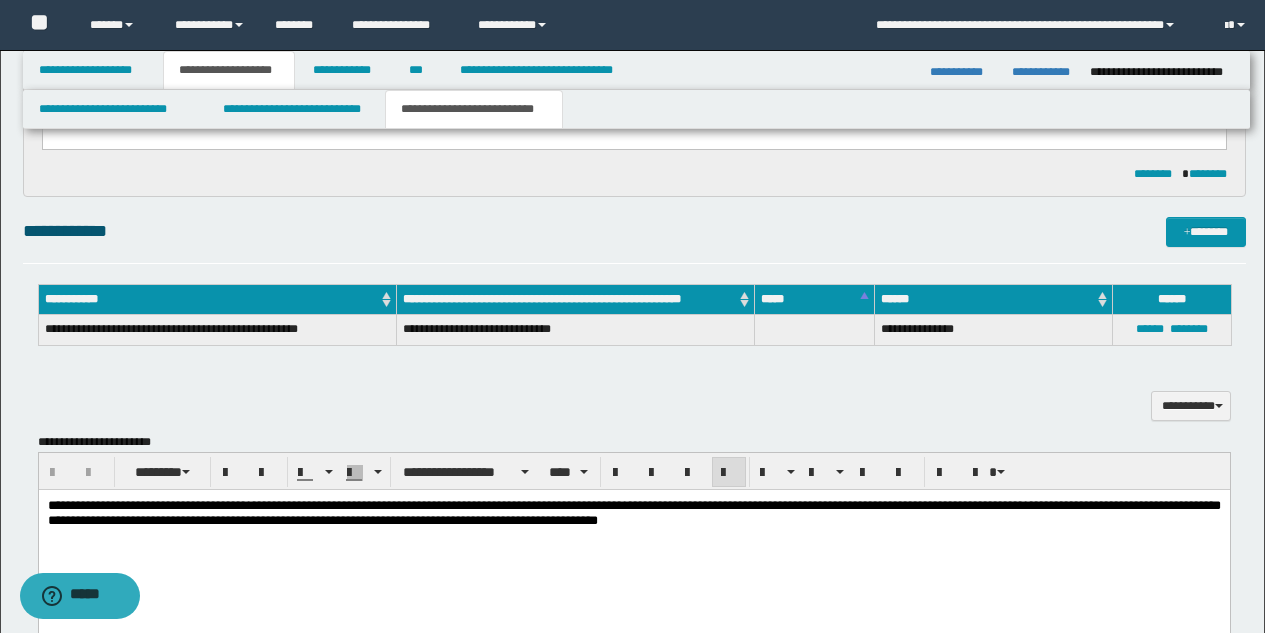 click on "**********" at bounding box center (633, 513) 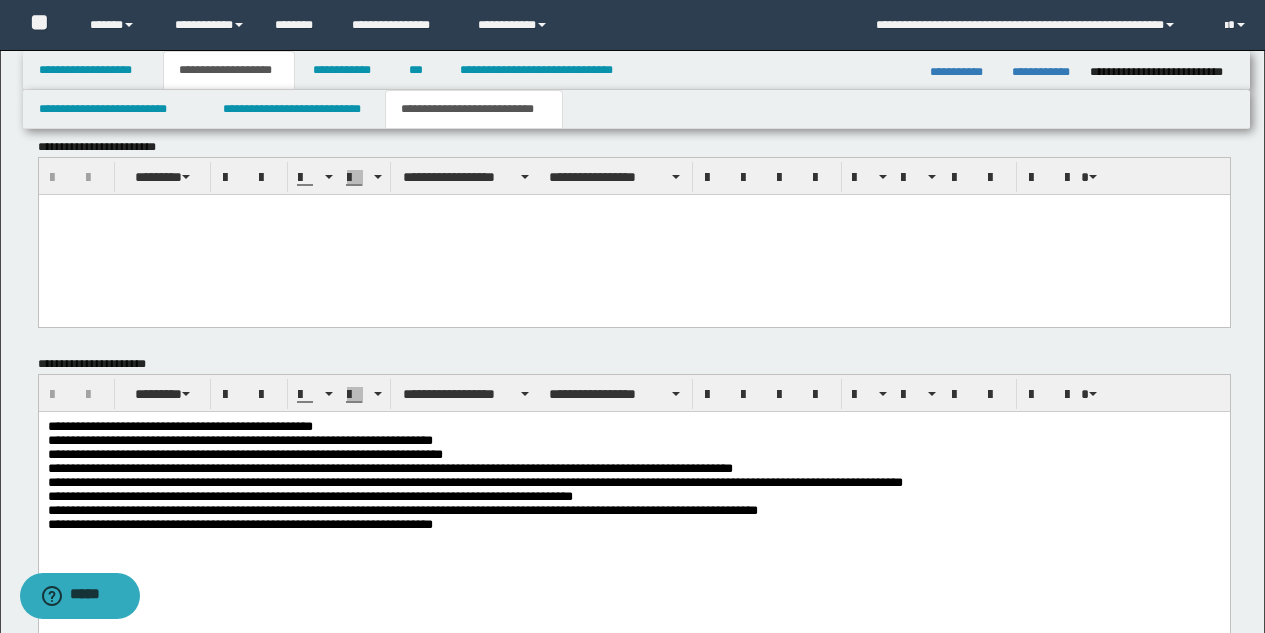 scroll, scrollTop: 1210, scrollLeft: 0, axis: vertical 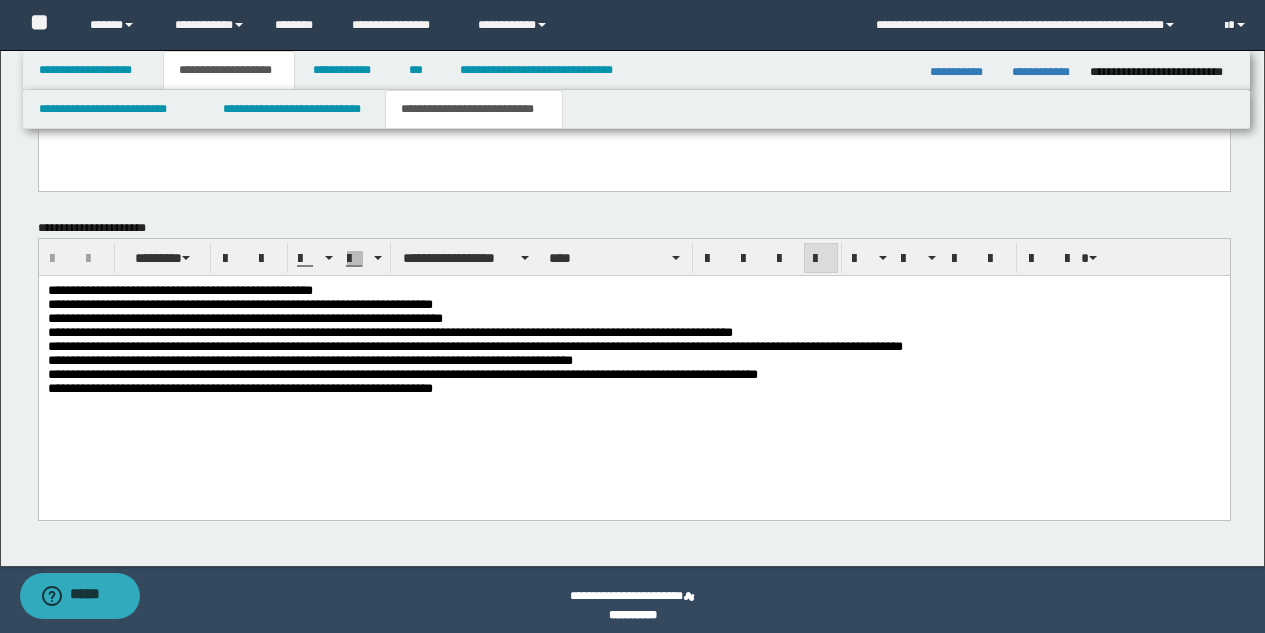 click on "**********" at bounding box center (633, 388) 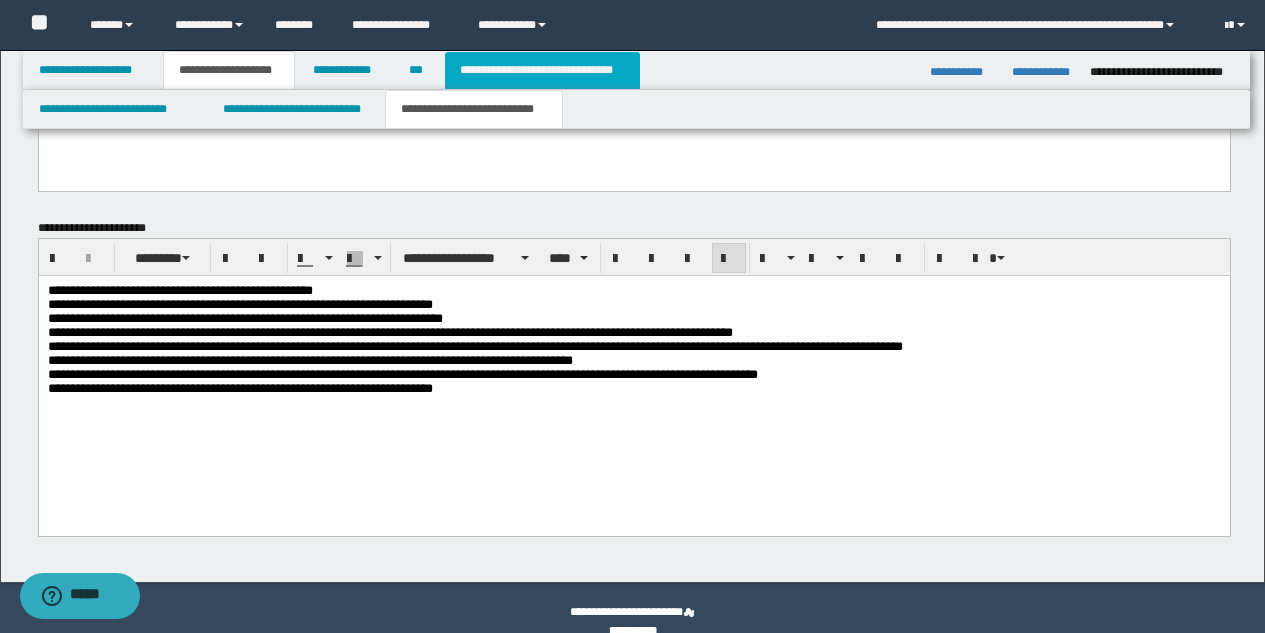 click on "**********" at bounding box center (542, 70) 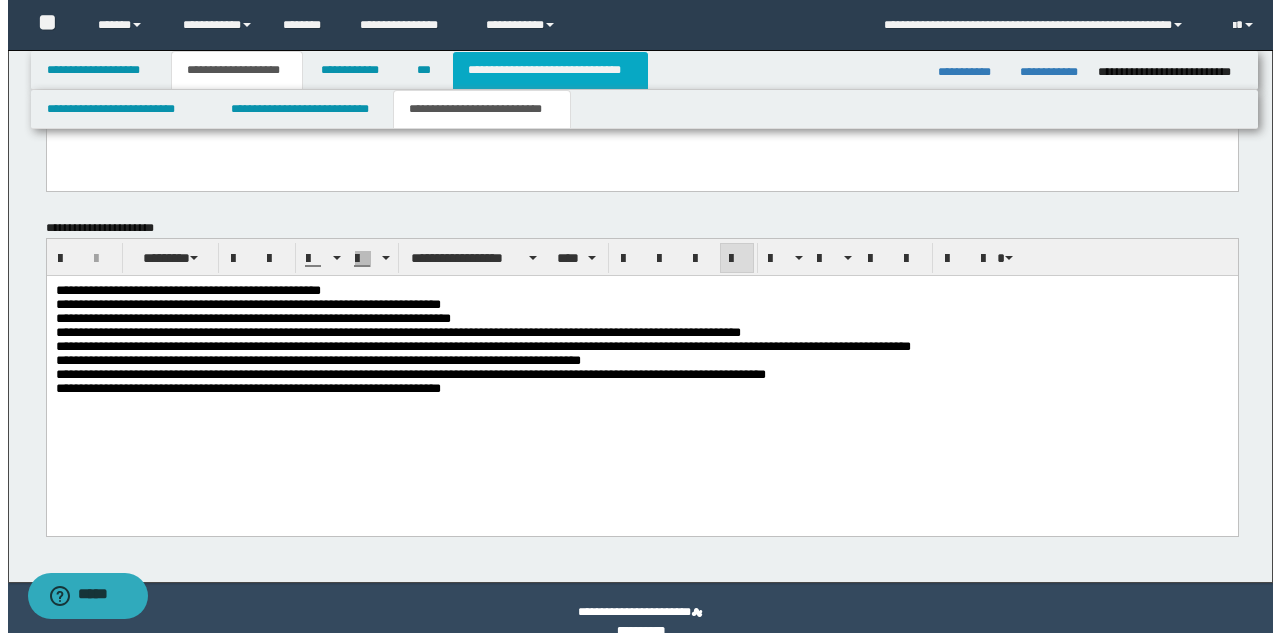 scroll, scrollTop: 0, scrollLeft: 0, axis: both 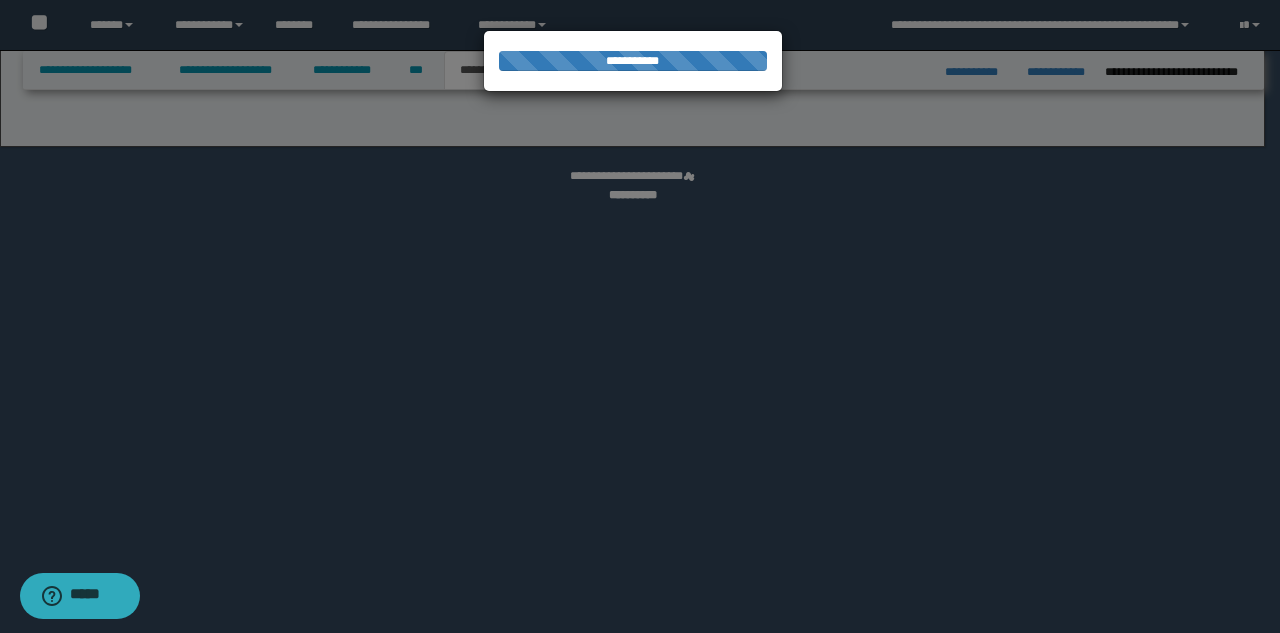 select on "*" 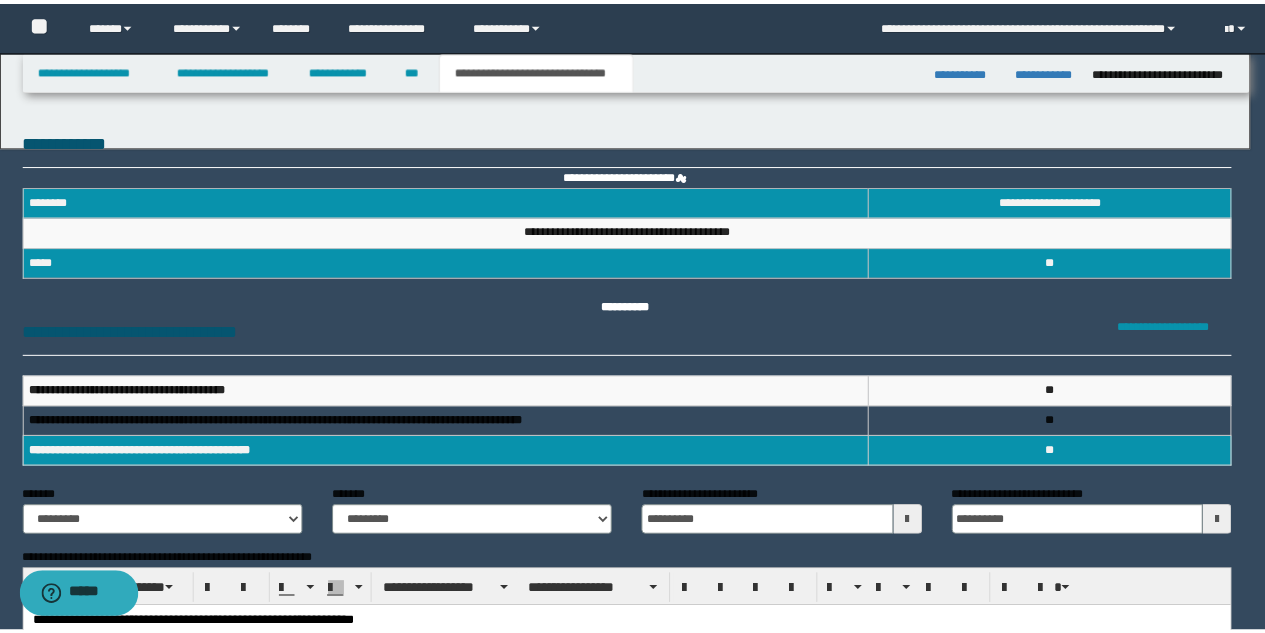 scroll, scrollTop: 0, scrollLeft: 0, axis: both 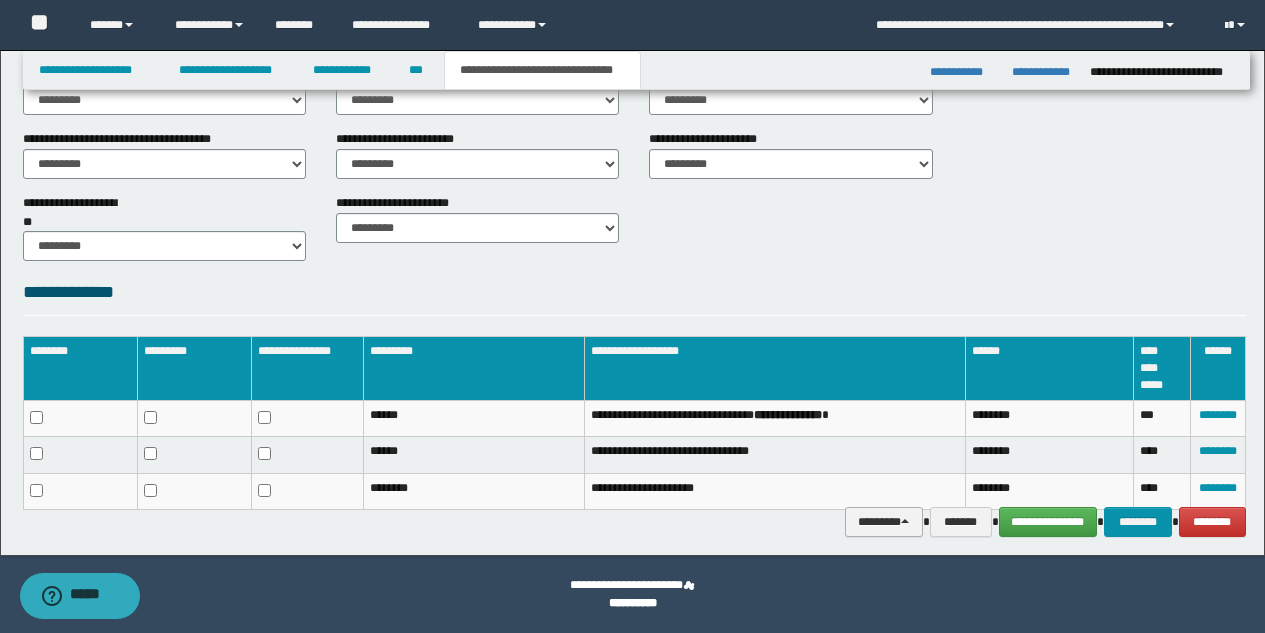 click on "********" at bounding box center [884, 522] 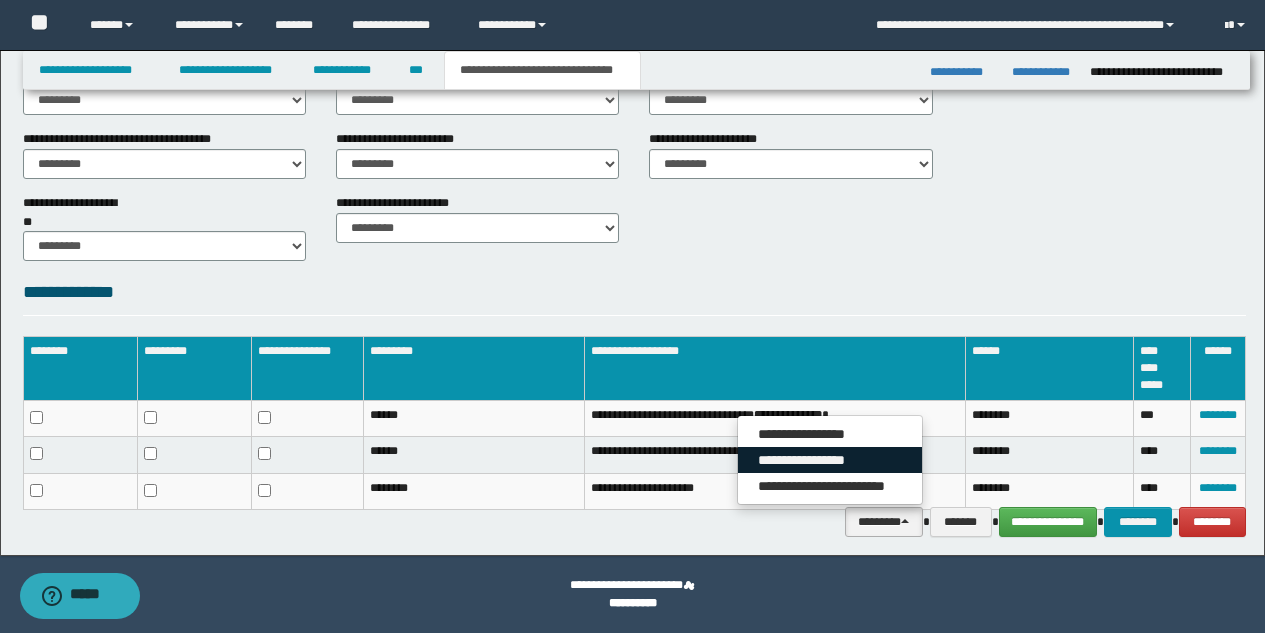 click on "**********" at bounding box center (830, 460) 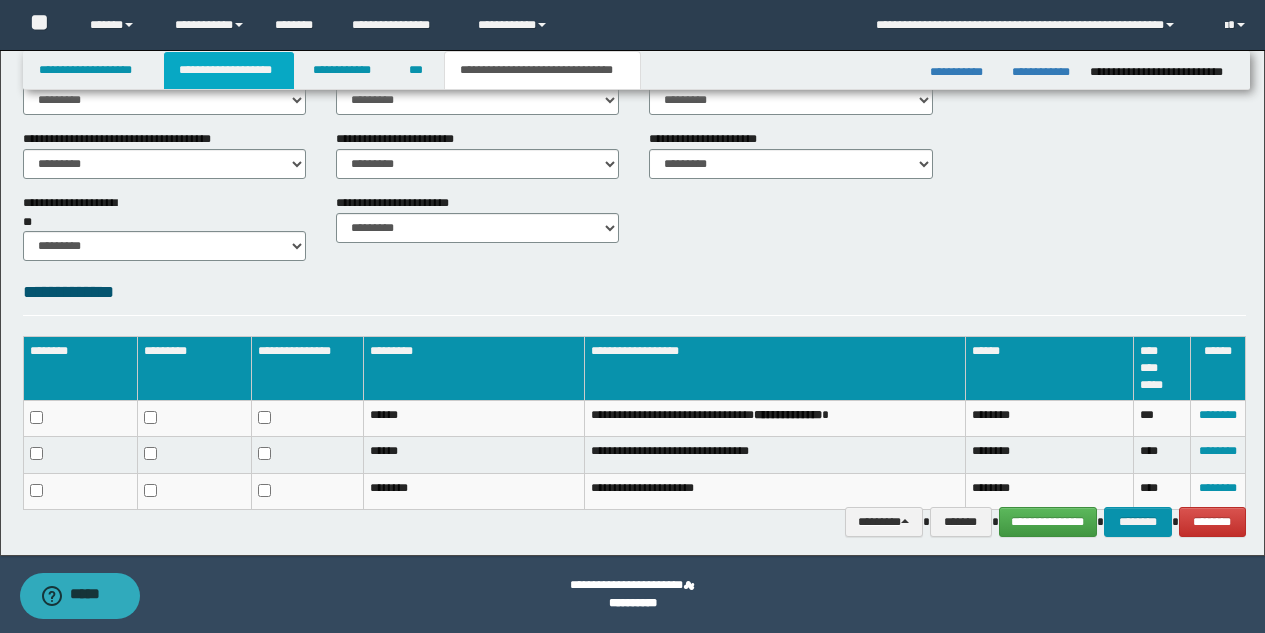 click on "**********" at bounding box center (229, 70) 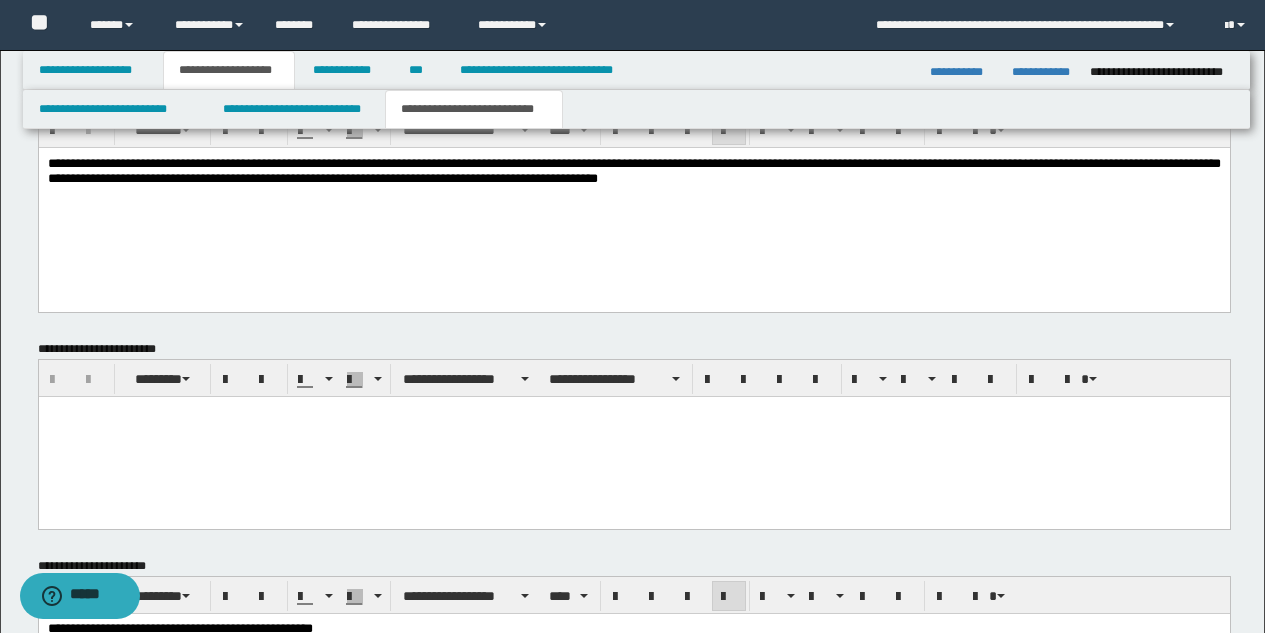 click at bounding box center [633, 436] 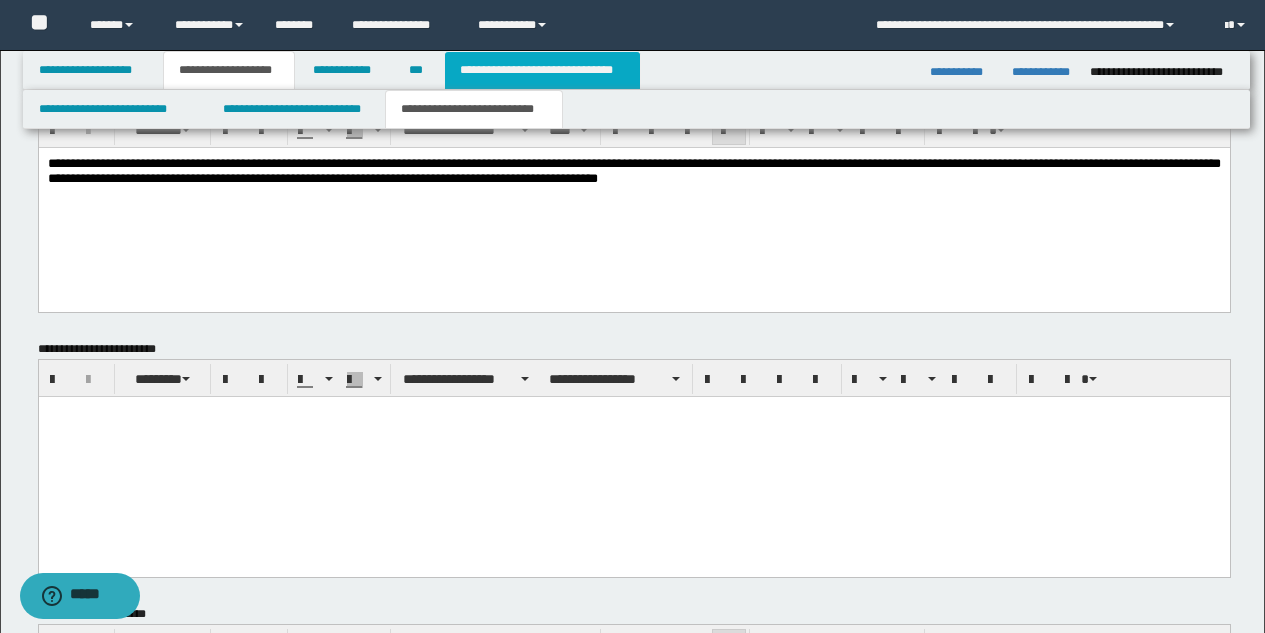 click on "**********" at bounding box center (542, 70) 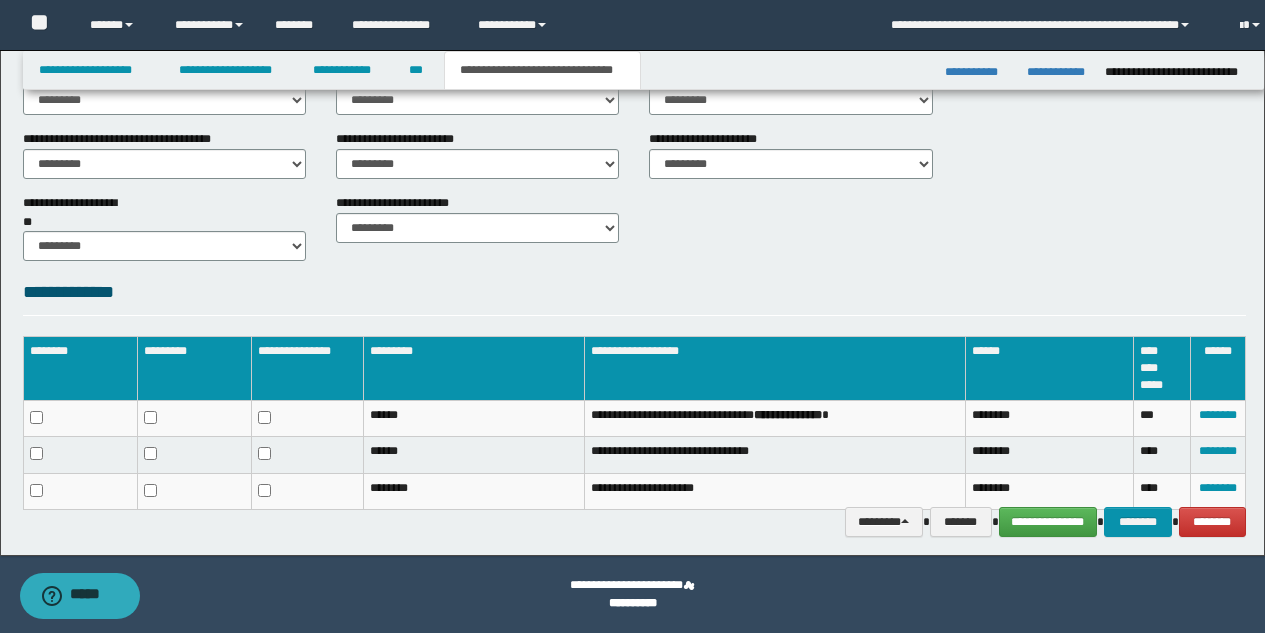 scroll, scrollTop: 841, scrollLeft: 0, axis: vertical 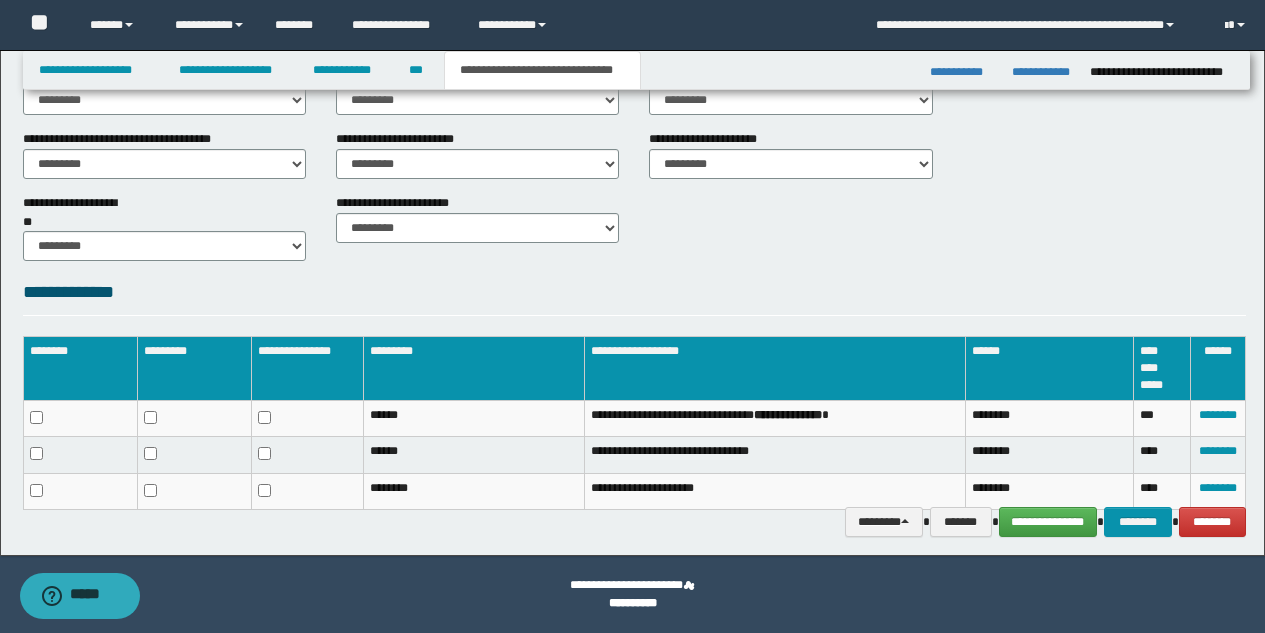click on "**********" at bounding box center [632, -118] 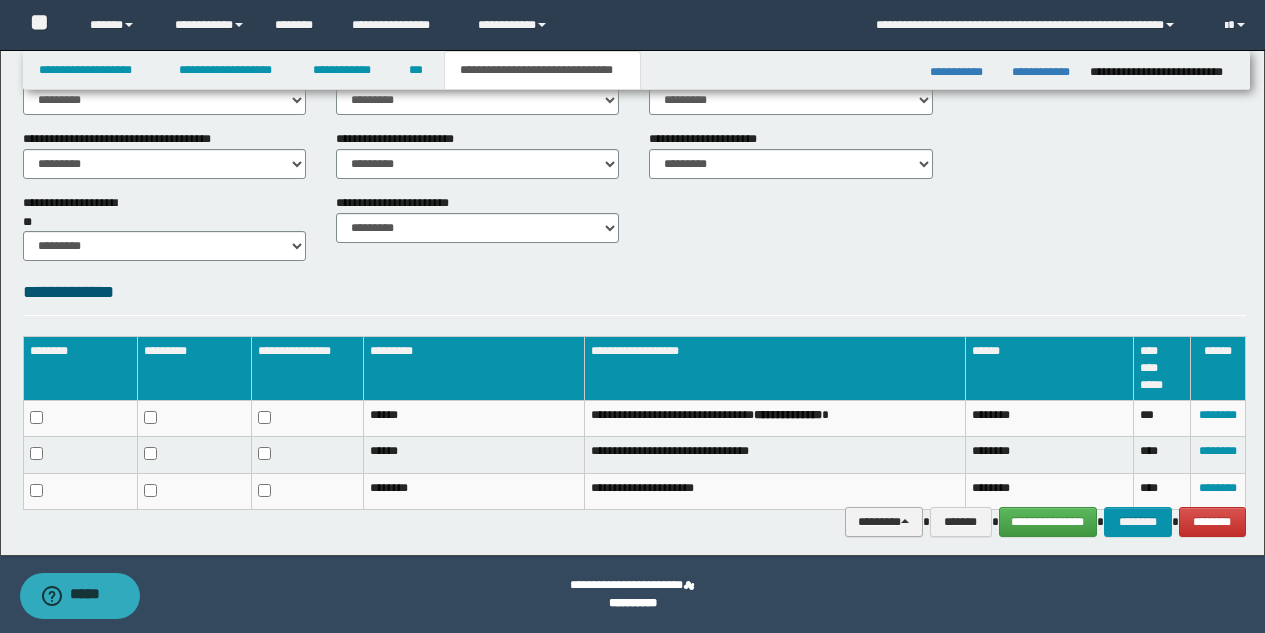 click on "********" at bounding box center (884, 522) 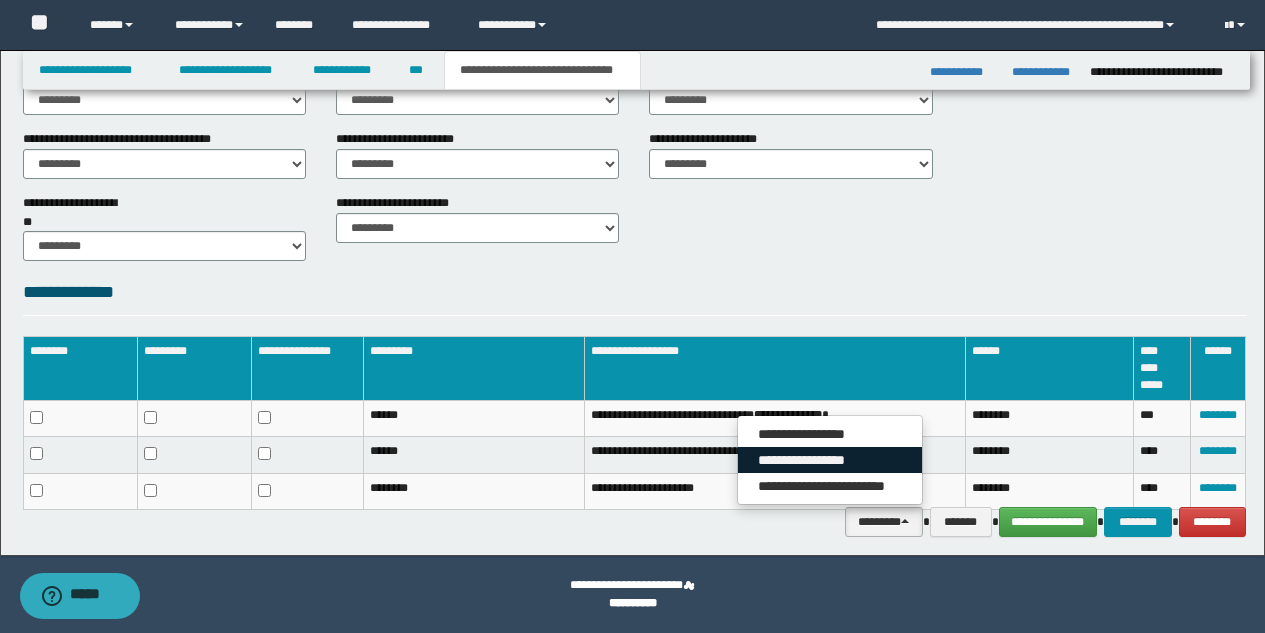 click on "**********" at bounding box center [830, 460] 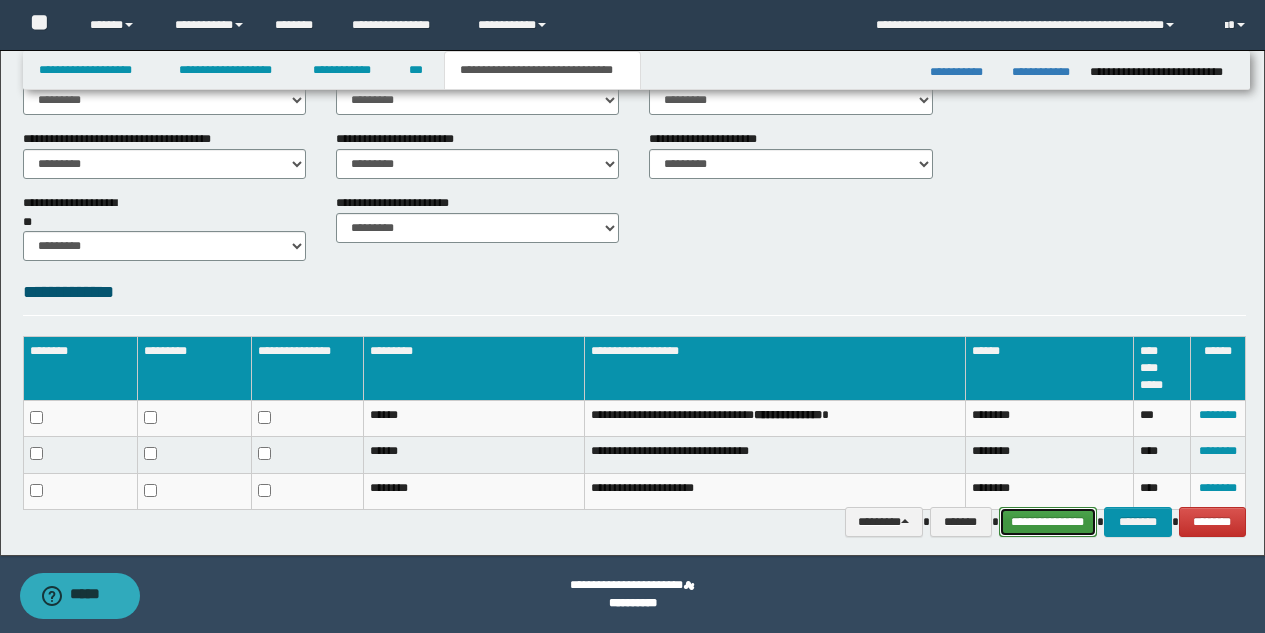 click on "**********" at bounding box center [1048, 522] 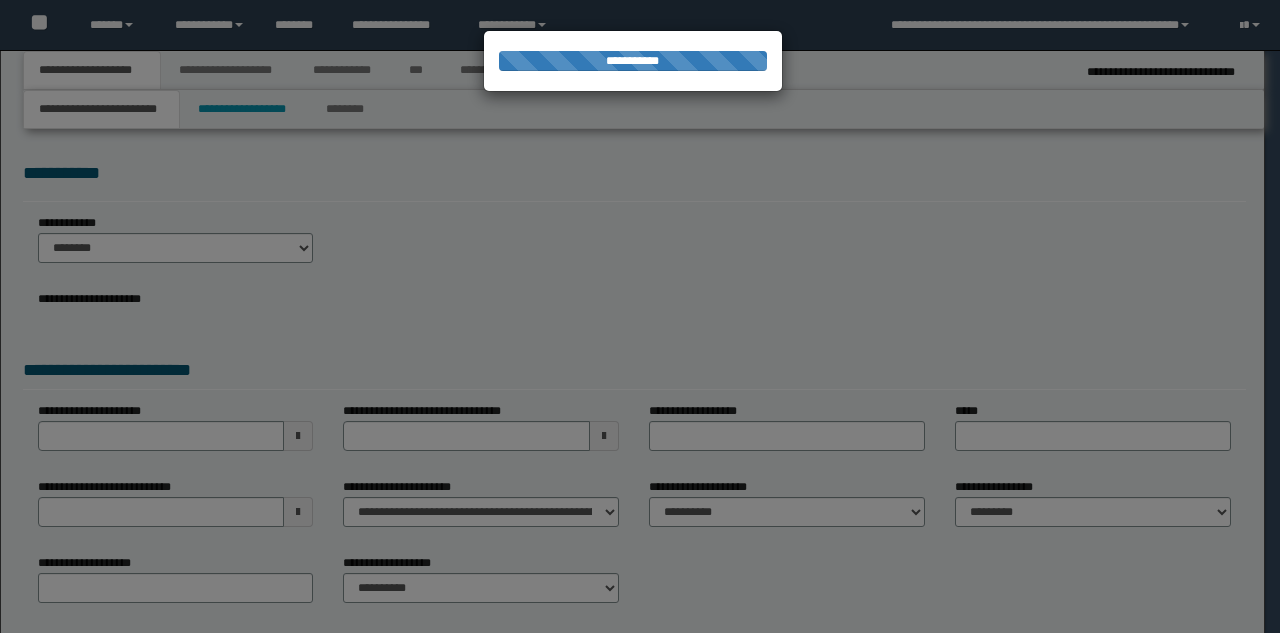 scroll, scrollTop: 0, scrollLeft: 0, axis: both 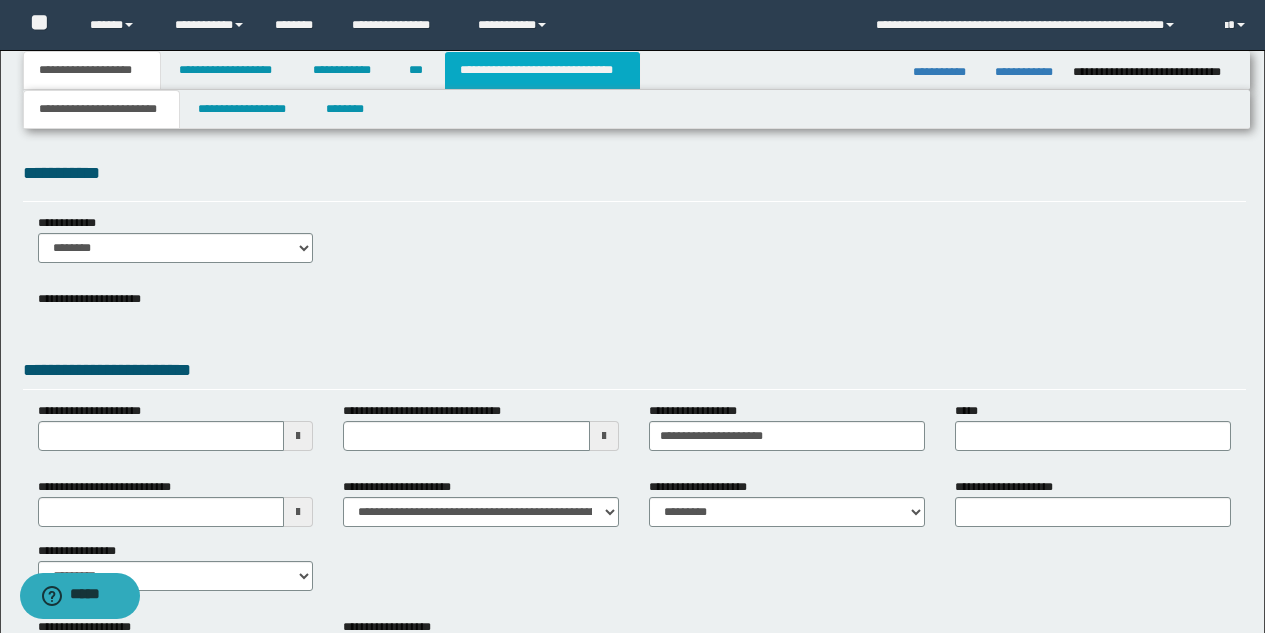 click on "**********" at bounding box center [542, 70] 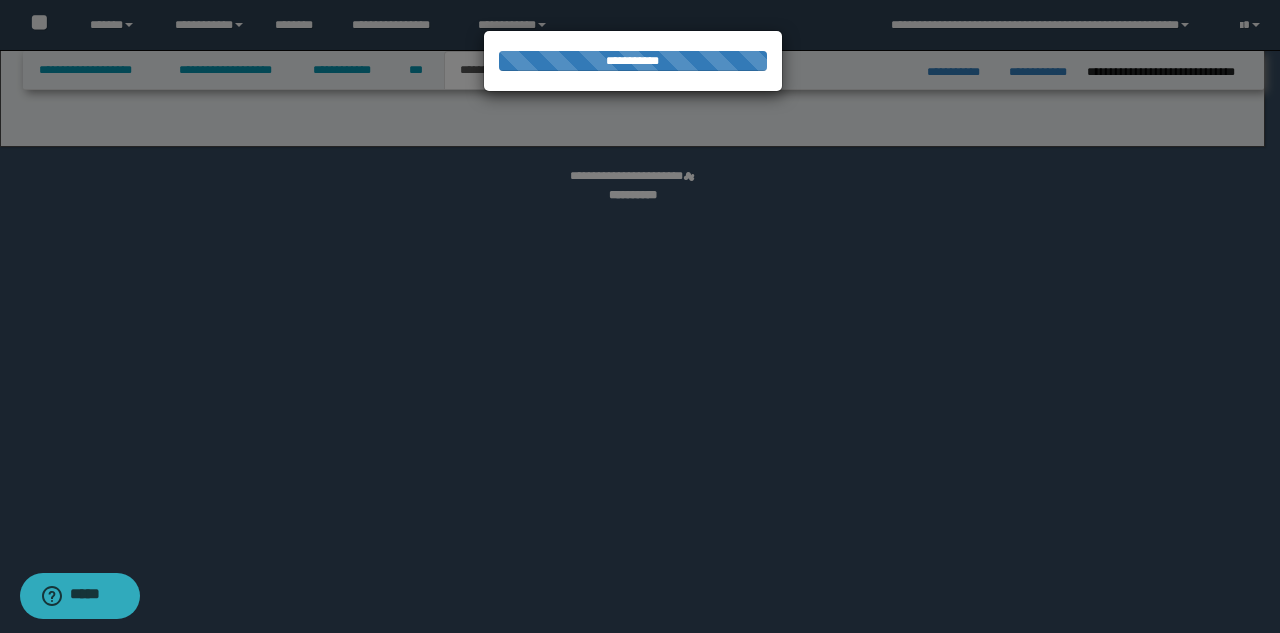 select on "*" 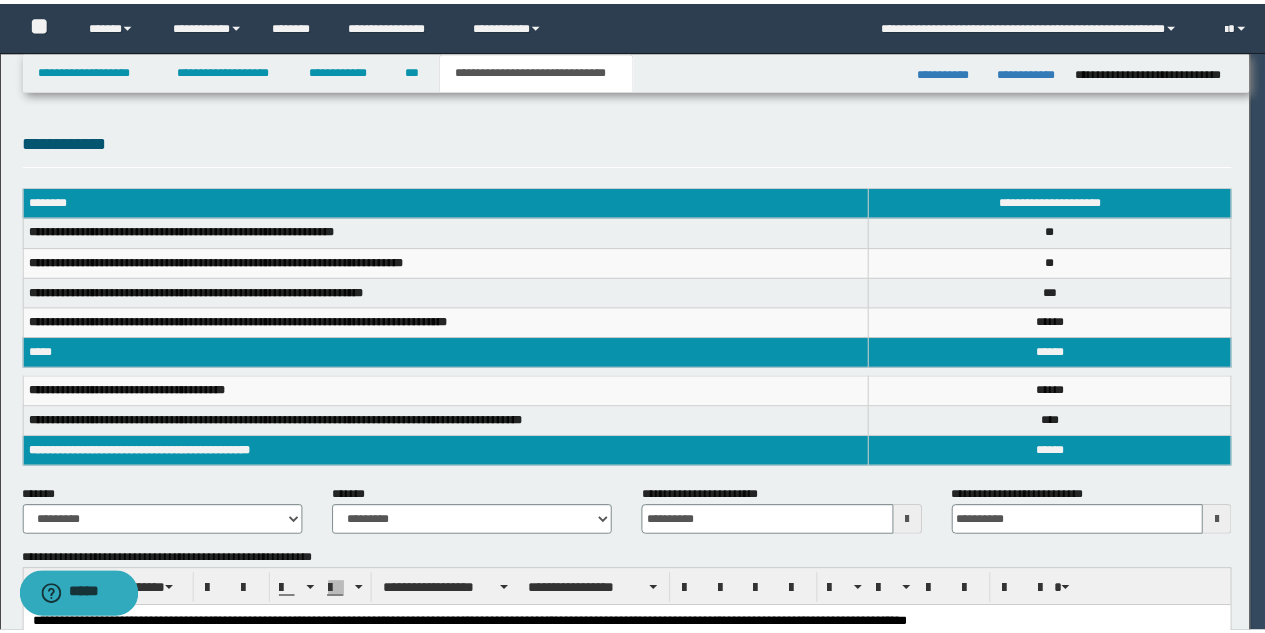 scroll, scrollTop: 0, scrollLeft: 0, axis: both 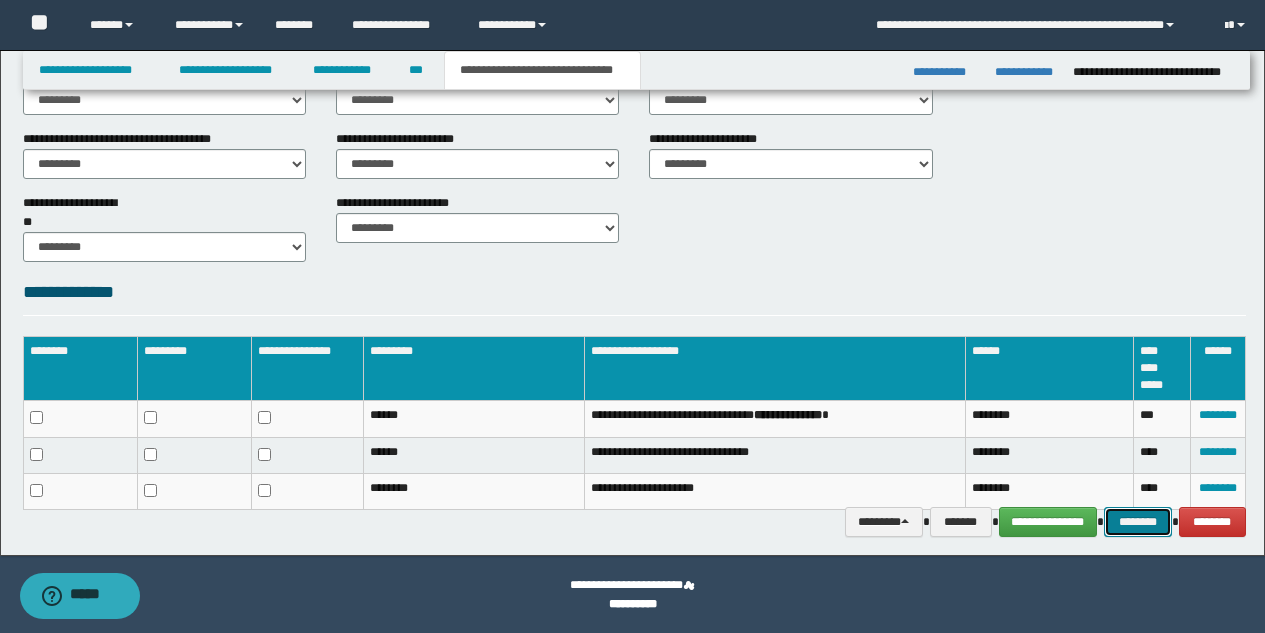 click on "********" at bounding box center (1138, 522) 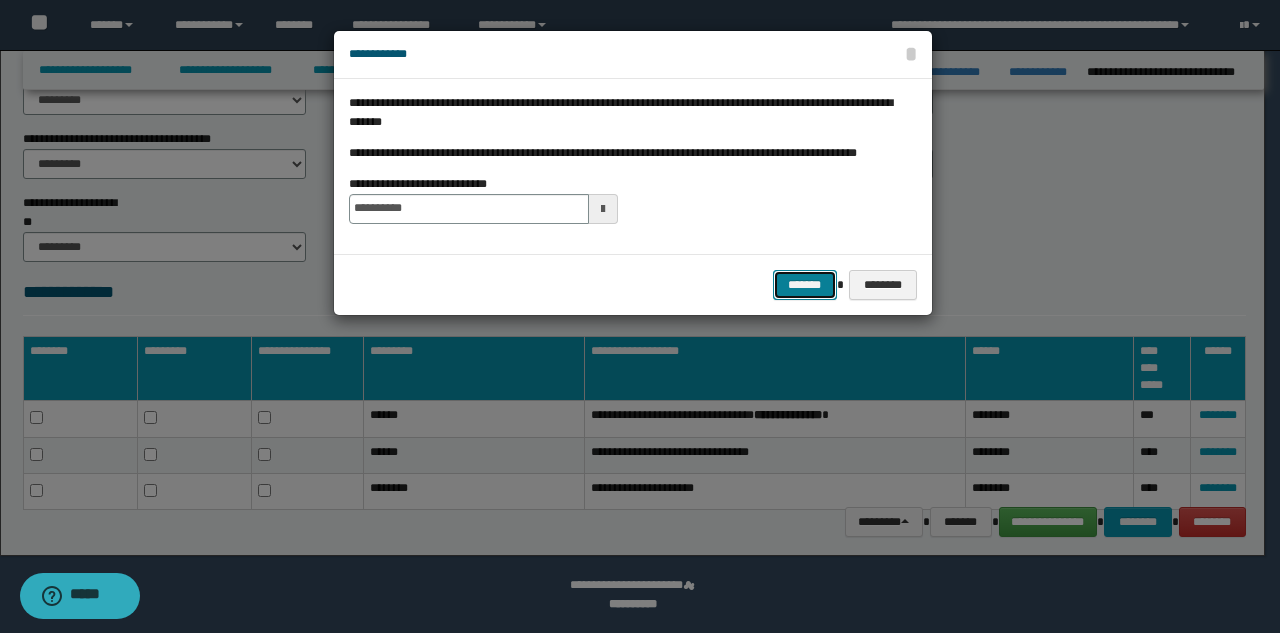click on "*******" at bounding box center [805, 285] 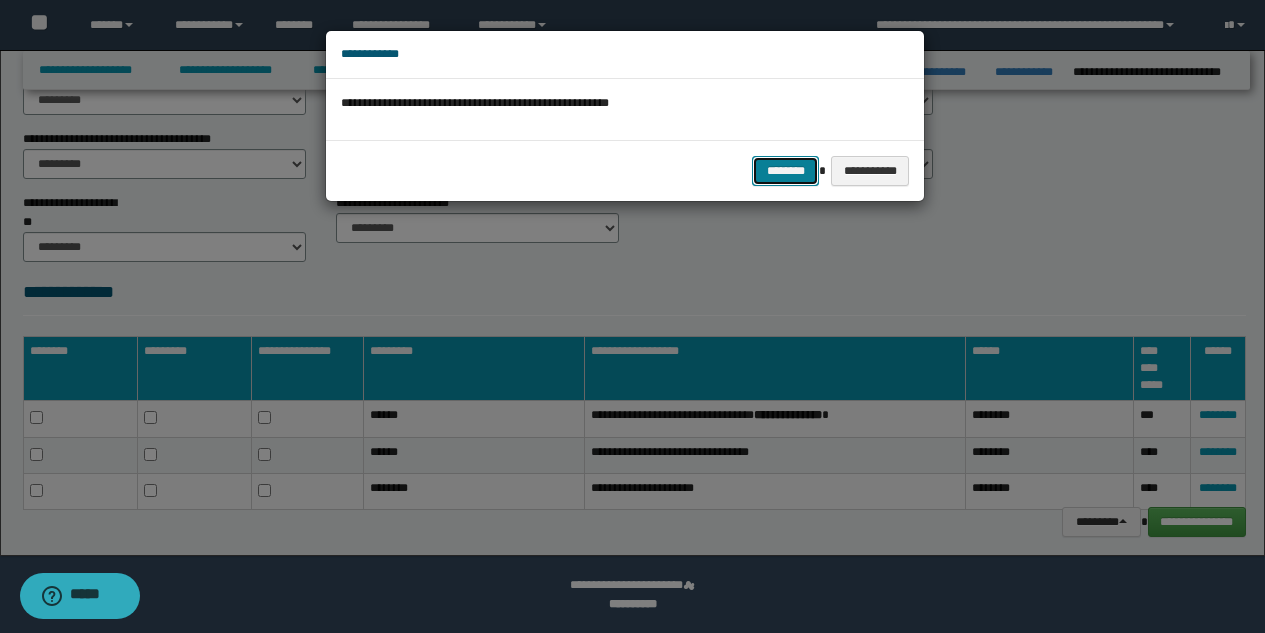 click on "********" at bounding box center (785, 171) 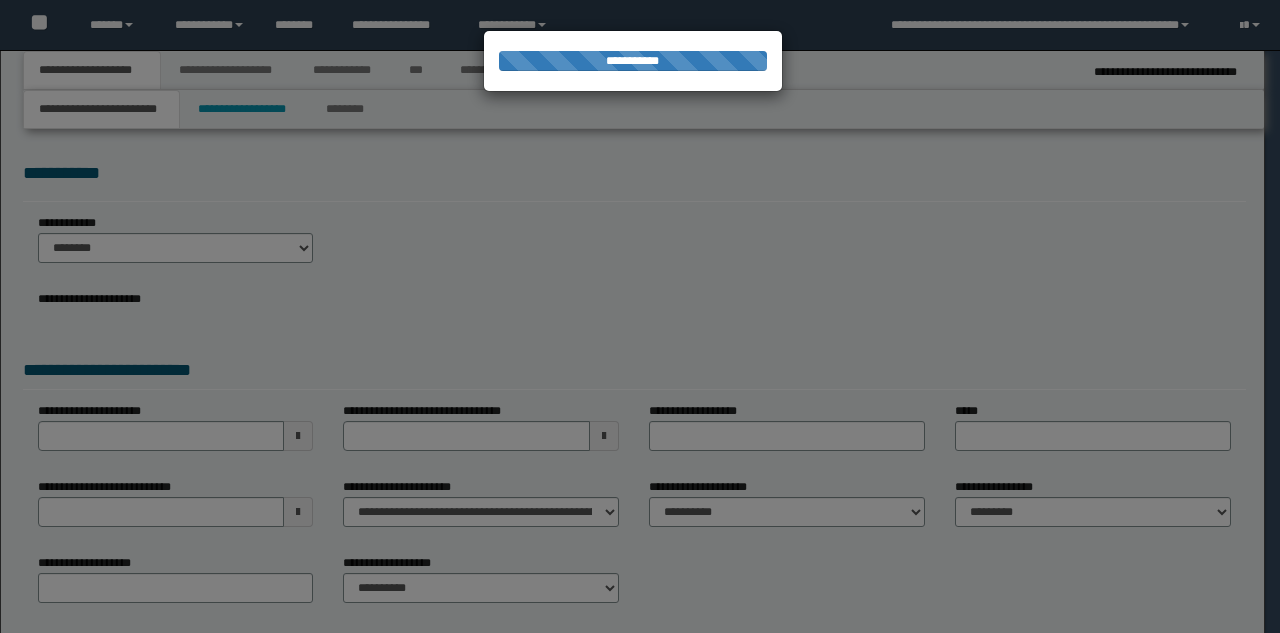 scroll, scrollTop: 0, scrollLeft: 0, axis: both 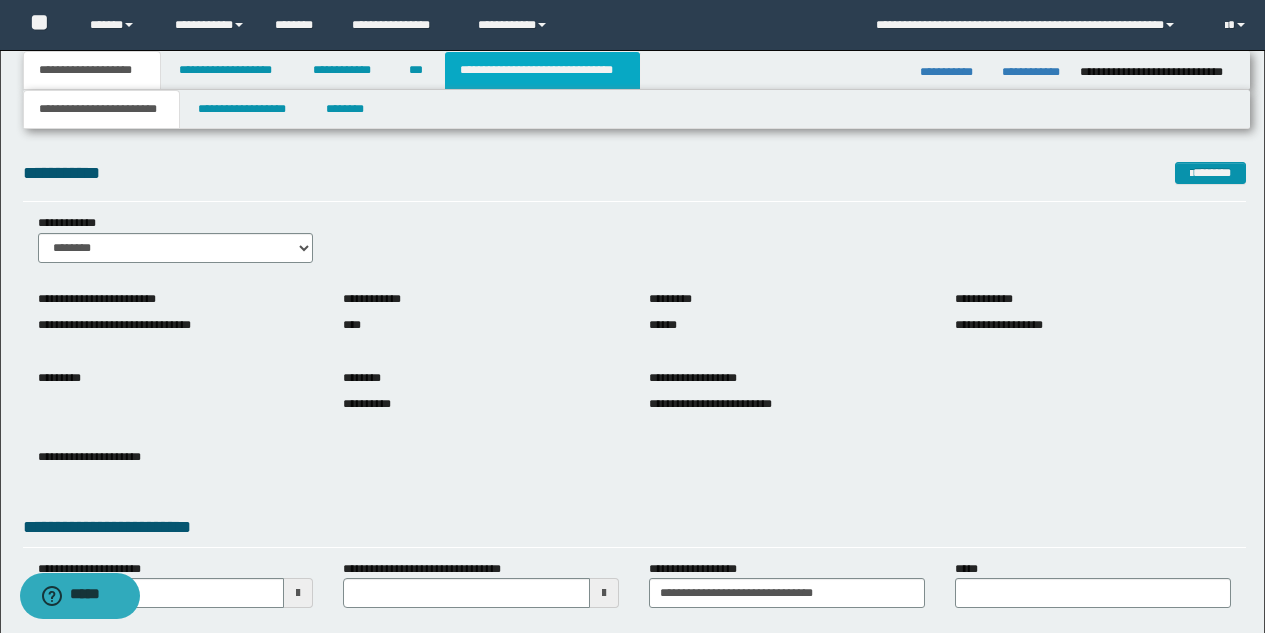 click on "**********" at bounding box center (542, 70) 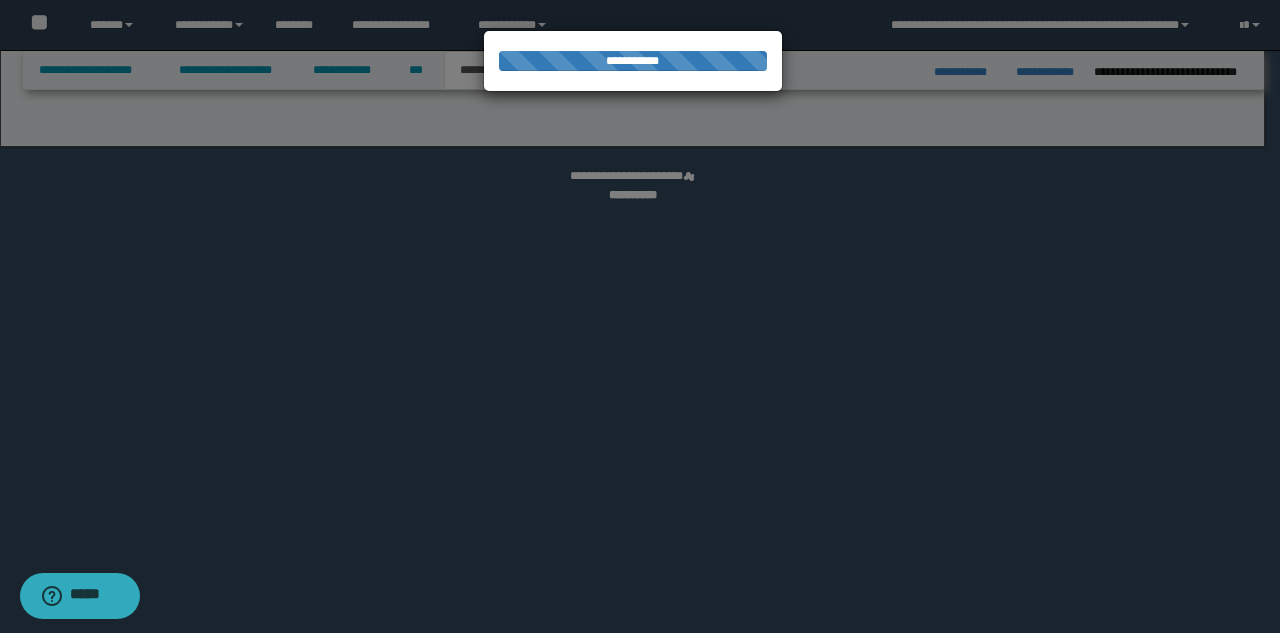 select on "*" 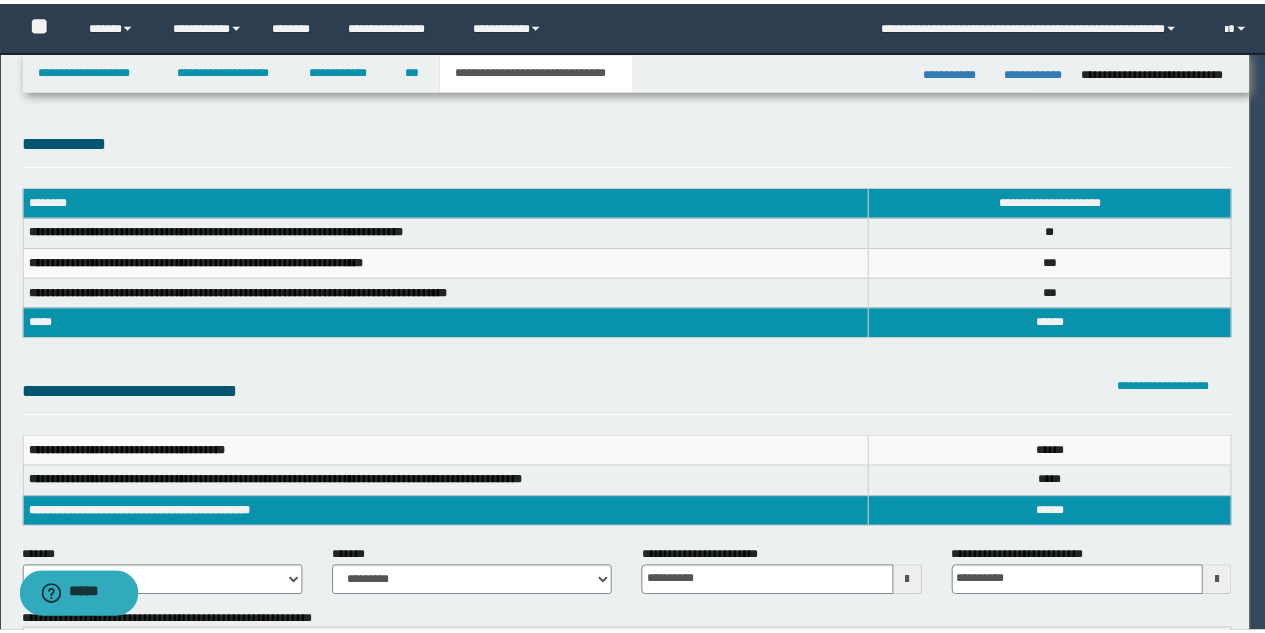 scroll, scrollTop: 0, scrollLeft: 0, axis: both 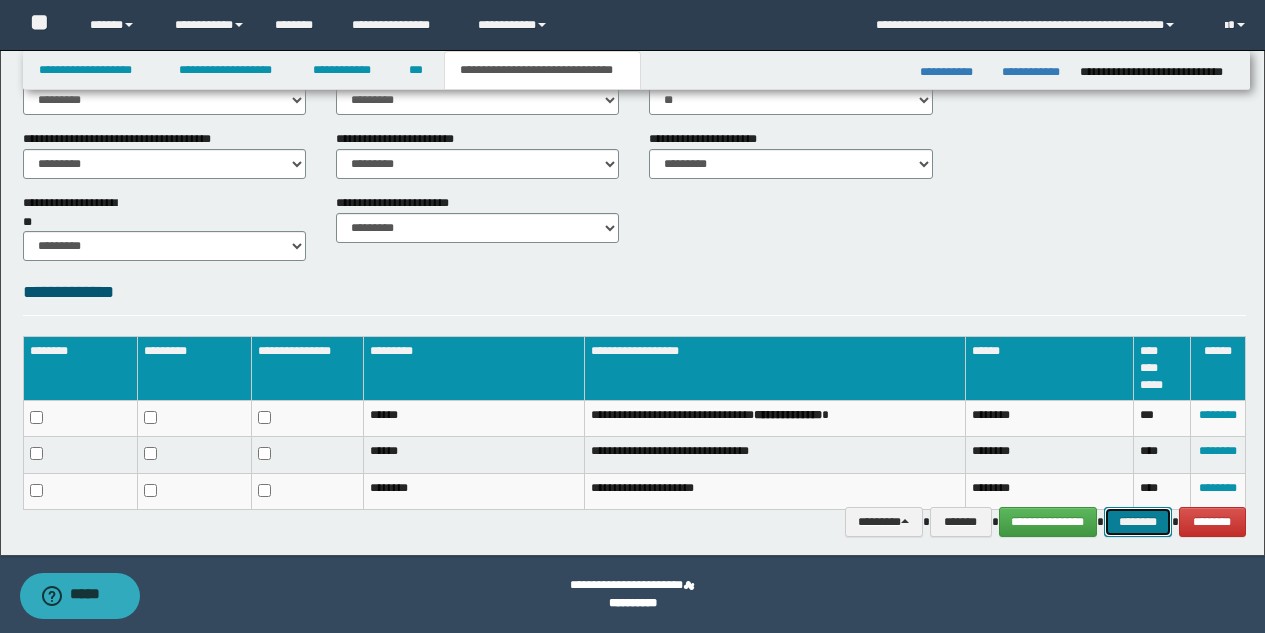 click on "********" at bounding box center [1138, 522] 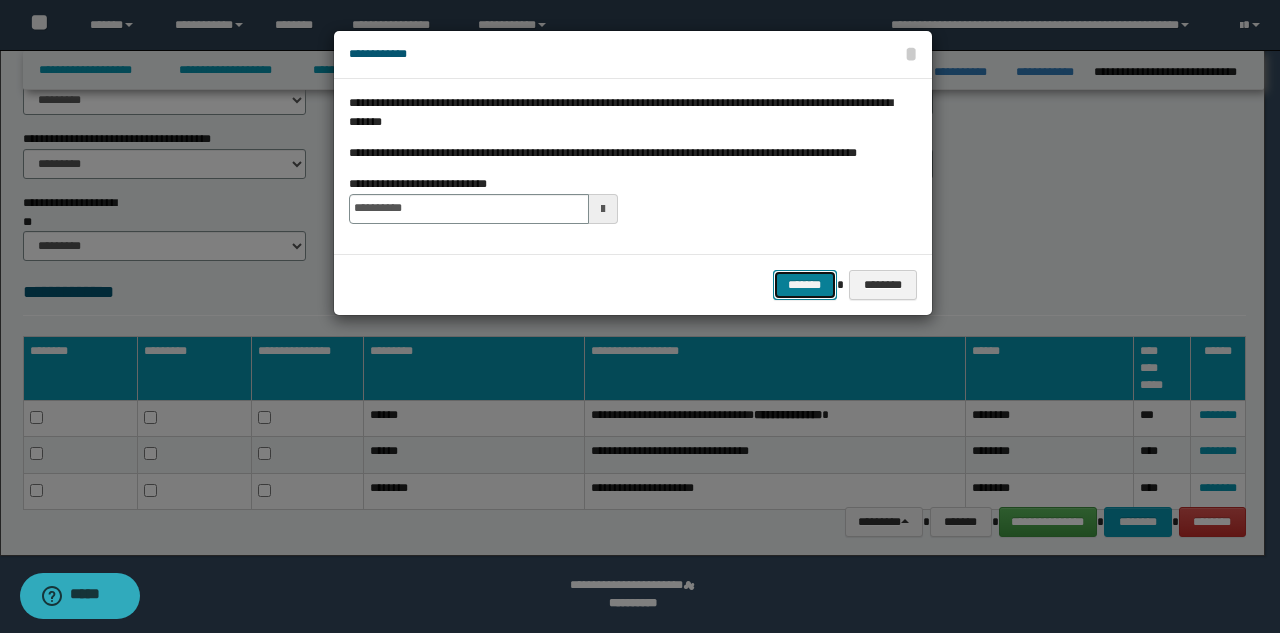 click on "*******" at bounding box center [805, 285] 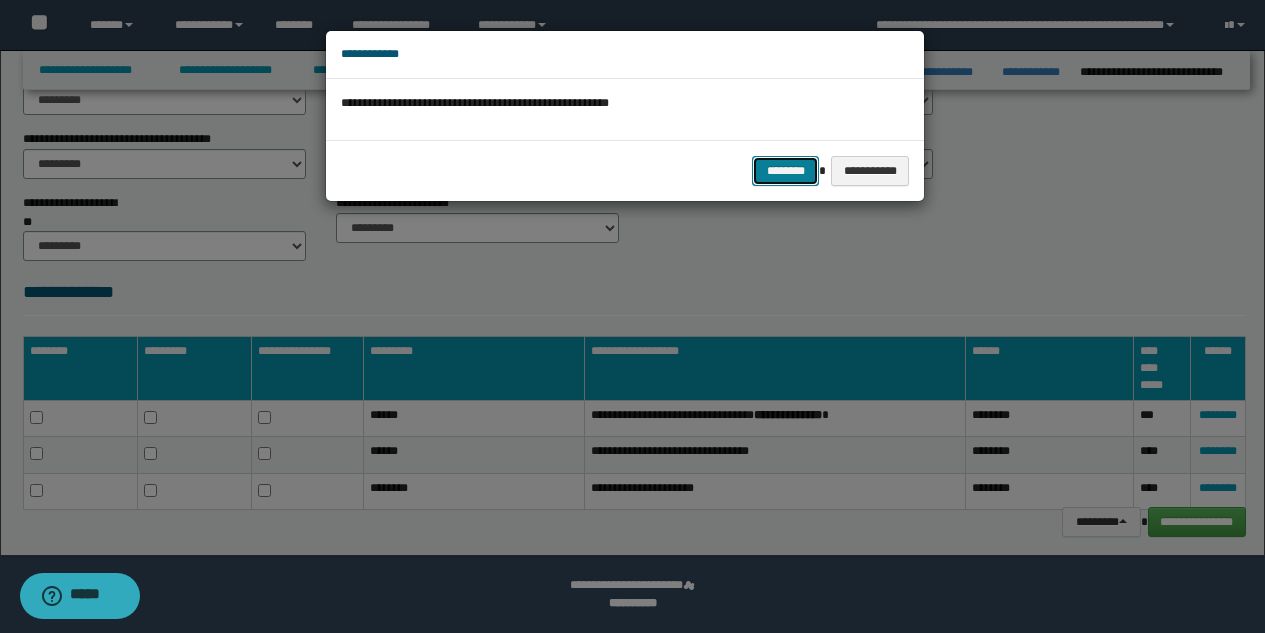 click on "********" at bounding box center [785, 171] 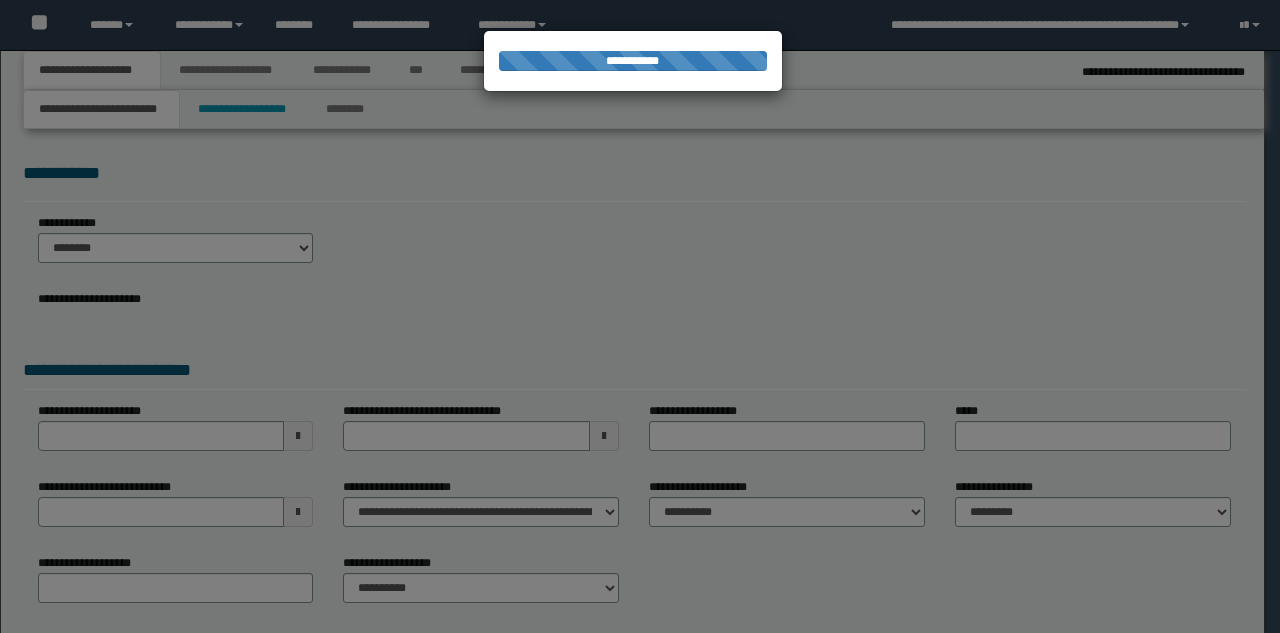 scroll, scrollTop: 0, scrollLeft: 0, axis: both 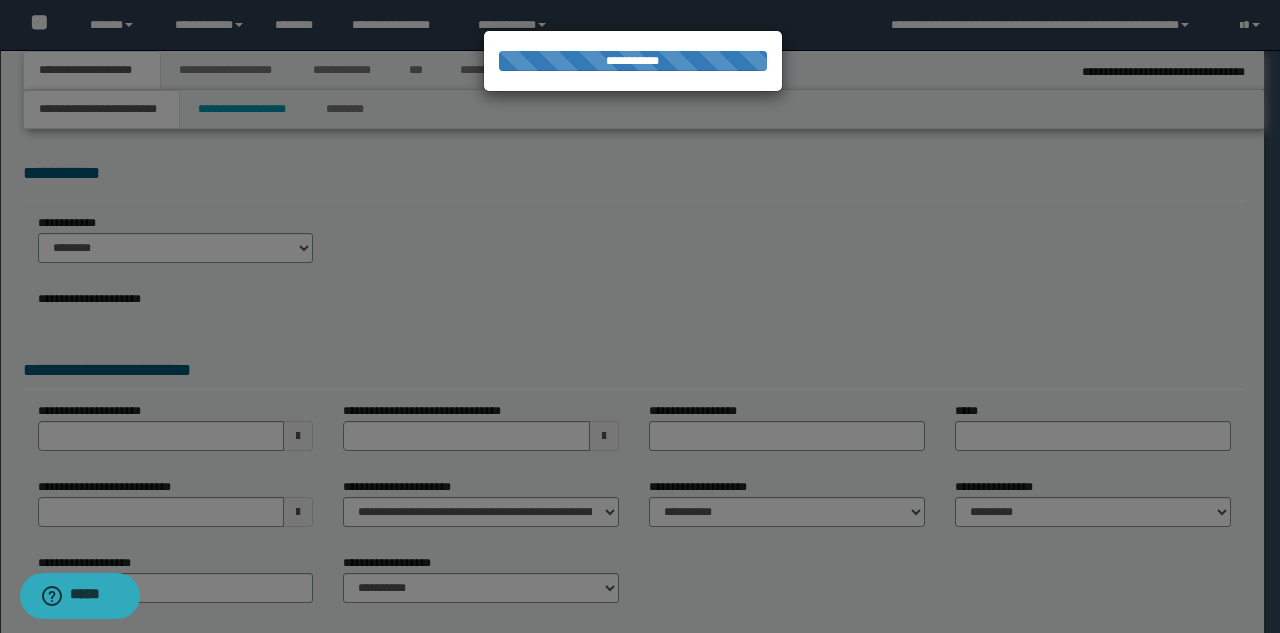 type on "**********" 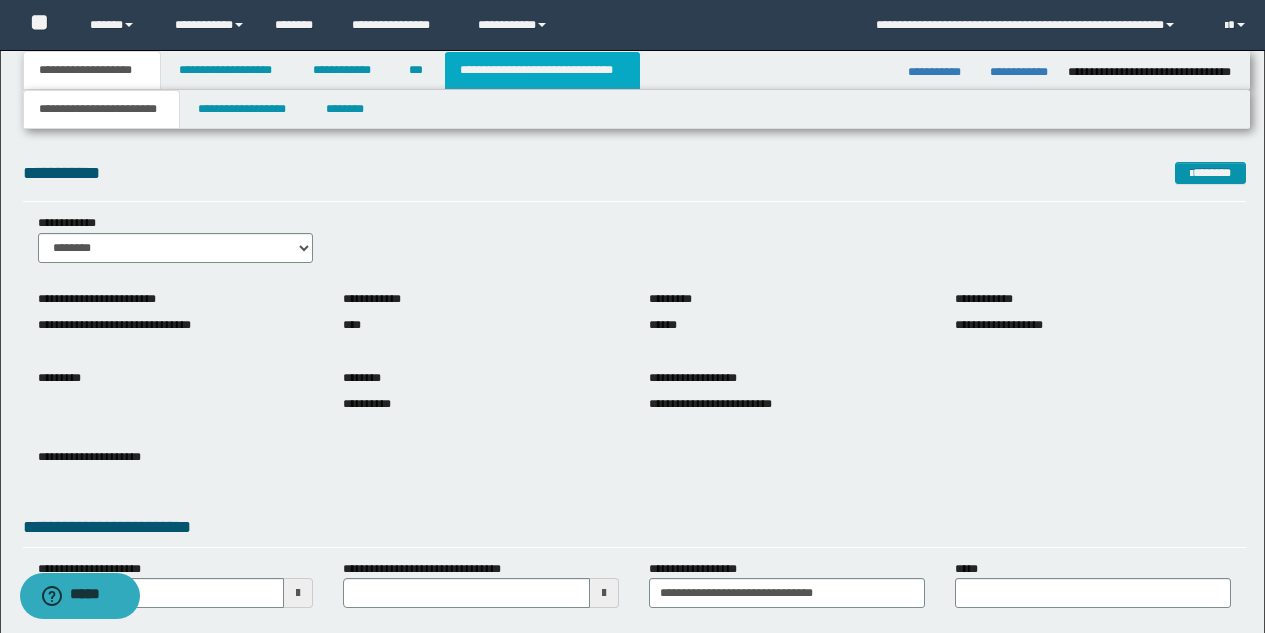 click on "**********" at bounding box center (542, 70) 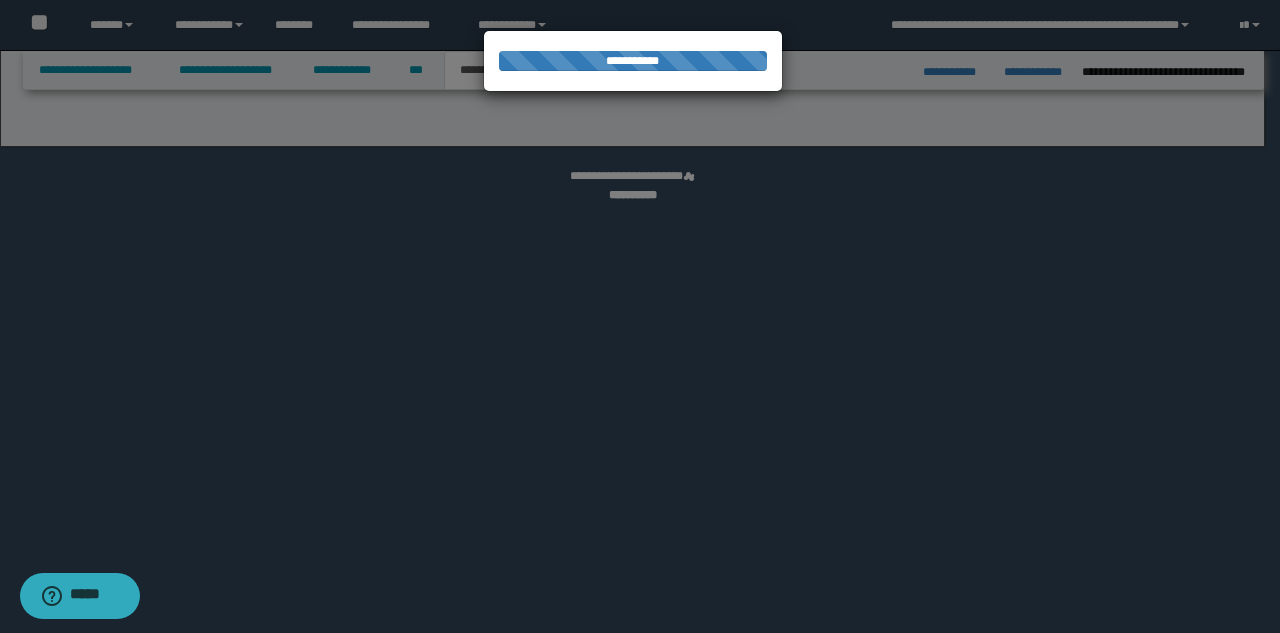 select on "*" 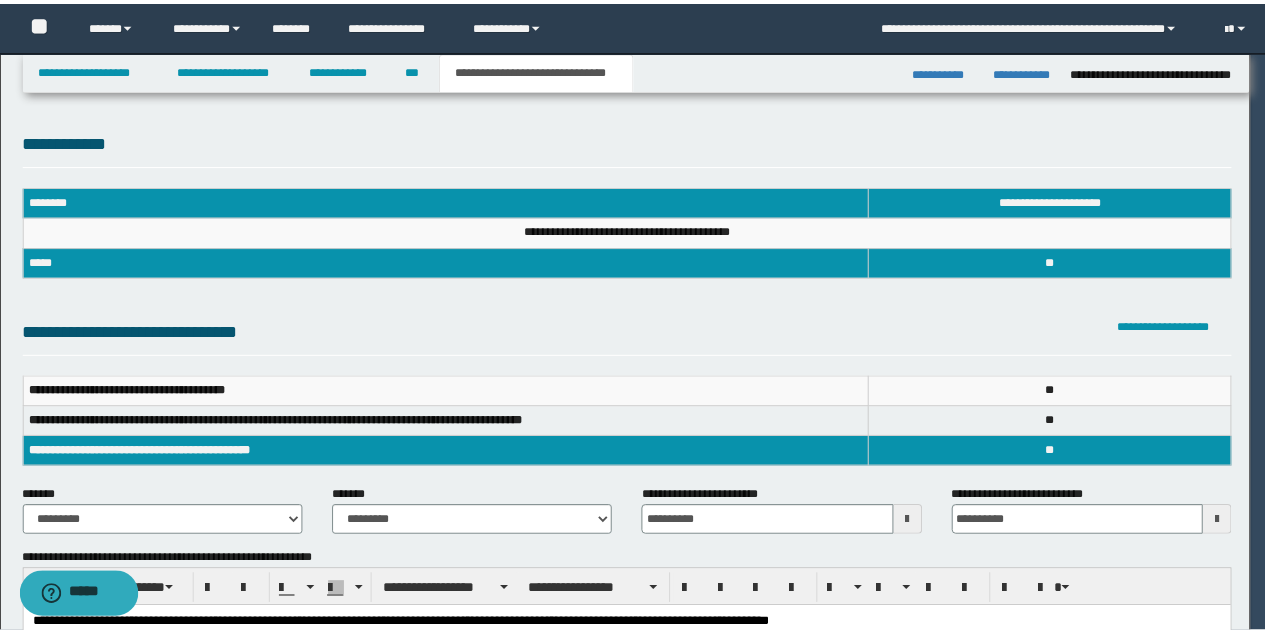 scroll, scrollTop: 0, scrollLeft: 0, axis: both 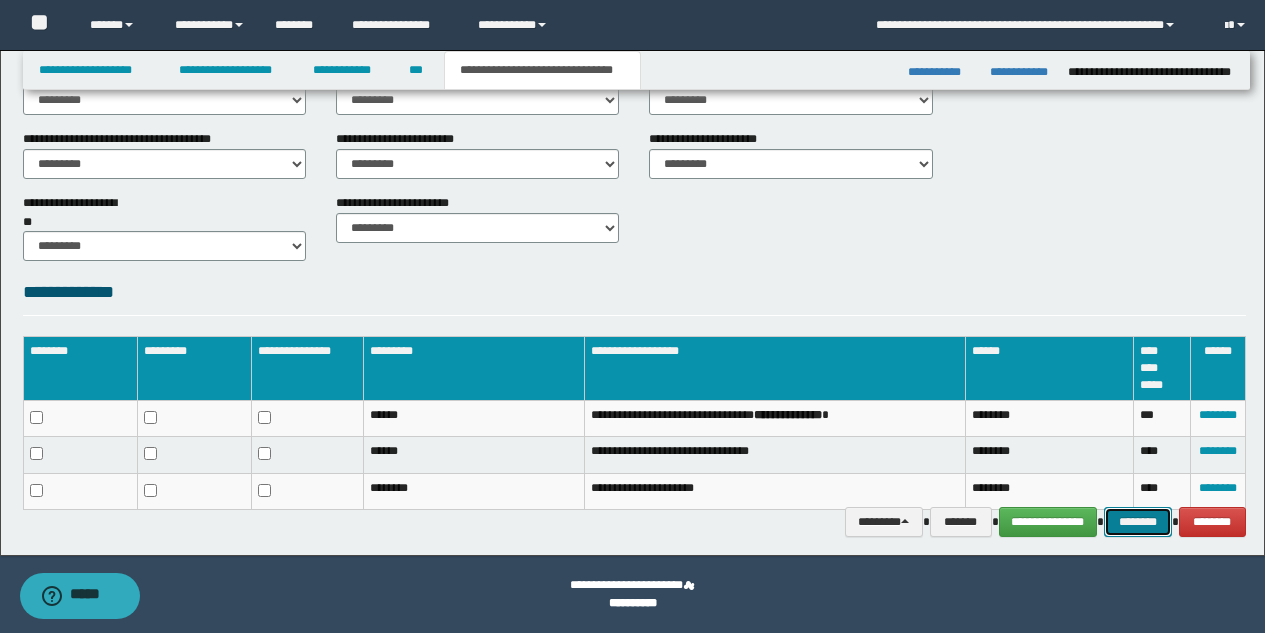 click on "********" at bounding box center [1138, 522] 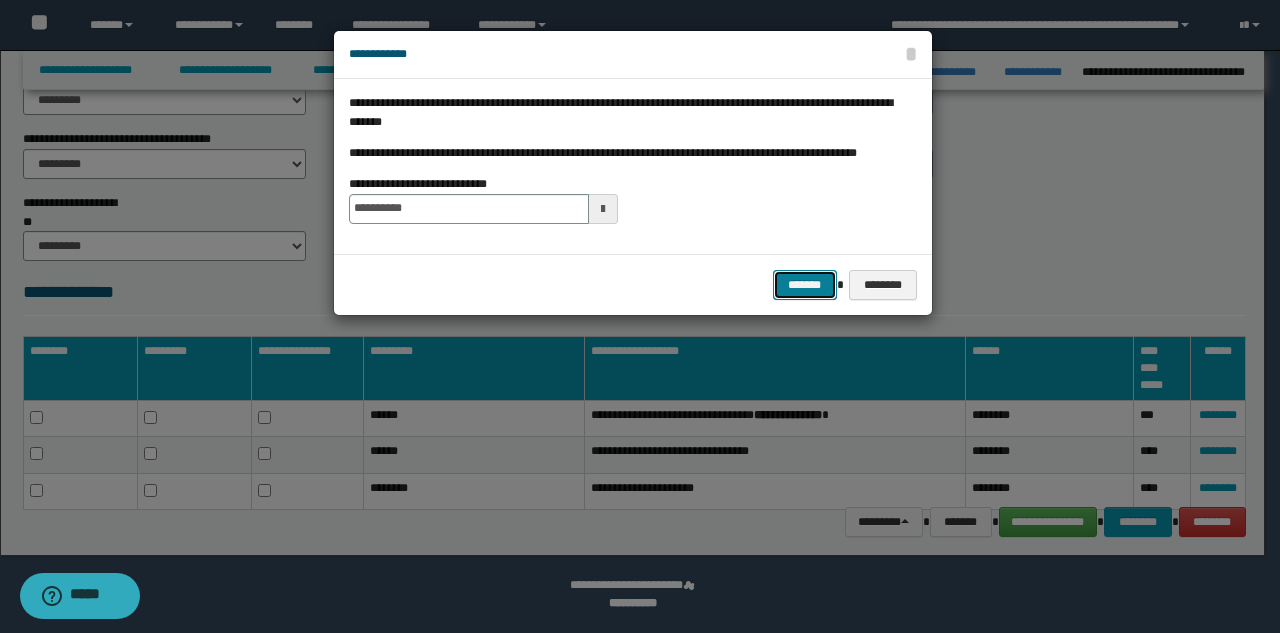 click on "*******" at bounding box center (805, 285) 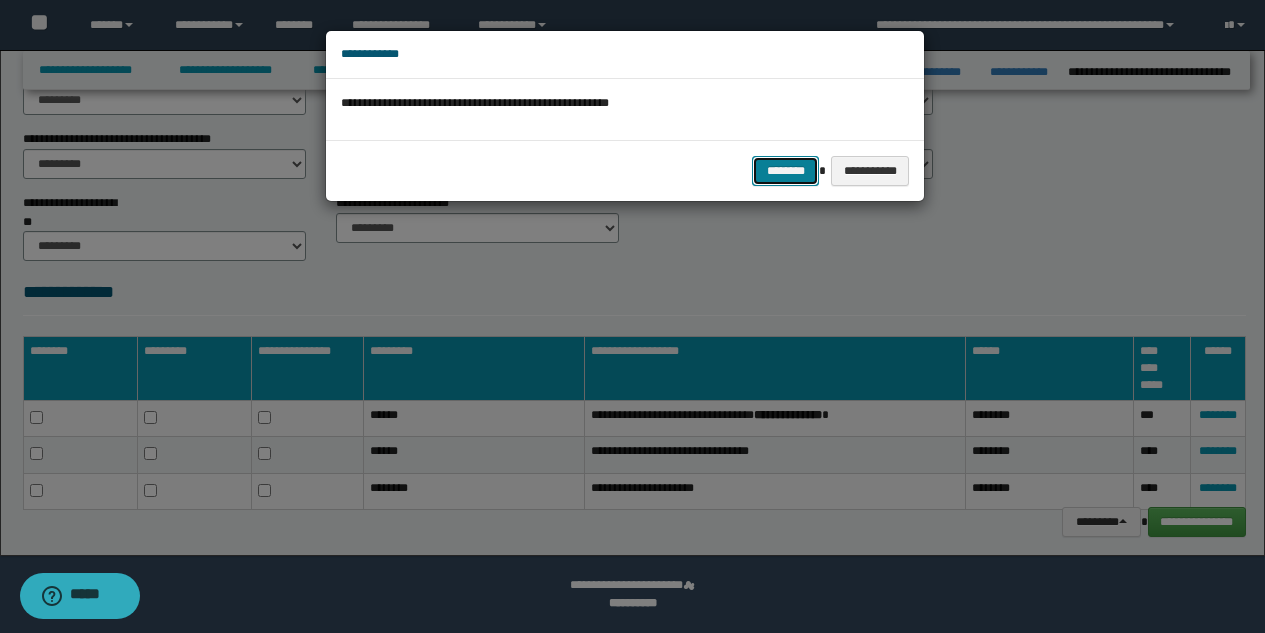 click on "********" at bounding box center [785, 171] 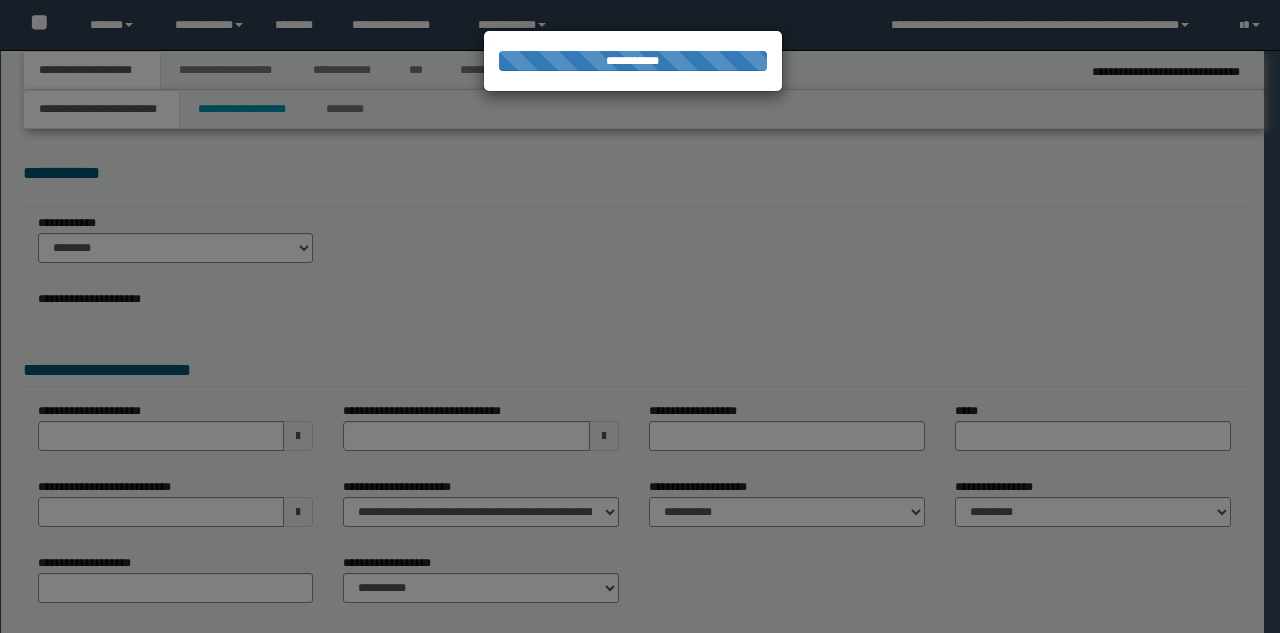 scroll, scrollTop: 0, scrollLeft: 0, axis: both 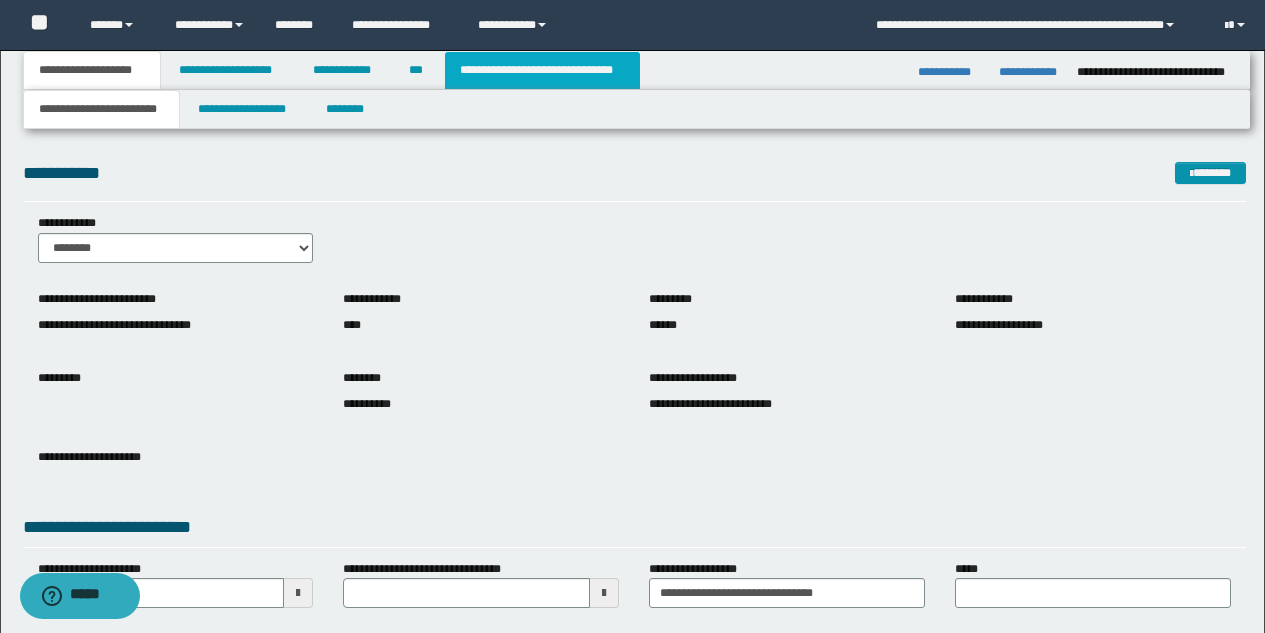 click on "**********" at bounding box center [542, 70] 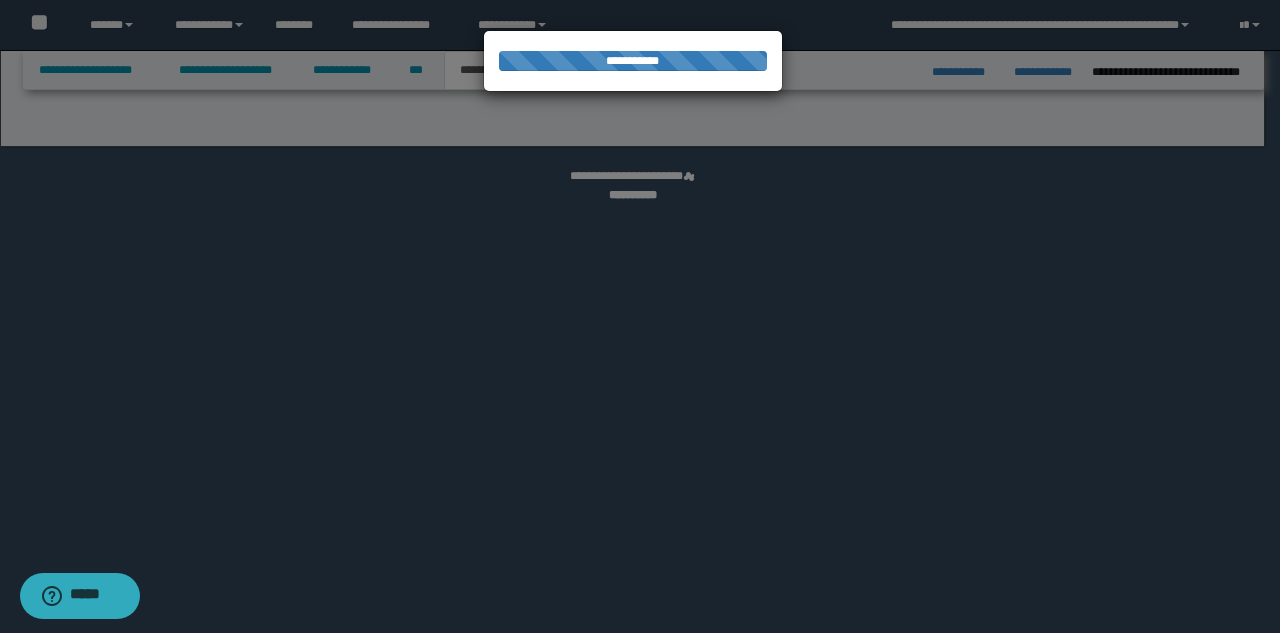 select on "*" 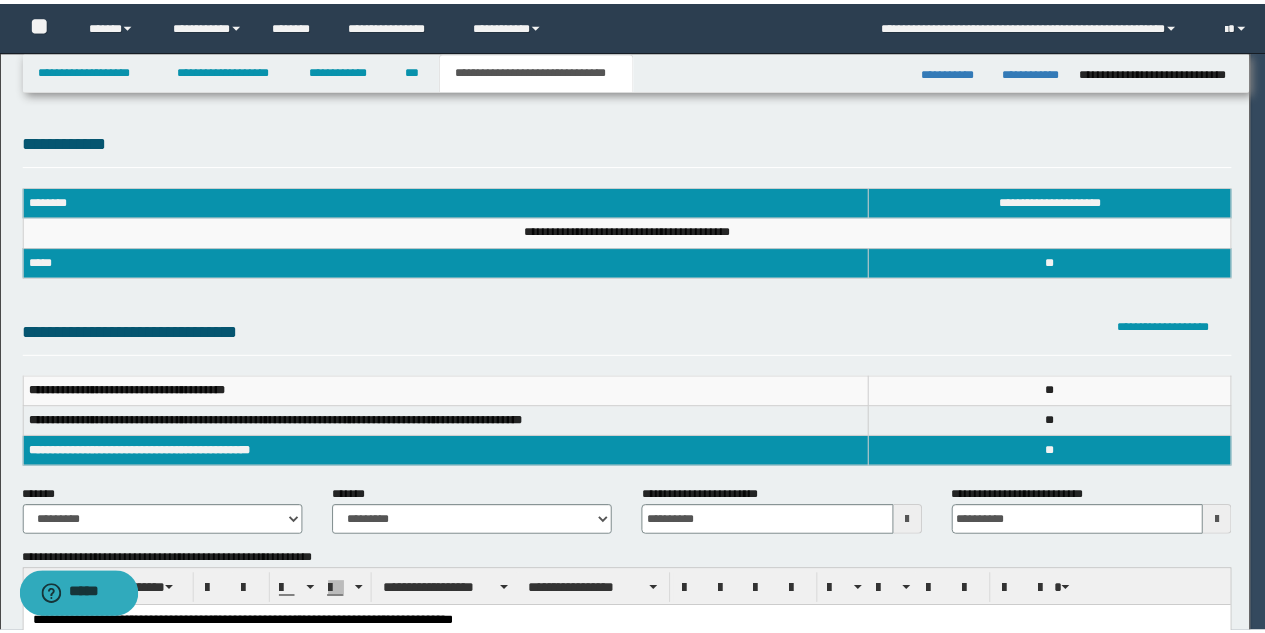 scroll, scrollTop: 0, scrollLeft: 0, axis: both 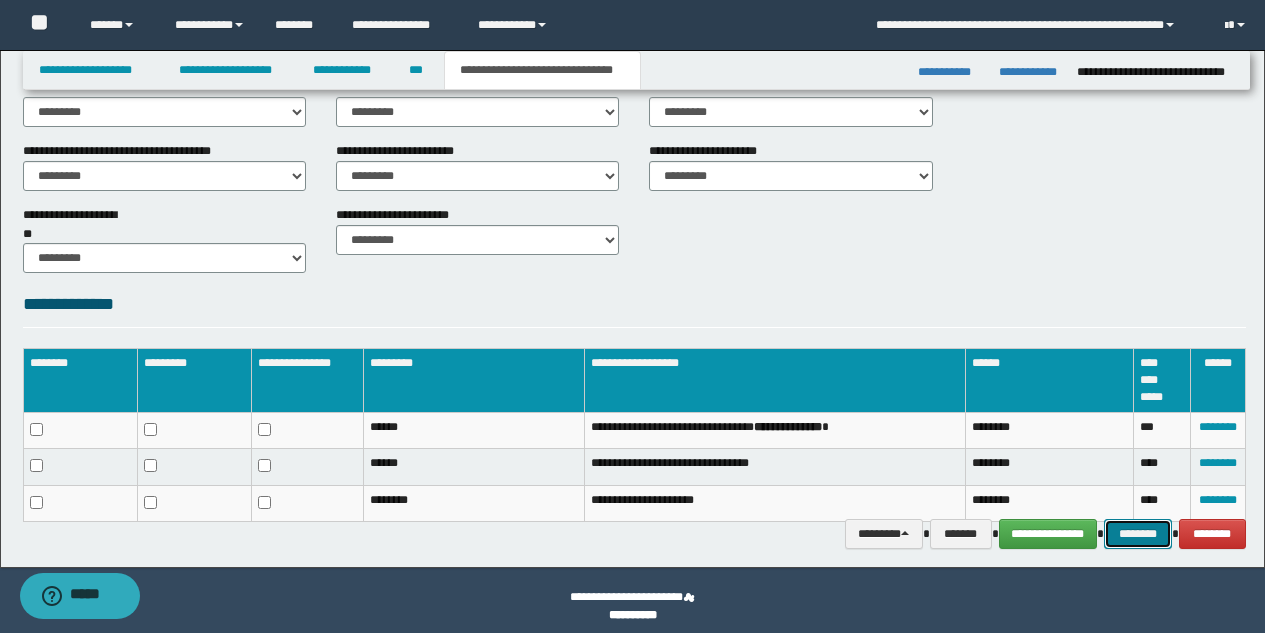 click on "********" at bounding box center [1138, 534] 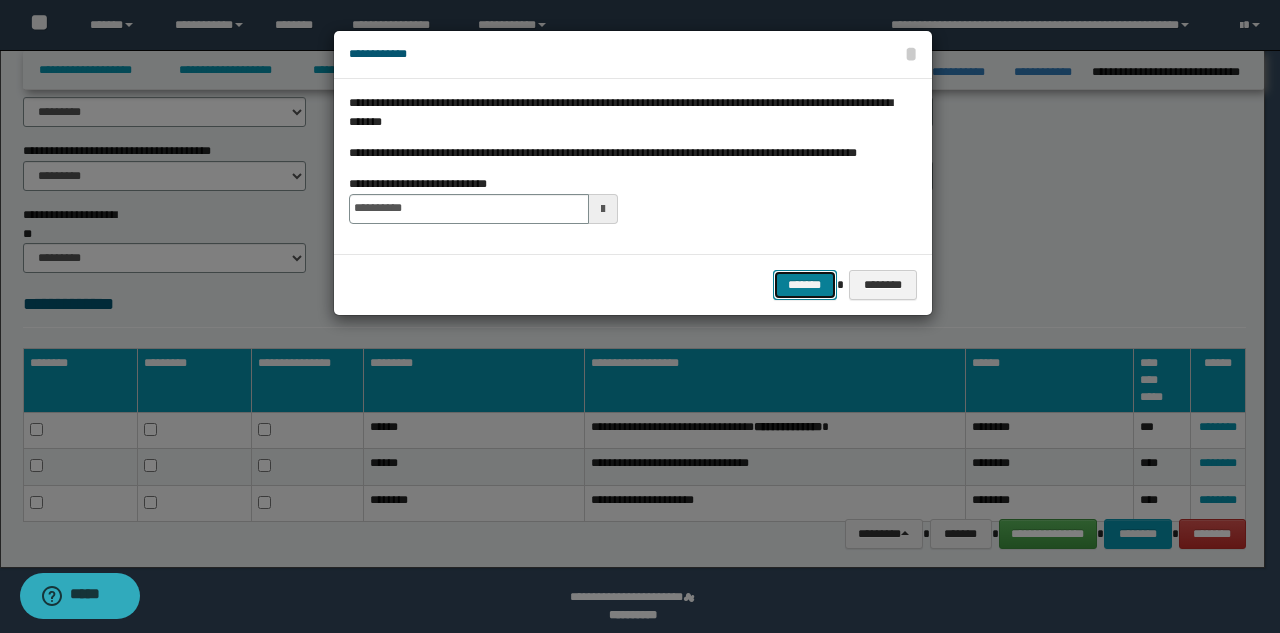 click on "*******" at bounding box center (805, 285) 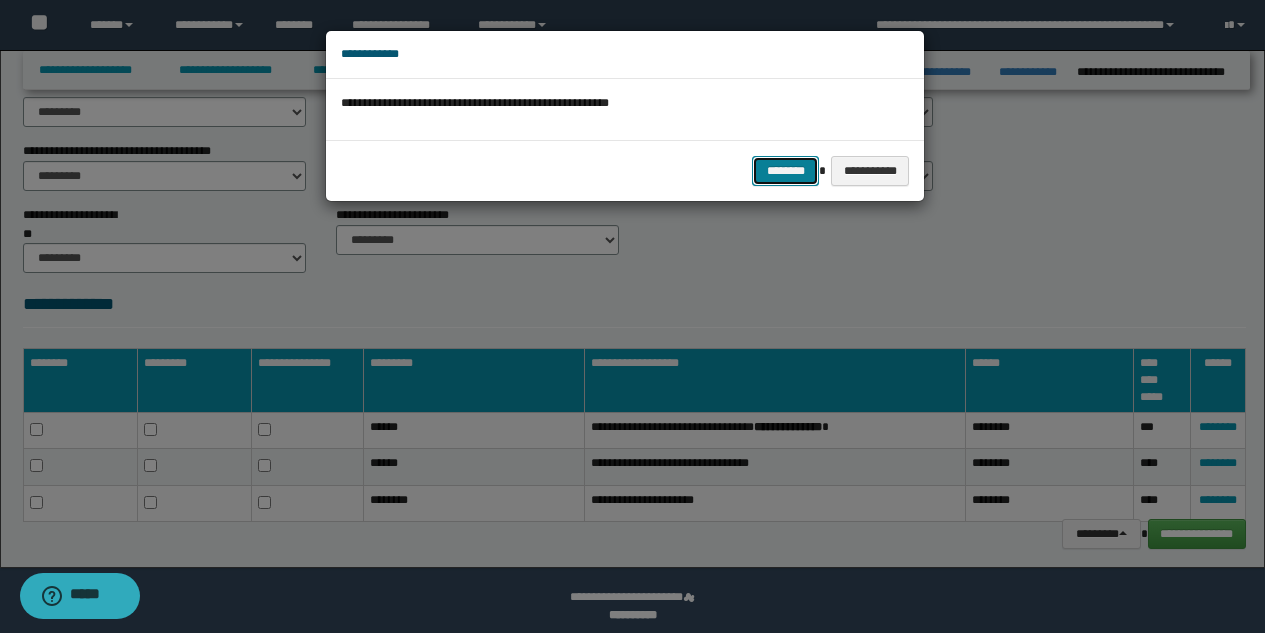 click on "********" at bounding box center (785, 171) 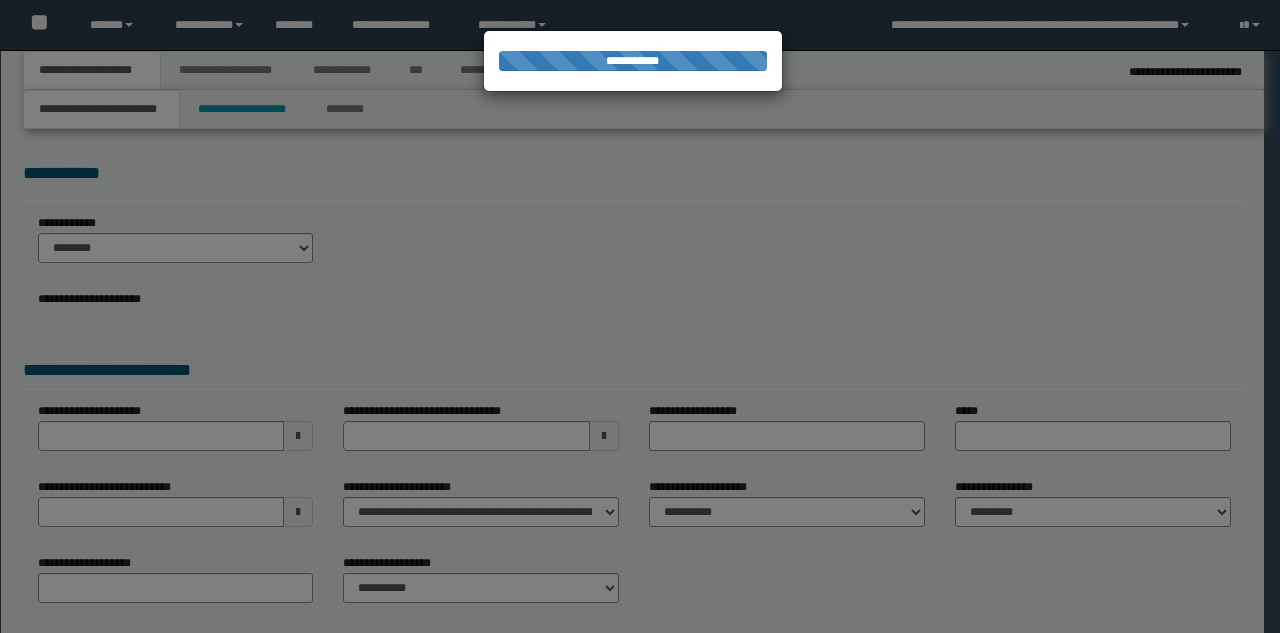 scroll, scrollTop: 0, scrollLeft: 0, axis: both 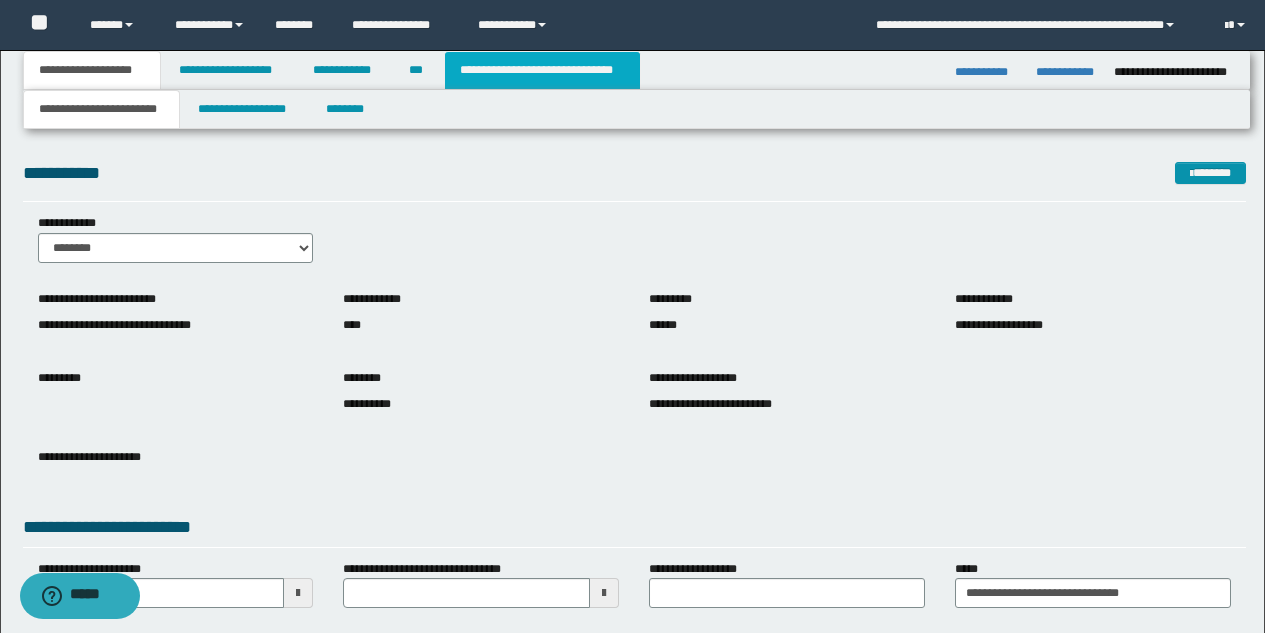 click on "**********" at bounding box center [542, 70] 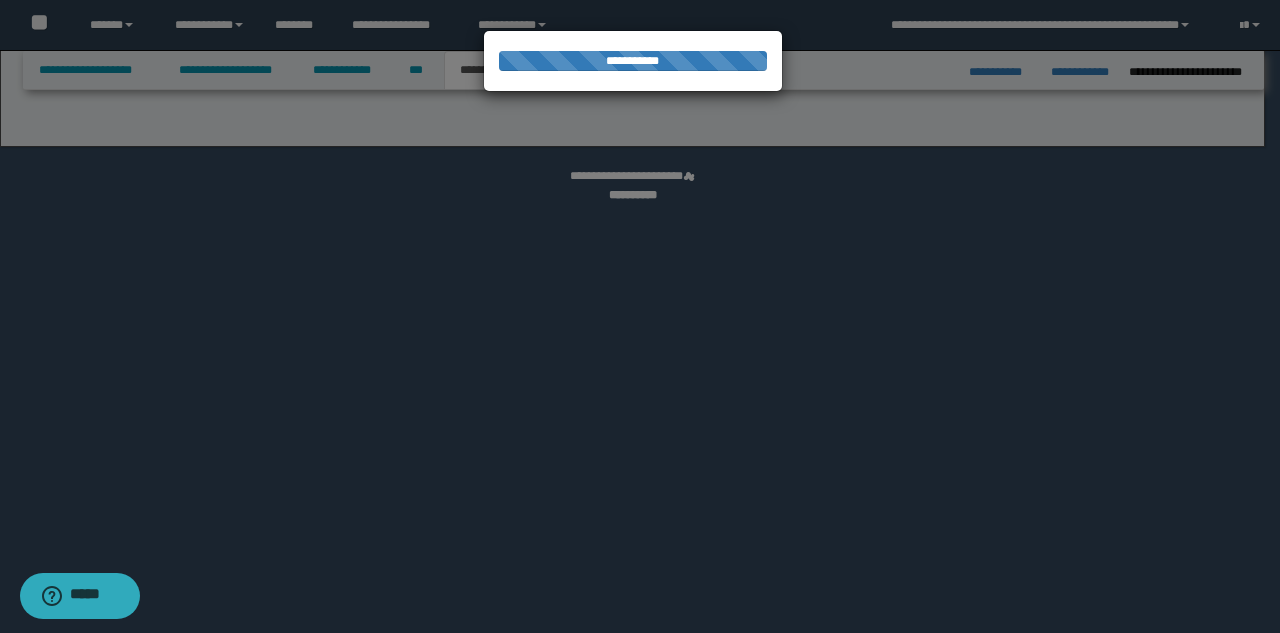 select on "*" 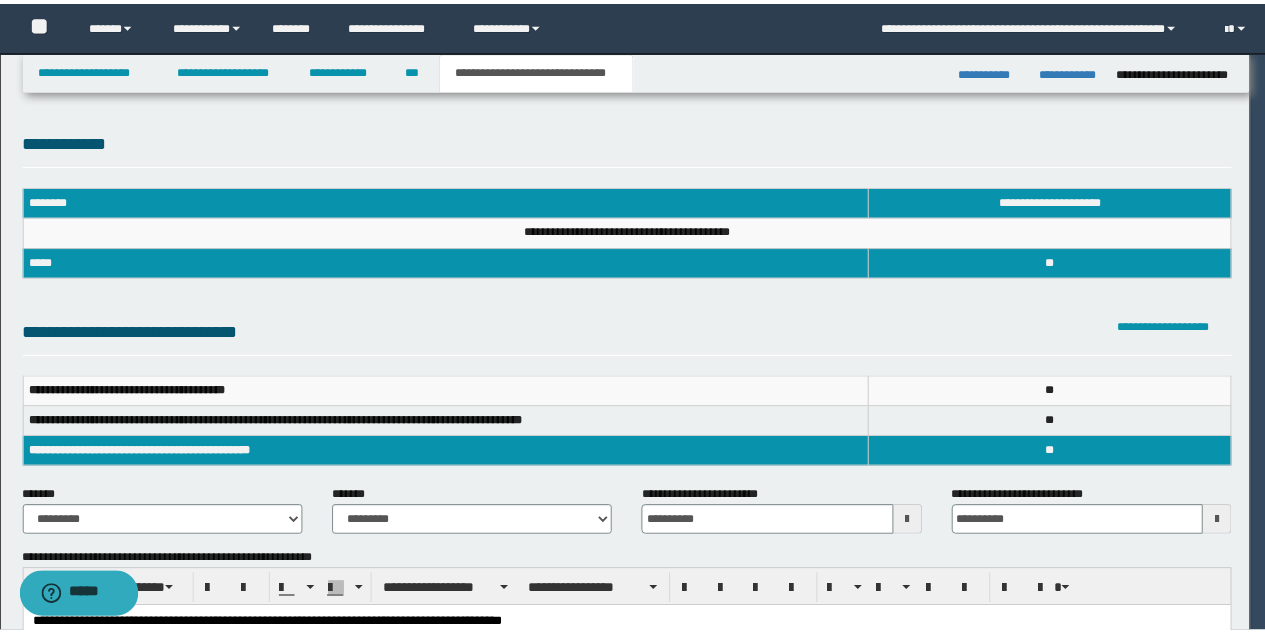 scroll, scrollTop: 0, scrollLeft: 0, axis: both 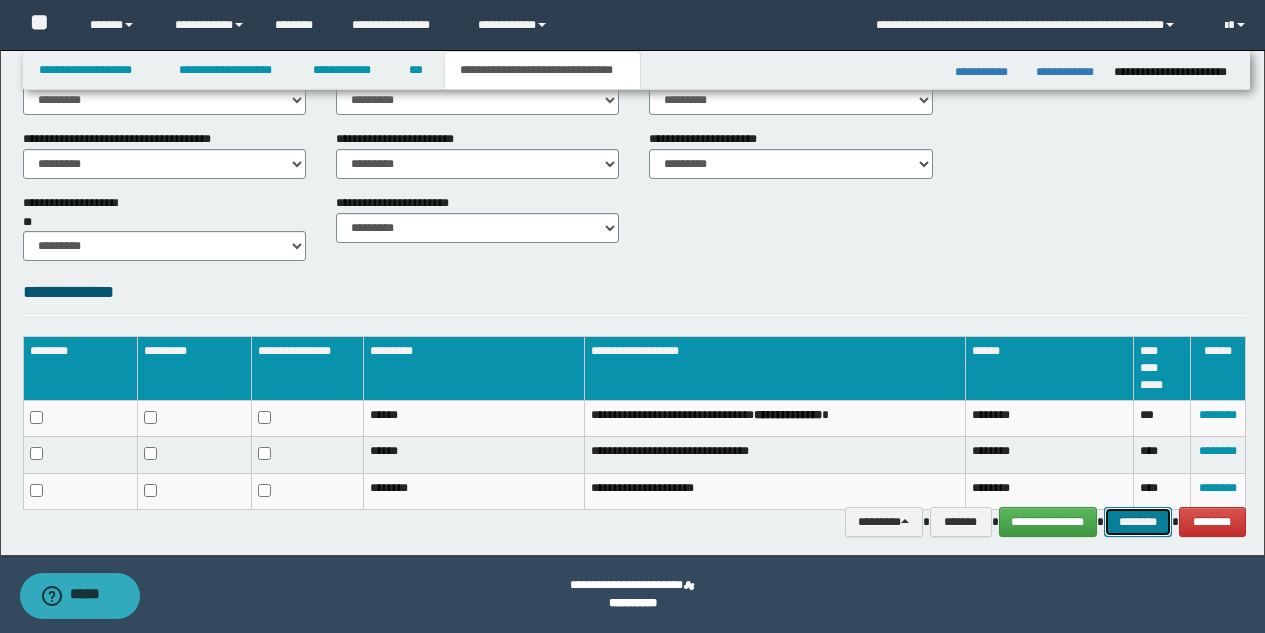 click on "********" at bounding box center [1138, 522] 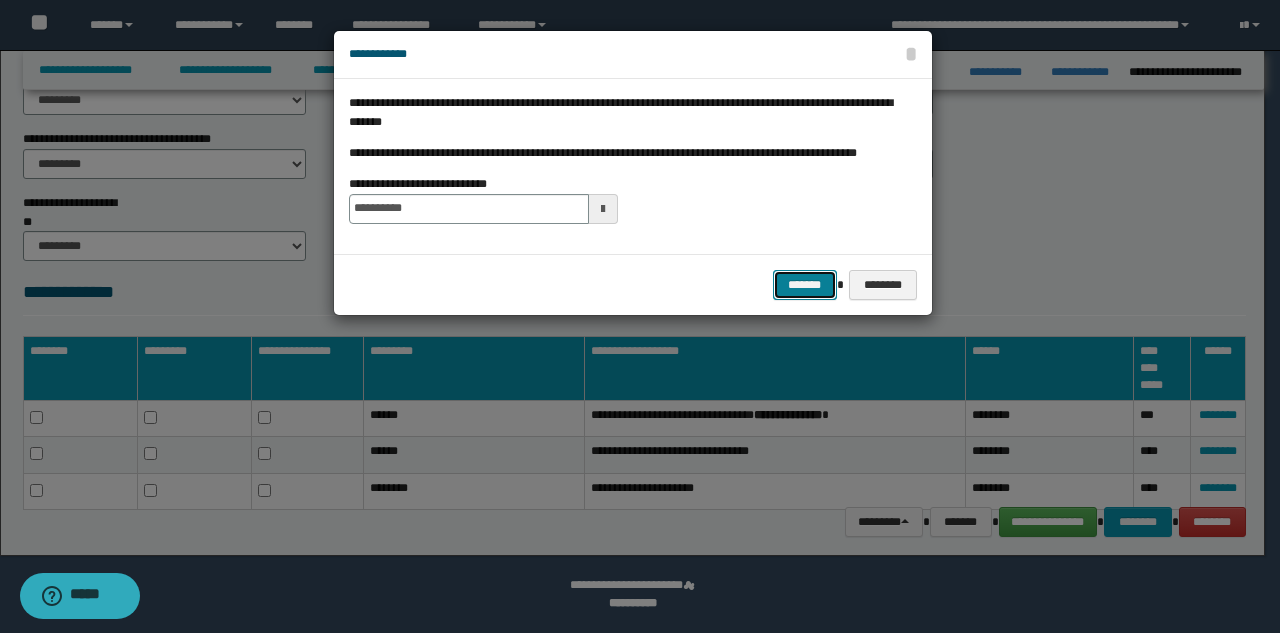 click on "*******" at bounding box center [805, 285] 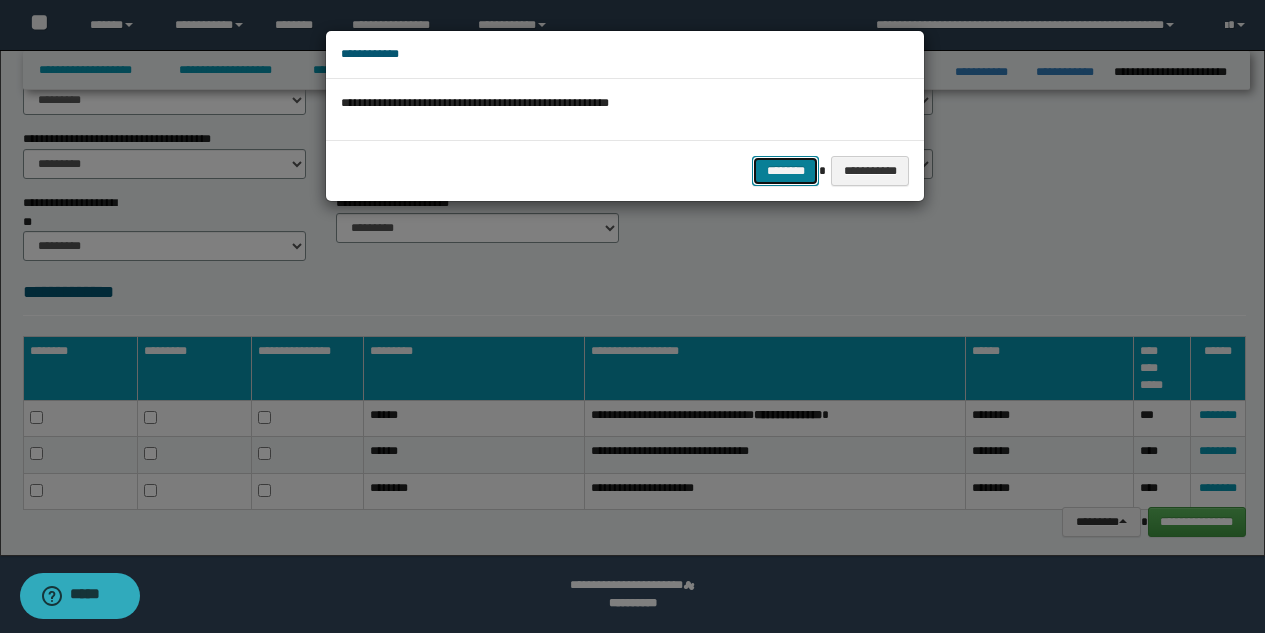 click on "********" at bounding box center (785, 171) 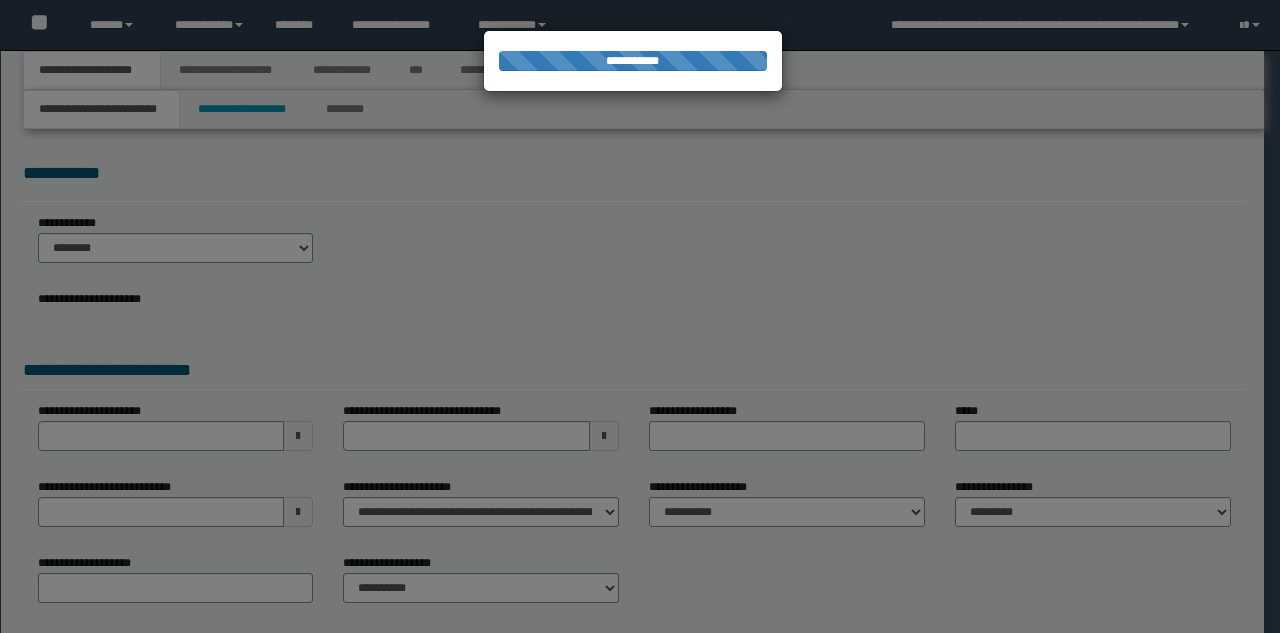 scroll, scrollTop: 0, scrollLeft: 0, axis: both 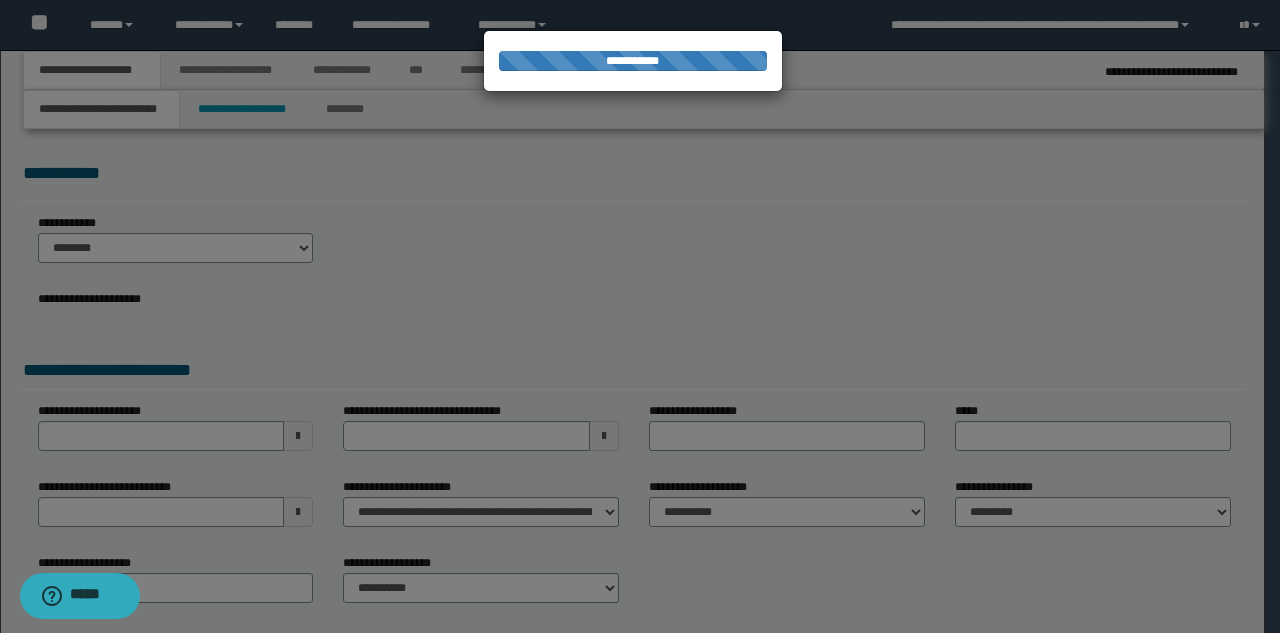 type on "**********" 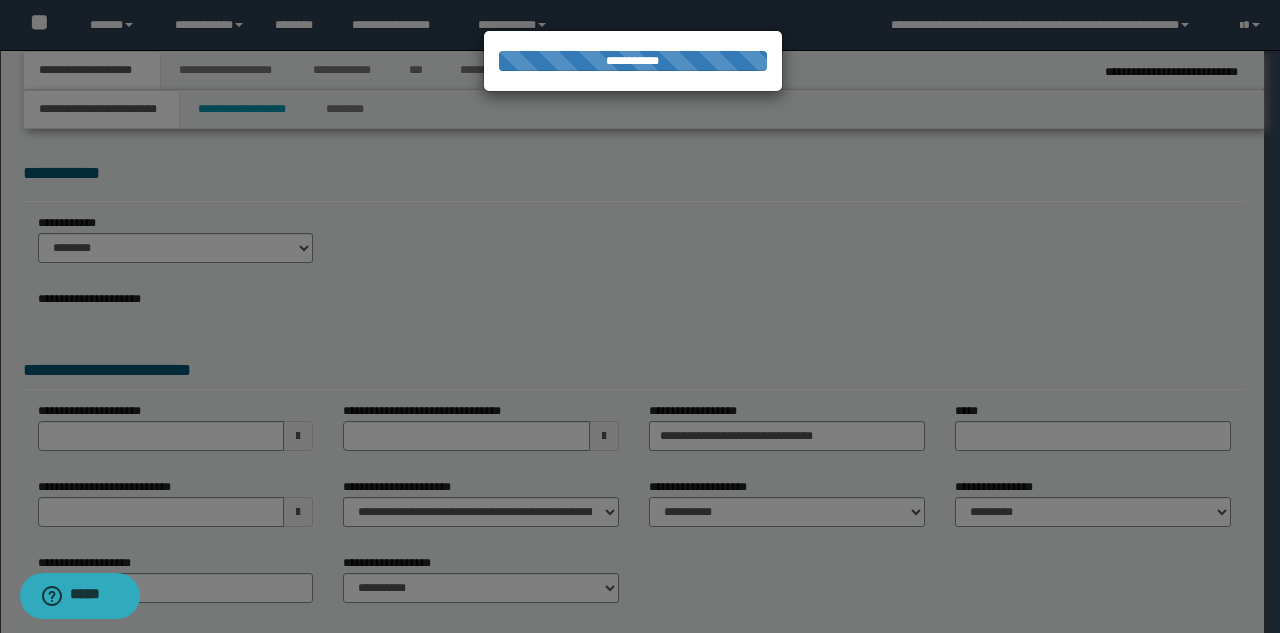 select on "*" 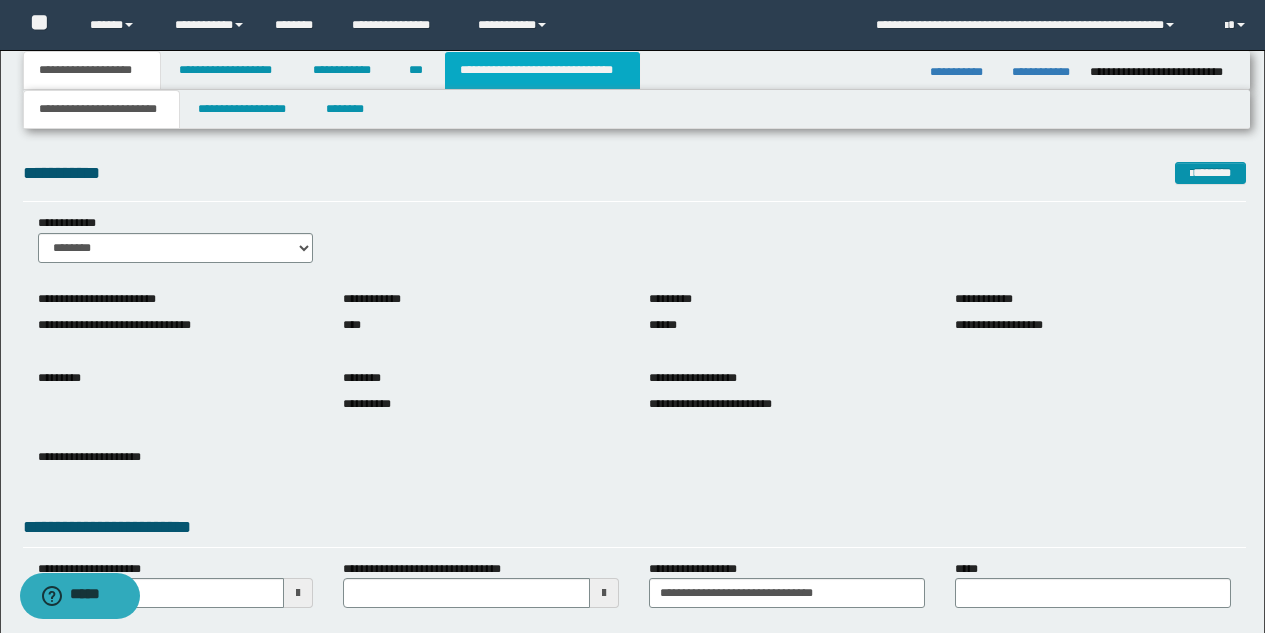 click on "**********" at bounding box center [542, 70] 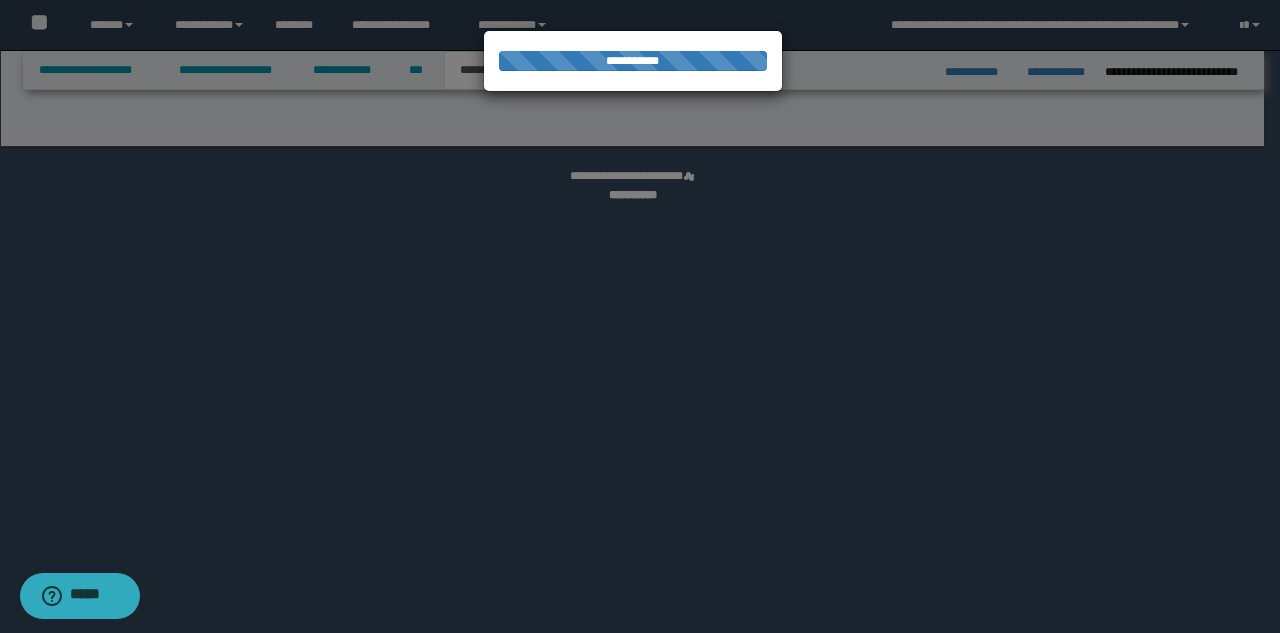 select on "*" 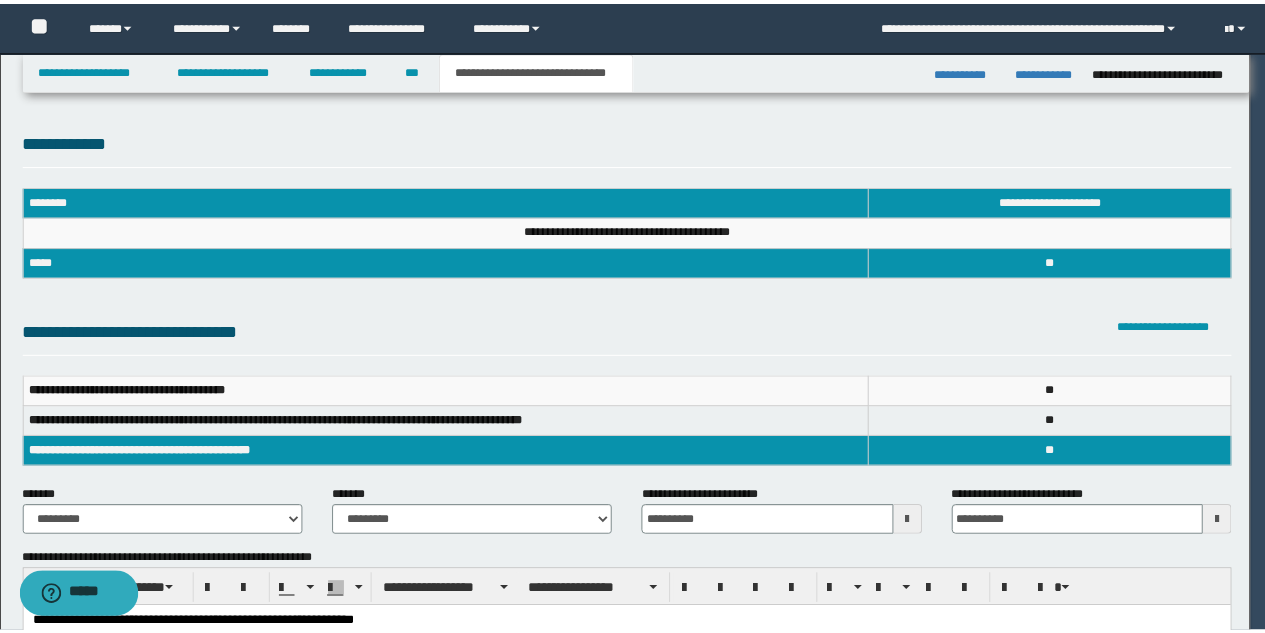 scroll, scrollTop: 0, scrollLeft: 0, axis: both 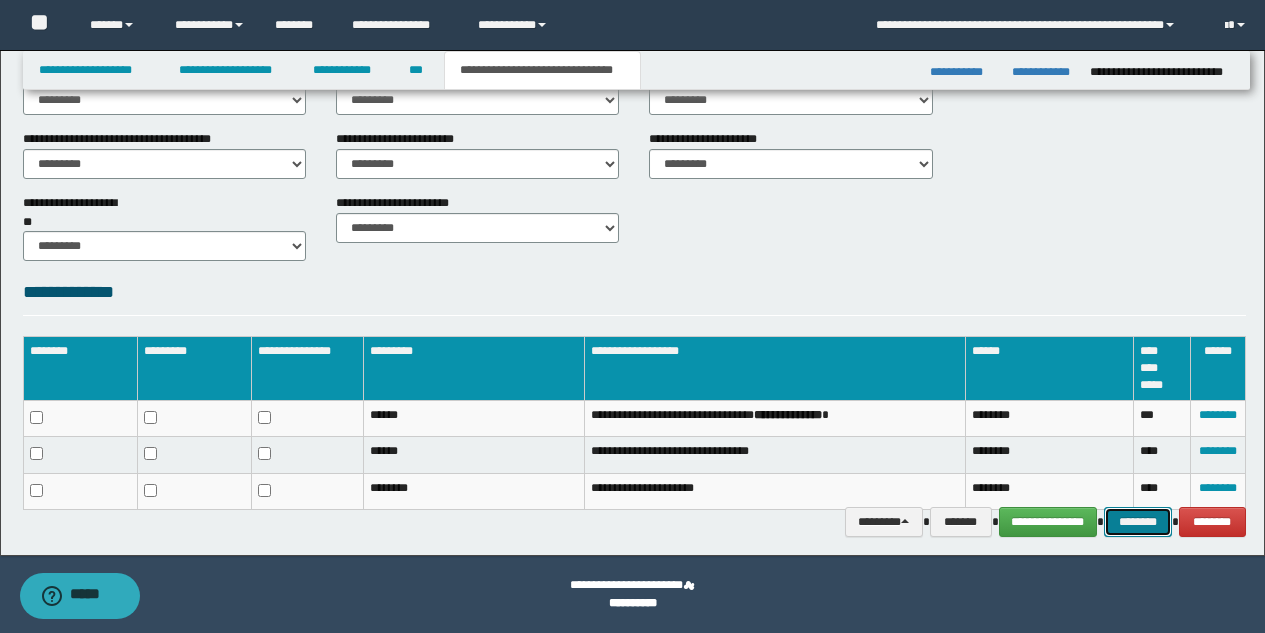 click on "********" at bounding box center (1138, 522) 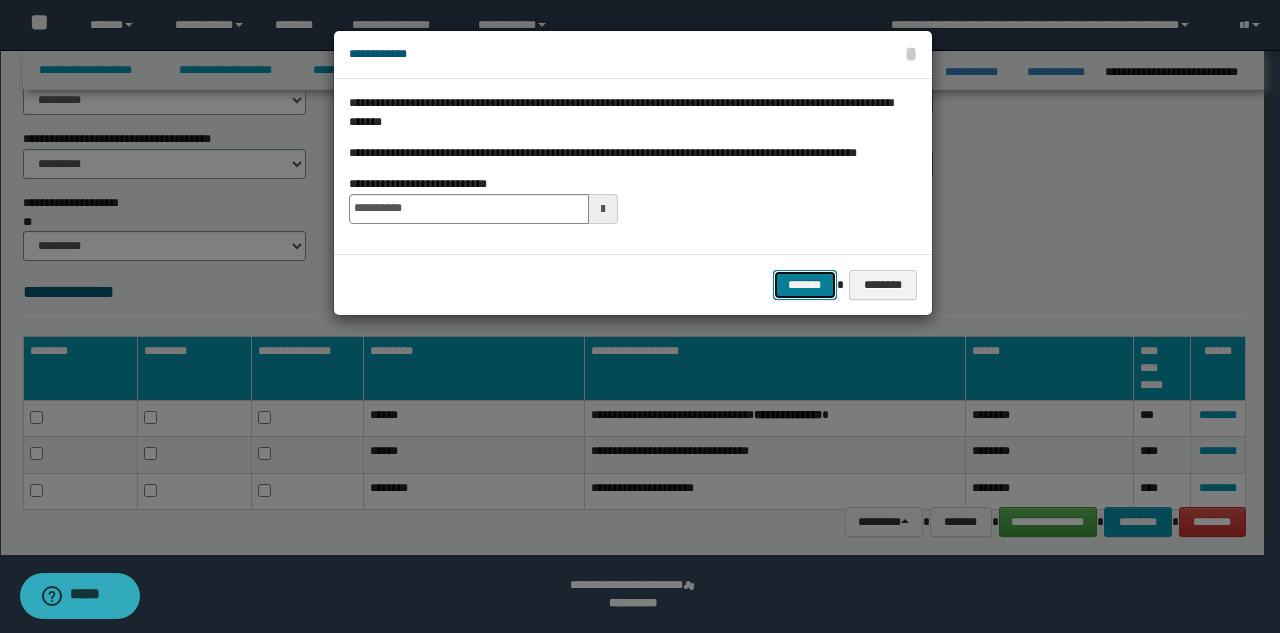 click on "*******" at bounding box center (805, 285) 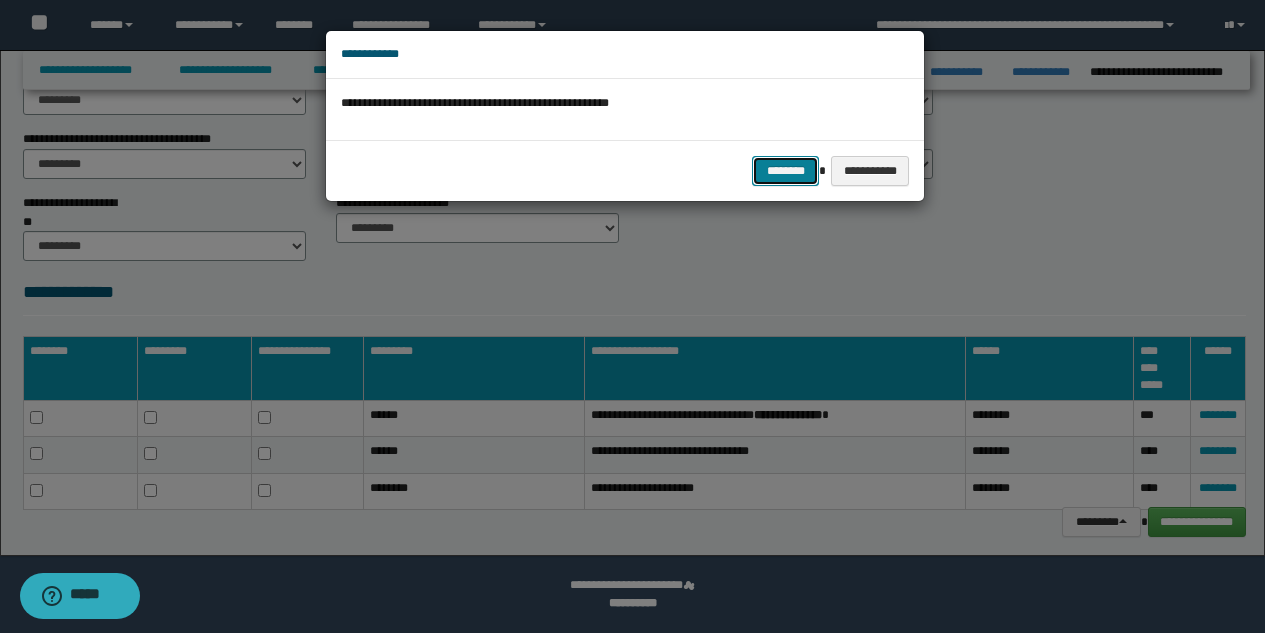 click on "********" at bounding box center (785, 171) 